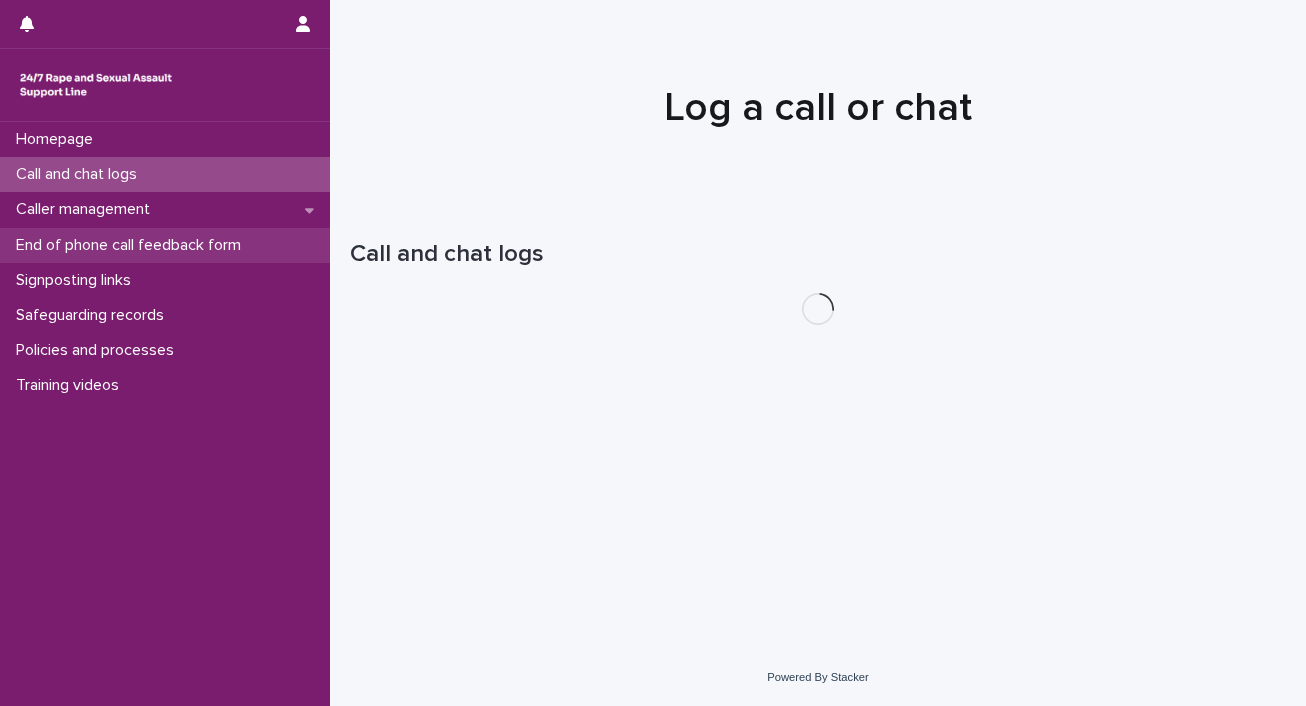 scroll, scrollTop: 0, scrollLeft: 0, axis: both 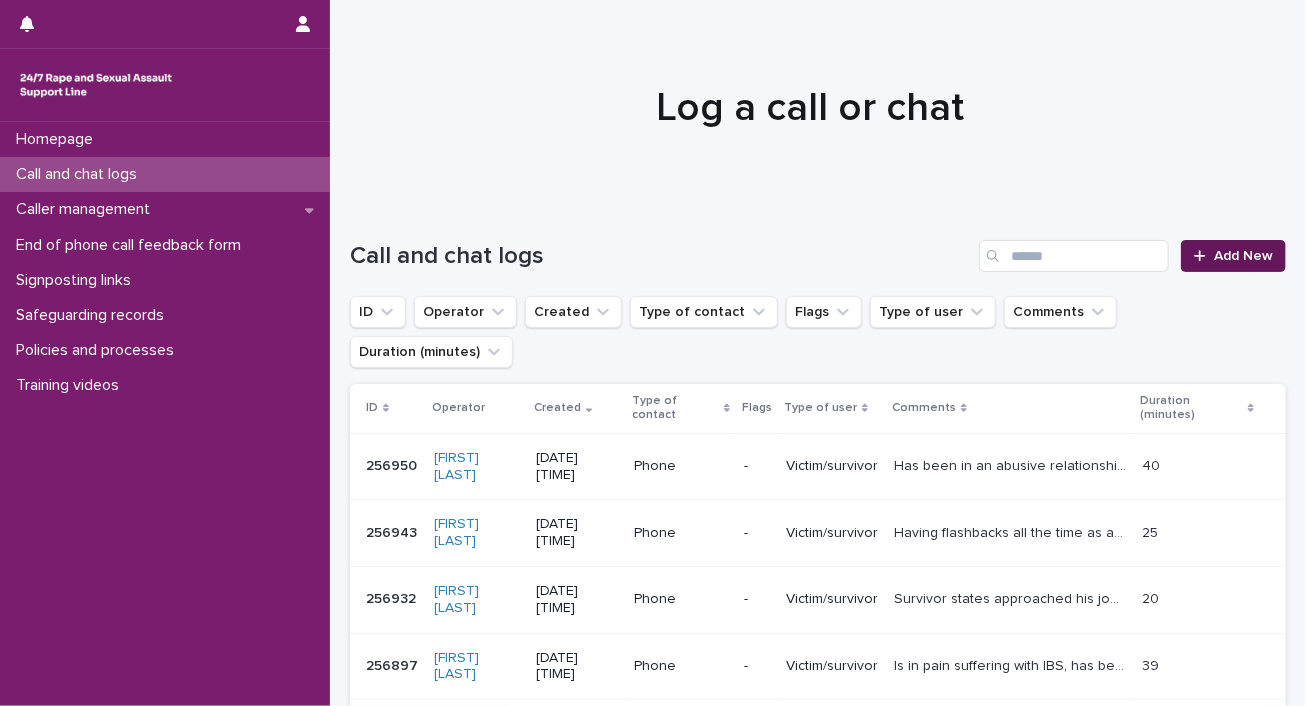 click on "Add New" at bounding box center (1243, 256) 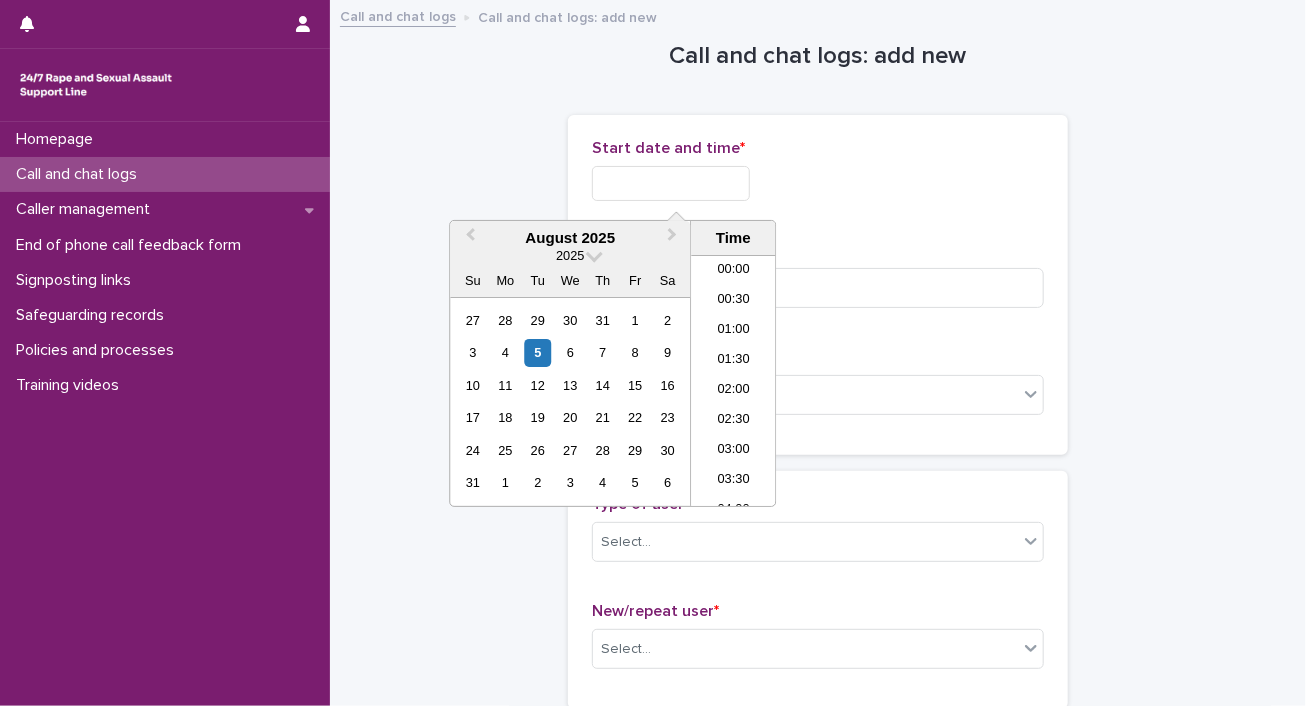 click at bounding box center [671, 183] 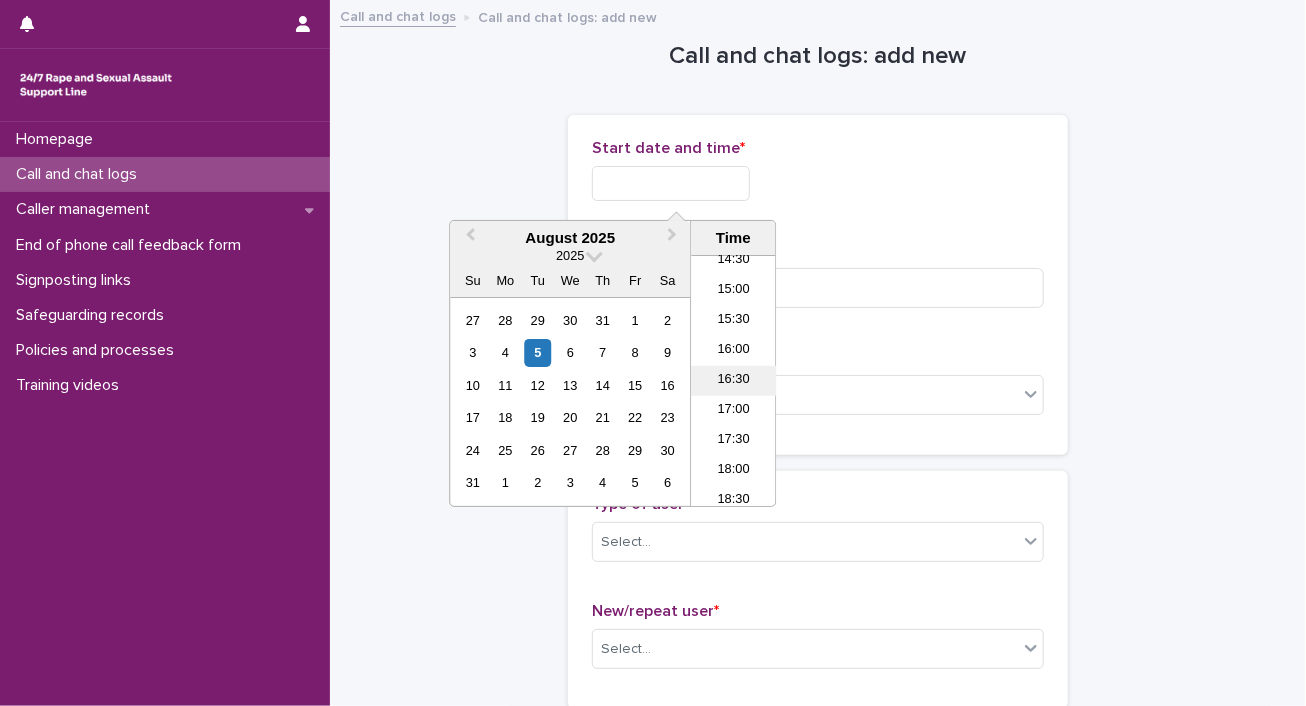 click on "16:30" at bounding box center (733, 381) 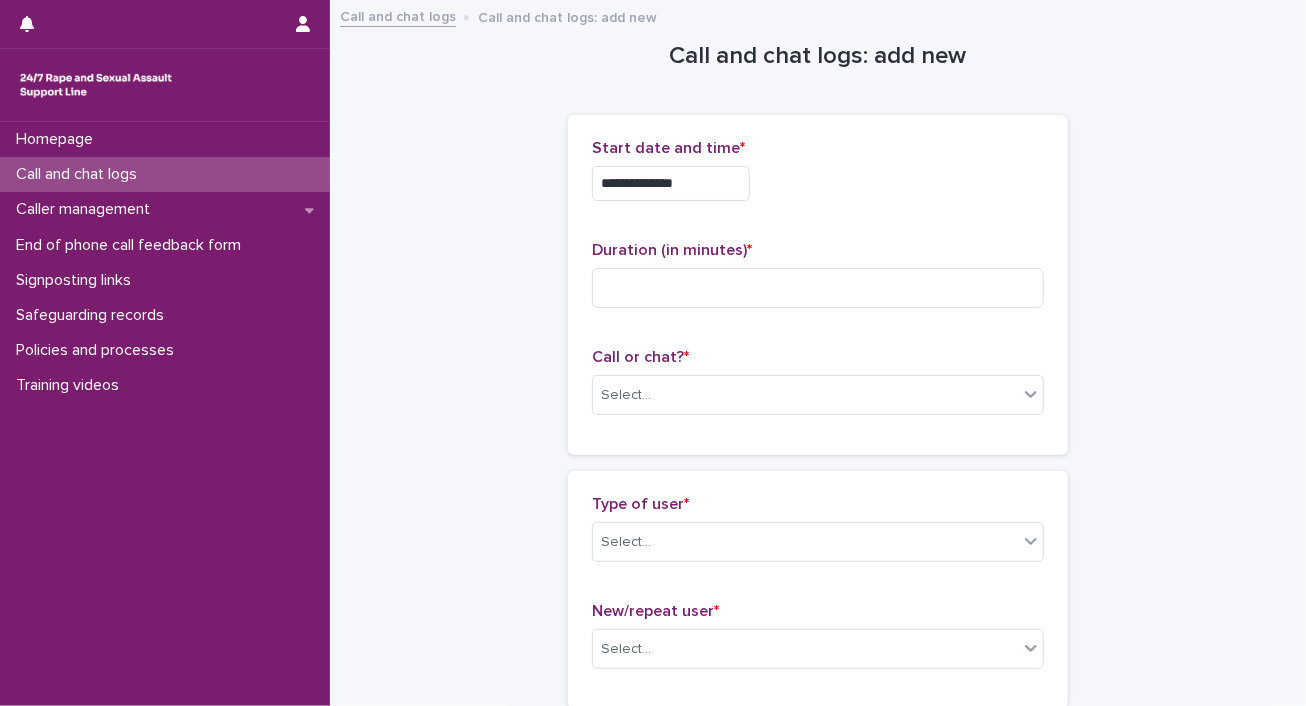 click on "**********" at bounding box center [671, 183] 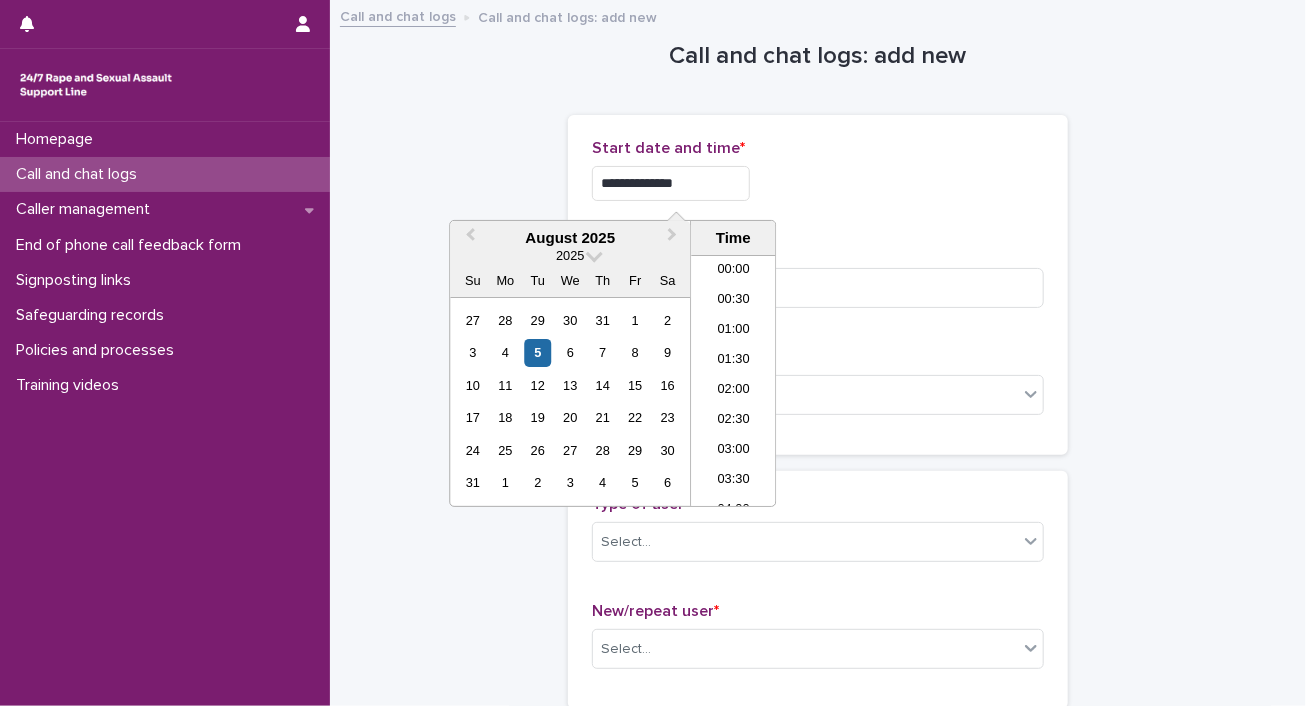 scroll, scrollTop: 880, scrollLeft: 0, axis: vertical 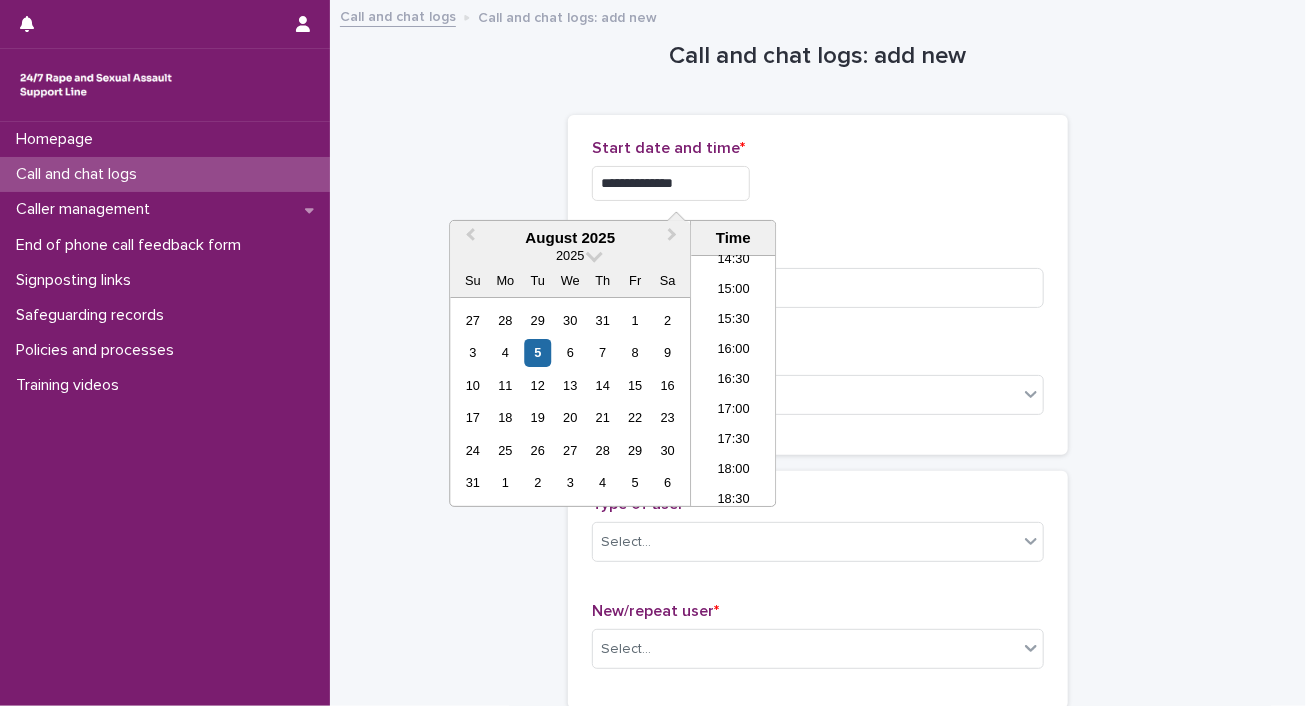 type on "**********" 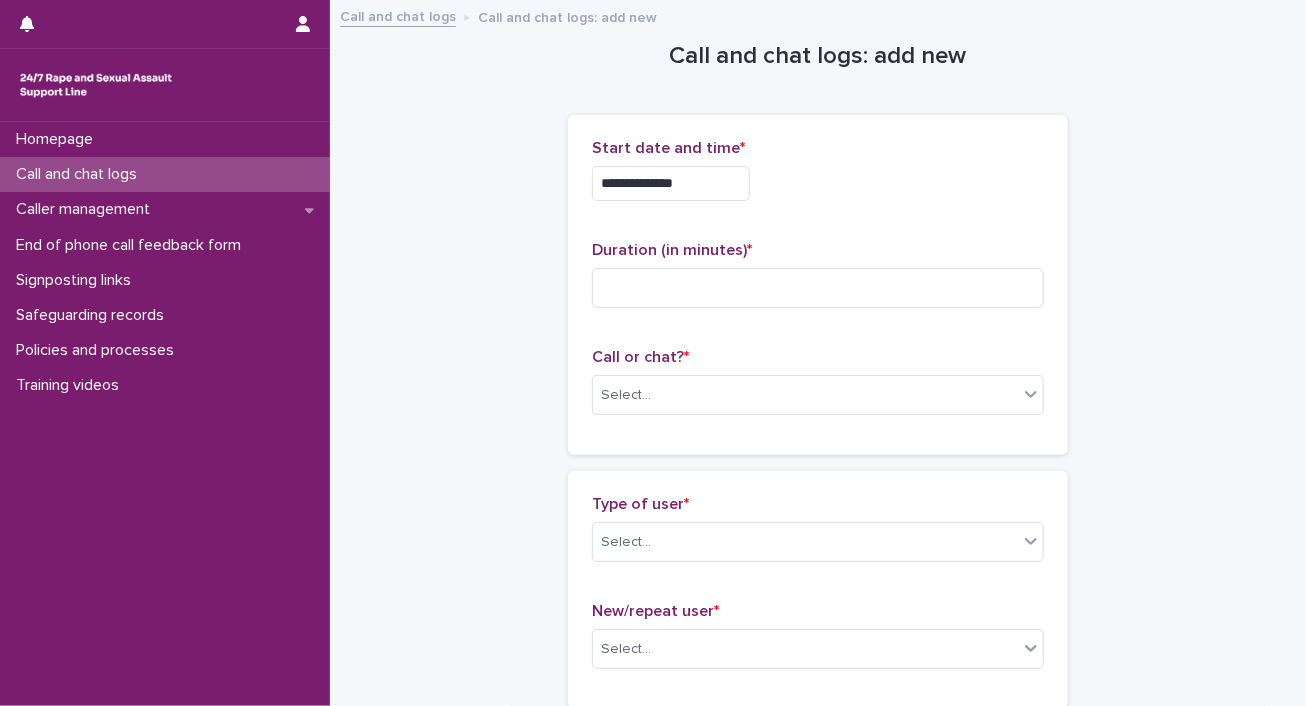click on "**********" at bounding box center (818, 183) 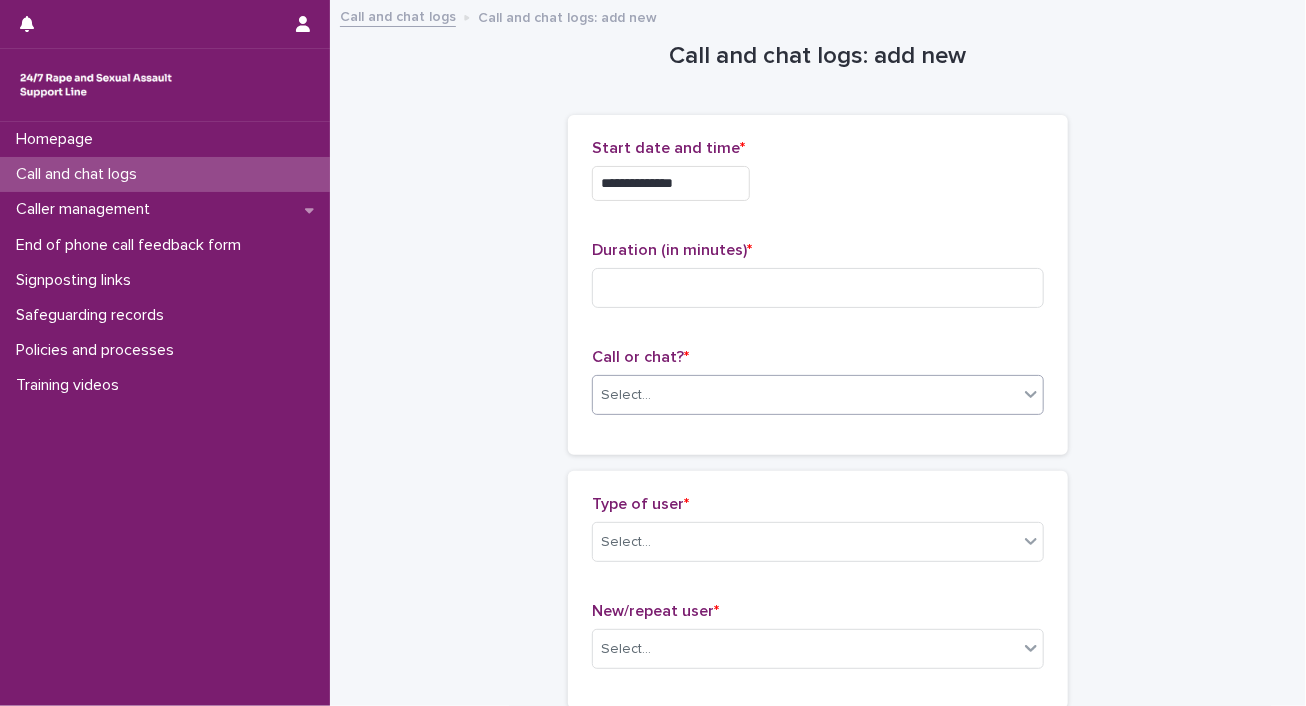 click 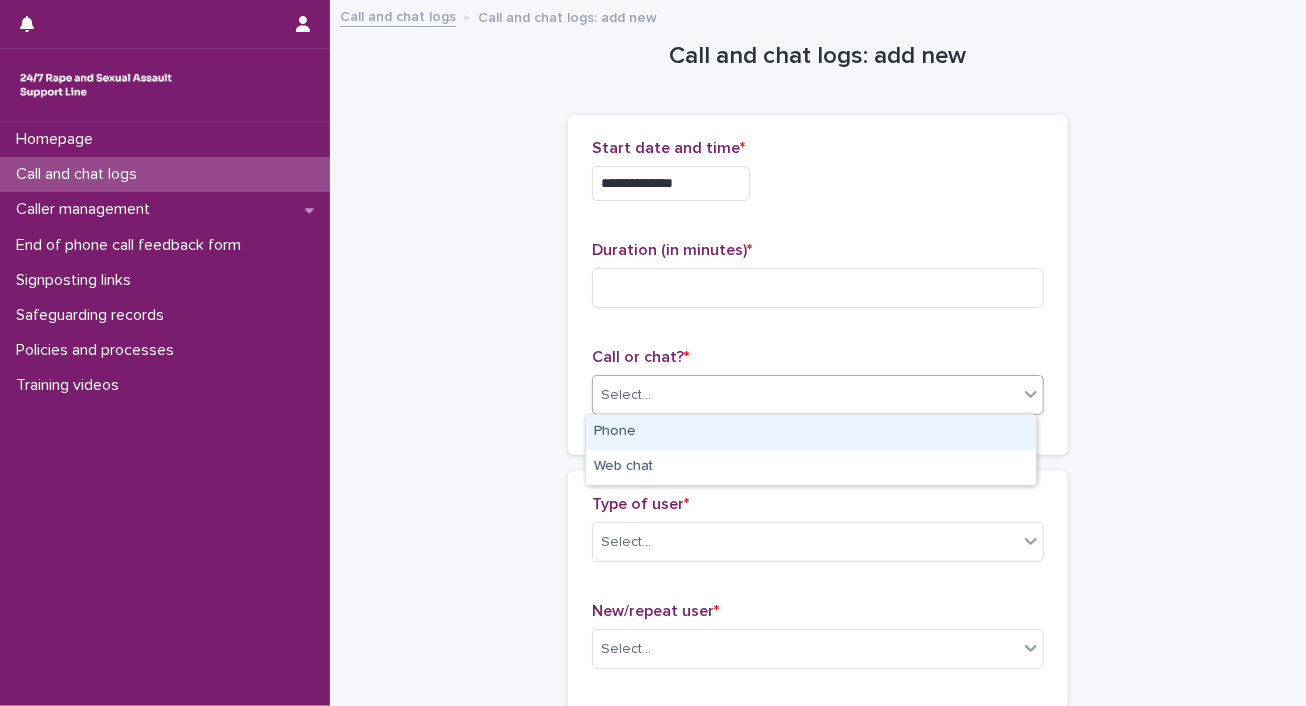 click on "Phone" at bounding box center [811, 432] 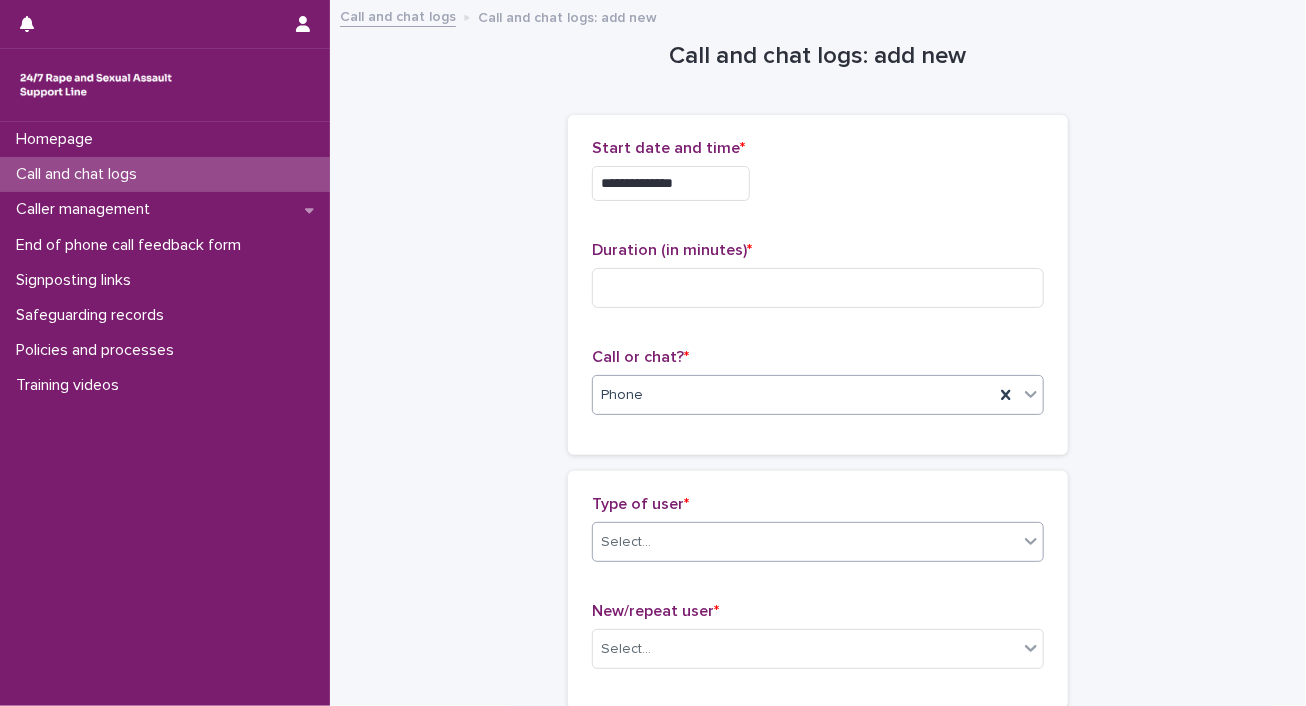 click 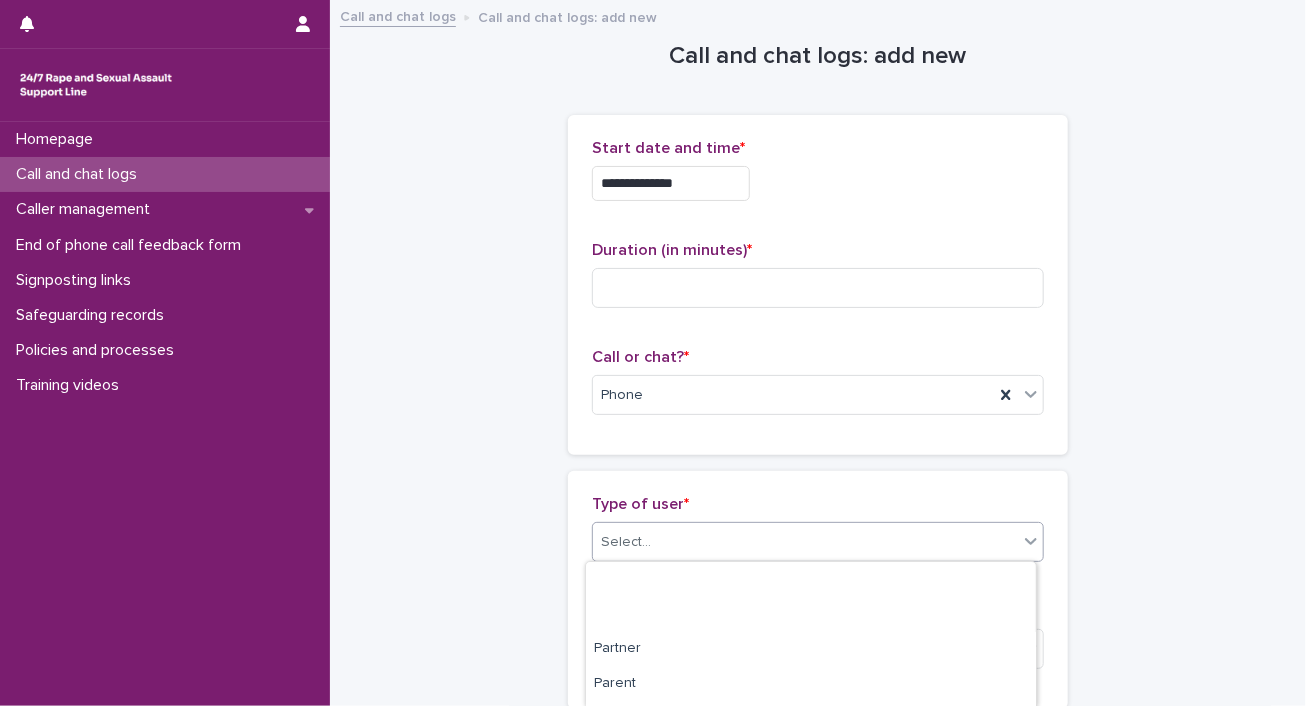 scroll, scrollTop: 200, scrollLeft: 0, axis: vertical 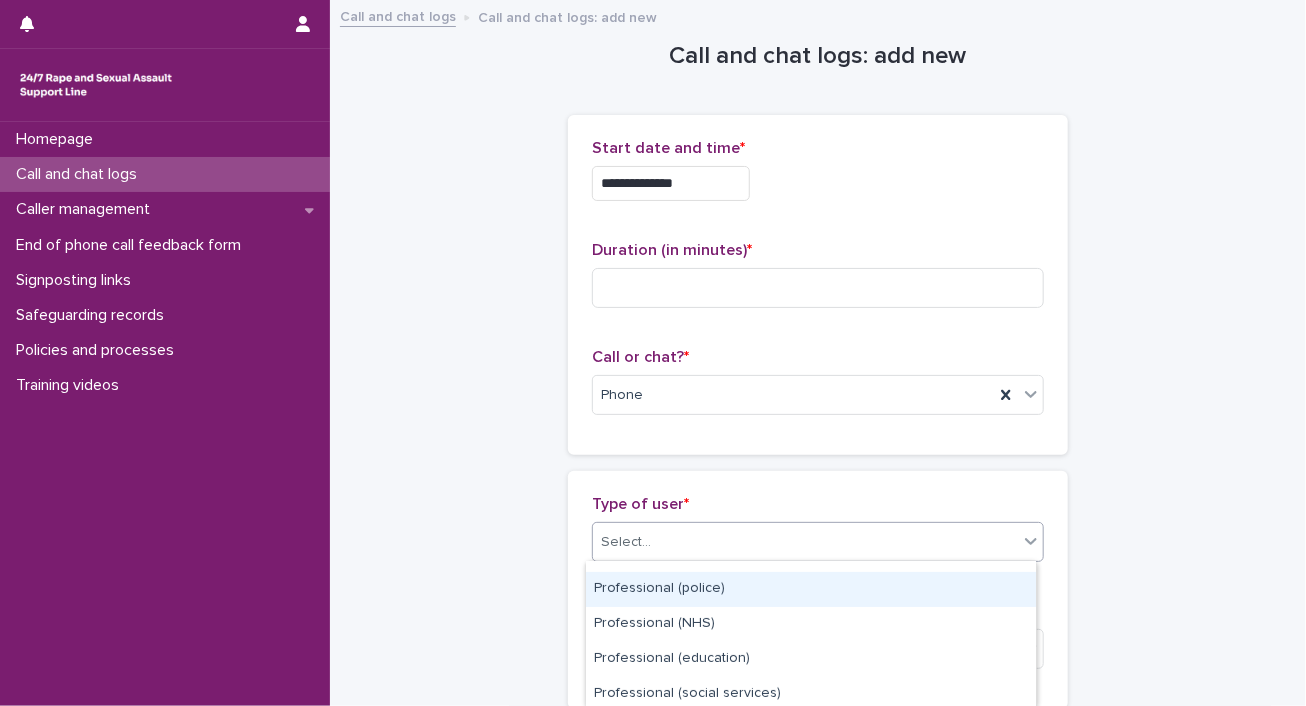 click on "**********" at bounding box center [818, 1084] 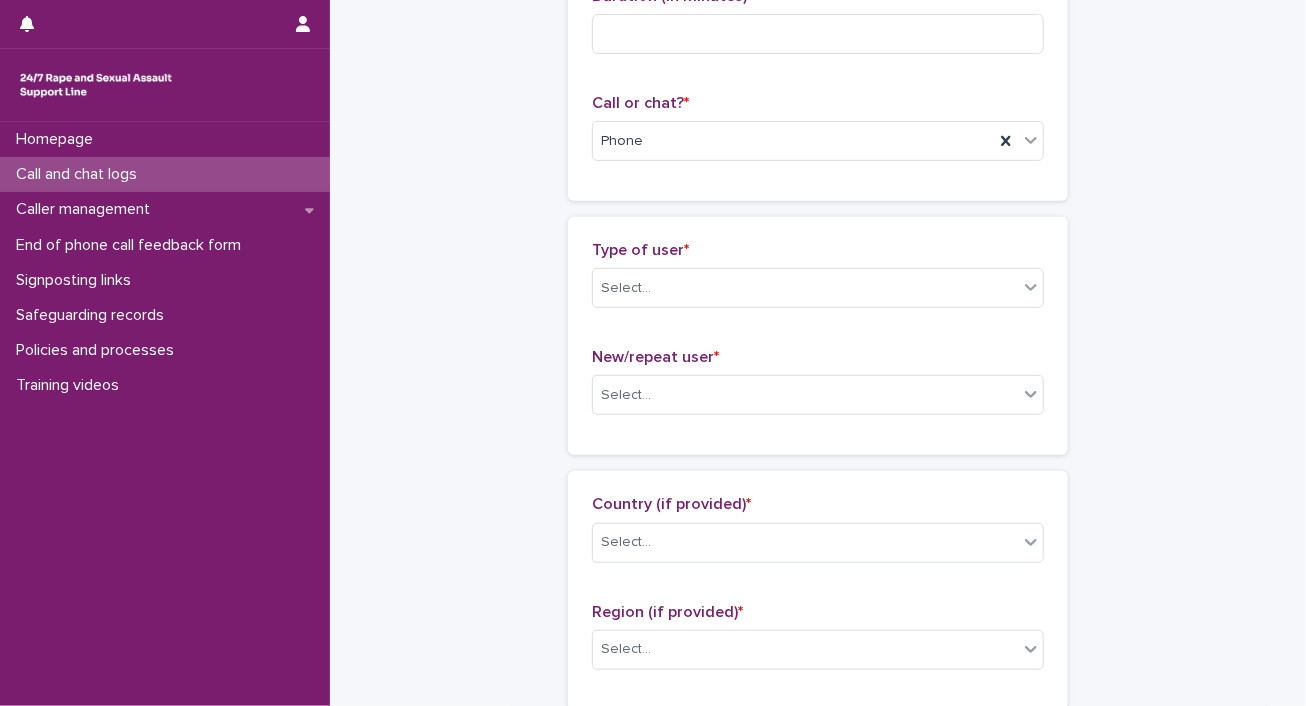 scroll, scrollTop: 300, scrollLeft: 0, axis: vertical 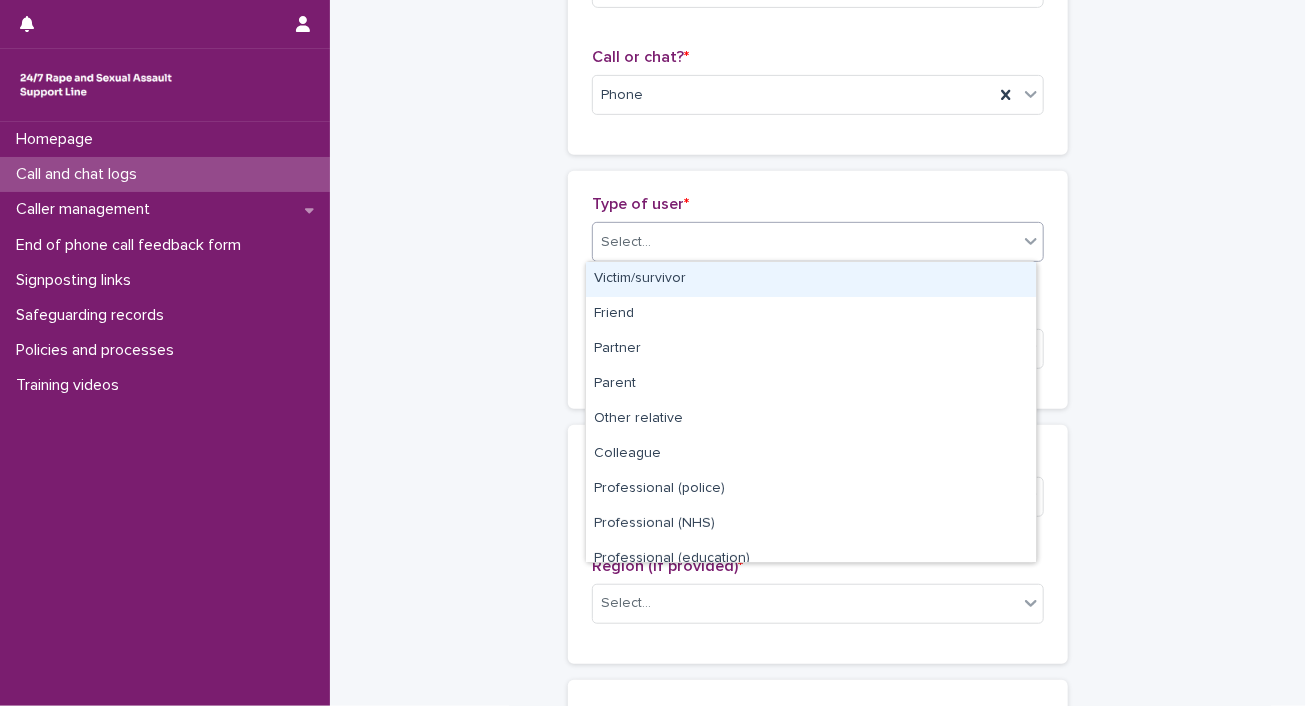 click 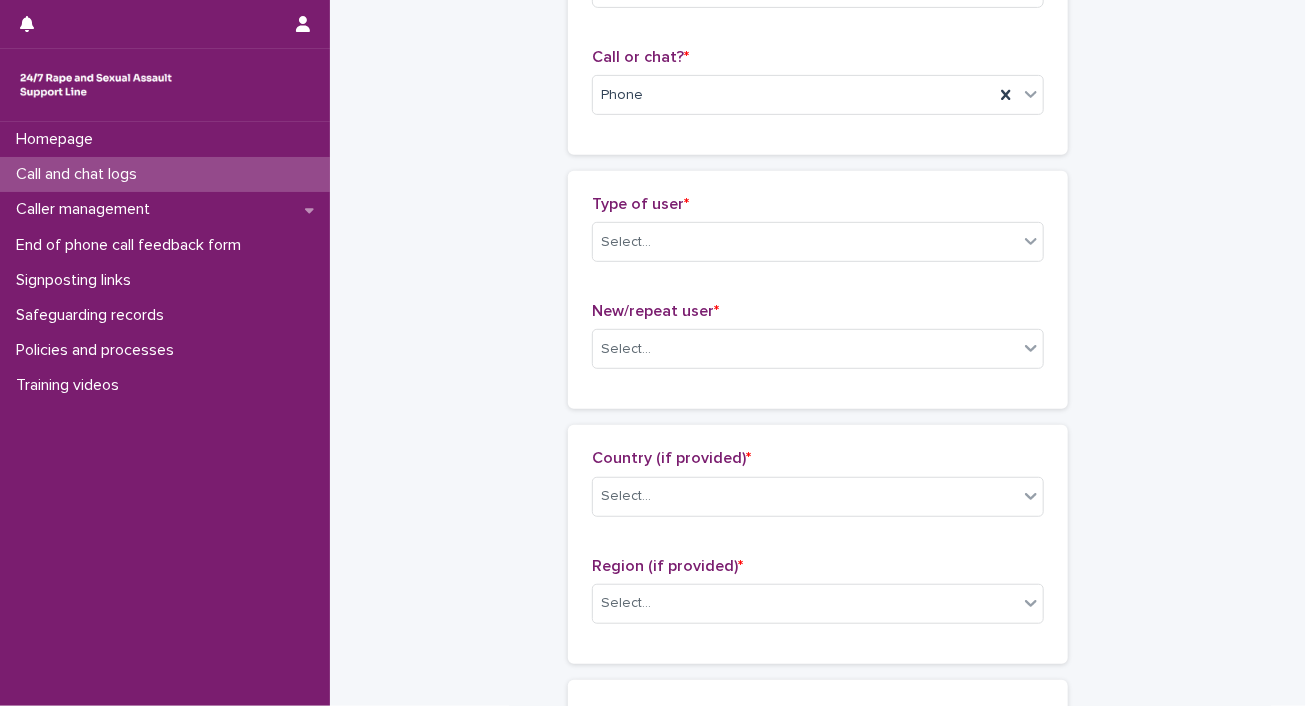 click on "**********" at bounding box center (818, 784) 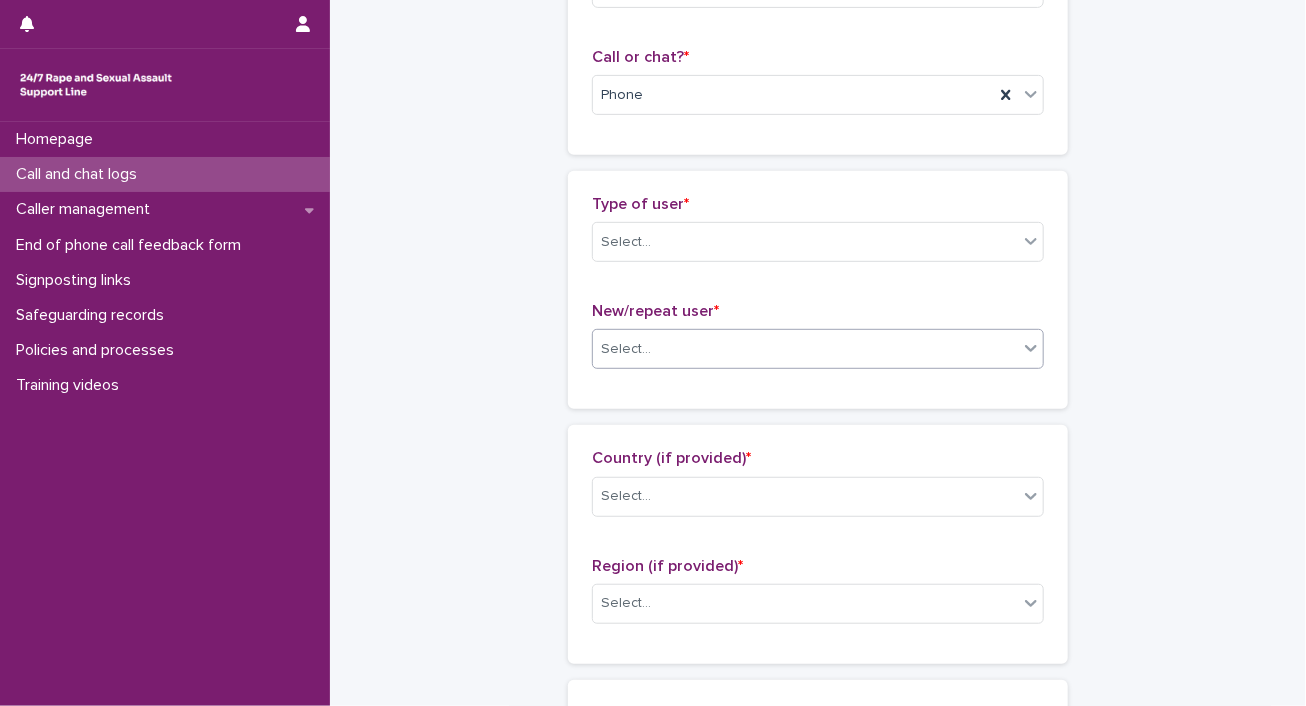 click 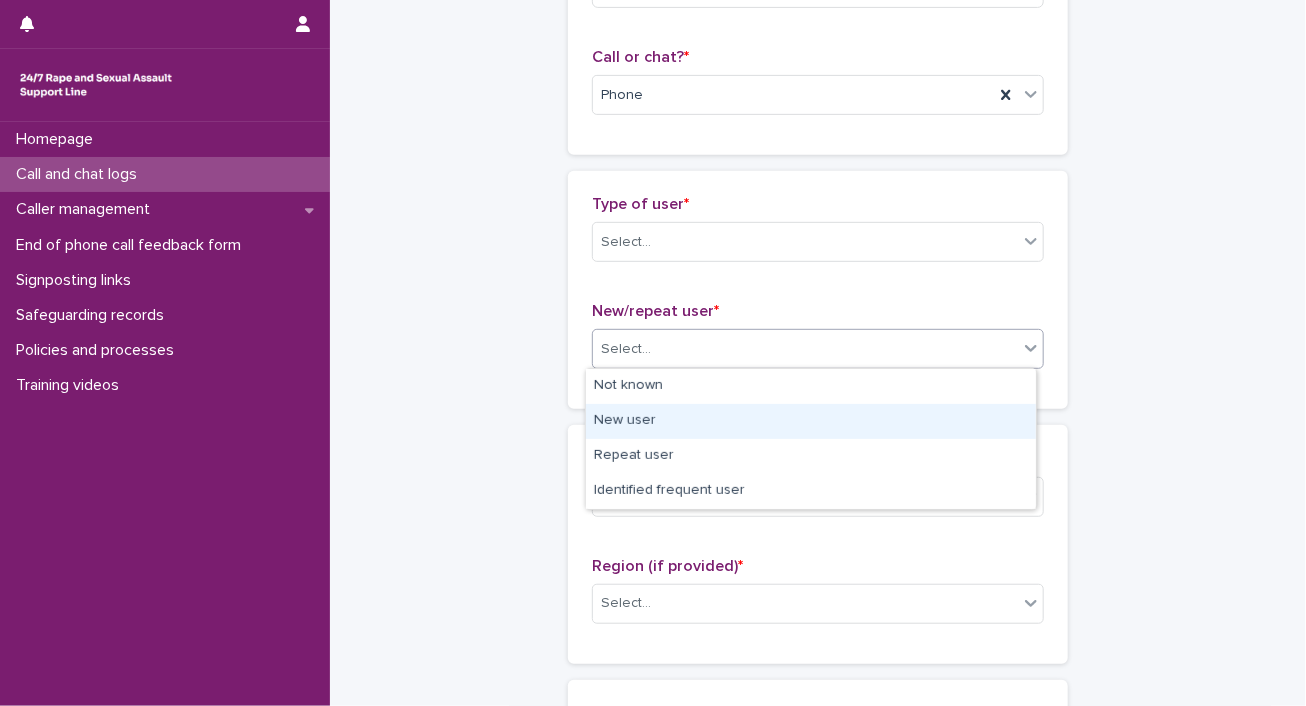 click on "New user" at bounding box center (811, 421) 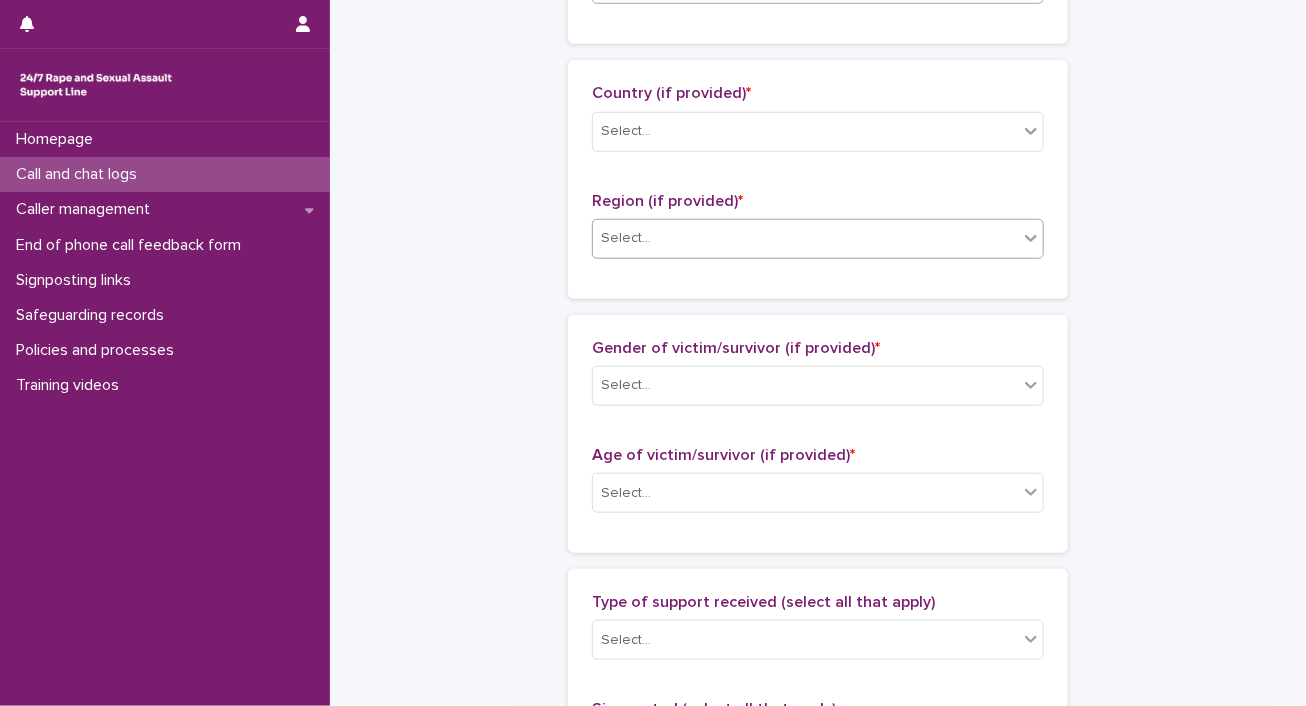 scroll, scrollTop: 700, scrollLeft: 0, axis: vertical 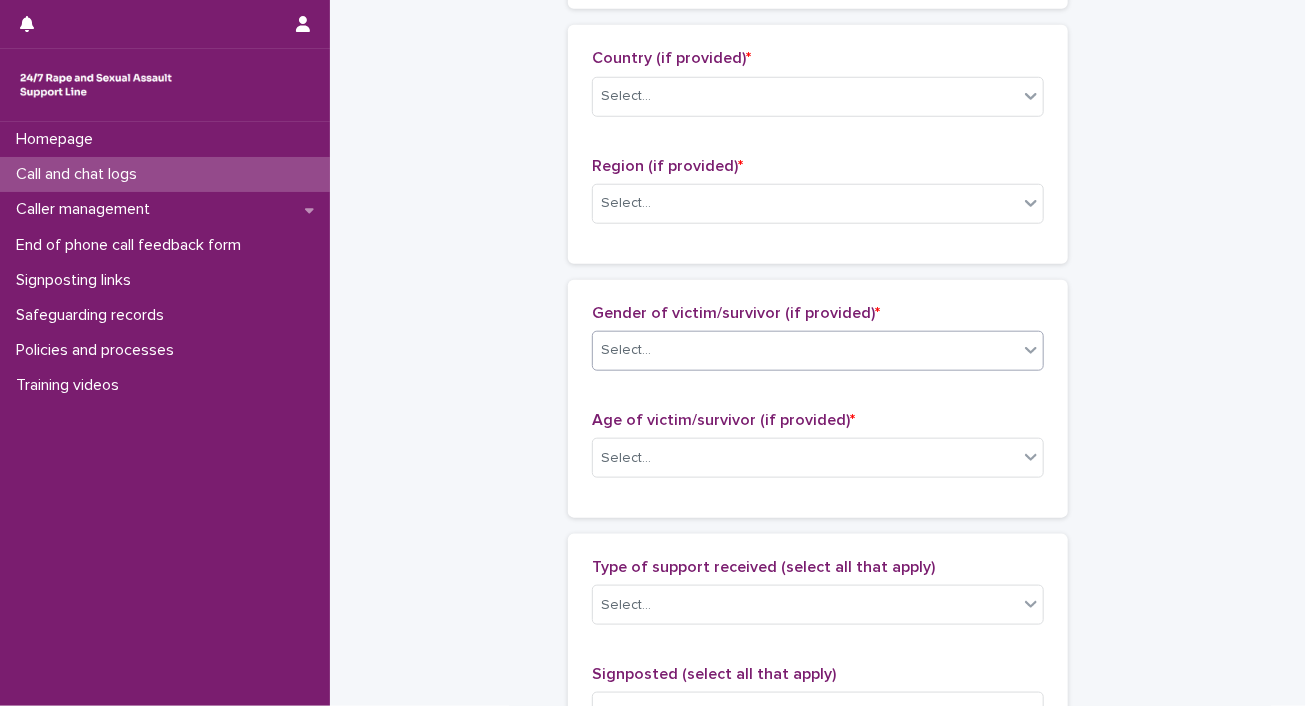 click 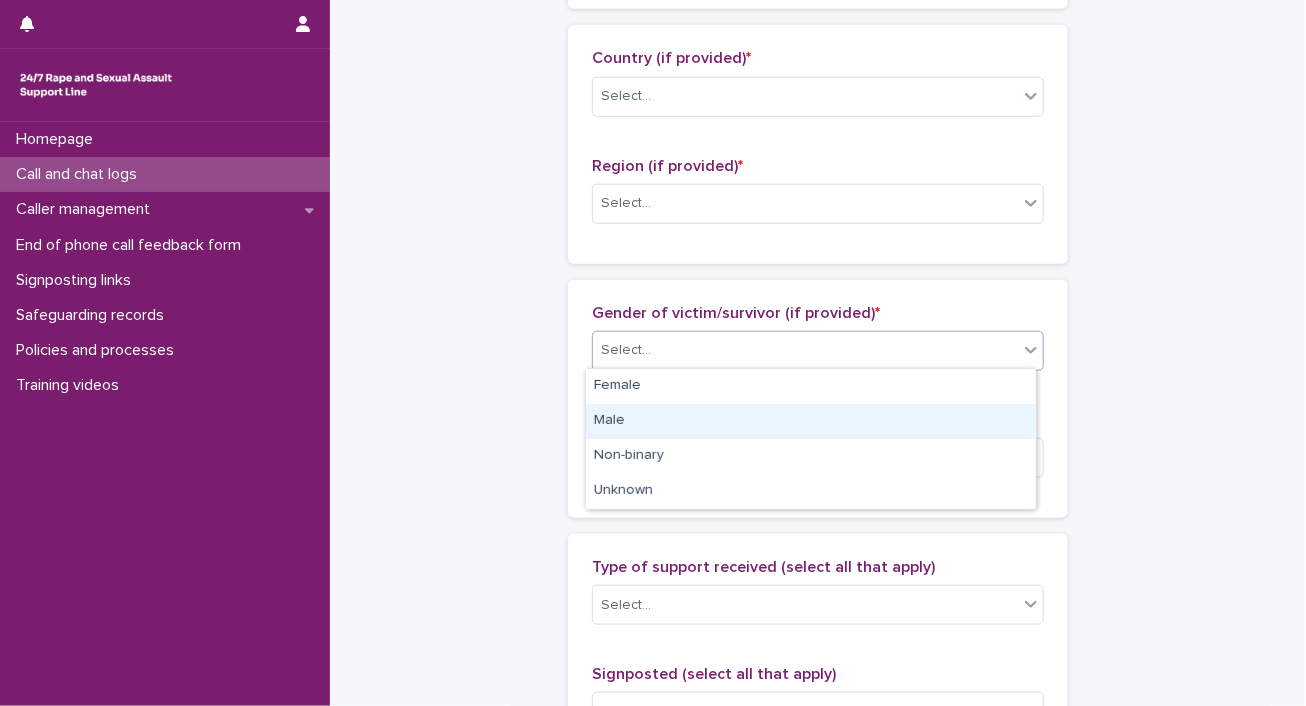 click on "Male" at bounding box center [811, 421] 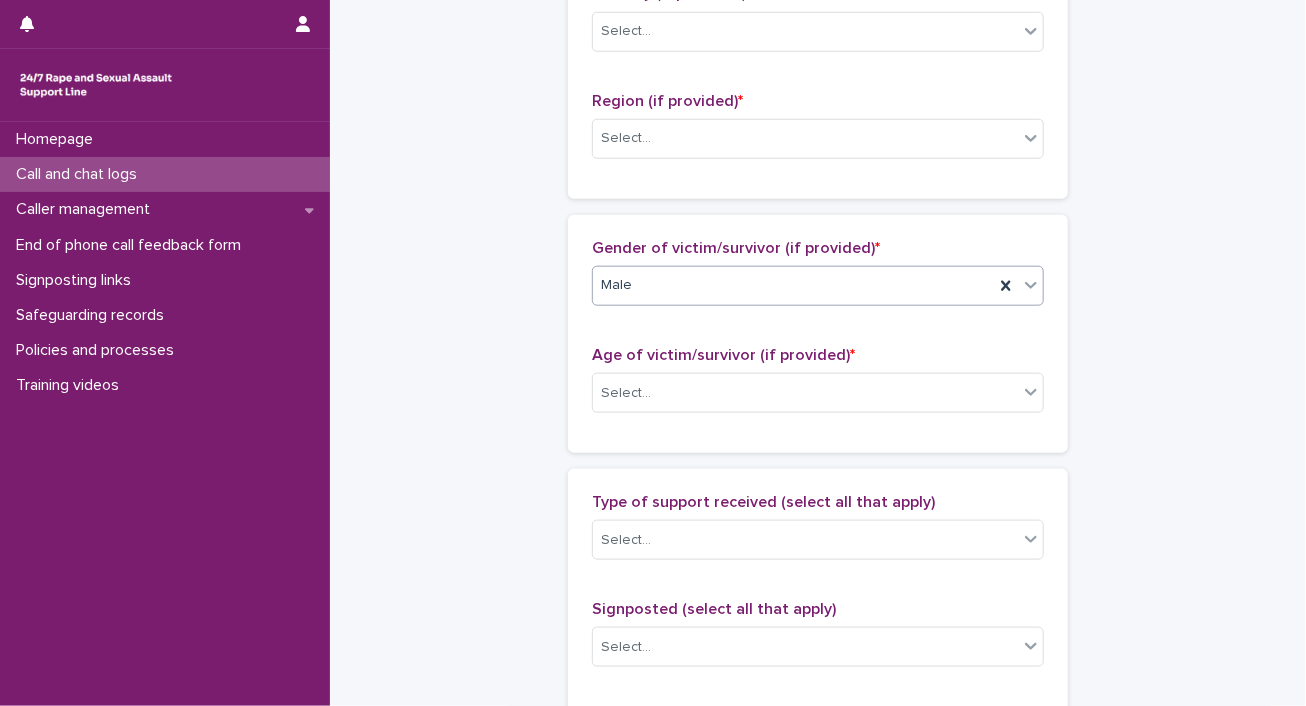 scroll, scrollTop: 800, scrollLeft: 0, axis: vertical 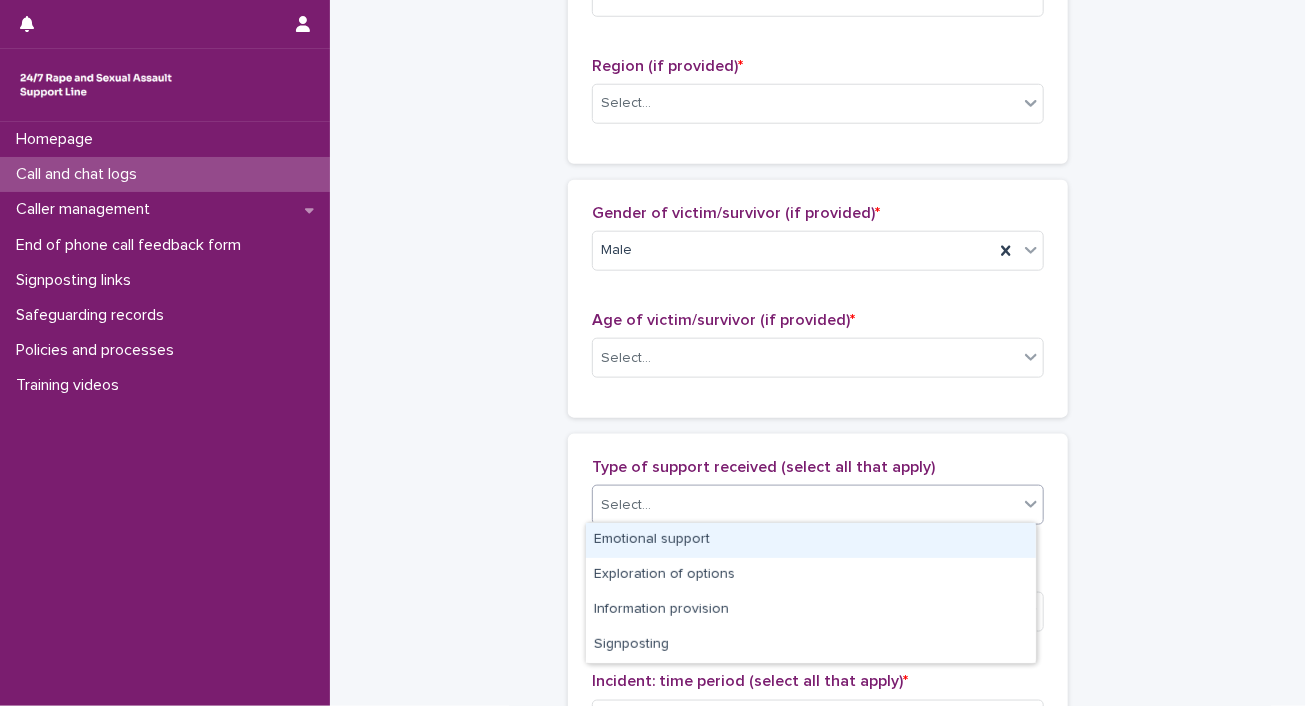 click 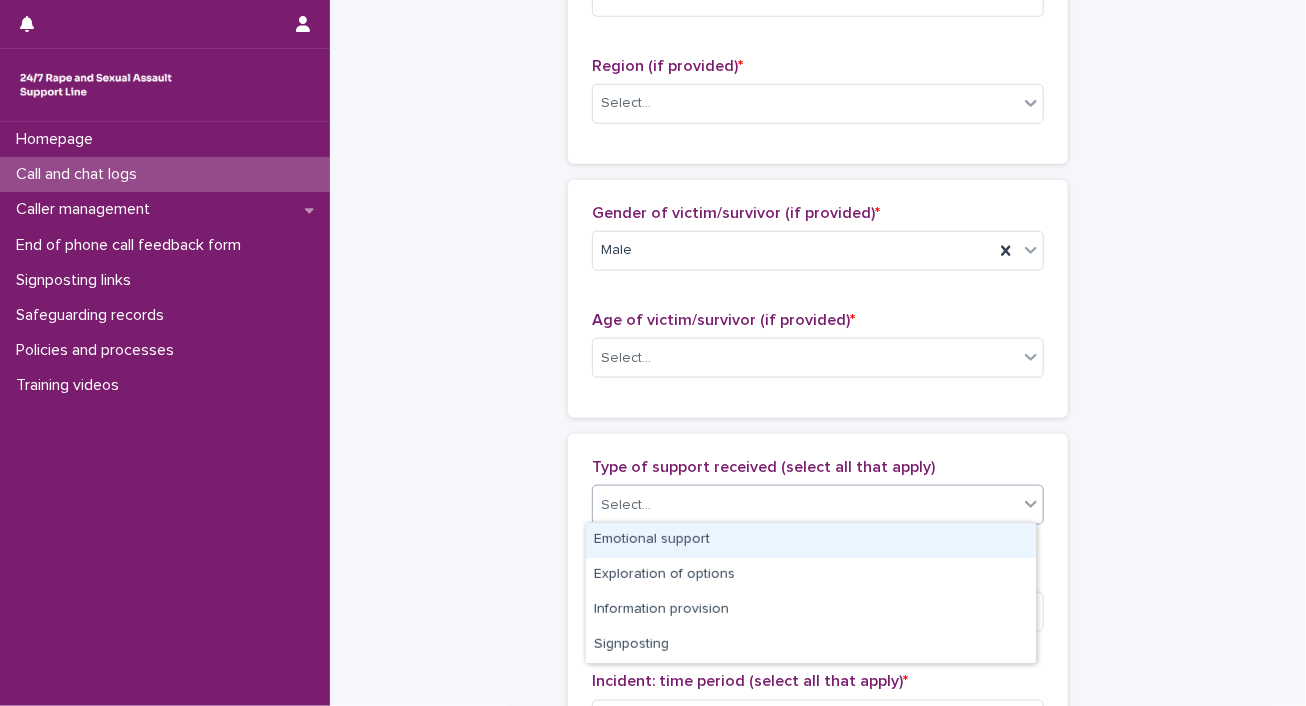 click on "Emotional support" at bounding box center (811, 540) 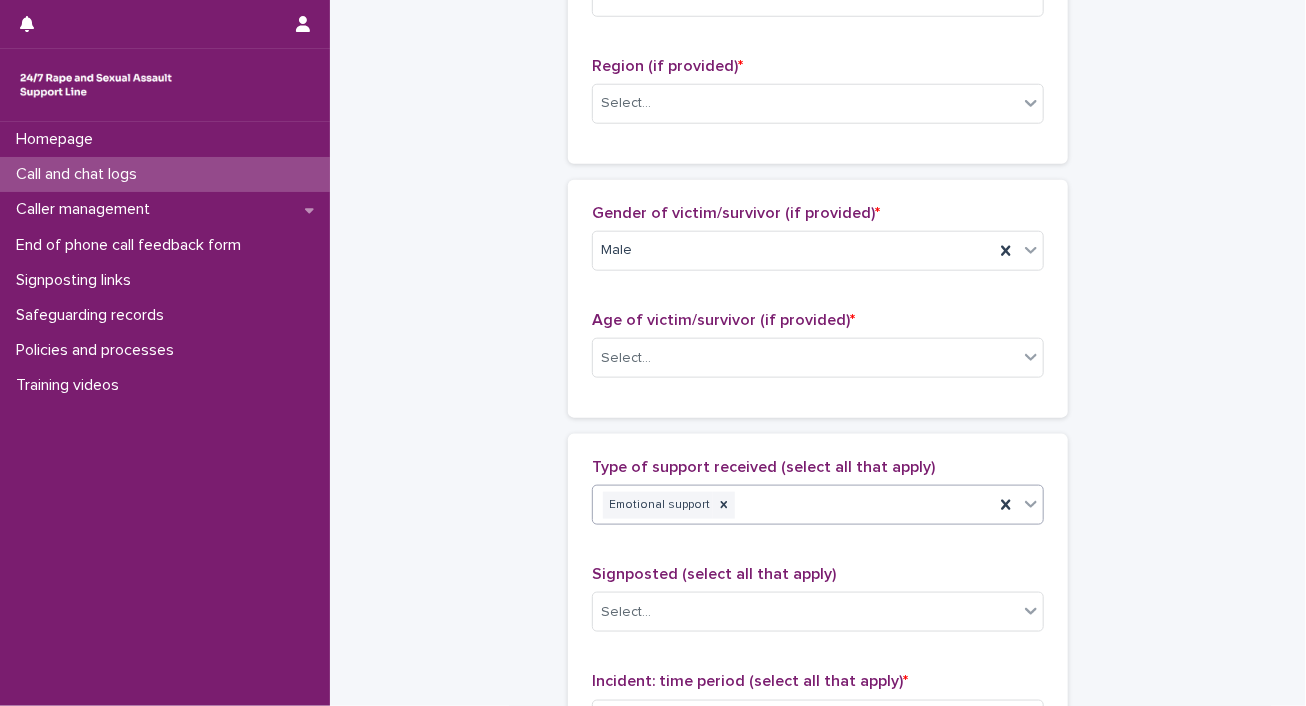 scroll, scrollTop: 1417, scrollLeft: 0, axis: vertical 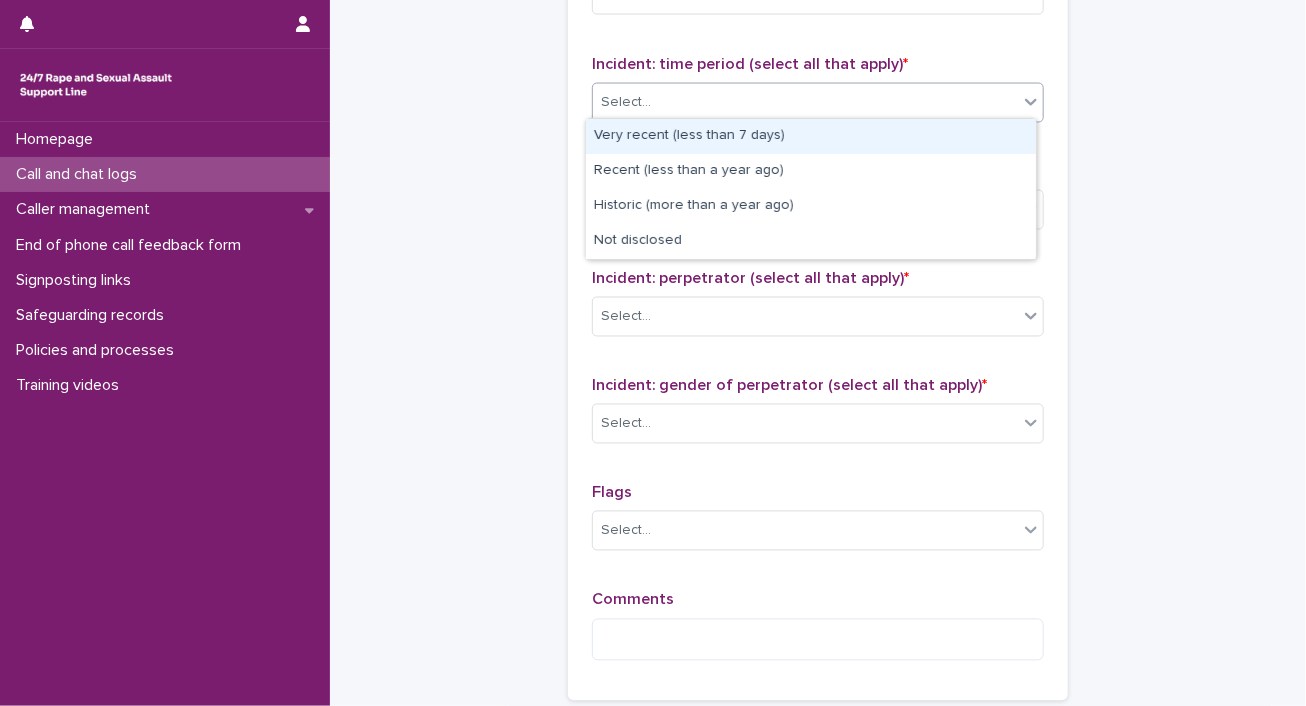 click 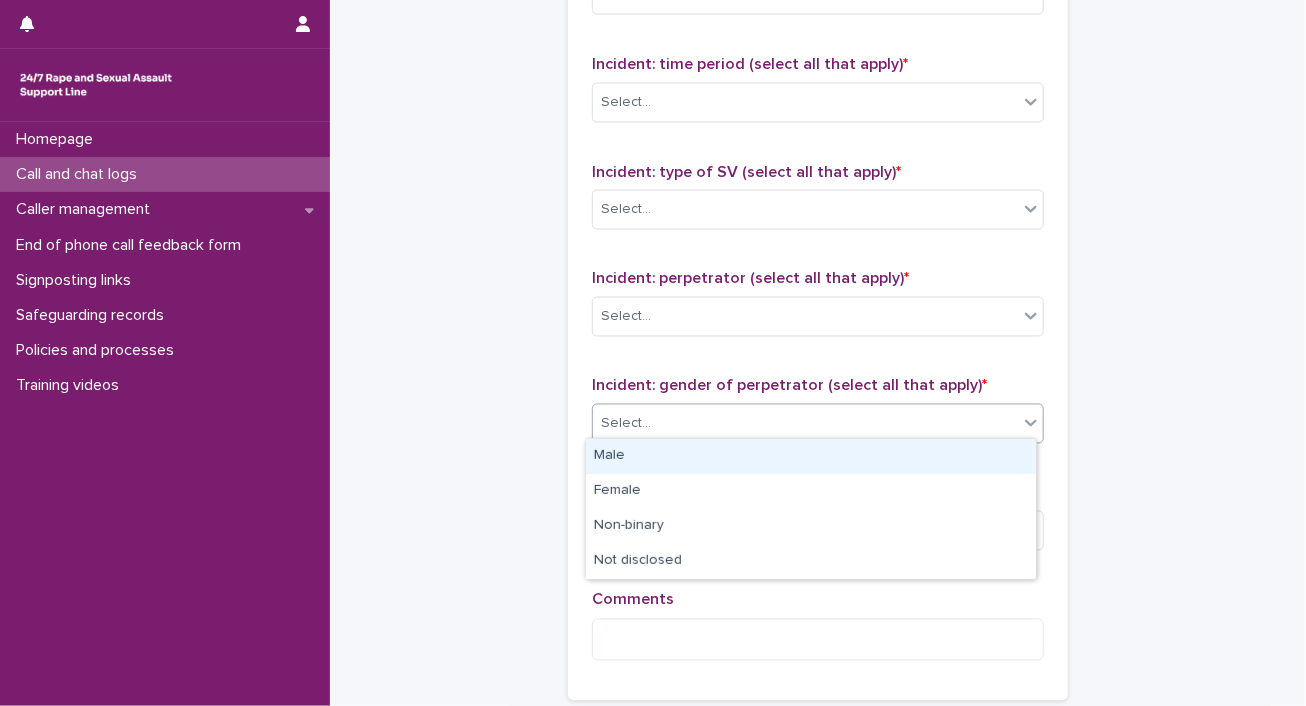 click 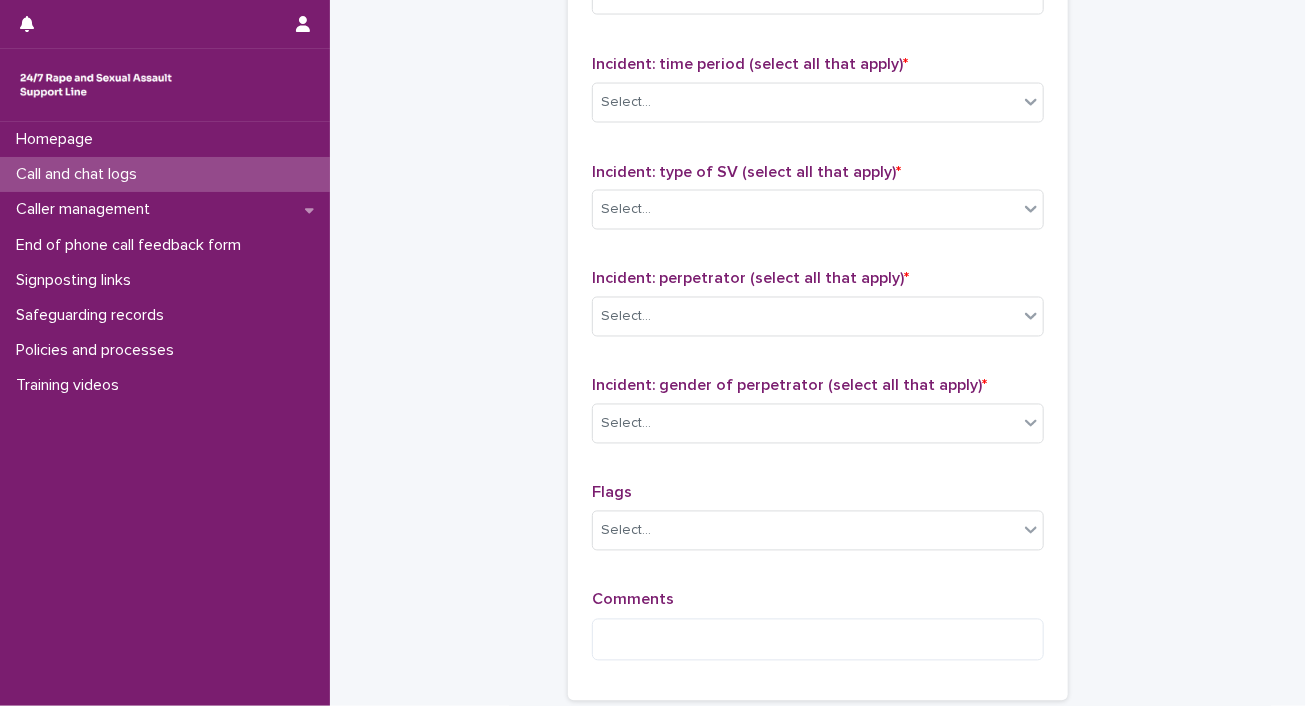 click on "**********" at bounding box center (818, -333) 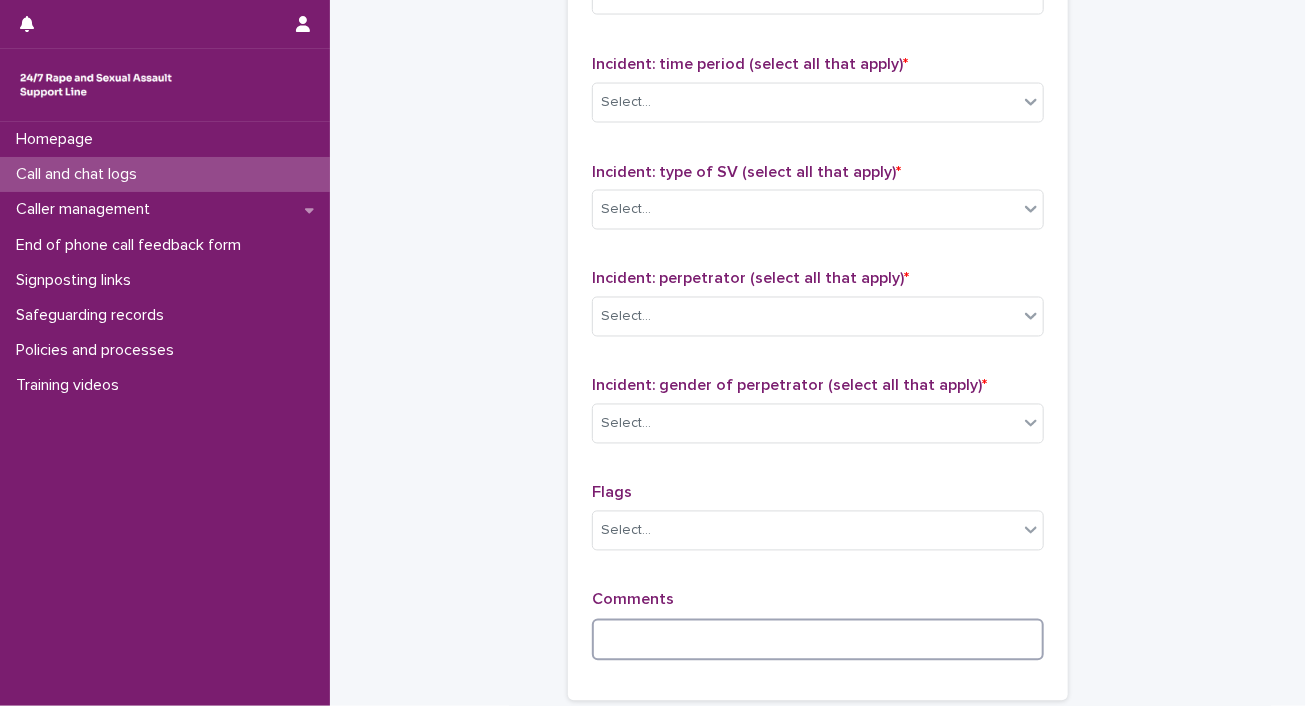click at bounding box center [818, 640] 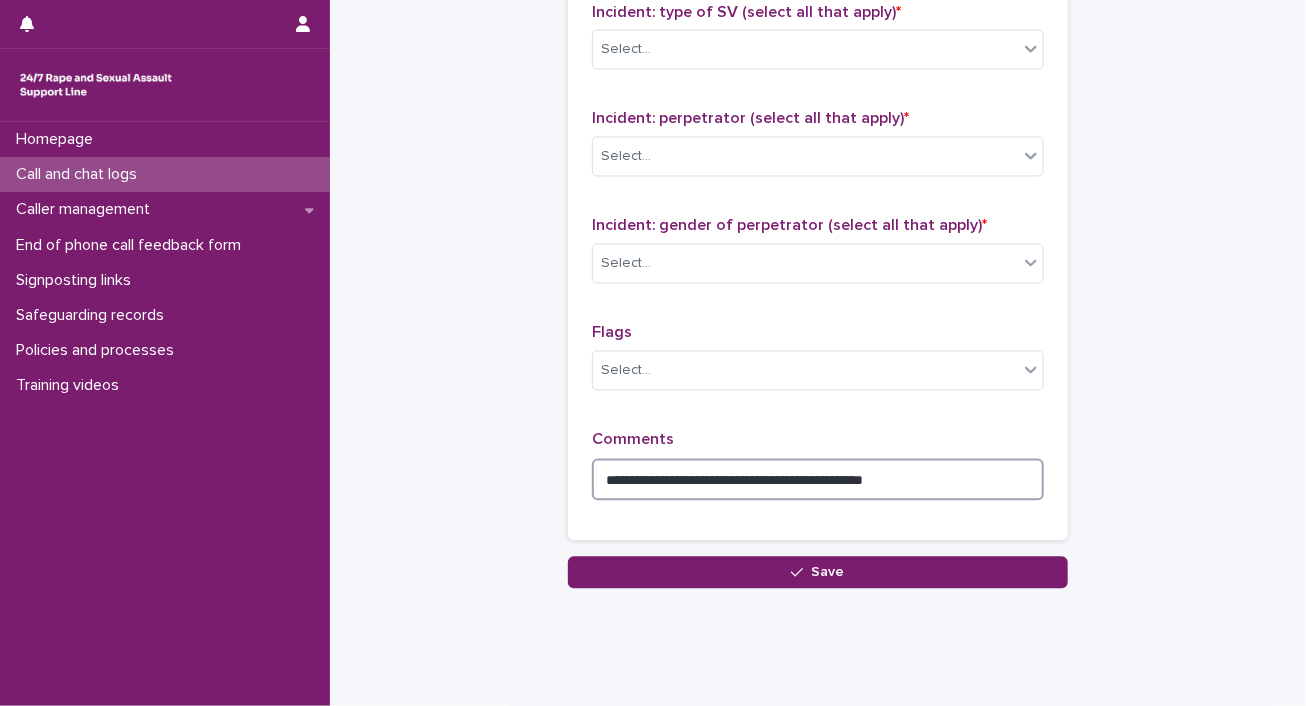 scroll, scrollTop: 1610, scrollLeft: 0, axis: vertical 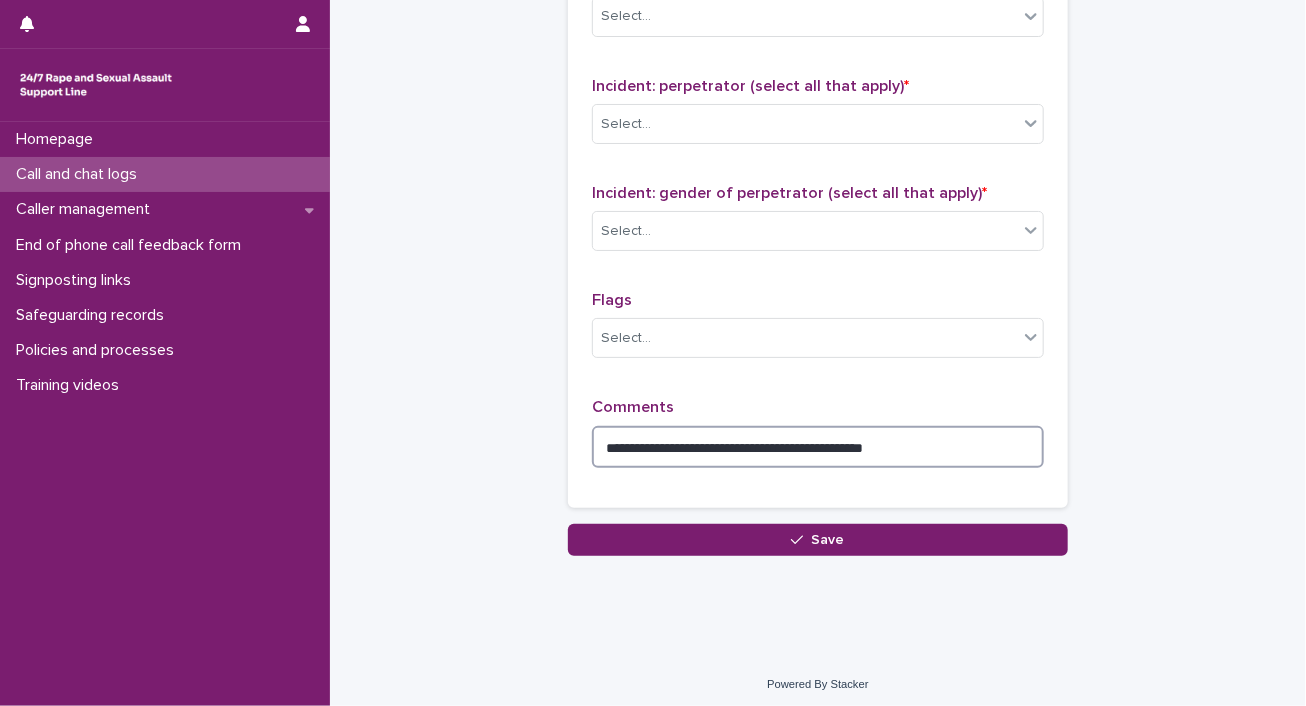 click on "**********" at bounding box center (818, 447) 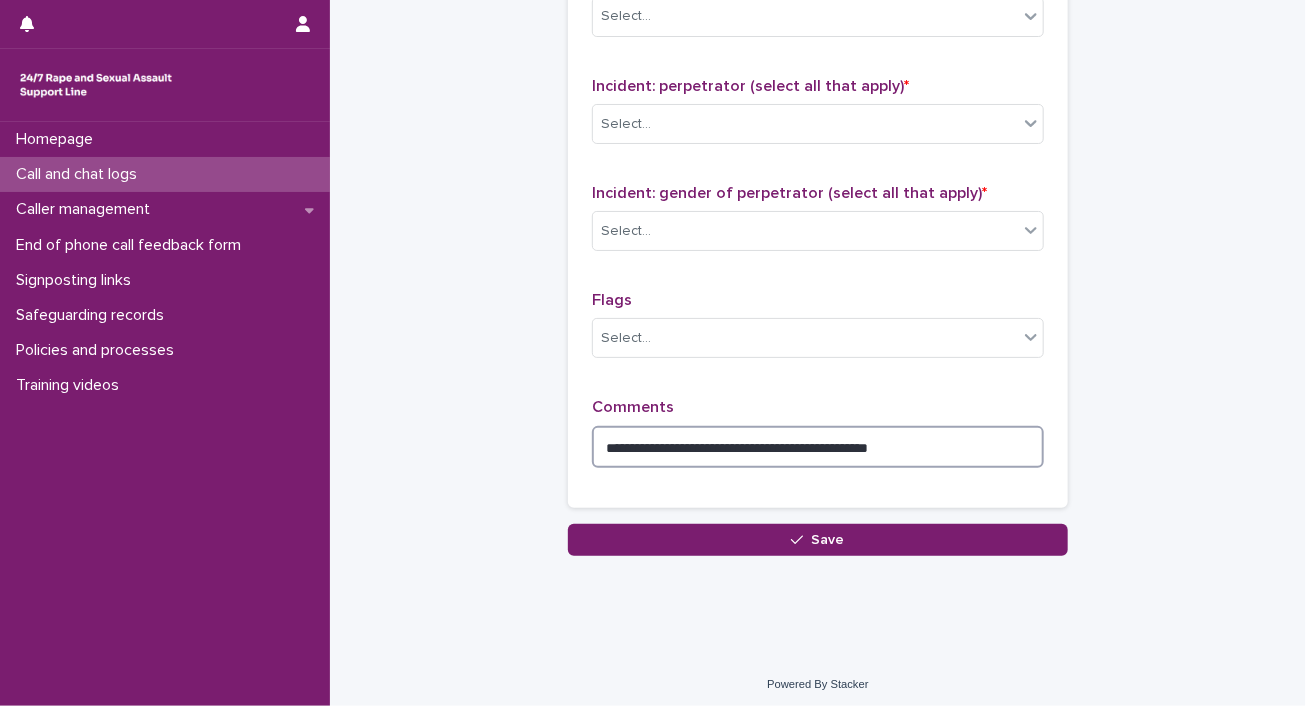 drag, startPoint x: 950, startPoint y: 422, endPoint x: 891, endPoint y: 419, distance: 59.07622 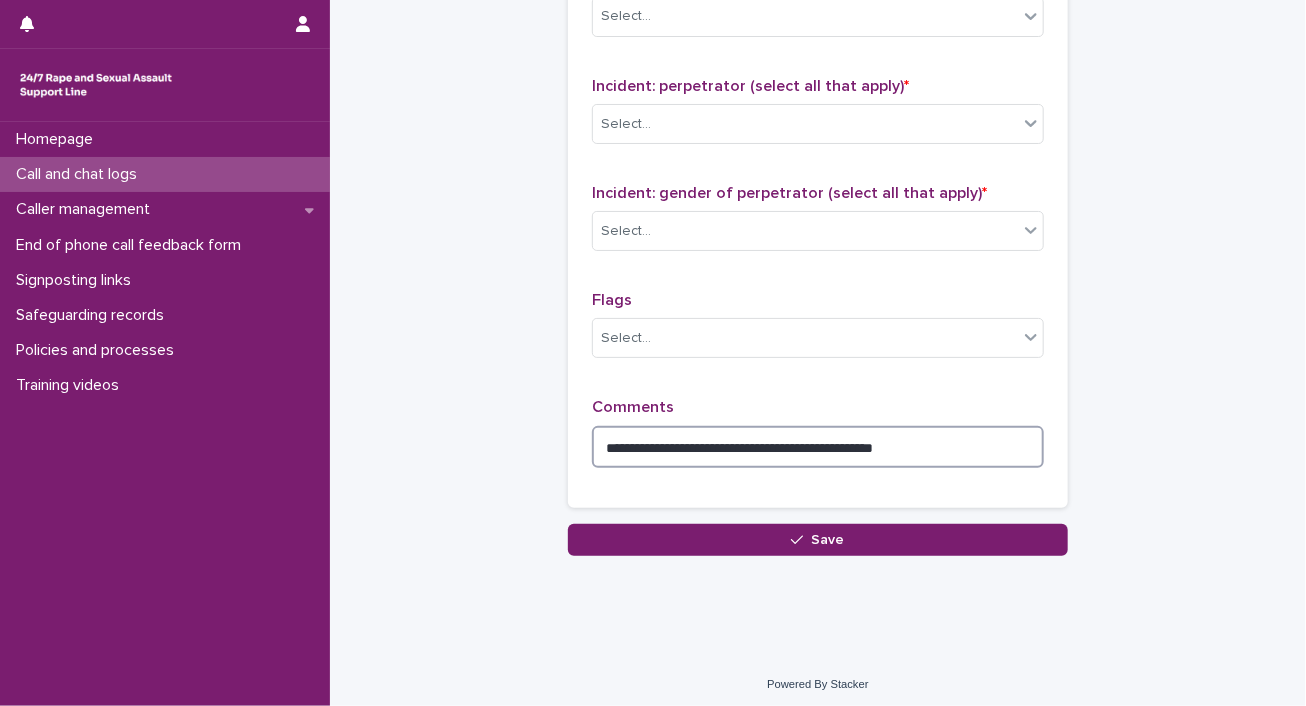 click on "**********" at bounding box center (818, 447) 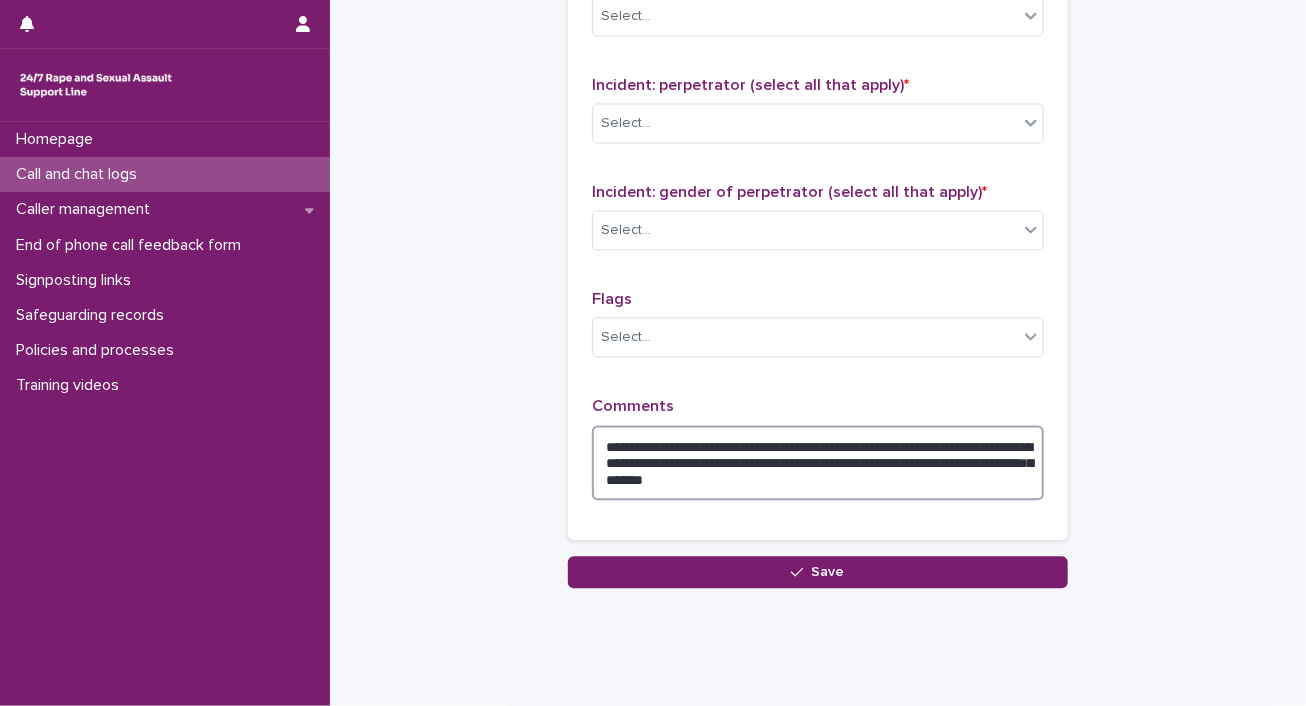 click on "**********" at bounding box center [818, 464] 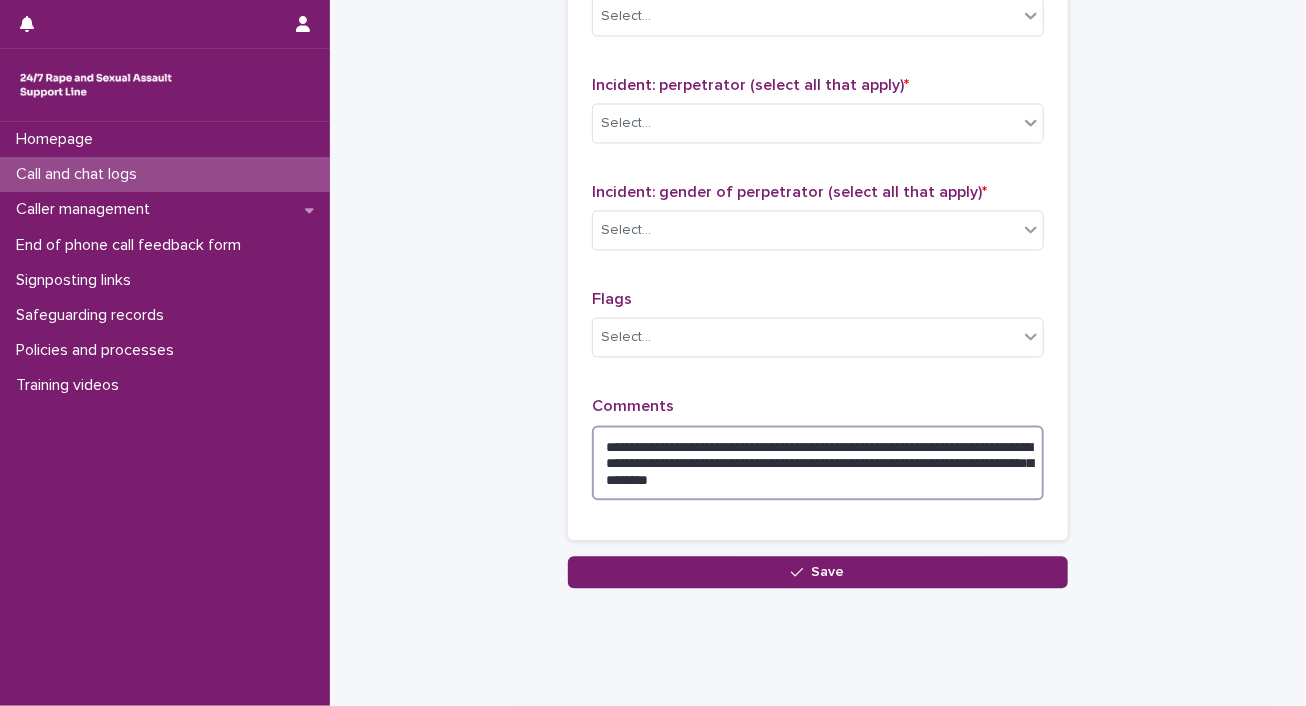 click on "**********" at bounding box center [818, 464] 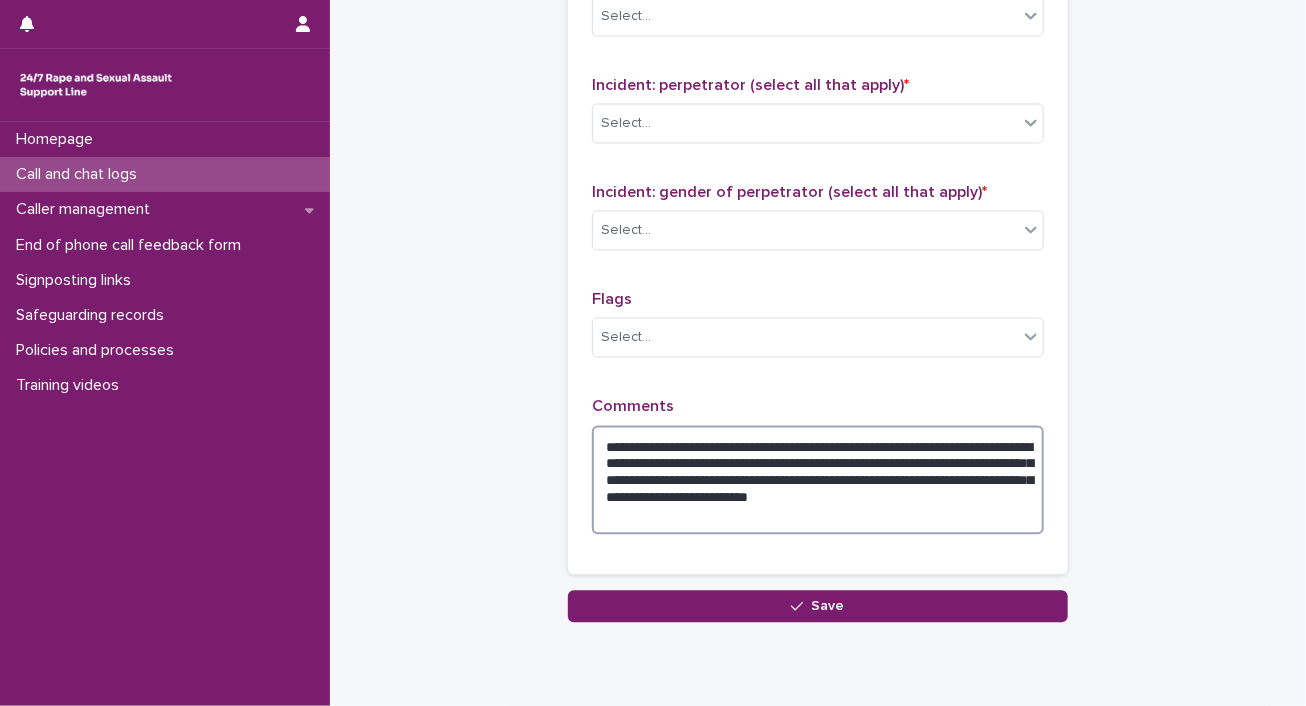 click on "**********" at bounding box center (818, 481) 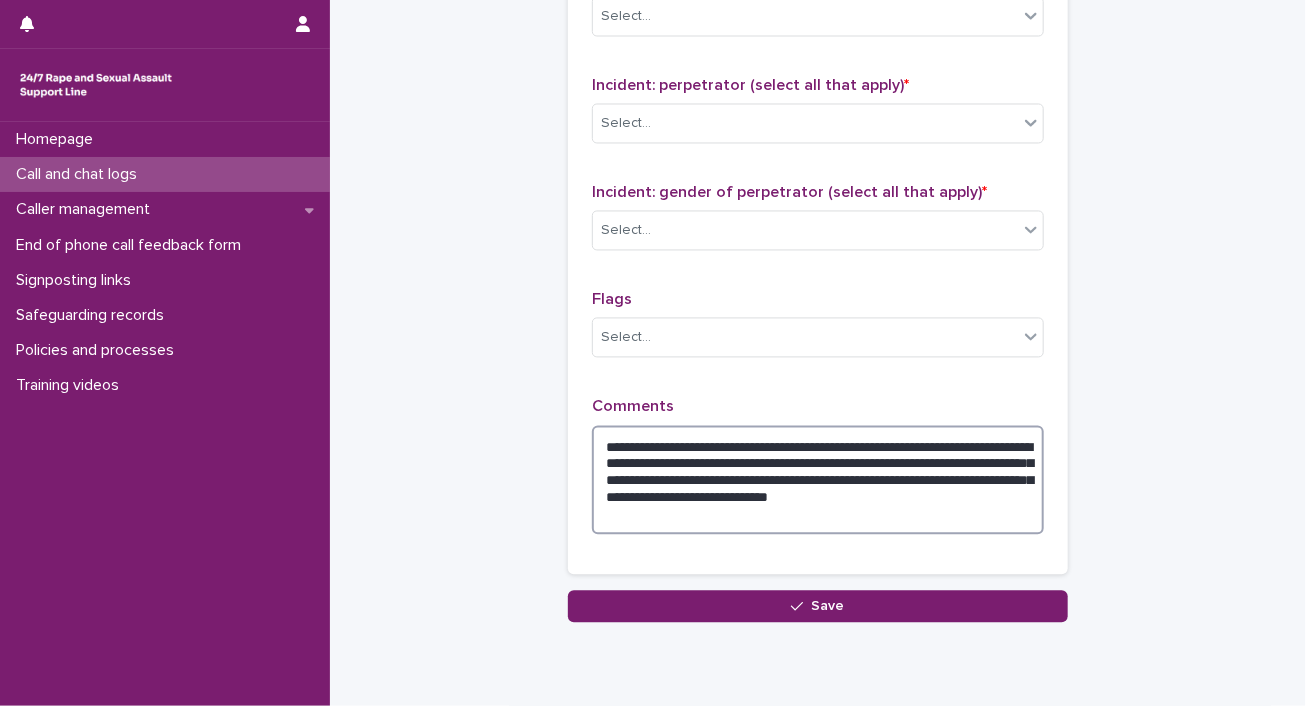 click on "**********" at bounding box center (818, 481) 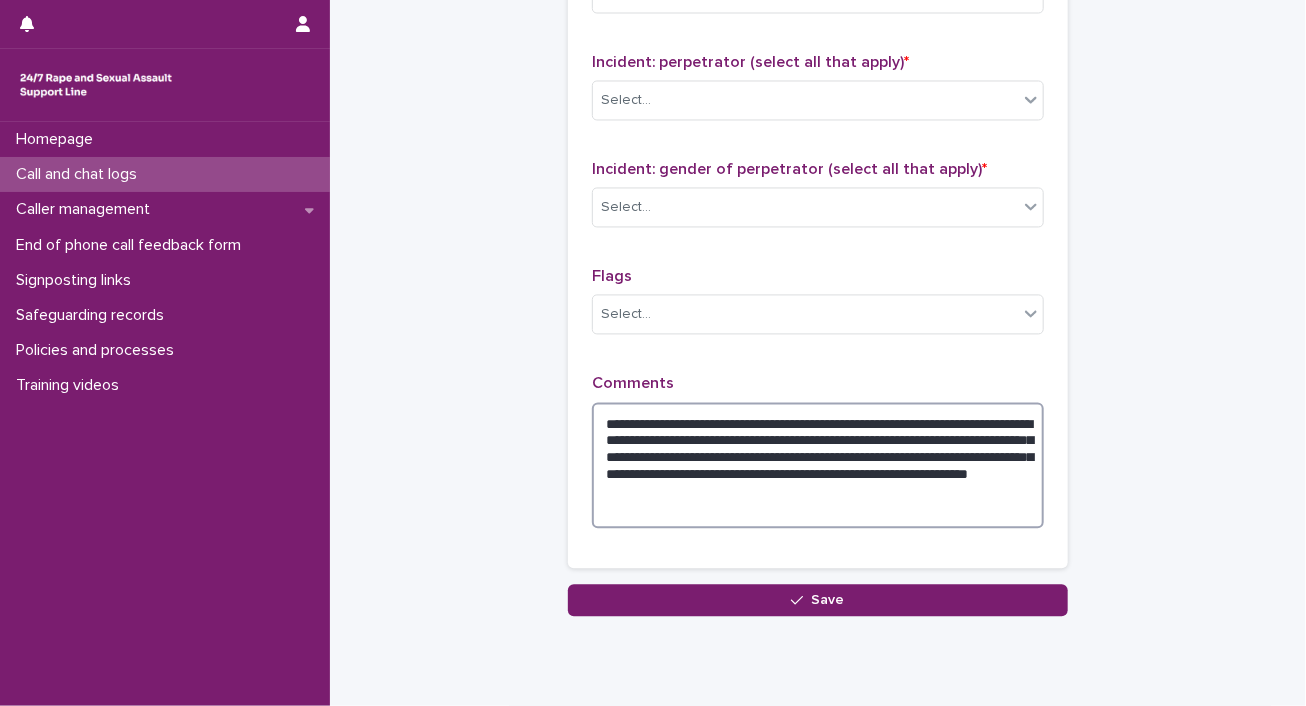 scroll, scrollTop: 1694, scrollLeft: 0, axis: vertical 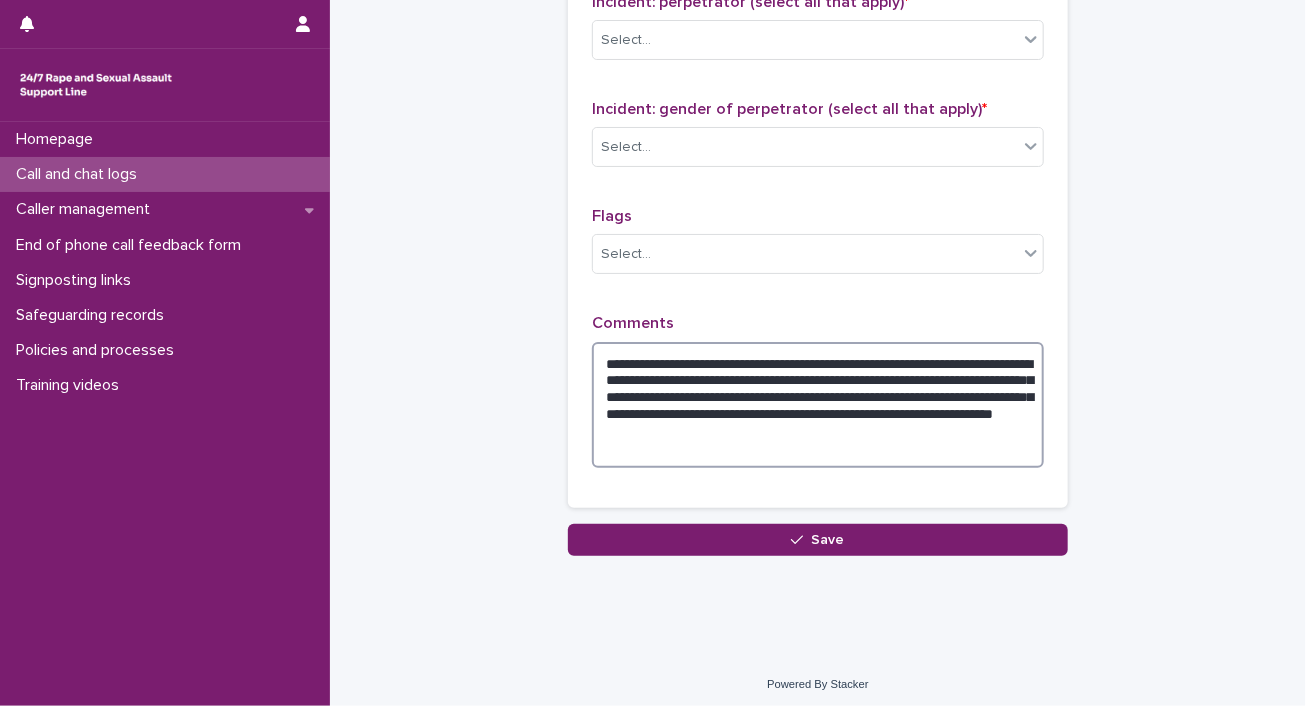 click on "**********" at bounding box center (818, 405) 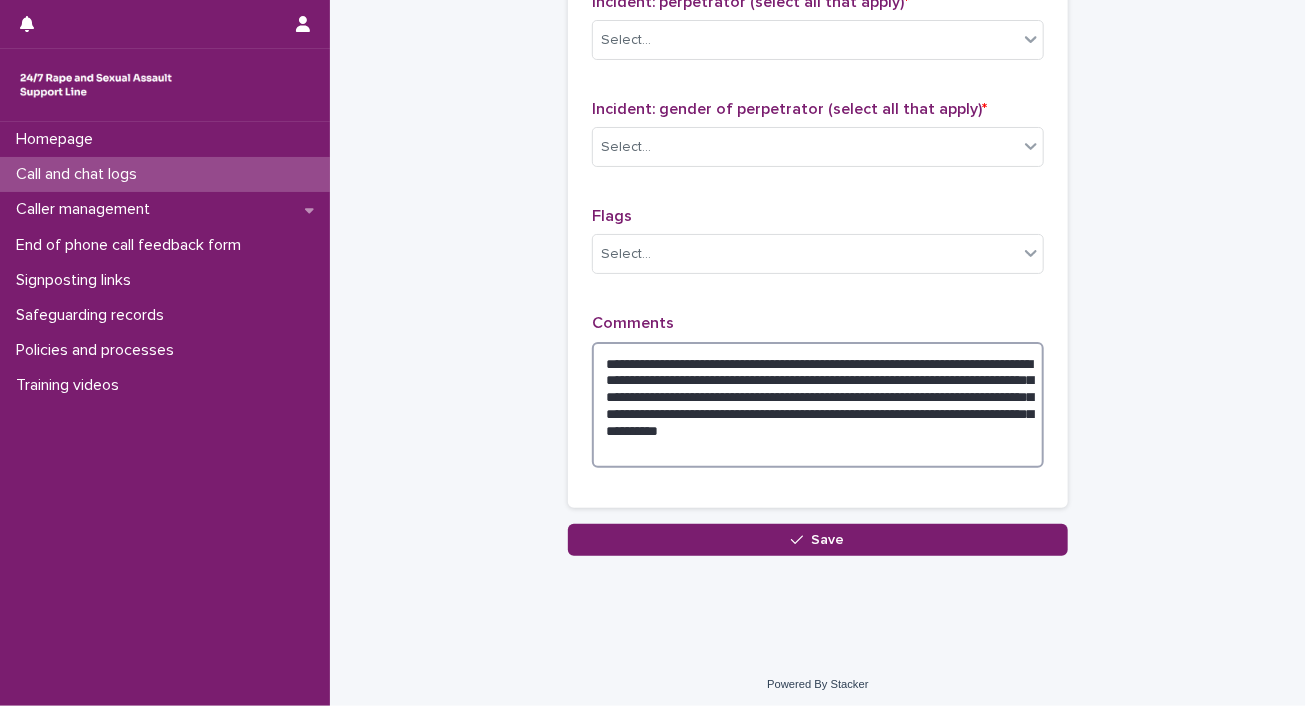 drag, startPoint x: 624, startPoint y: 437, endPoint x: 624, endPoint y: 425, distance: 12 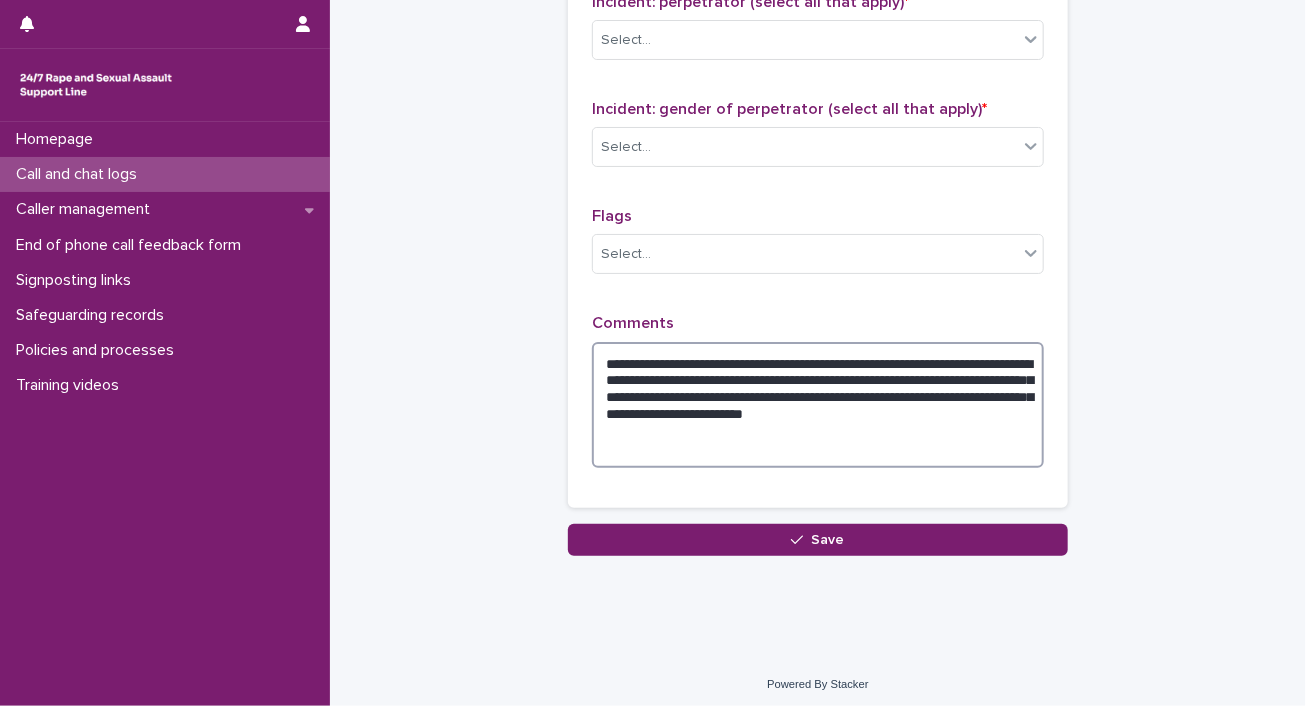 scroll, scrollTop: 1677, scrollLeft: 0, axis: vertical 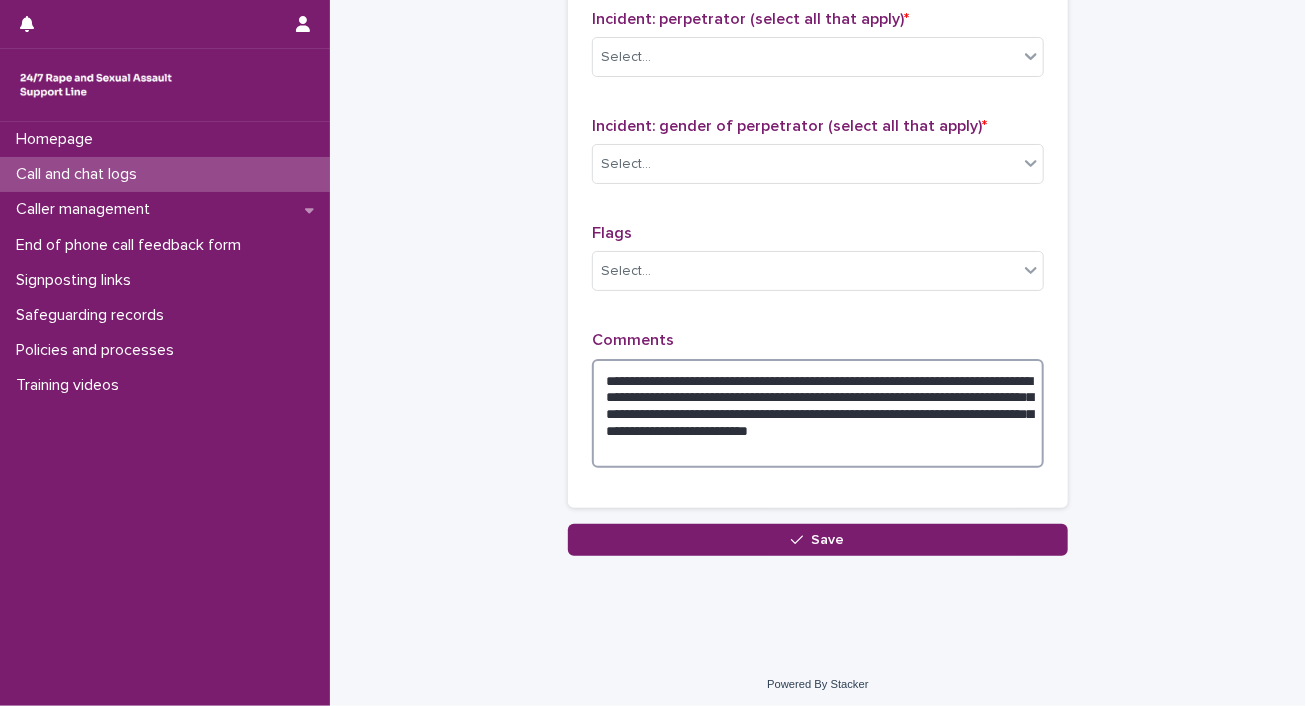 click on "**********" at bounding box center [818, 414] 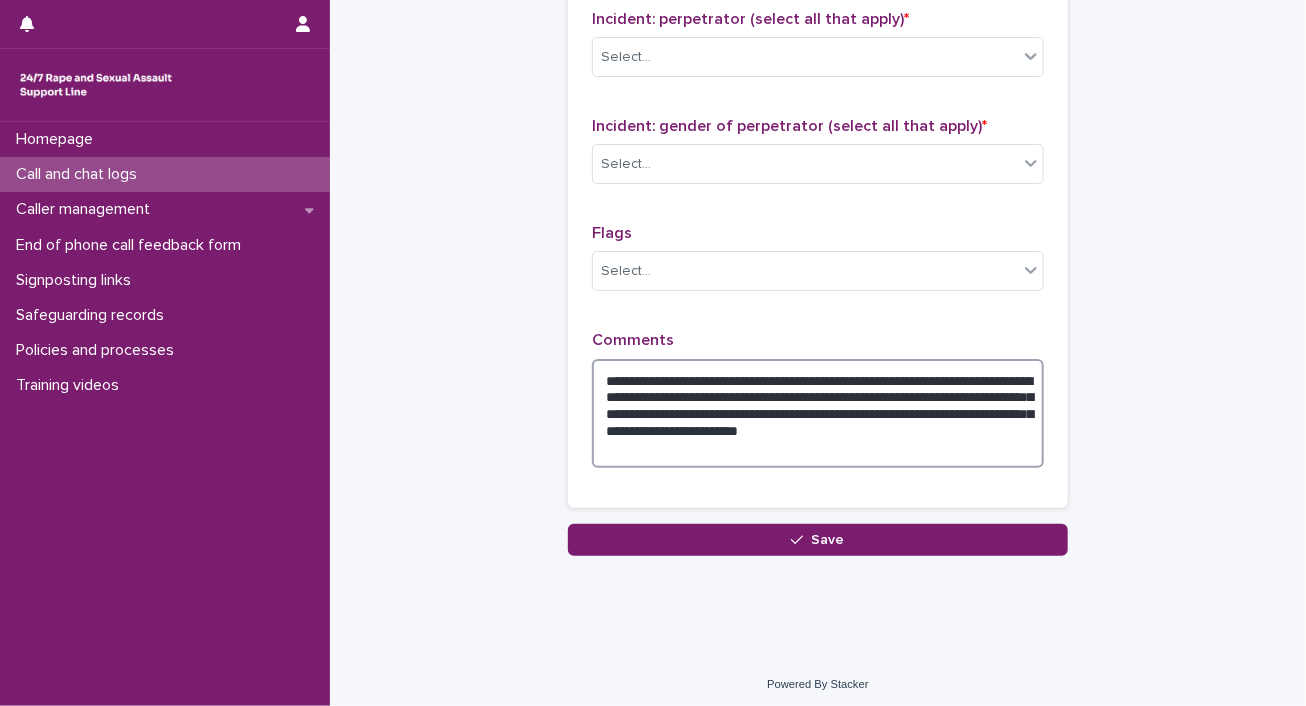 click on "**********" at bounding box center (818, 414) 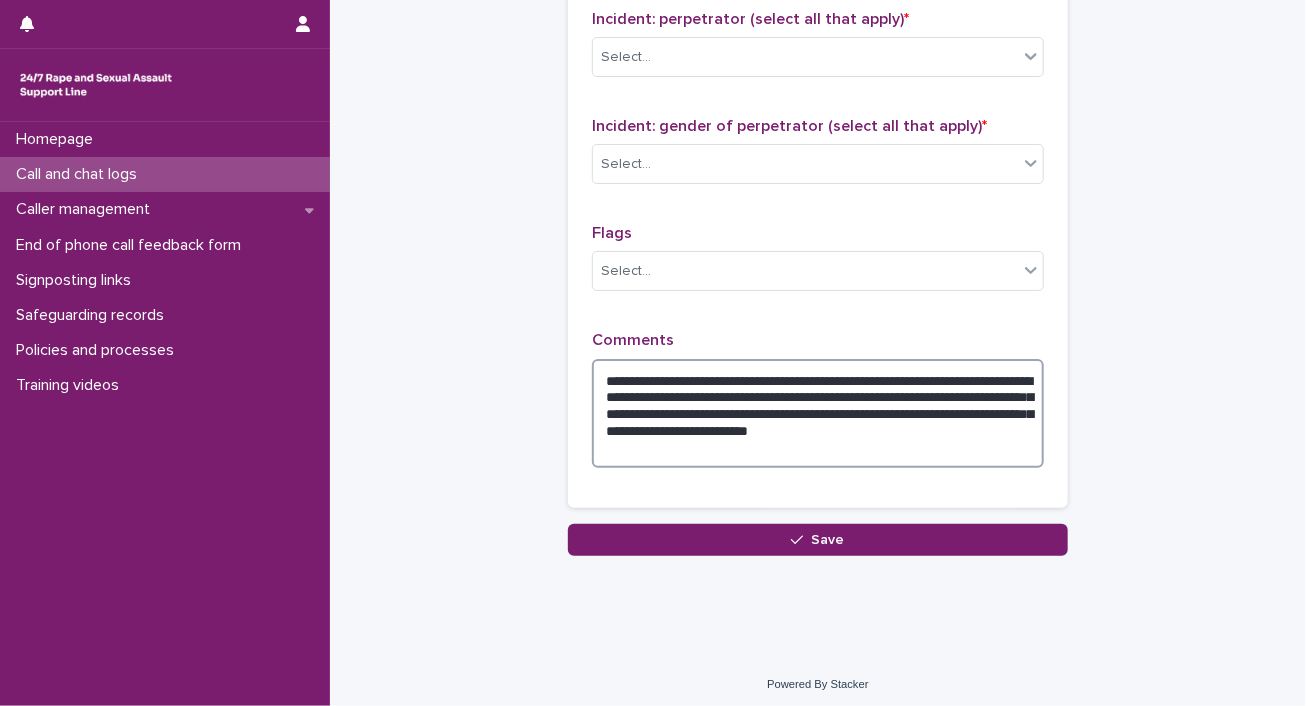 click on "**********" at bounding box center [818, 414] 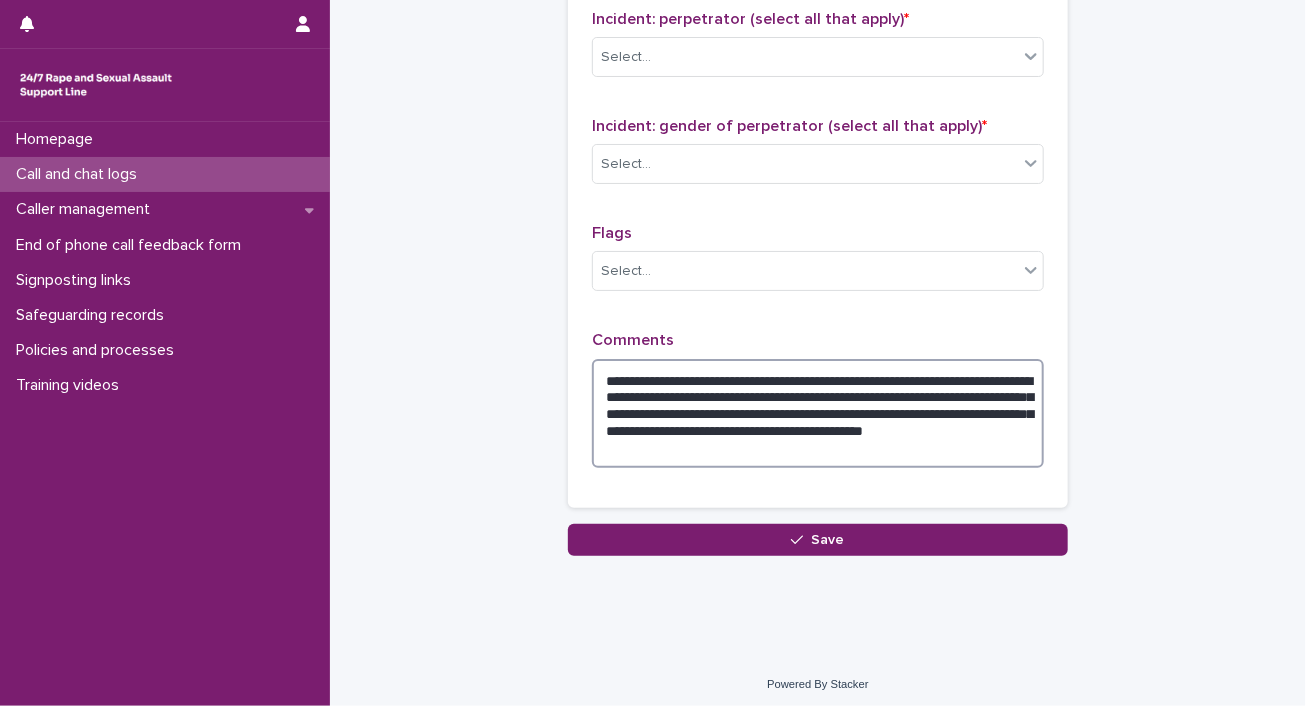 click on "**********" at bounding box center [818, 414] 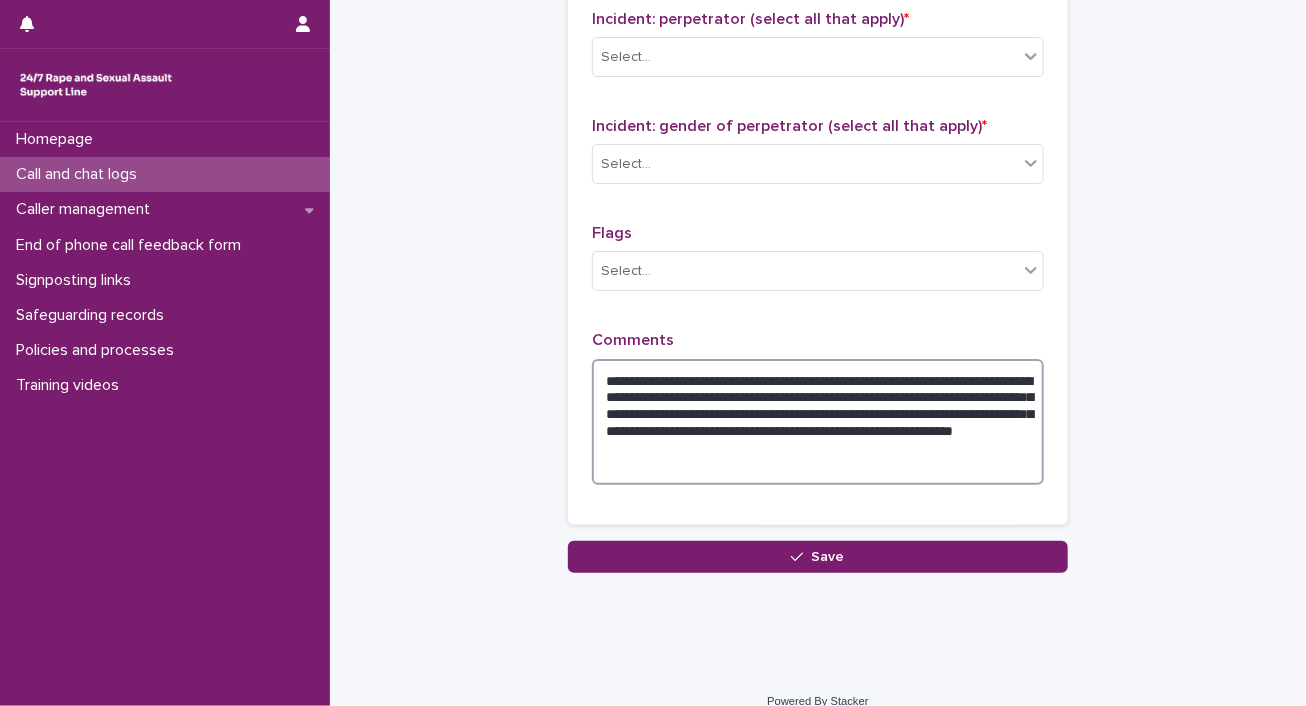type on "**********" 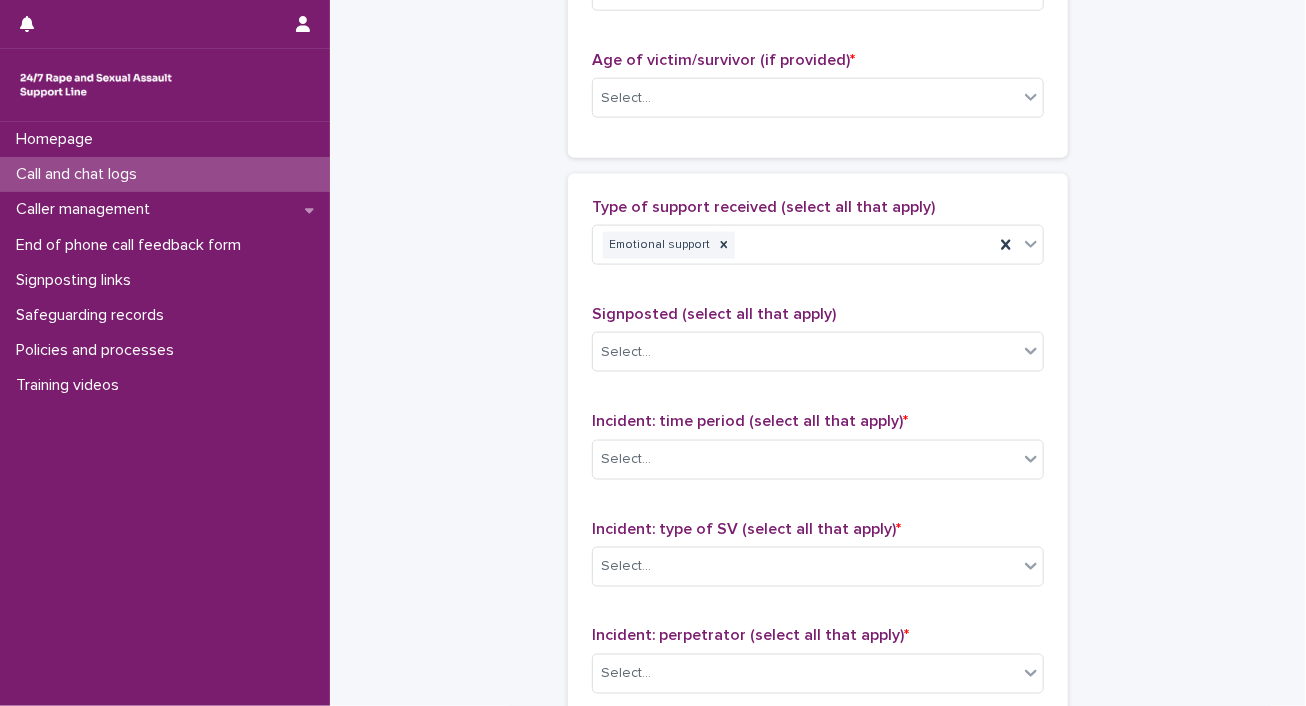 scroll, scrollTop: 30, scrollLeft: 0, axis: vertical 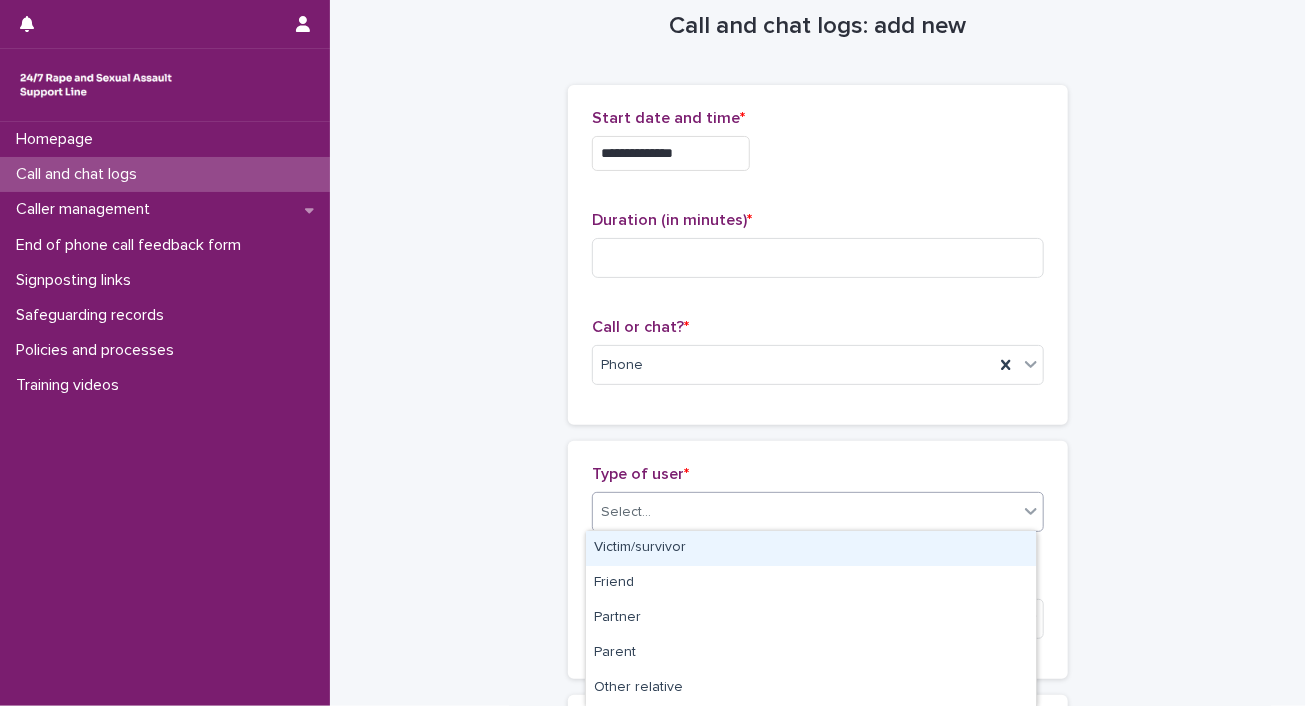 click 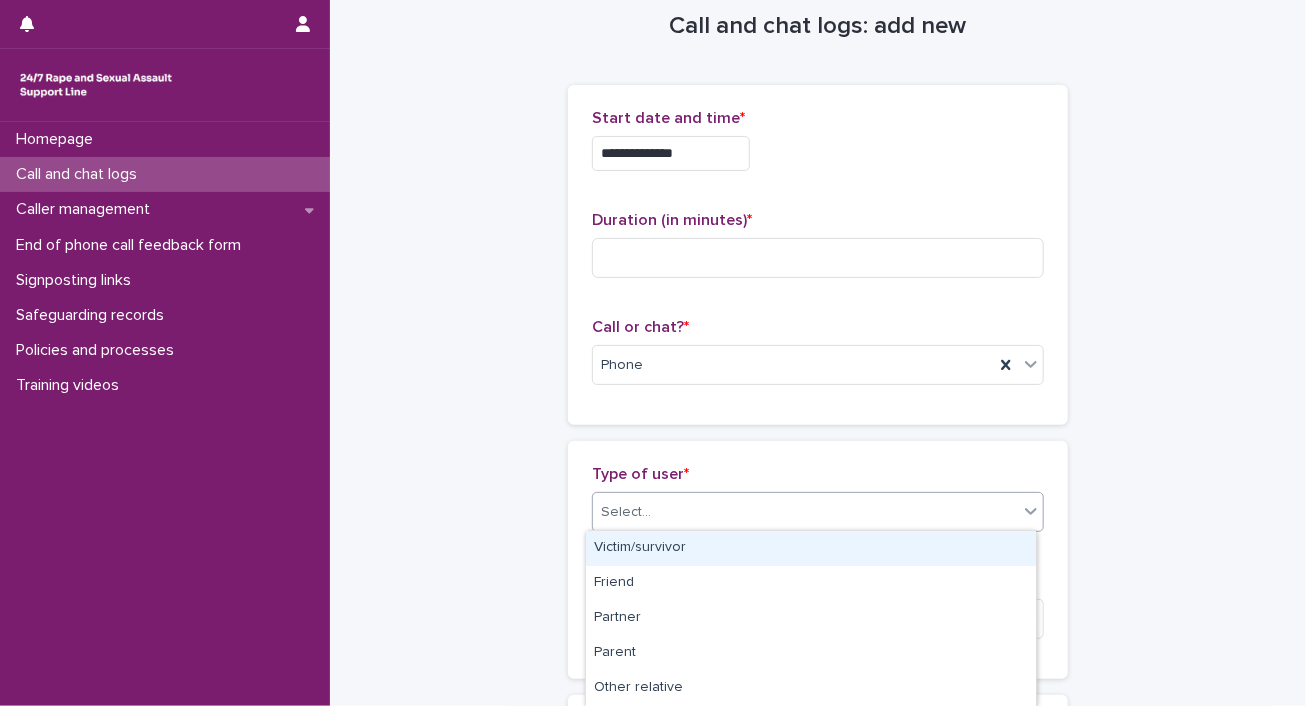 click on "Victim/survivor" at bounding box center (811, 548) 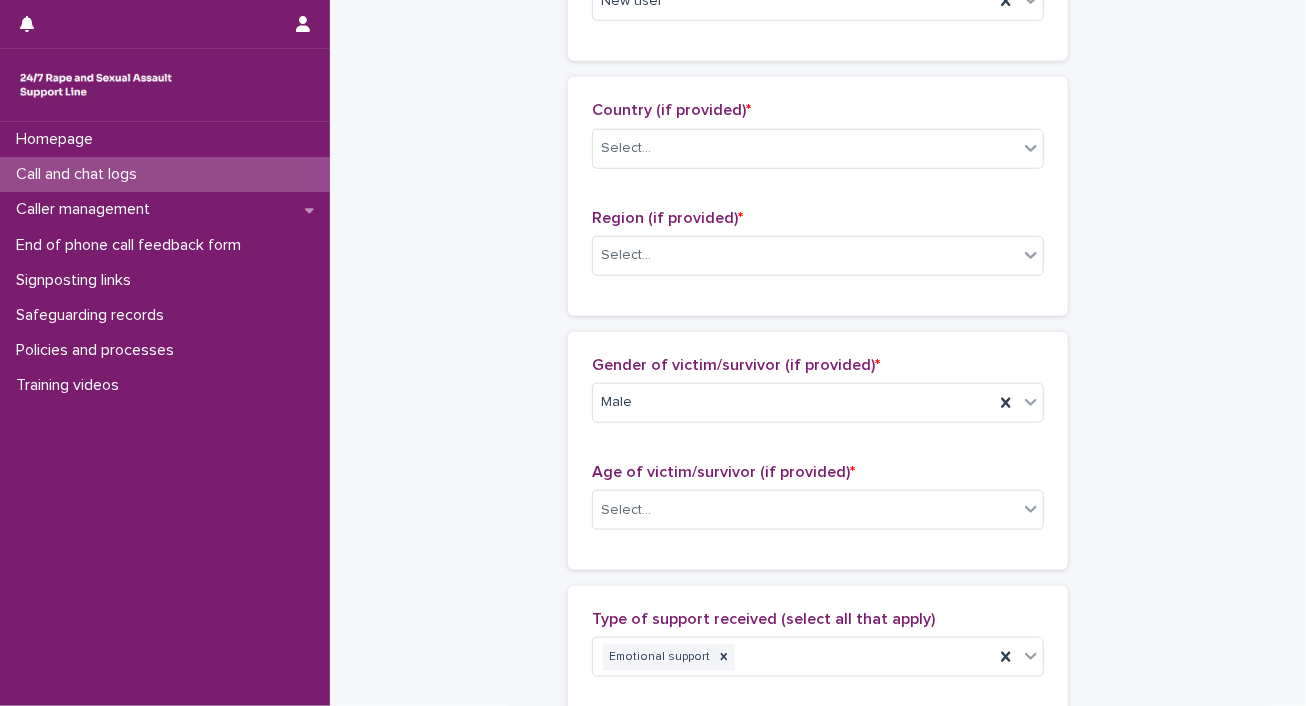 scroll, scrollTop: 853, scrollLeft: 0, axis: vertical 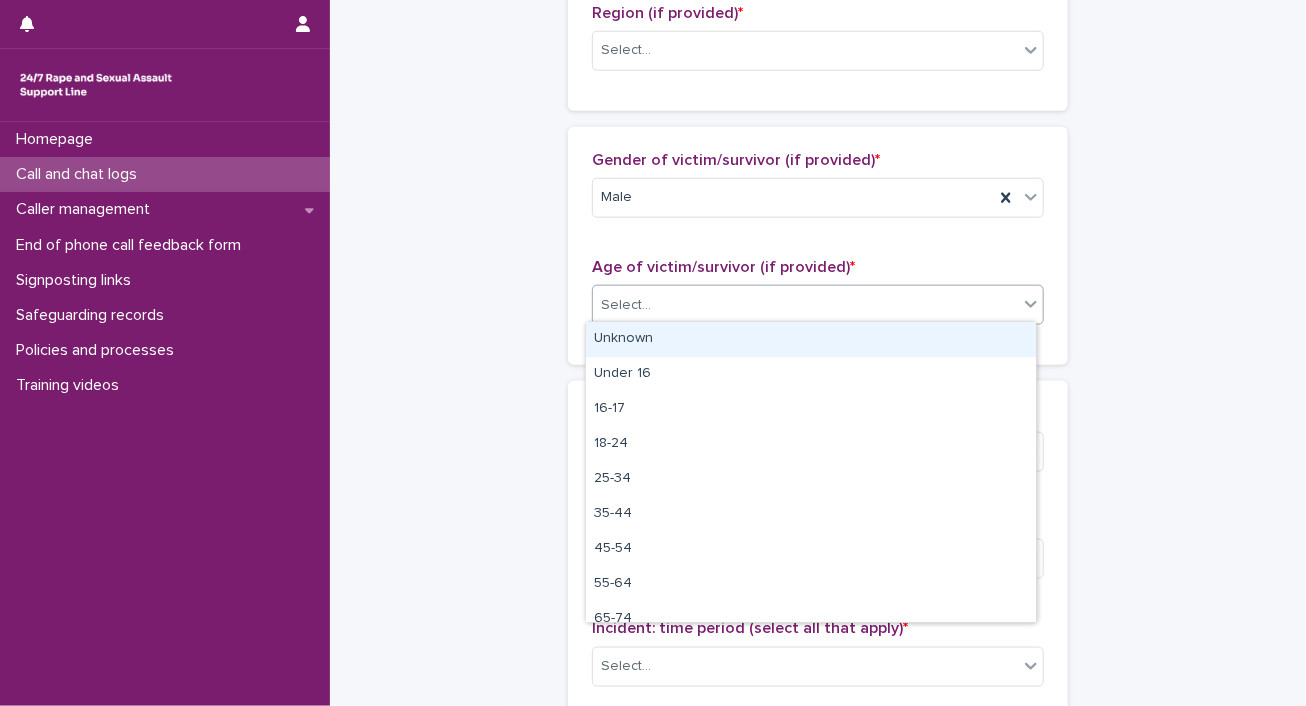 click 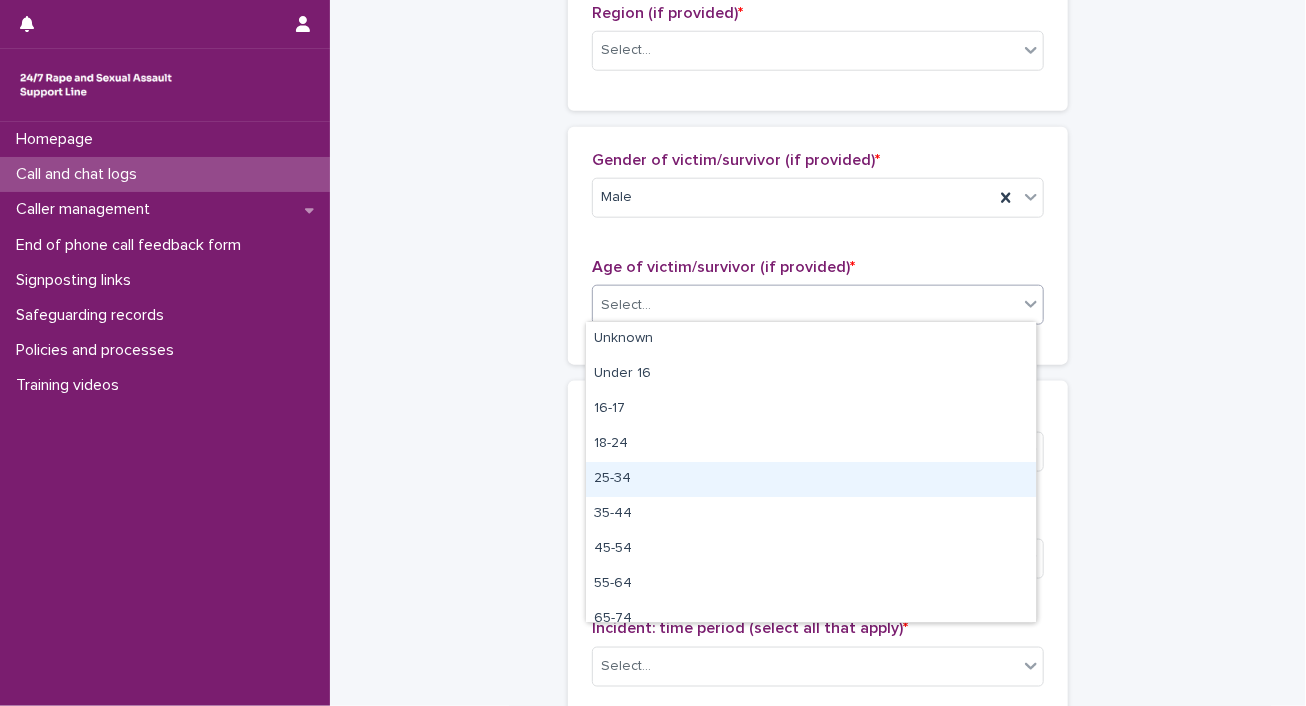 click on "25-34" at bounding box center (811, 479) 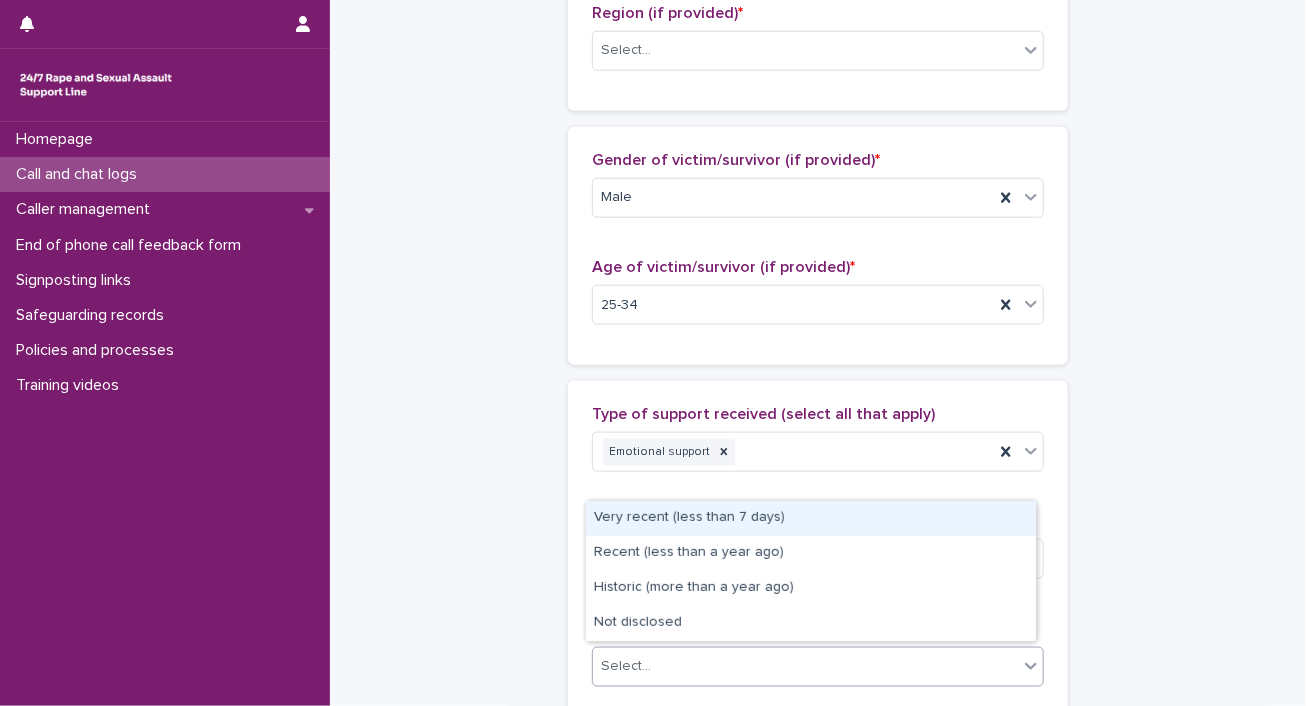 click 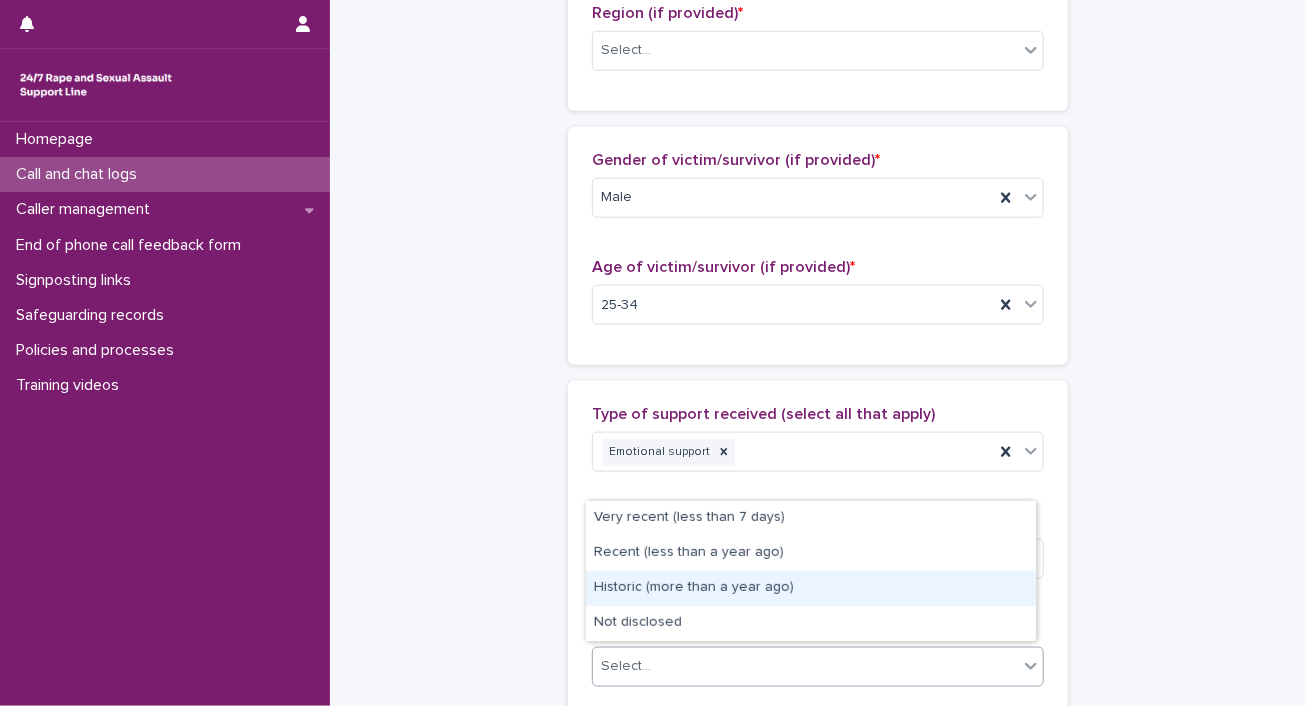 click on "Historic (more than a year ago)" at bounding box center [811, 588] 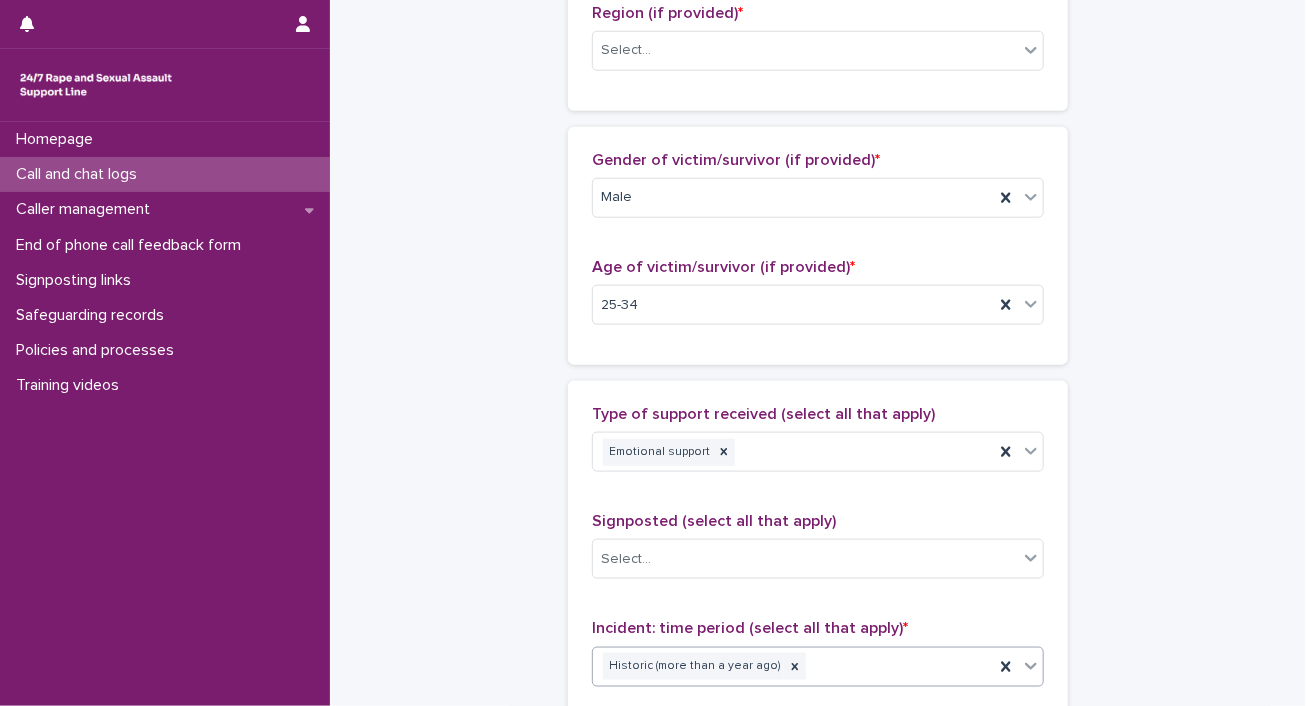 scroll, scrollTop: 1471, scrollLeft: 0, axis: vertical 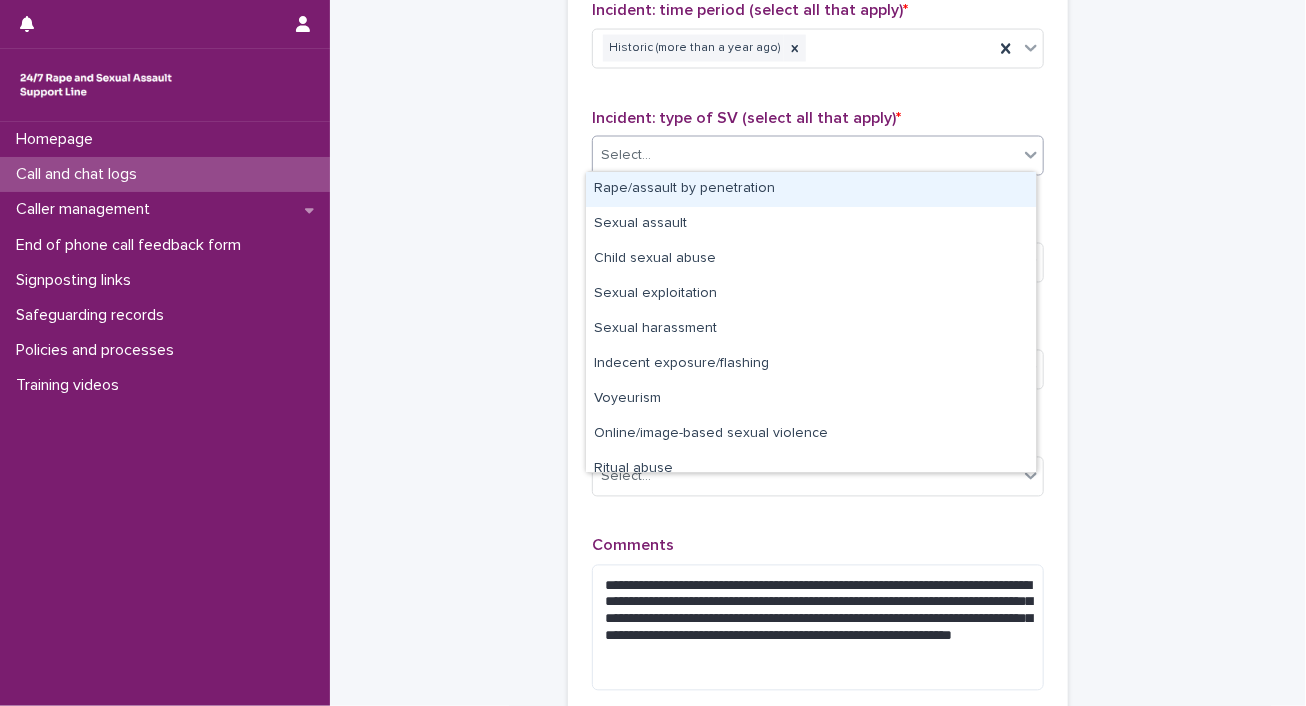 click 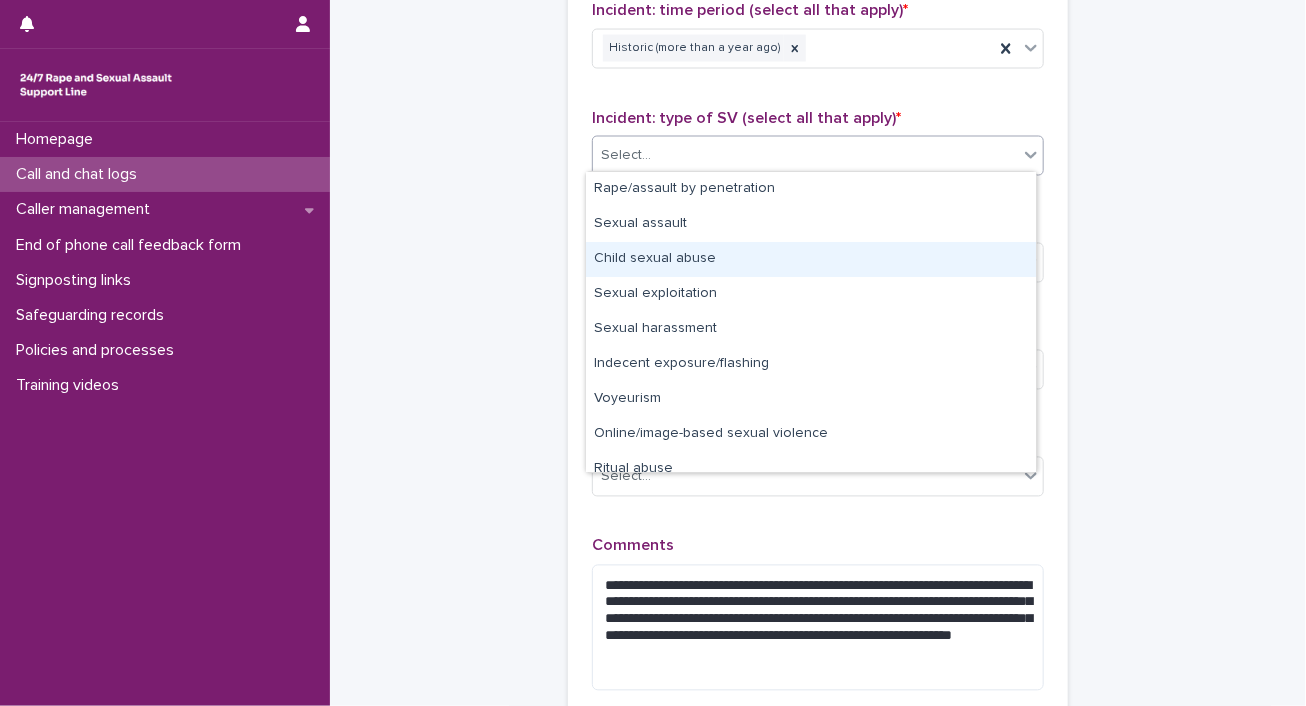 click on "Child sexual abuse" at bounding box center [811, 259] 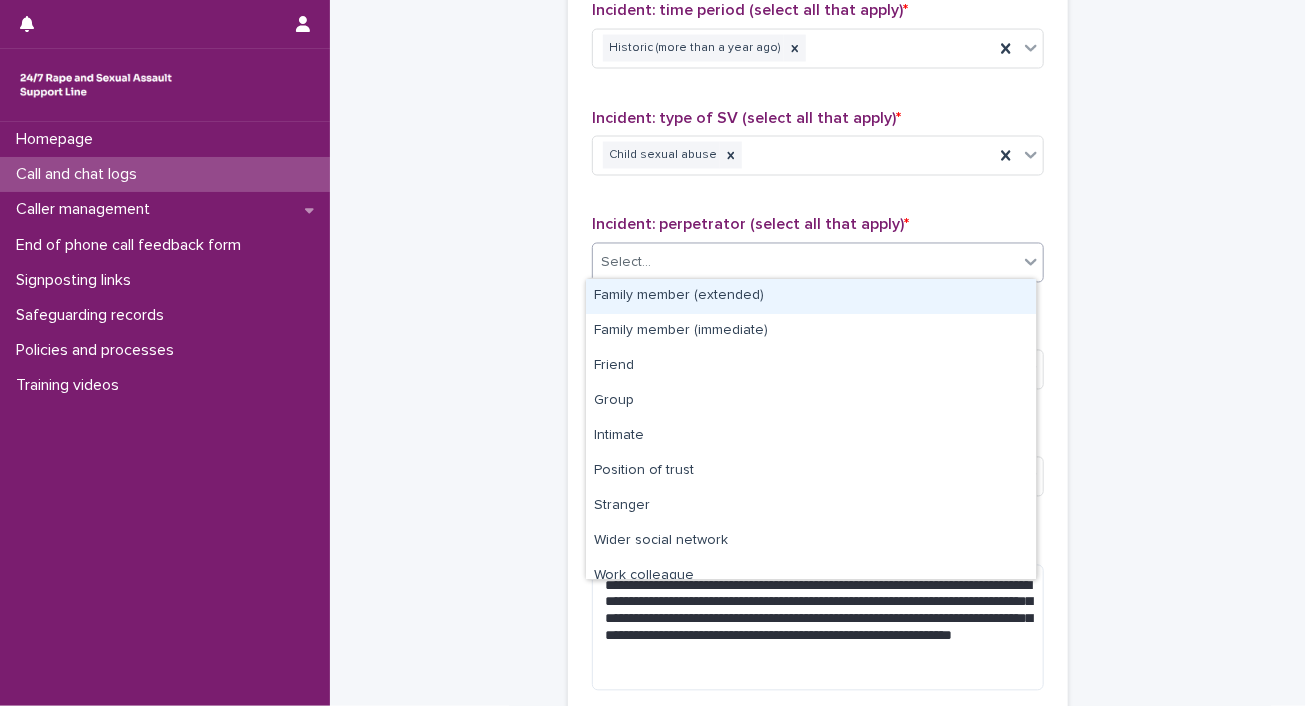 click 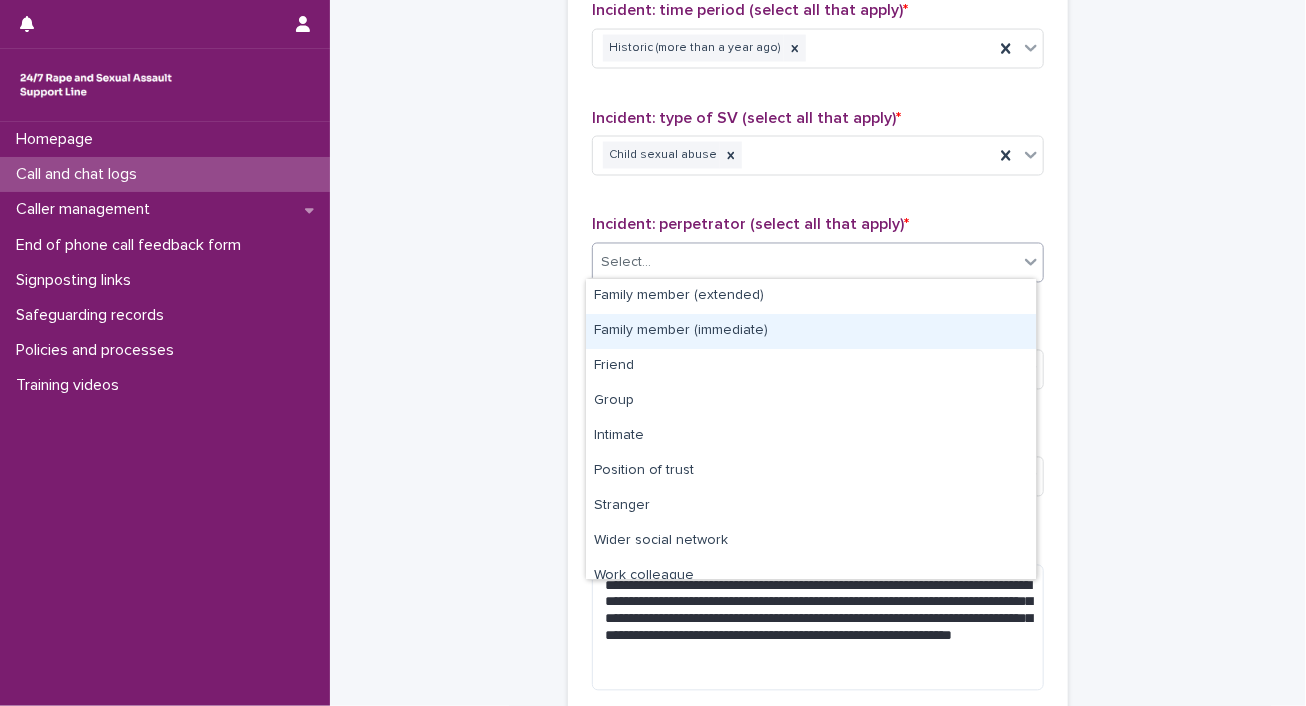 click on "Family member (immediate)" at bounding box center (811, 331) 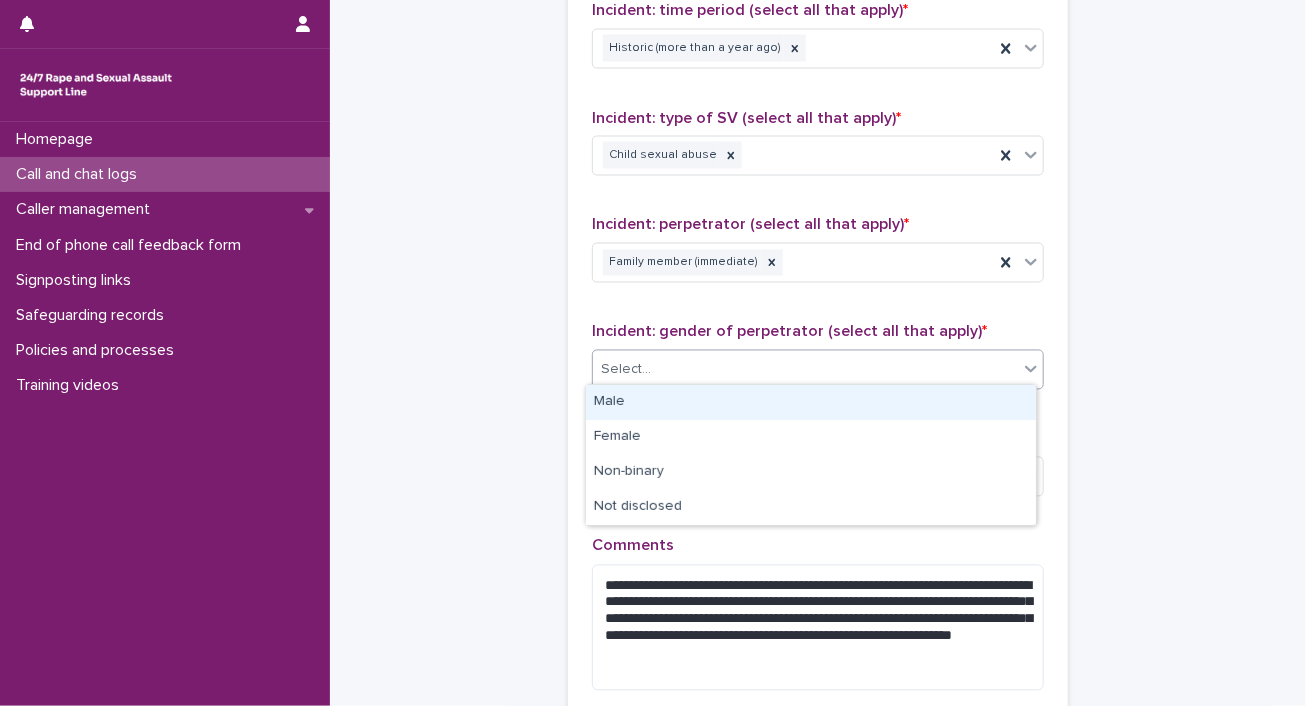 click 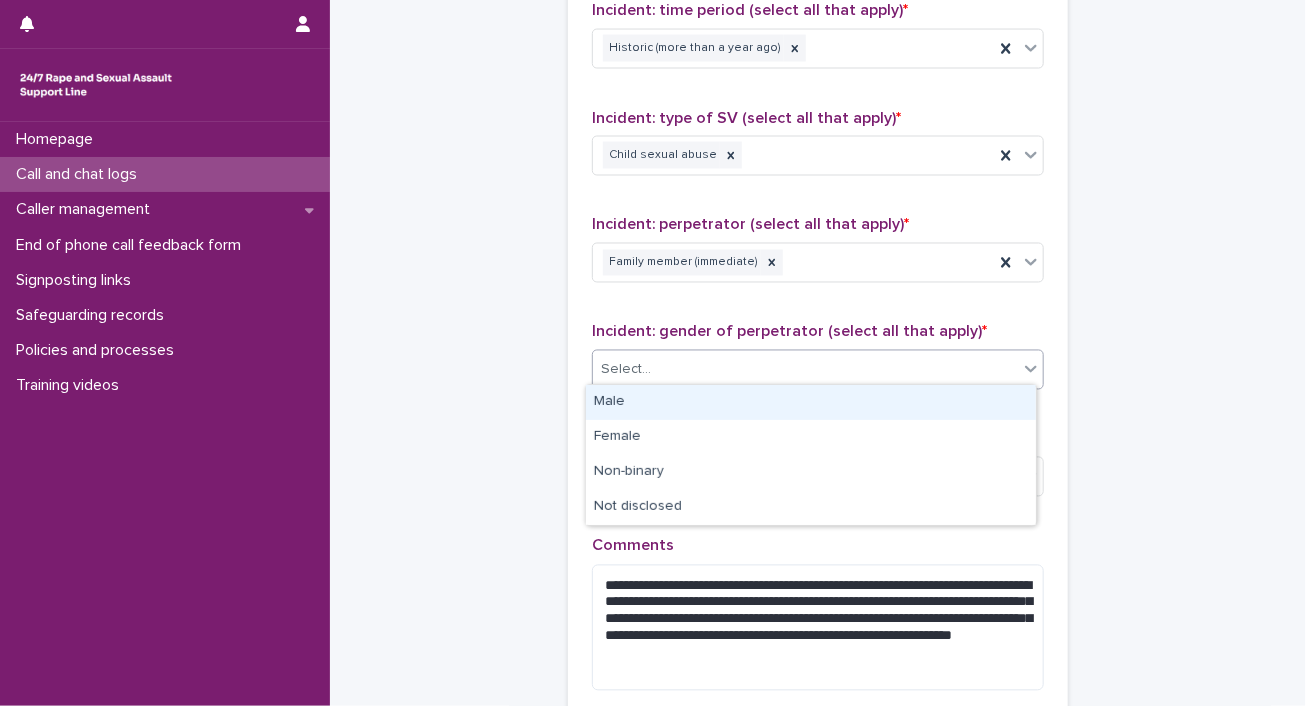 click on "Male" at bounding box center (811, 402) 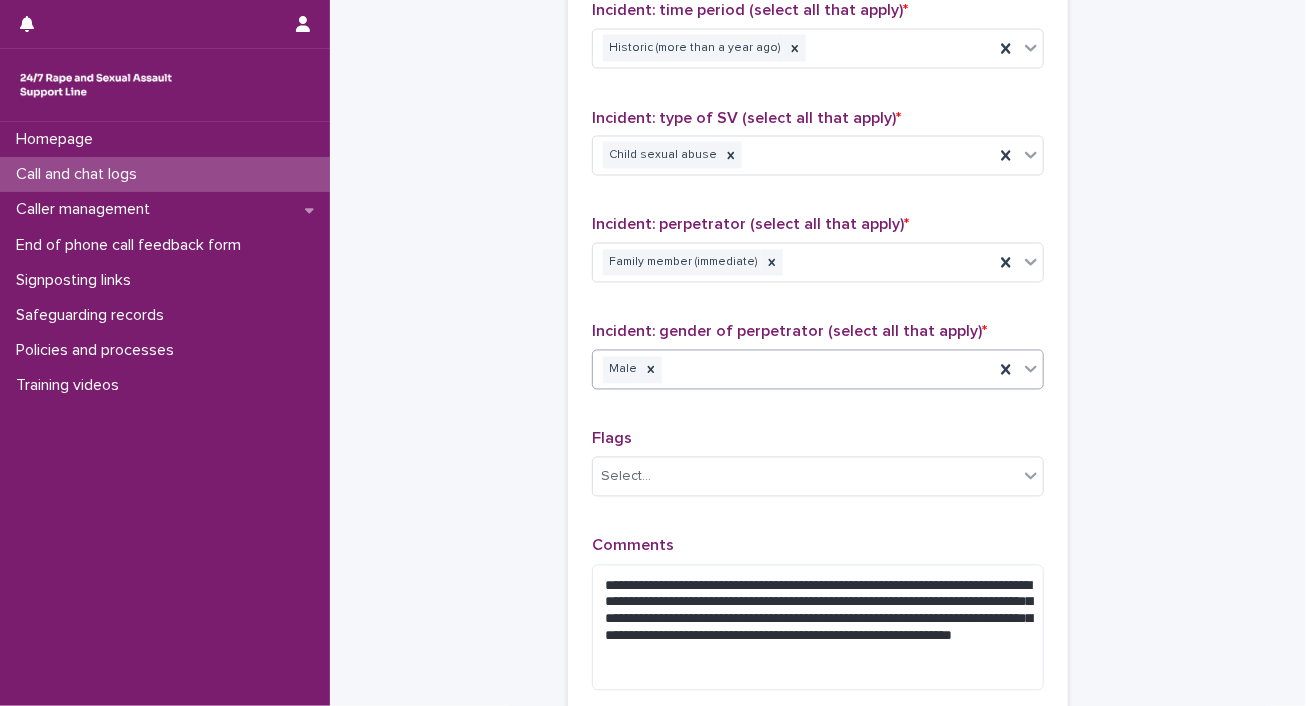 scroll, scrollTop: 1694, scrollLeft: 0, axis: vertical 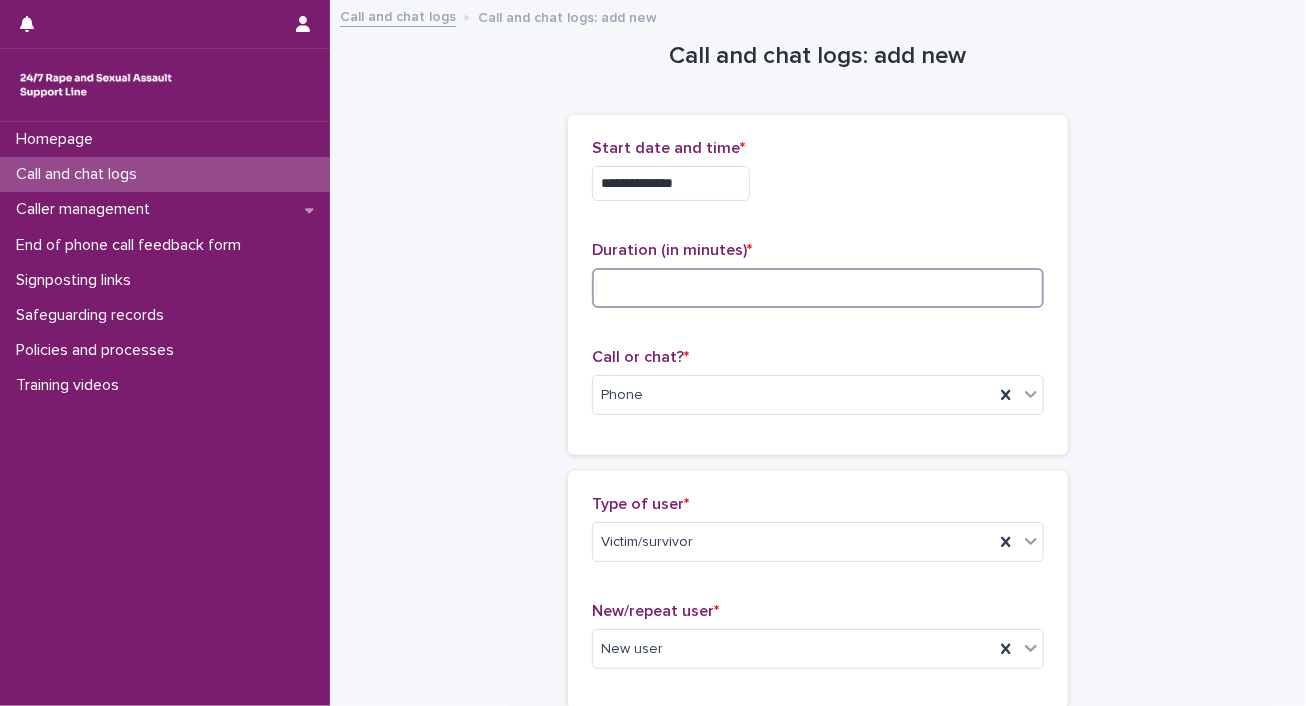 click at bounding box center (818, 288) 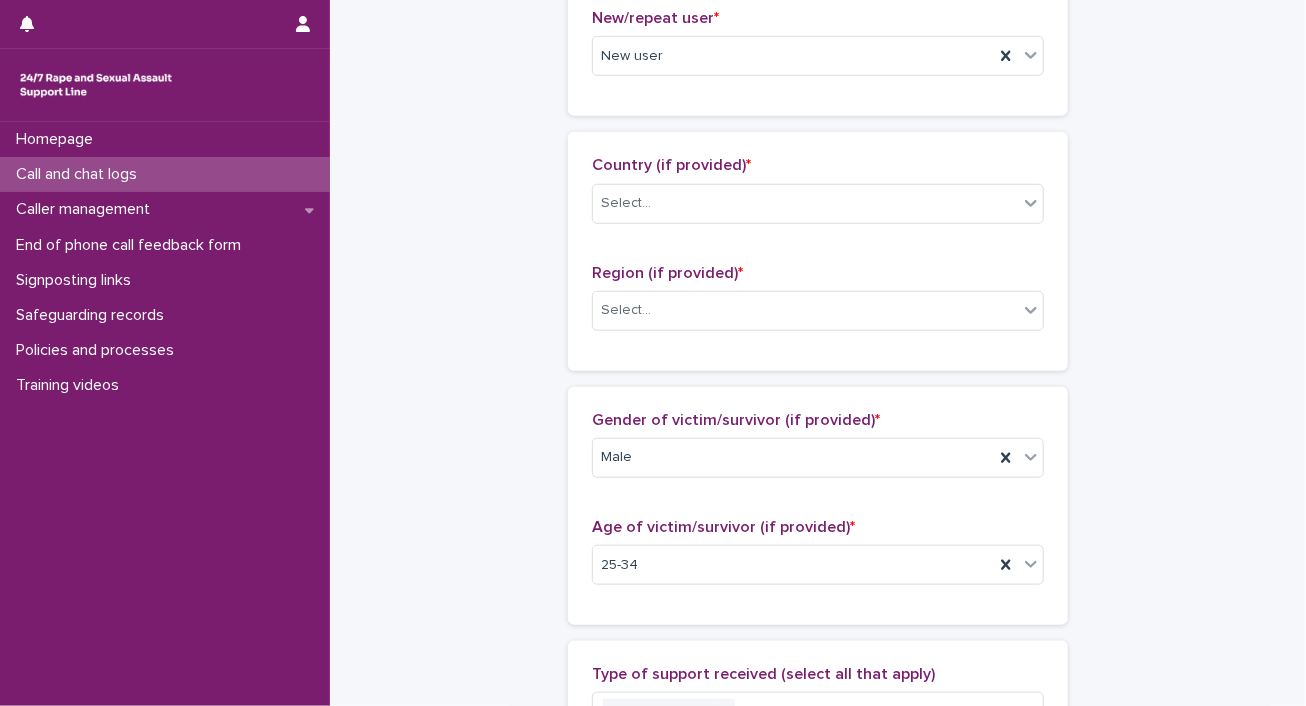 scroll, scrollTop: 800, scrollLeft: 0, axis: vertical 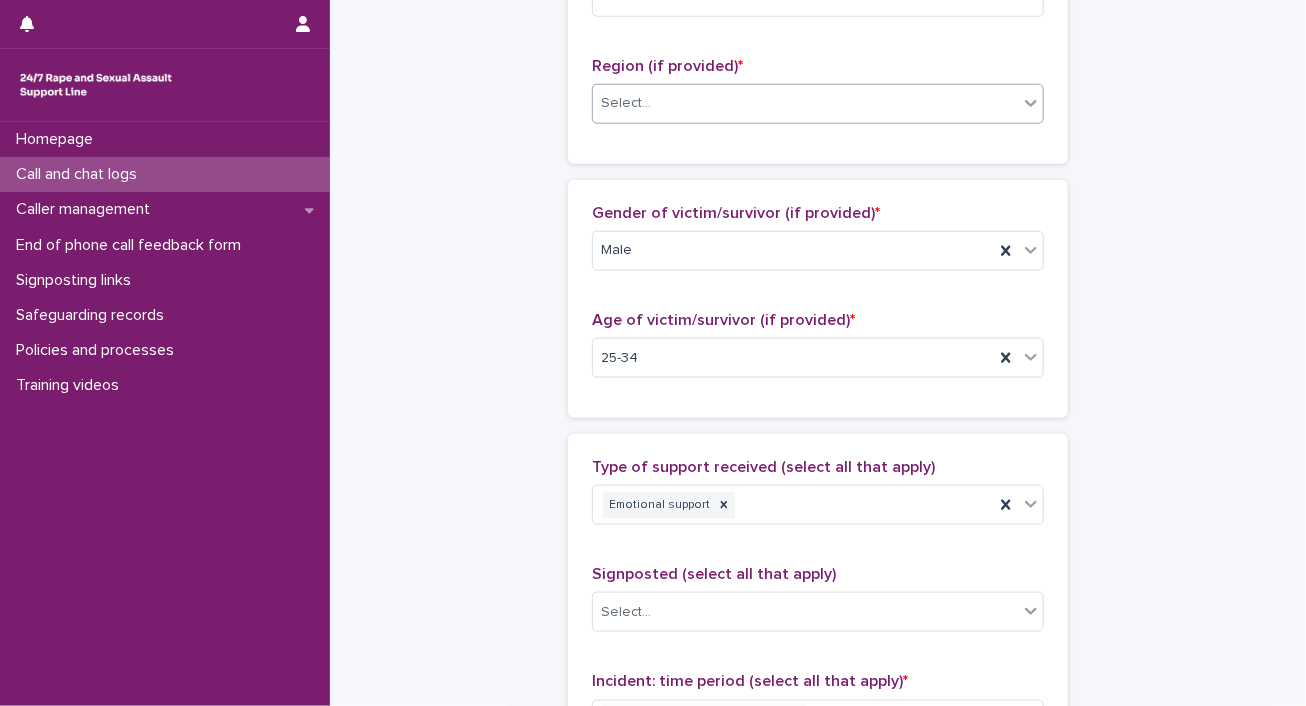 type on "**" 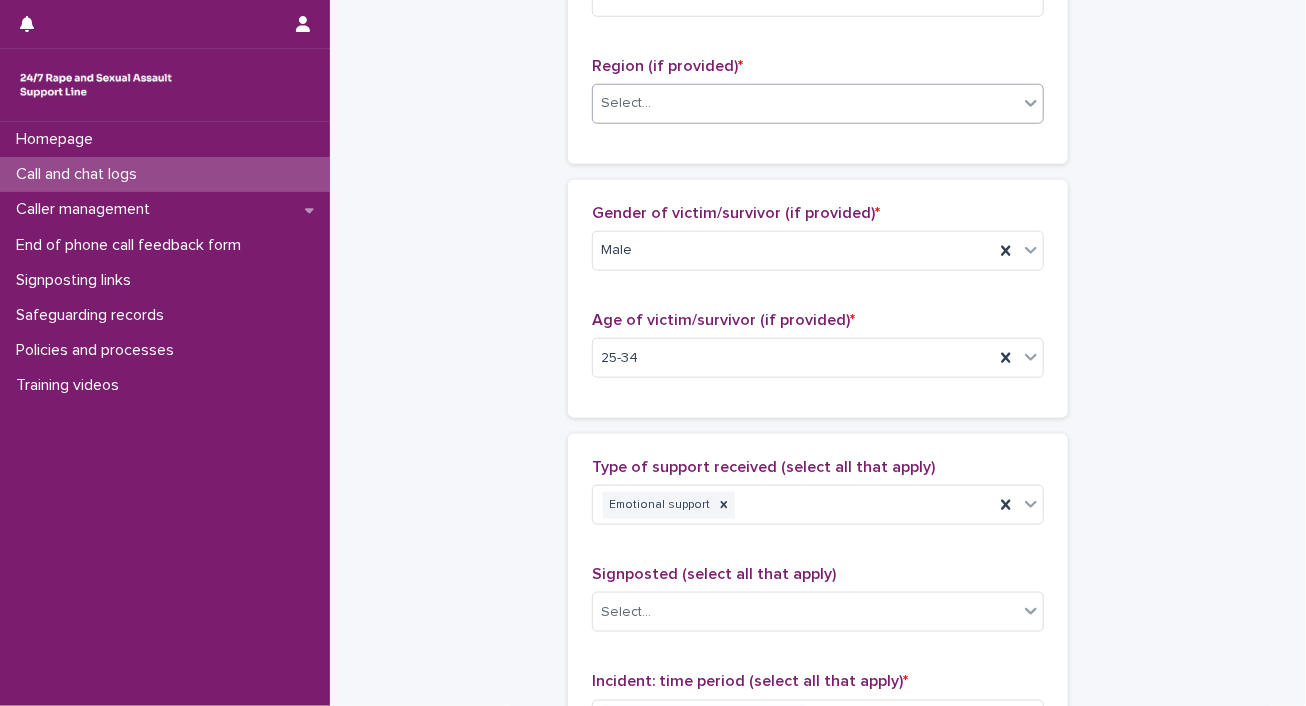 click 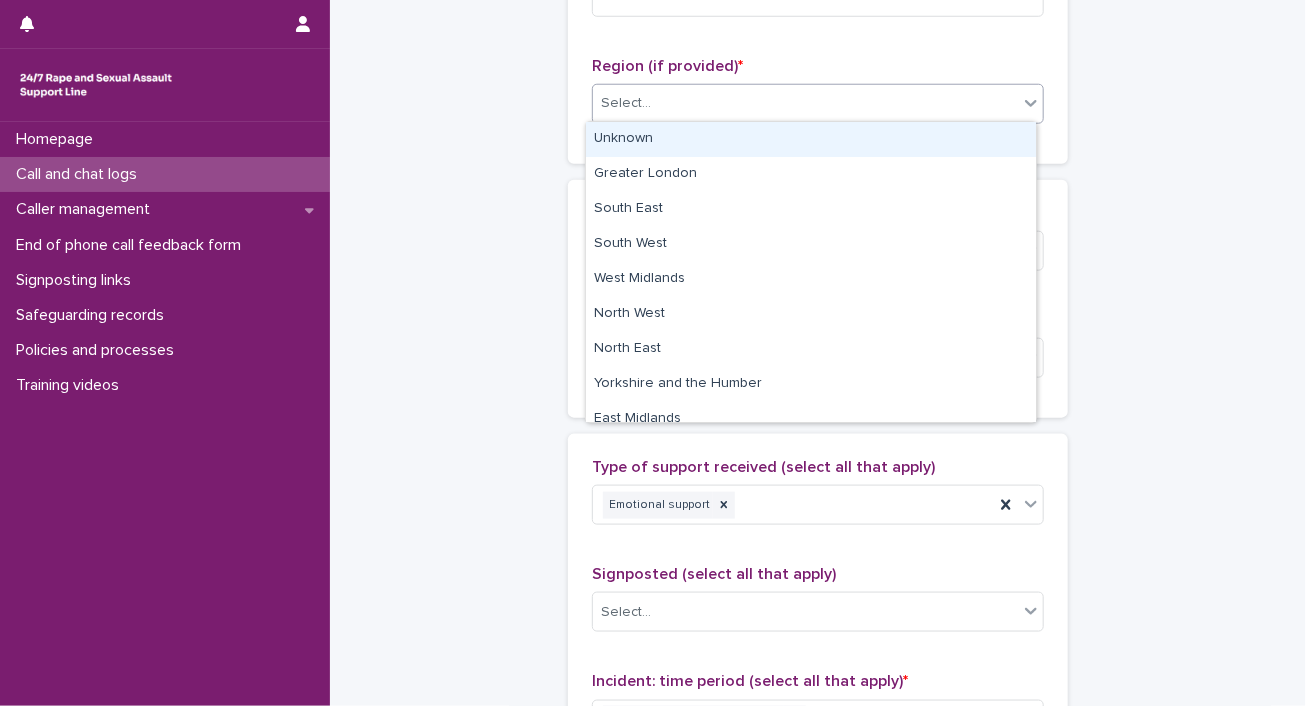 click on "Unknown" at bounding box center [811, 139] 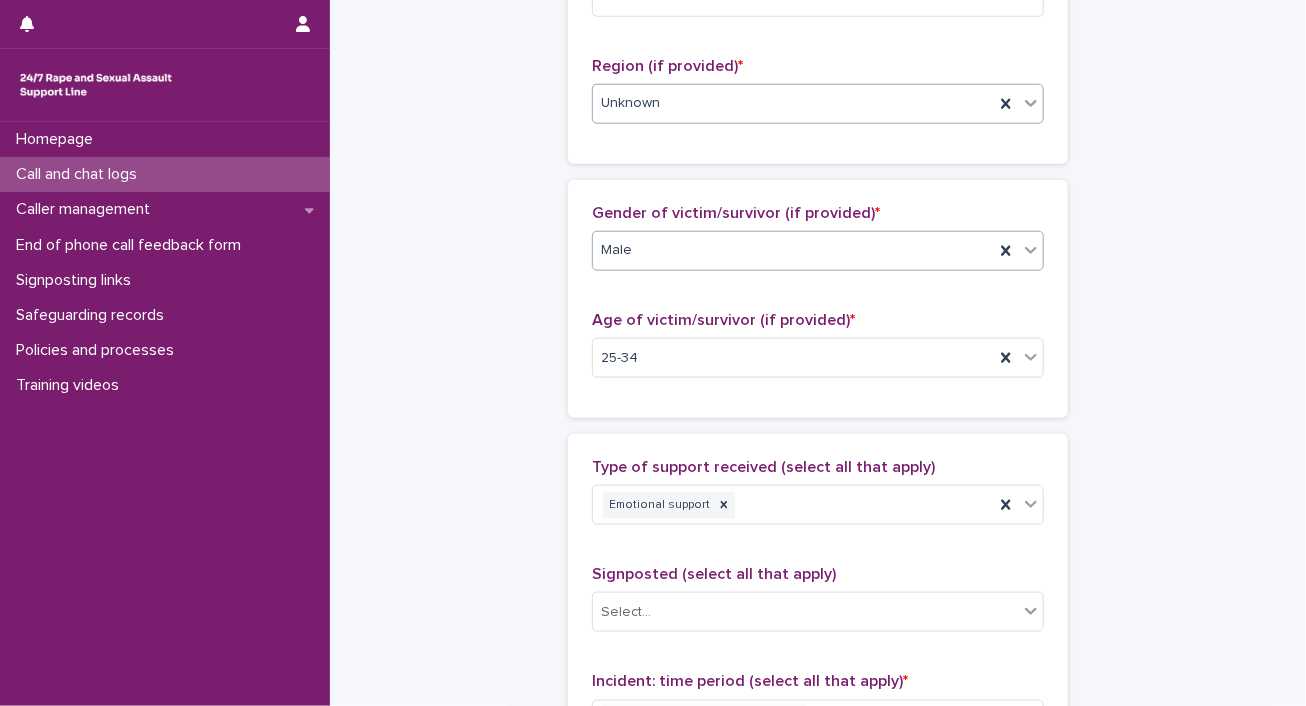 click 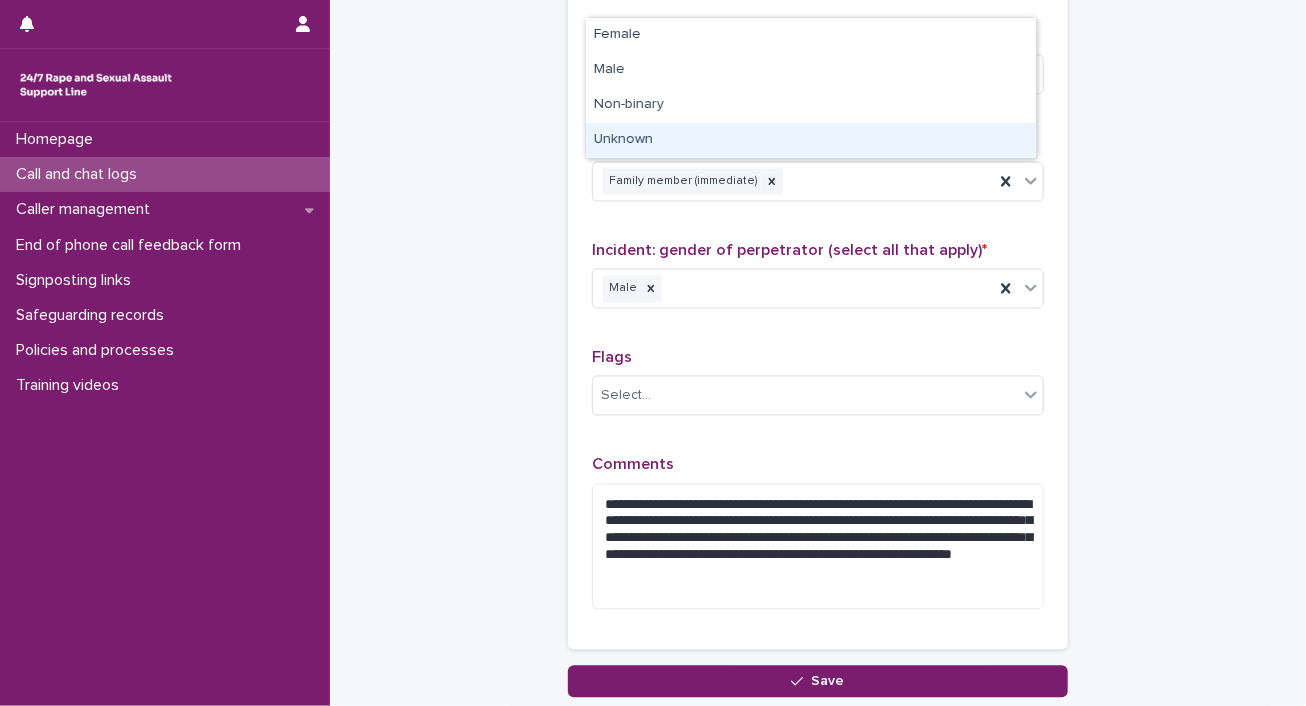 scroll, scrollTop: 1600, scrollLeft: 0, axis: vertical 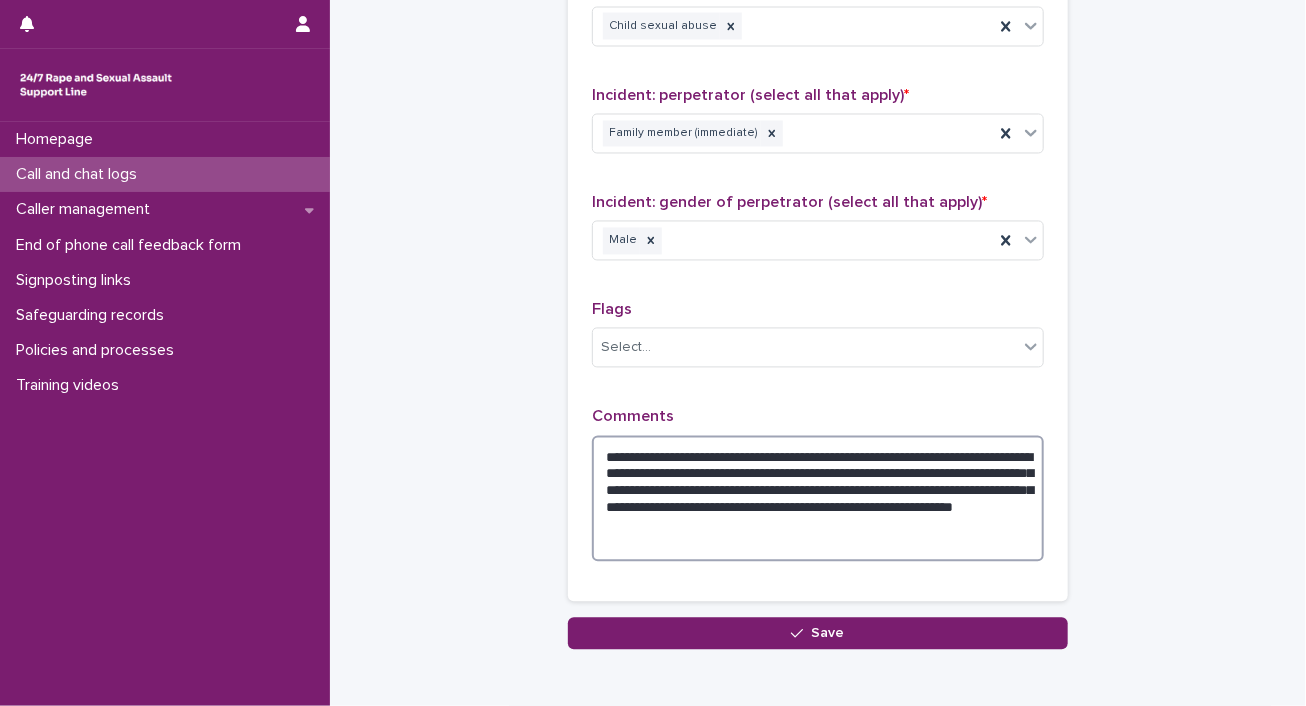 click on "**********" at bounding box center (818, 499) 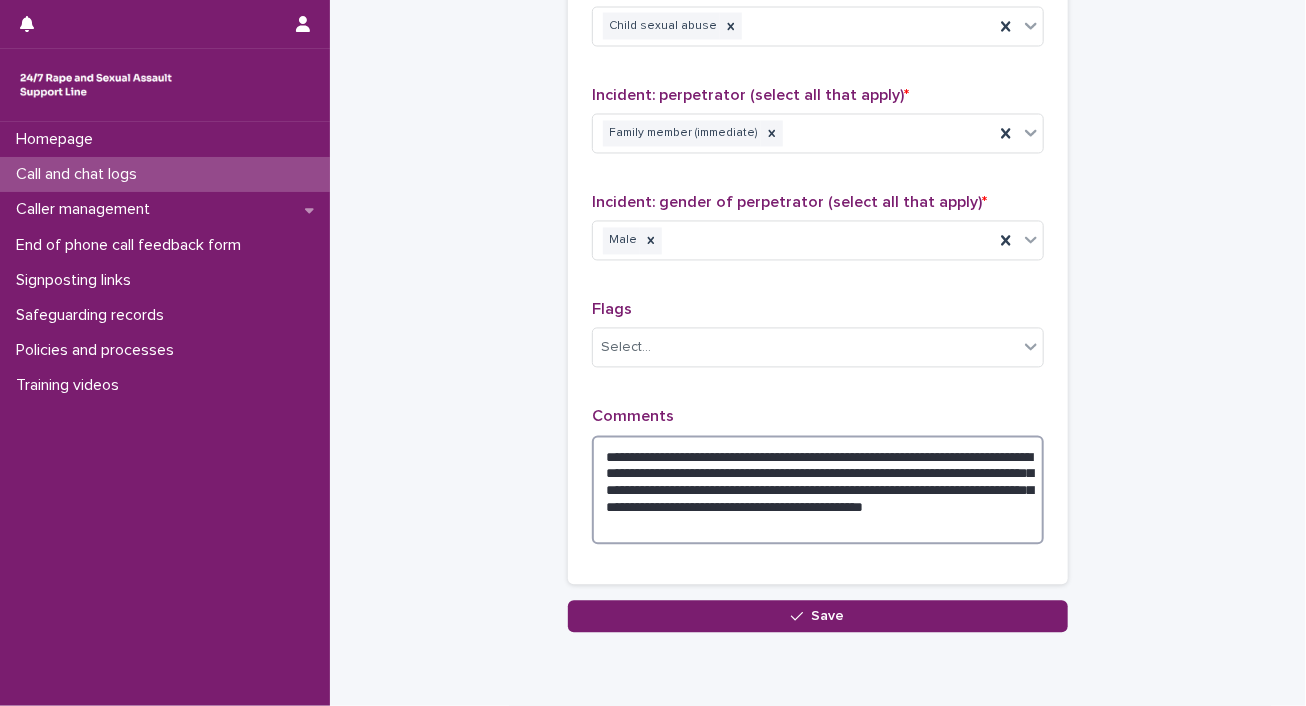 click on "**********" at bounding box center (818, 491) 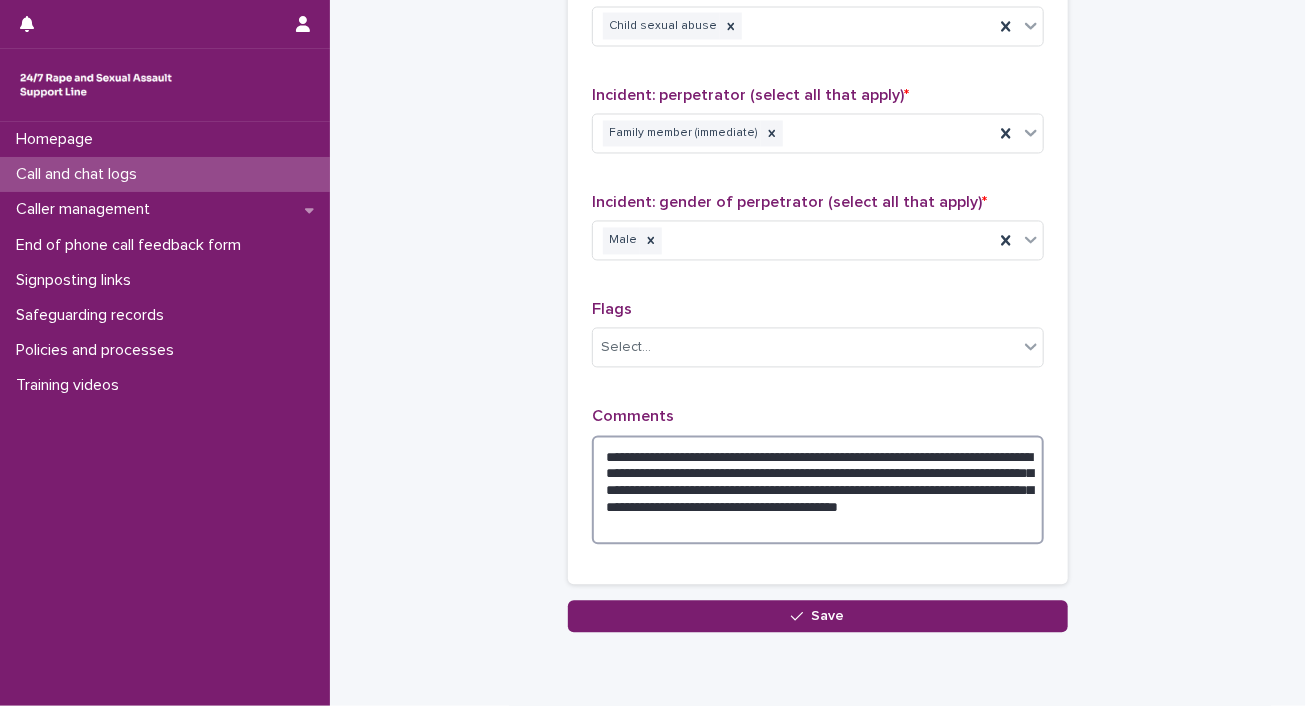click on "**********" at bounding box center (818, 491) 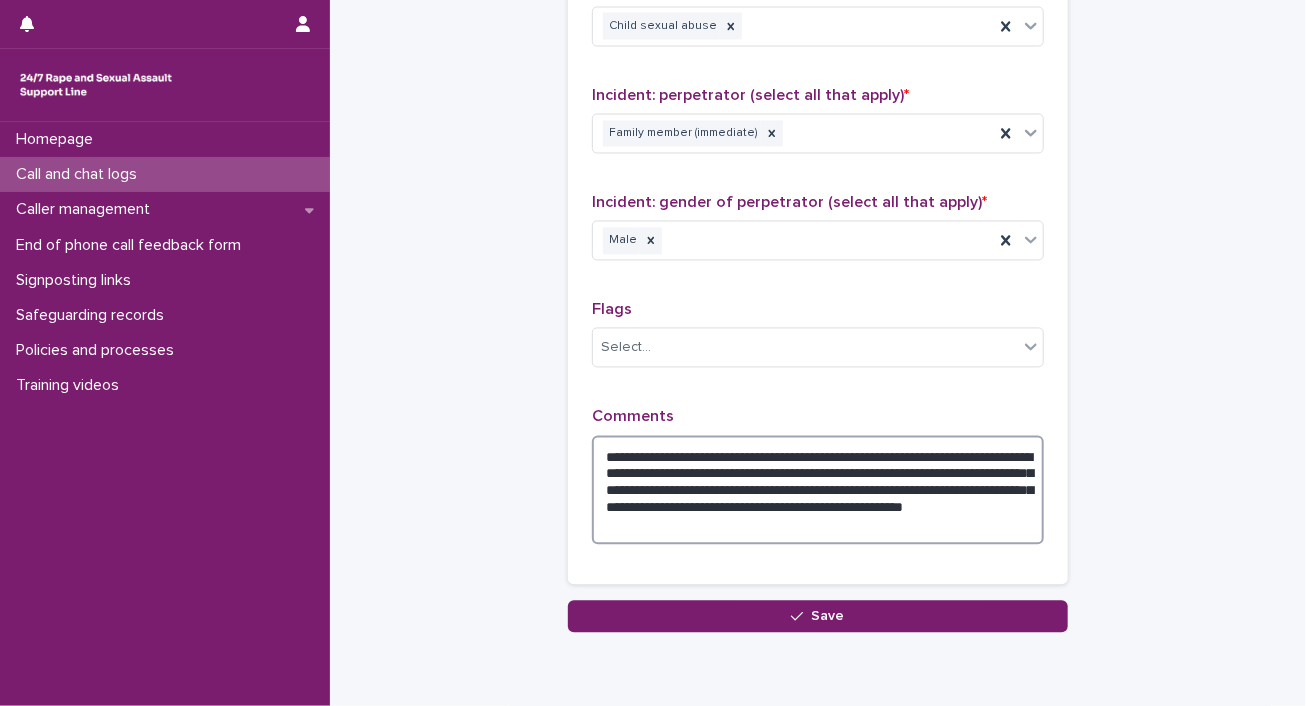 click on "**********" at bounding box center [818, 491] 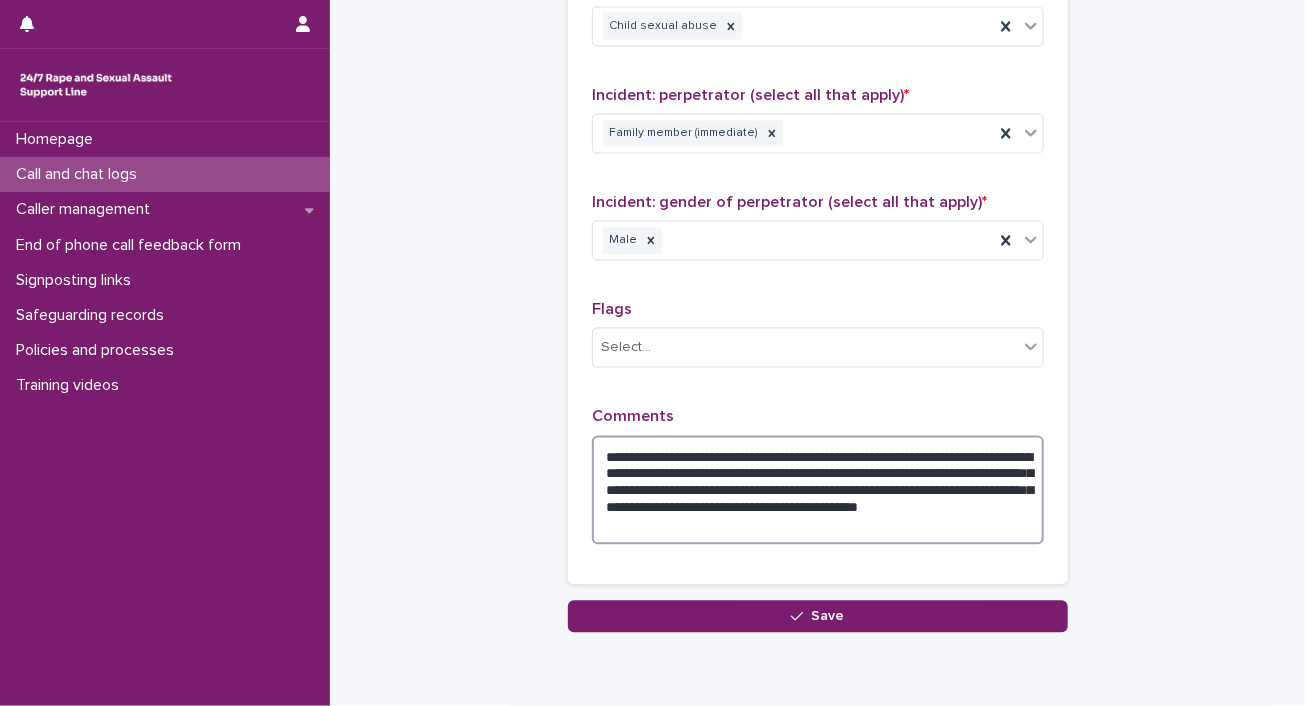 click on "**********" at bounding box center [818, 491] 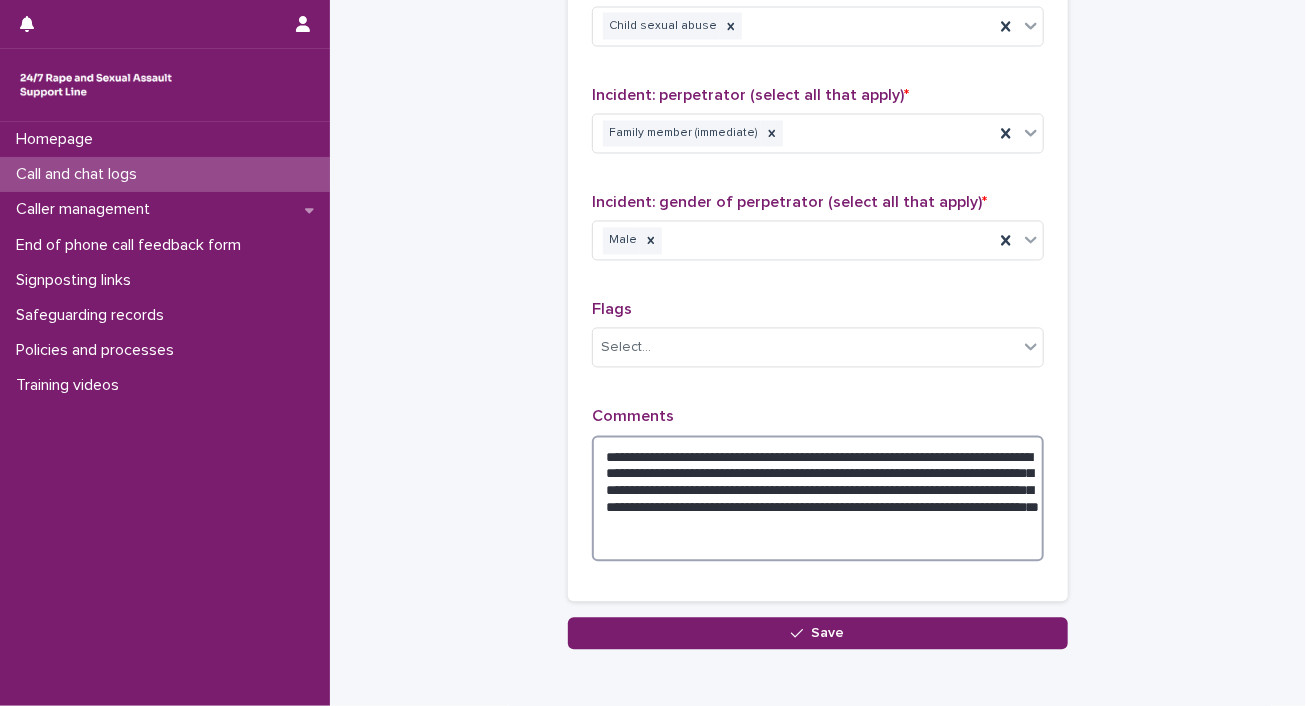 click on "**********" at bounding box center (818, 499) 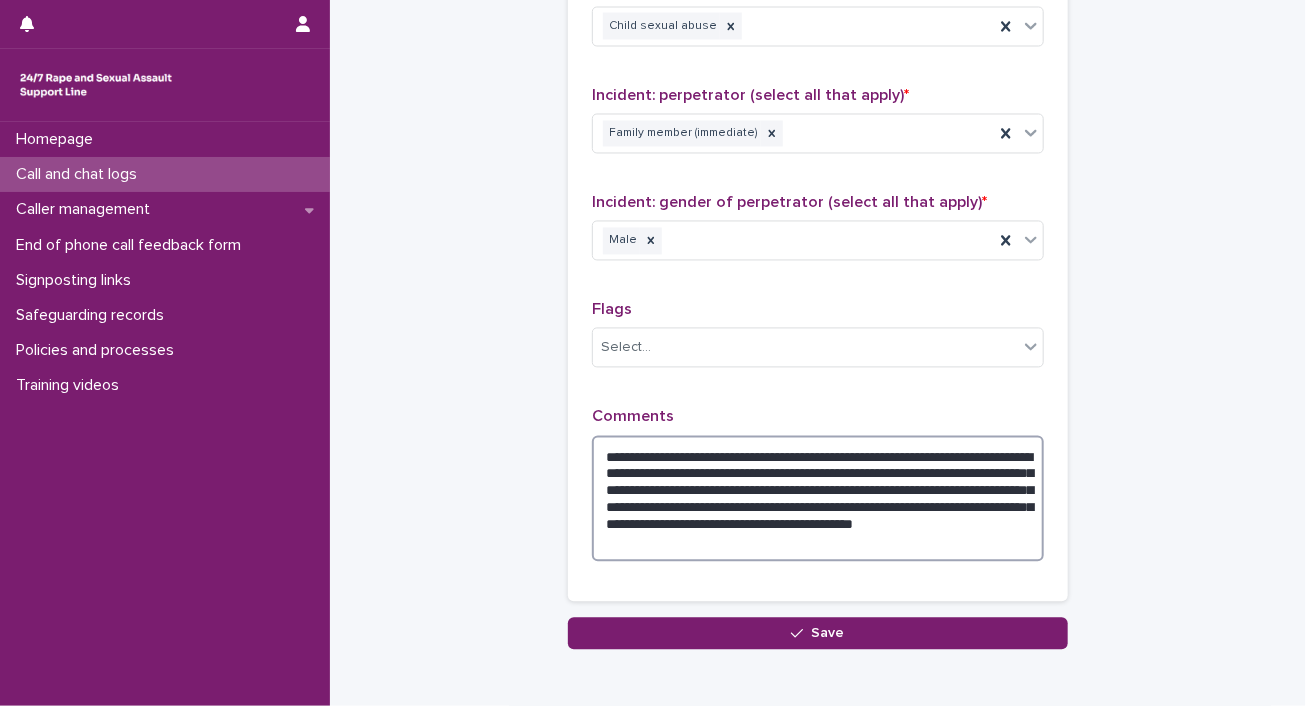 drag, startPoint x: 940, startPoint y: 513, endPoint x: 999, endPoint y: 553, distance: 71.281136 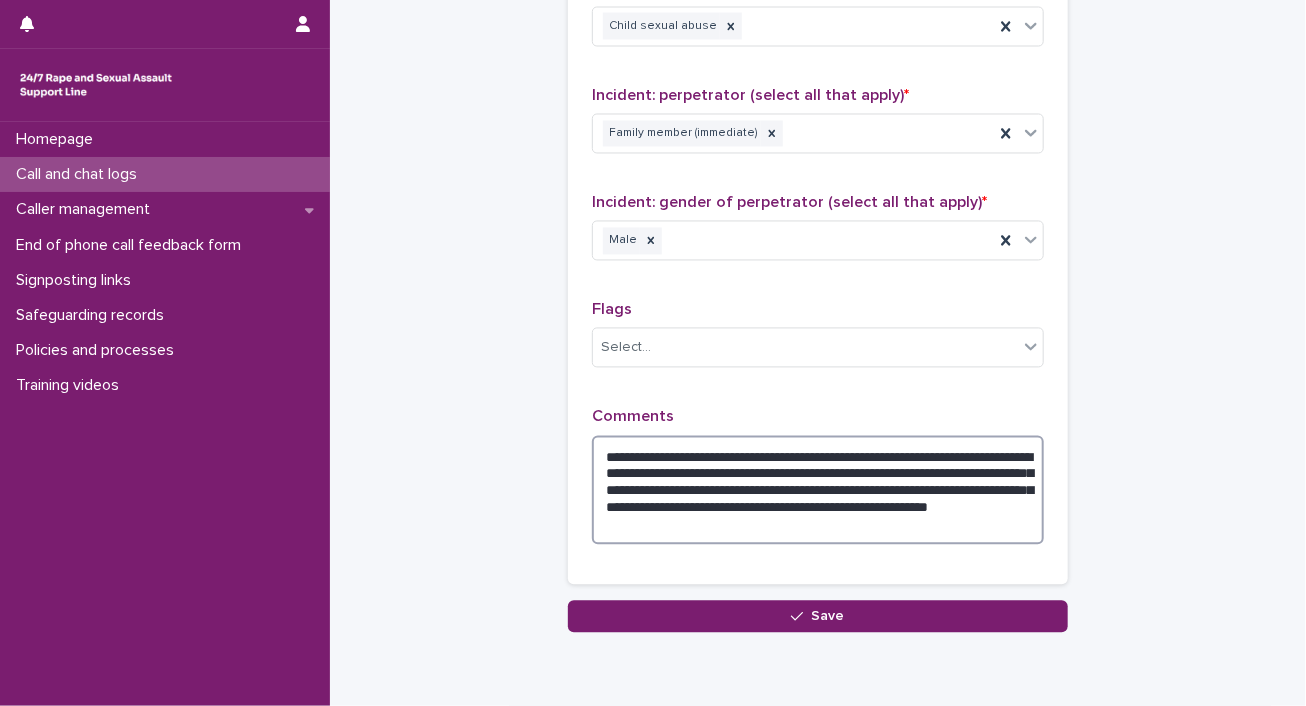 click on "**********" at bounding box center (818, 491) 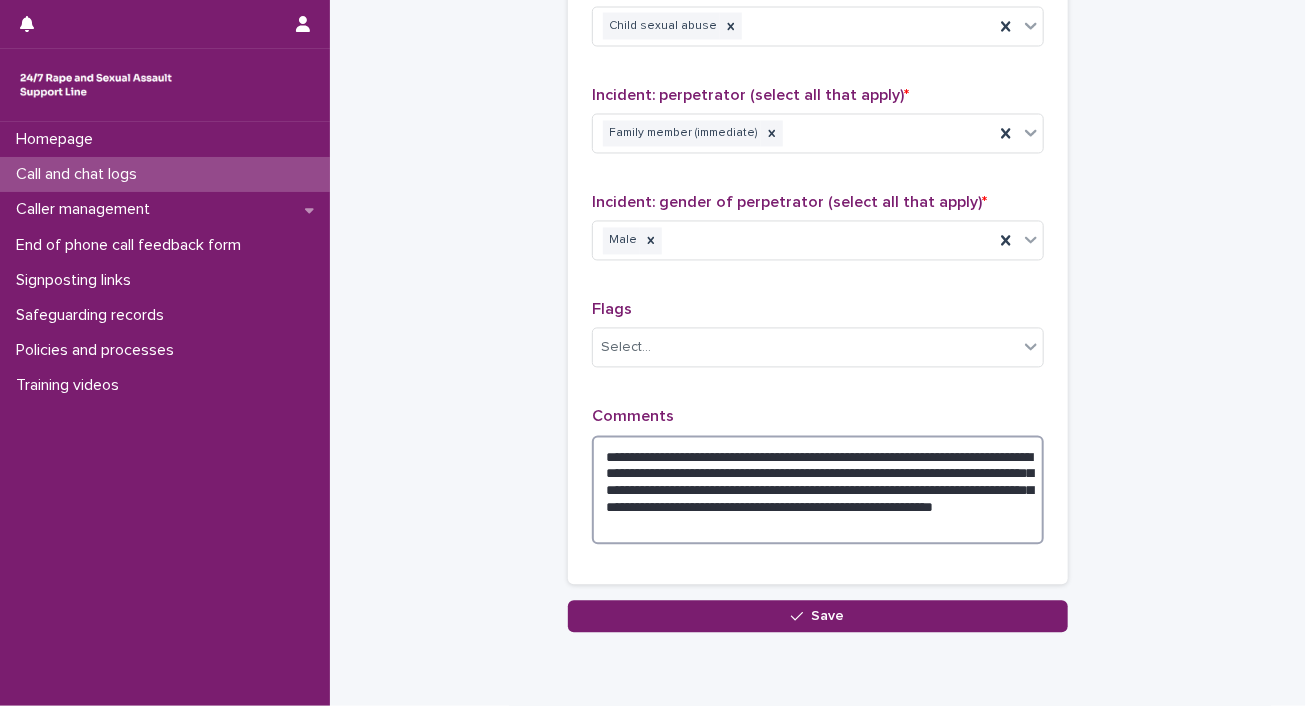 click on "**********" at bounding box center (818, 491) 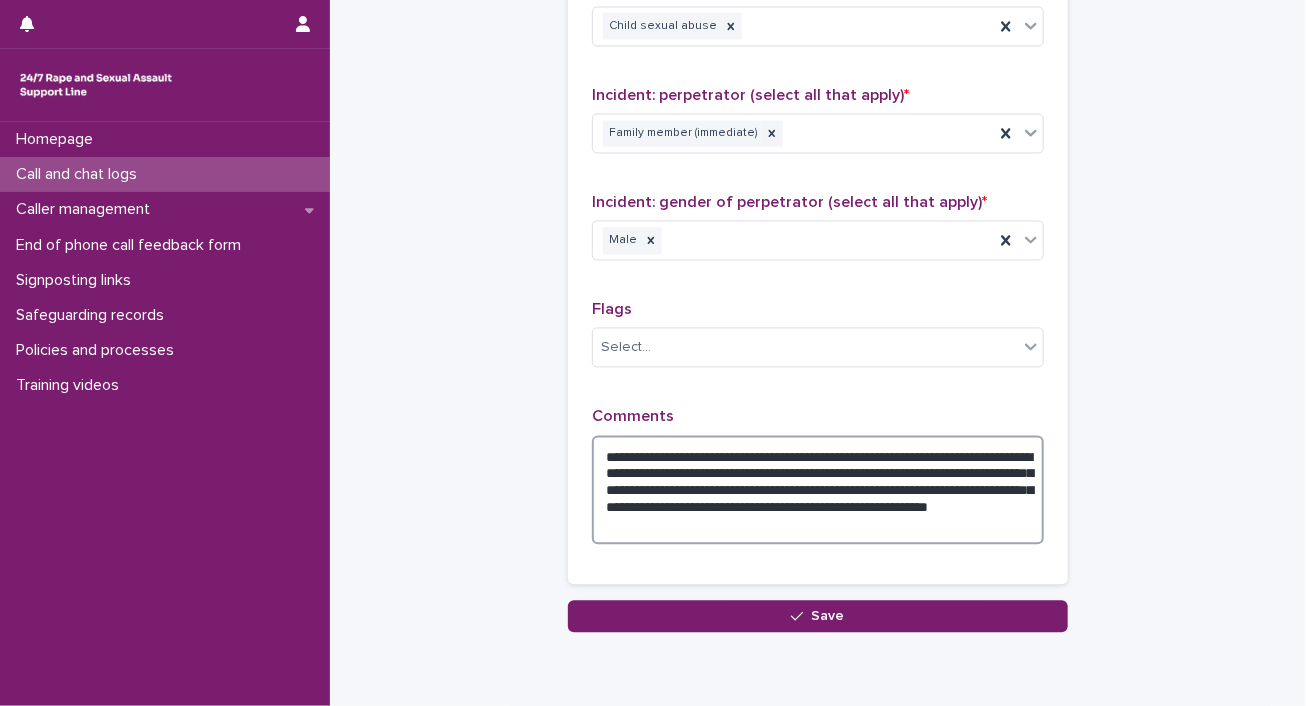 click on "**********" at bounding box center (818, 491) 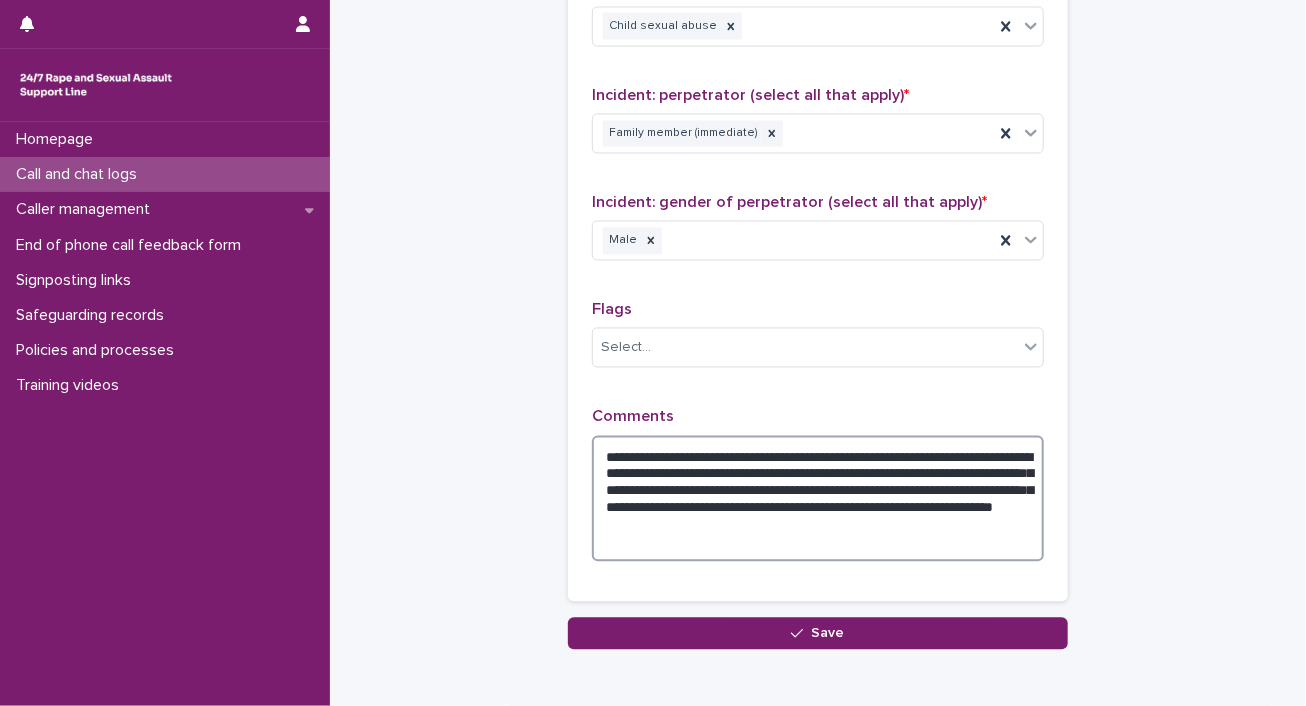 click on "**********" at bounding box center [818, 499] 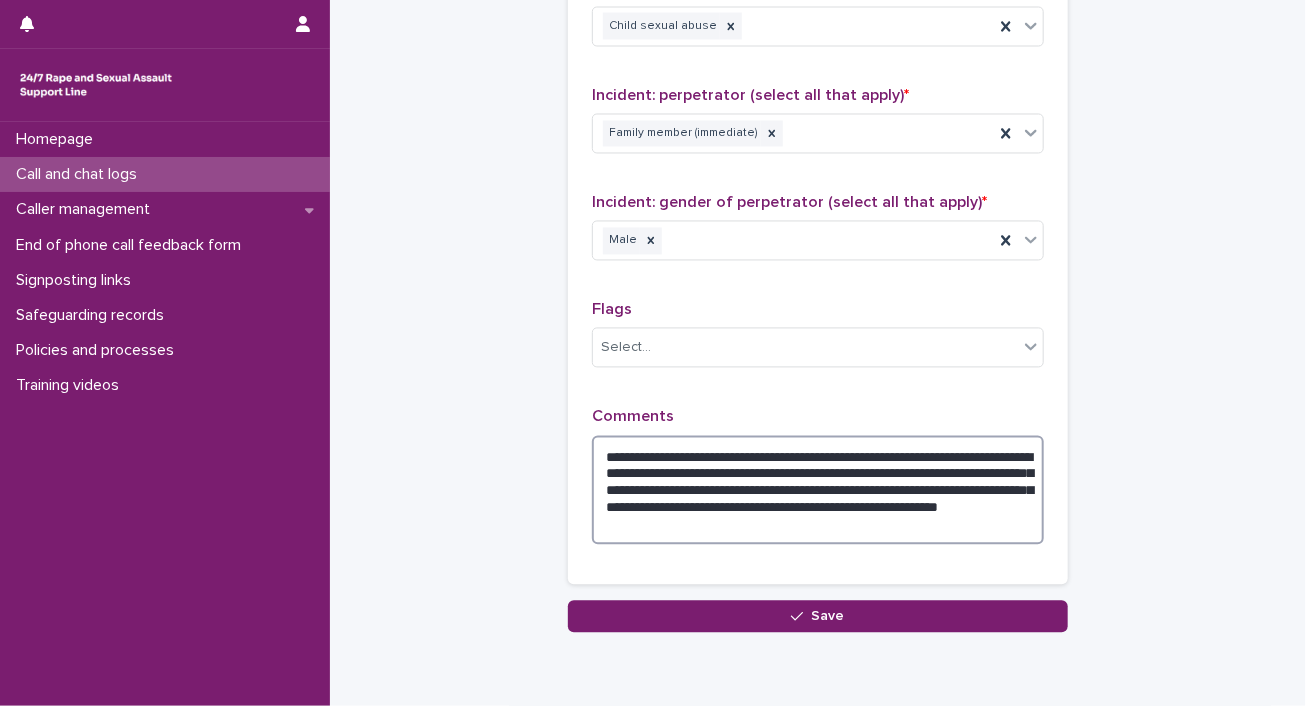 click on "**********" at bounding box center (818, 491) 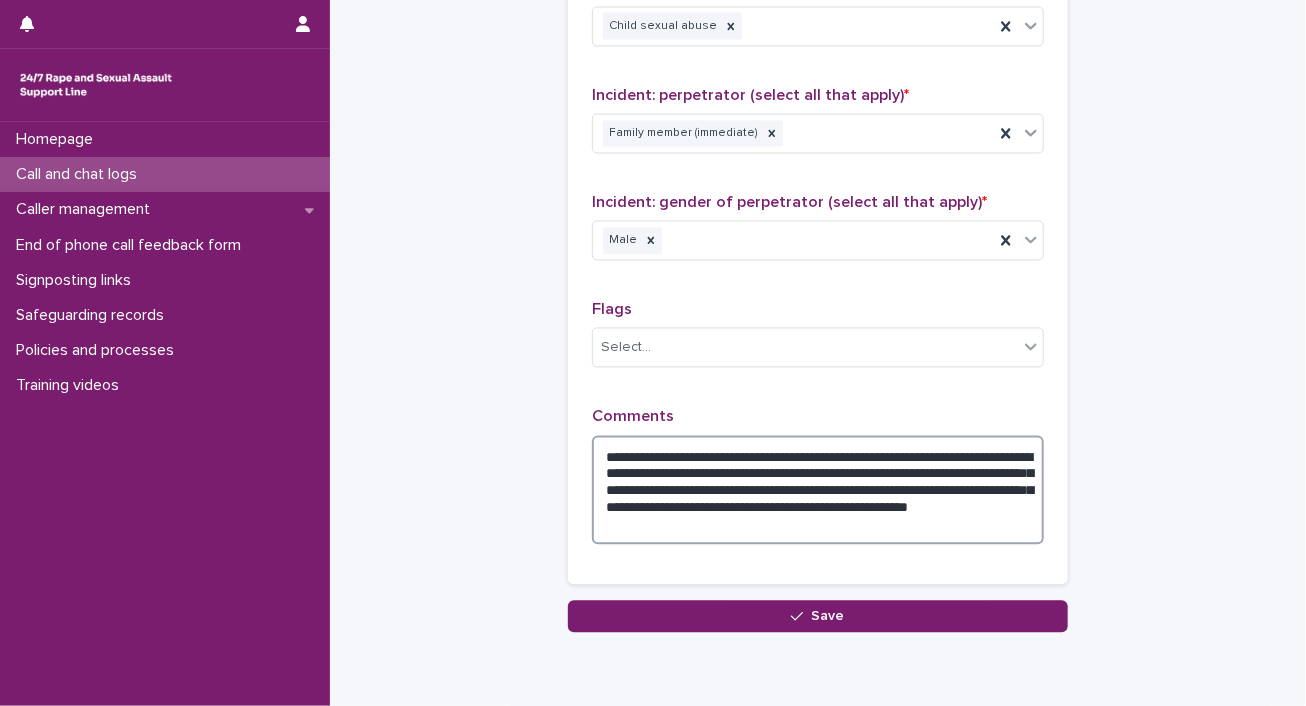 click on "**********" at bounding box center [818, 491] 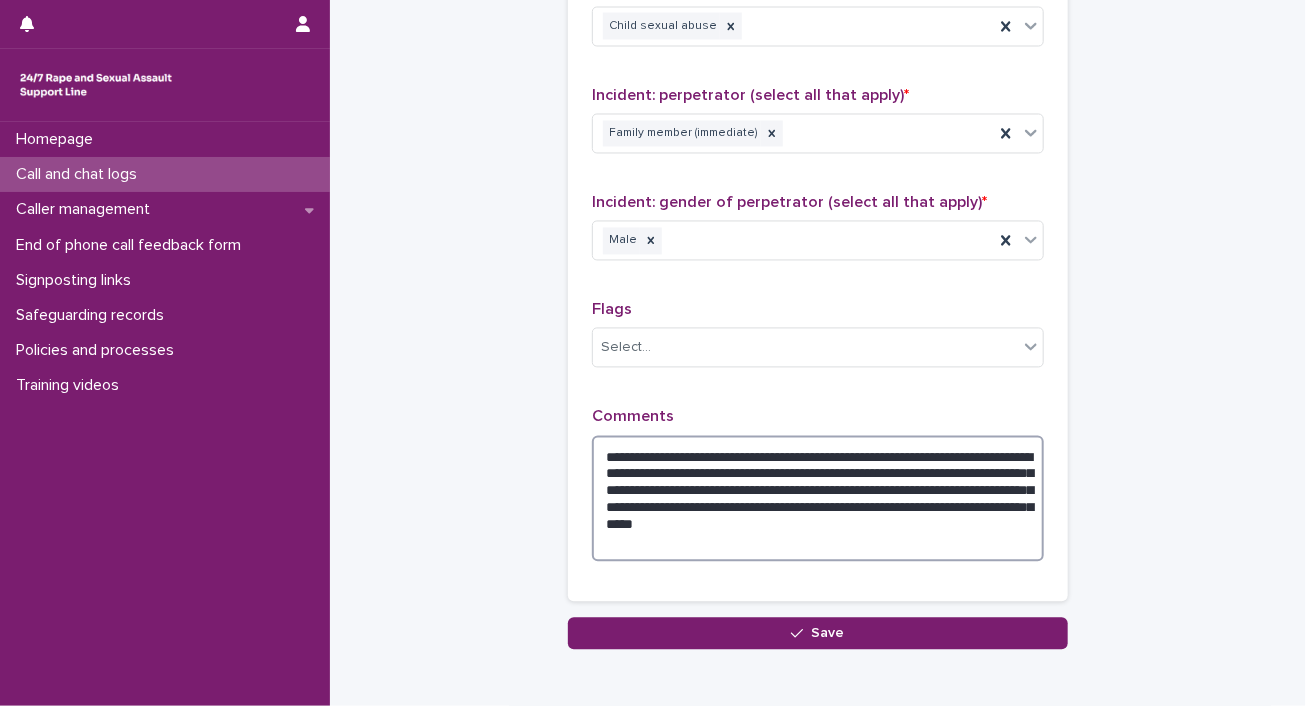 click on "**********" at bounding box center (818, 499) 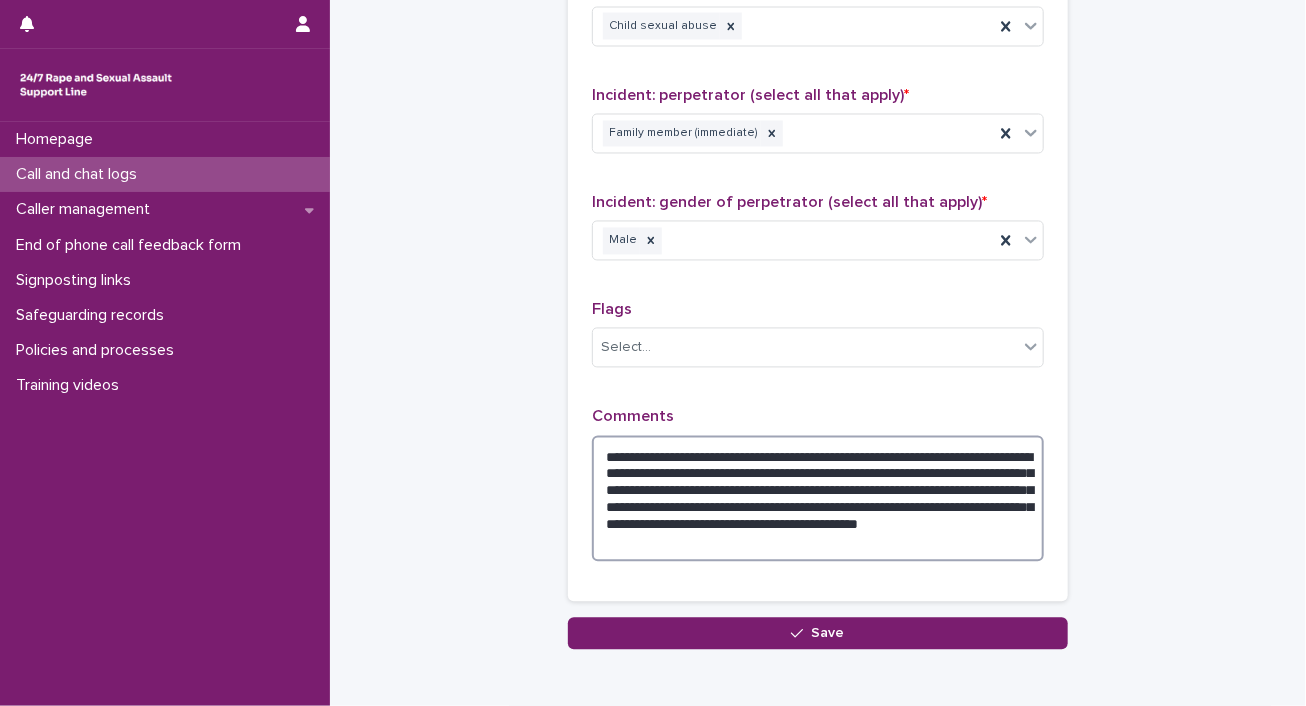 click on "**********" at bounding box center (818, 499) 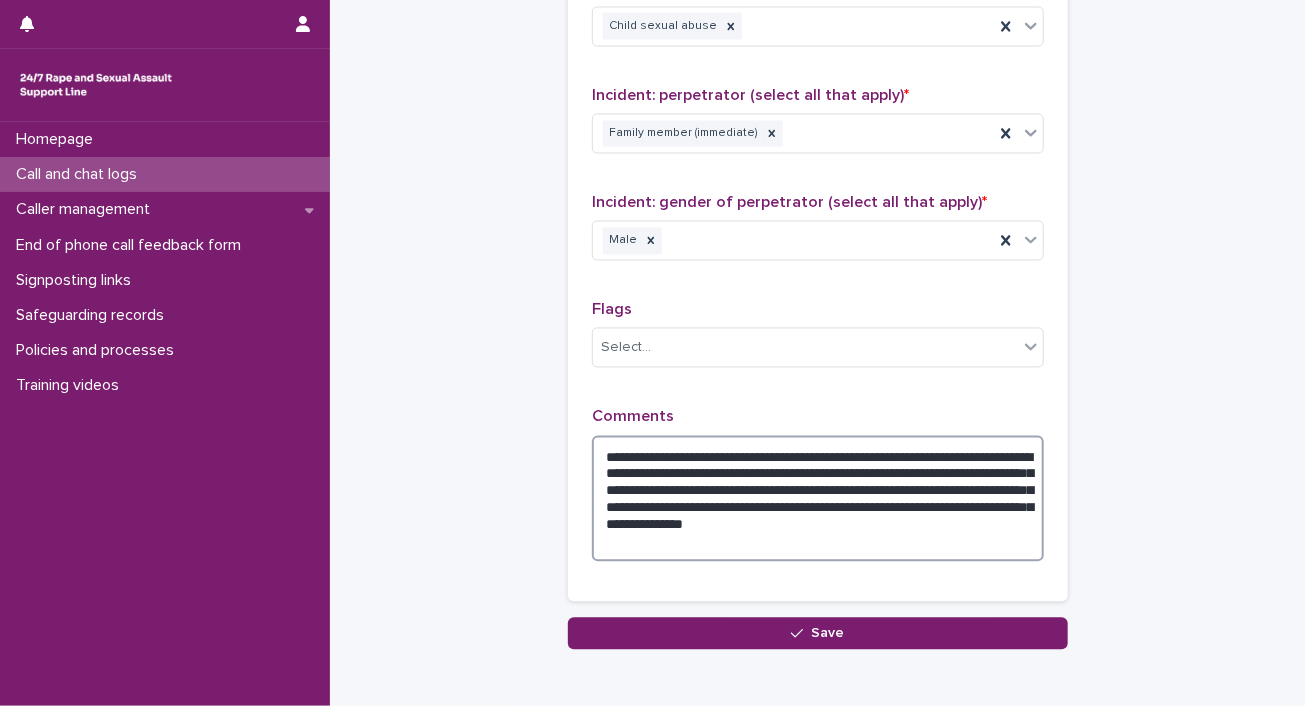 click on "**********" at bounding box center [818, 499] 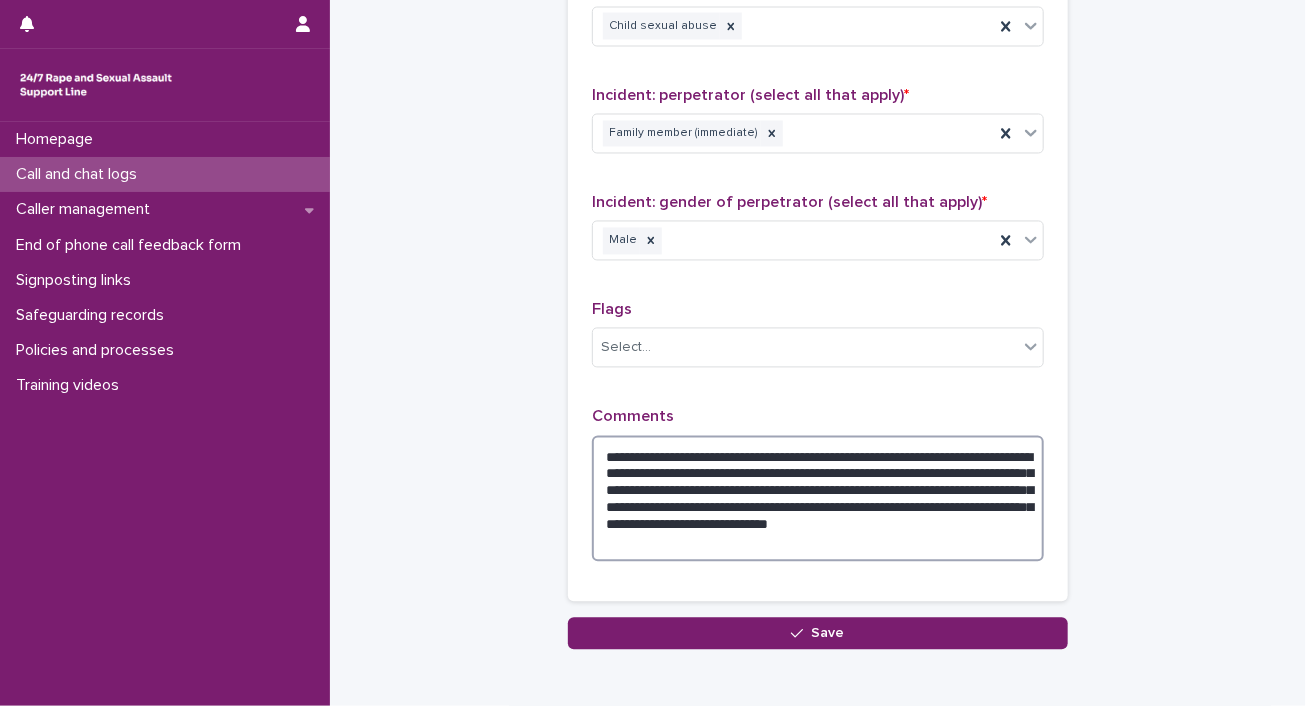 click on "**********" at bounding box center [818, 499] 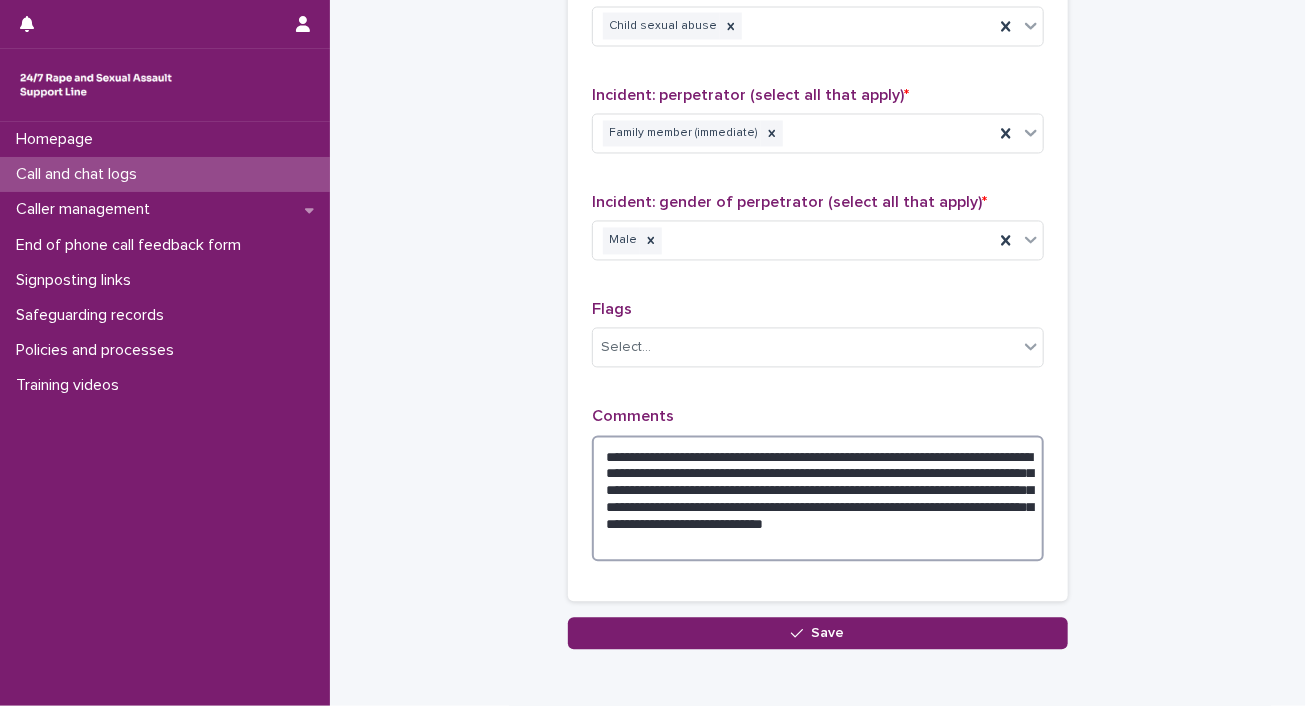 click on "**********" at bounding box center (818, 499) 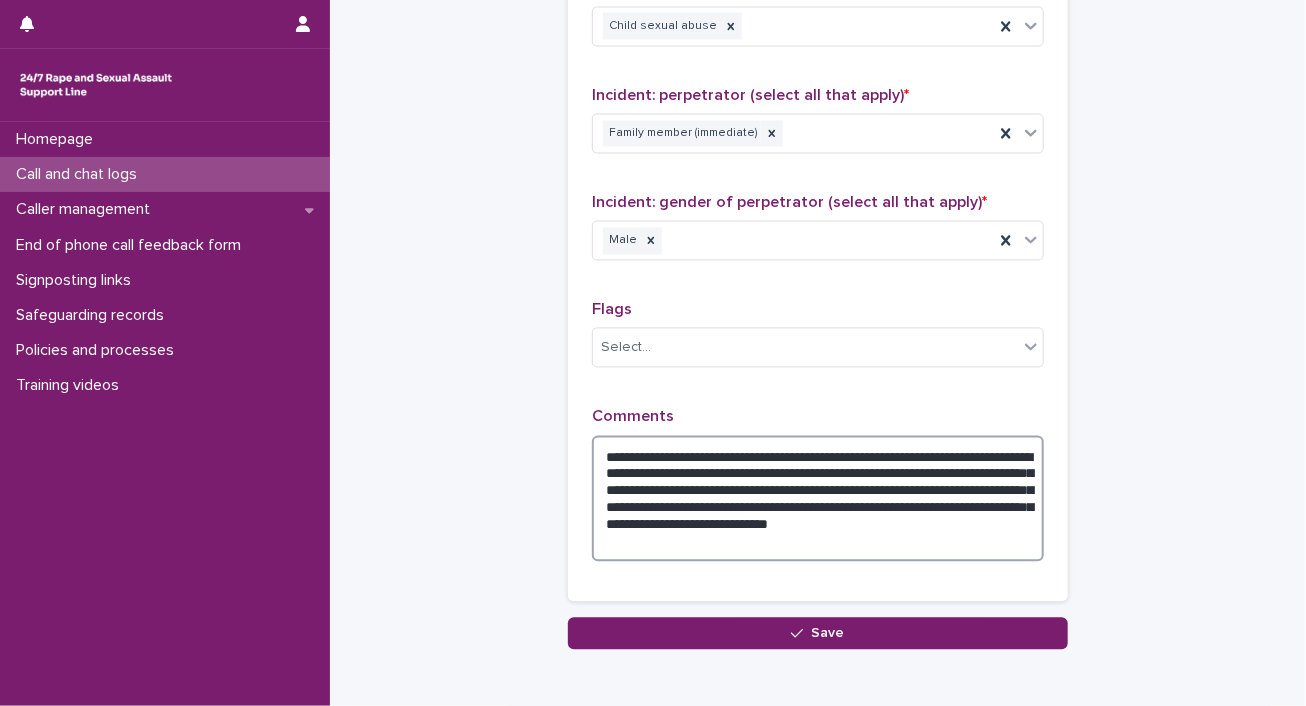 click on "**********" at bounding box center [818, 499] 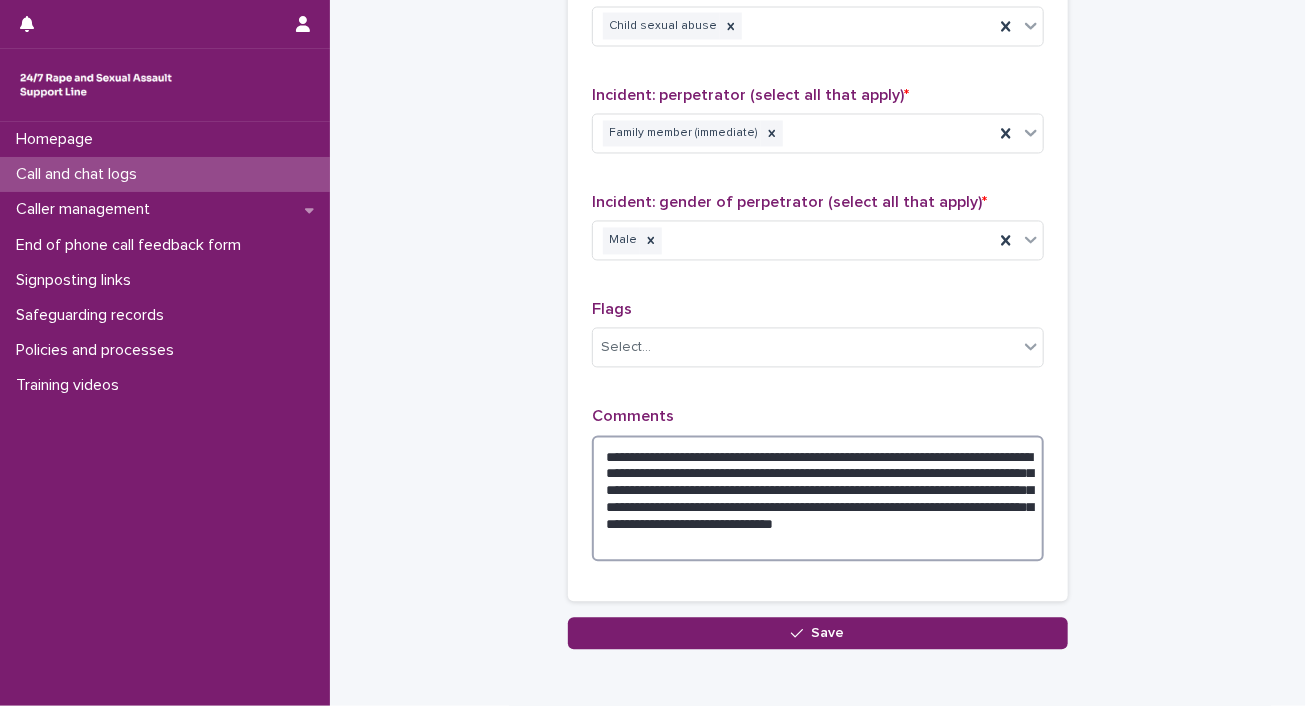 click on "**********" at bounding box center [818, 499] 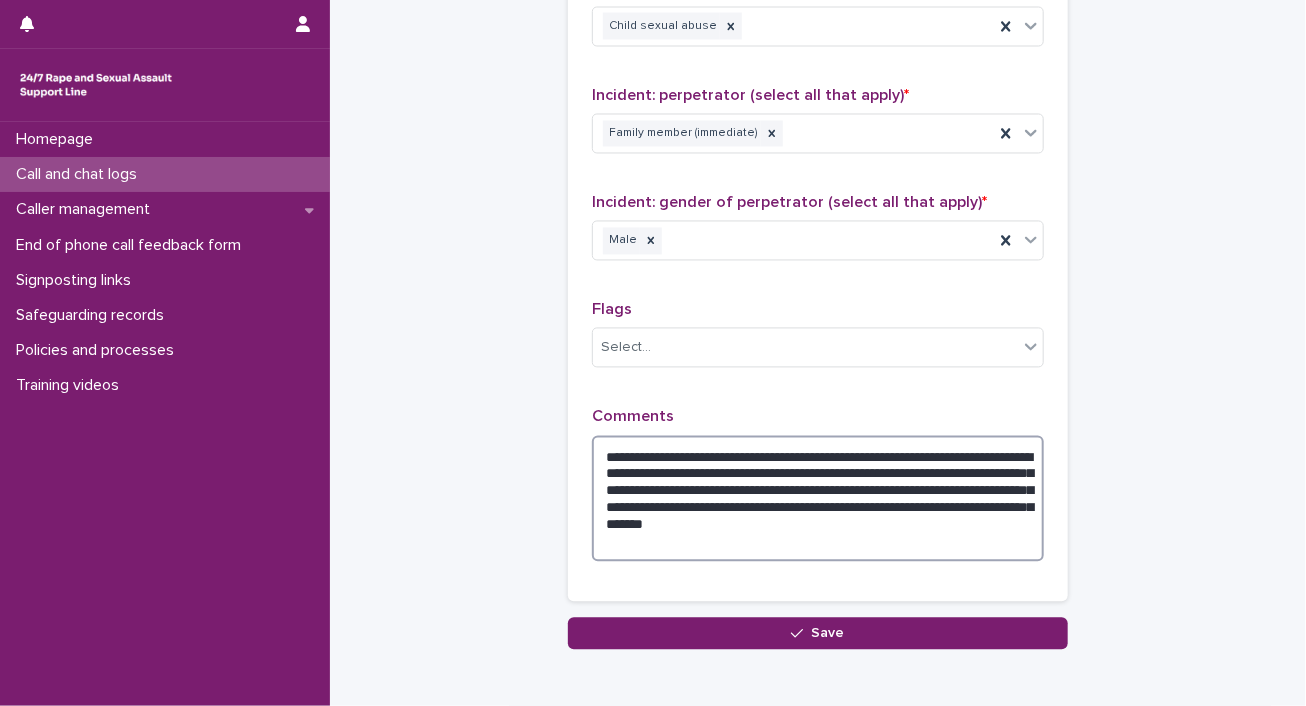 click on "**********" at bounding box center (818, 499) 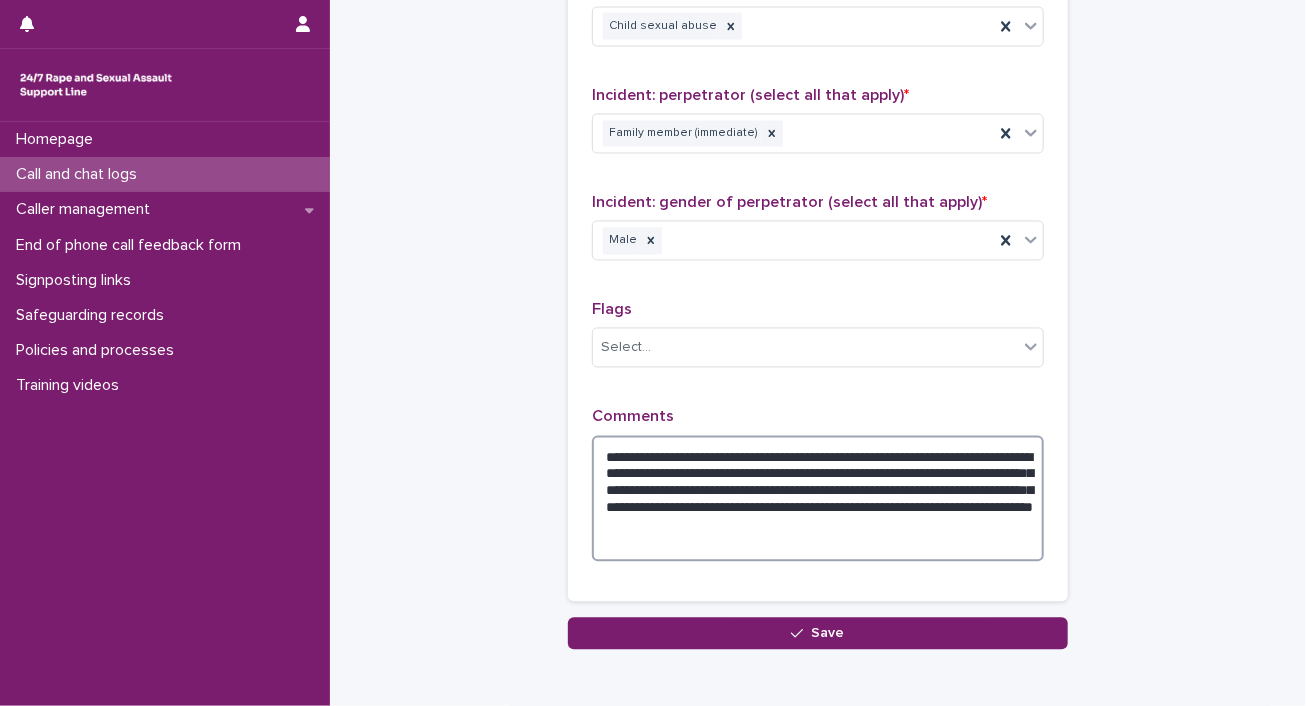 click on "**********" at bounding box center [818, 499] 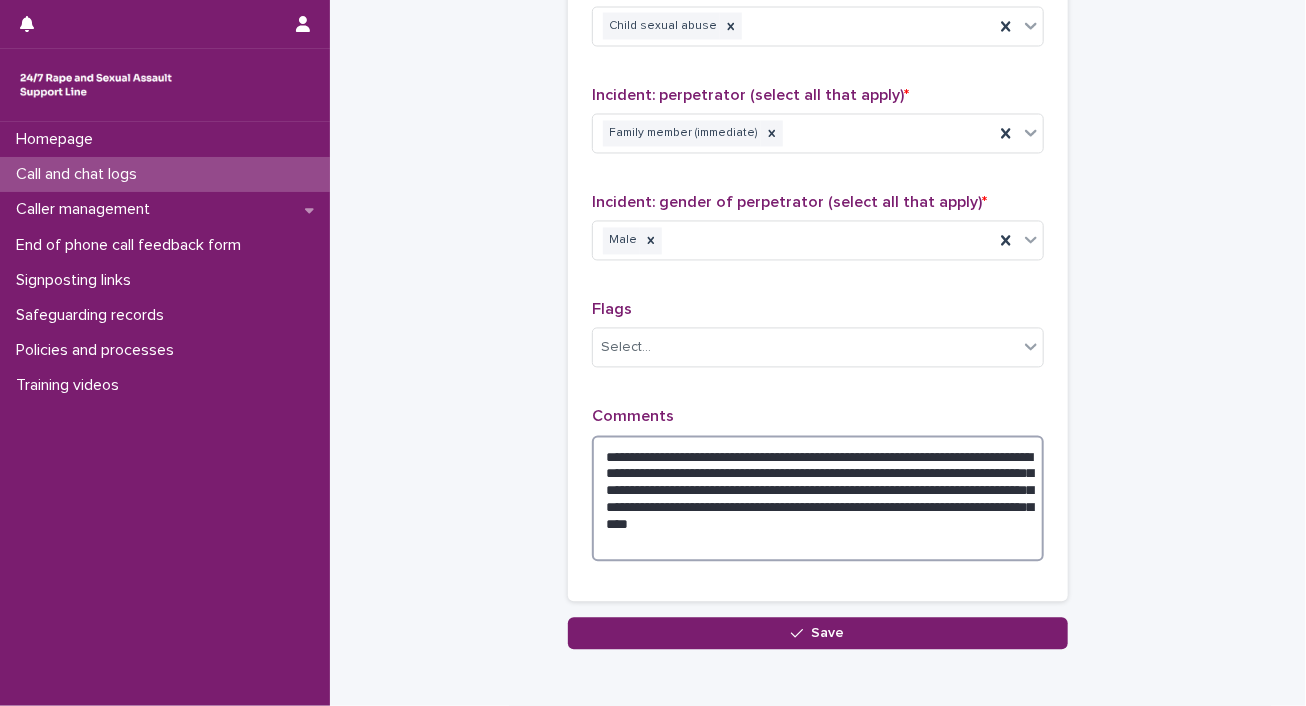 click on "**********" at bounding box center (818, 499) 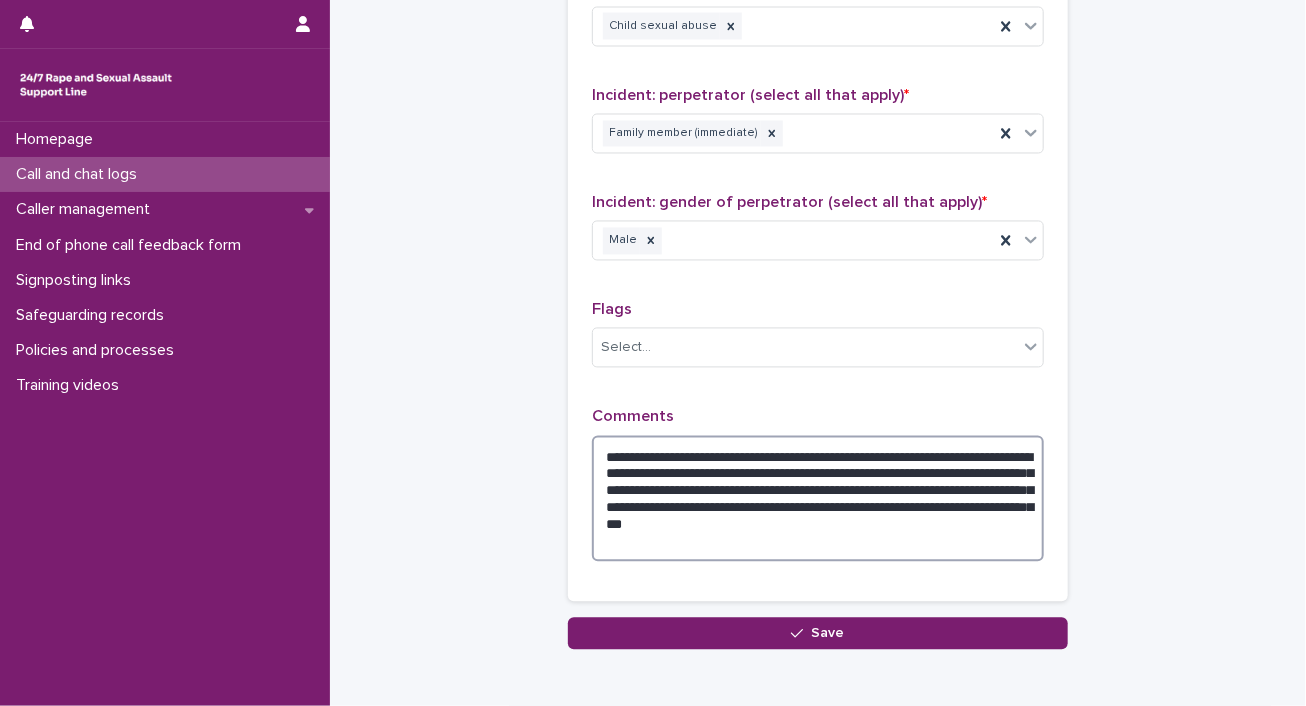 click on "**********" at bounding box center [818, 499] 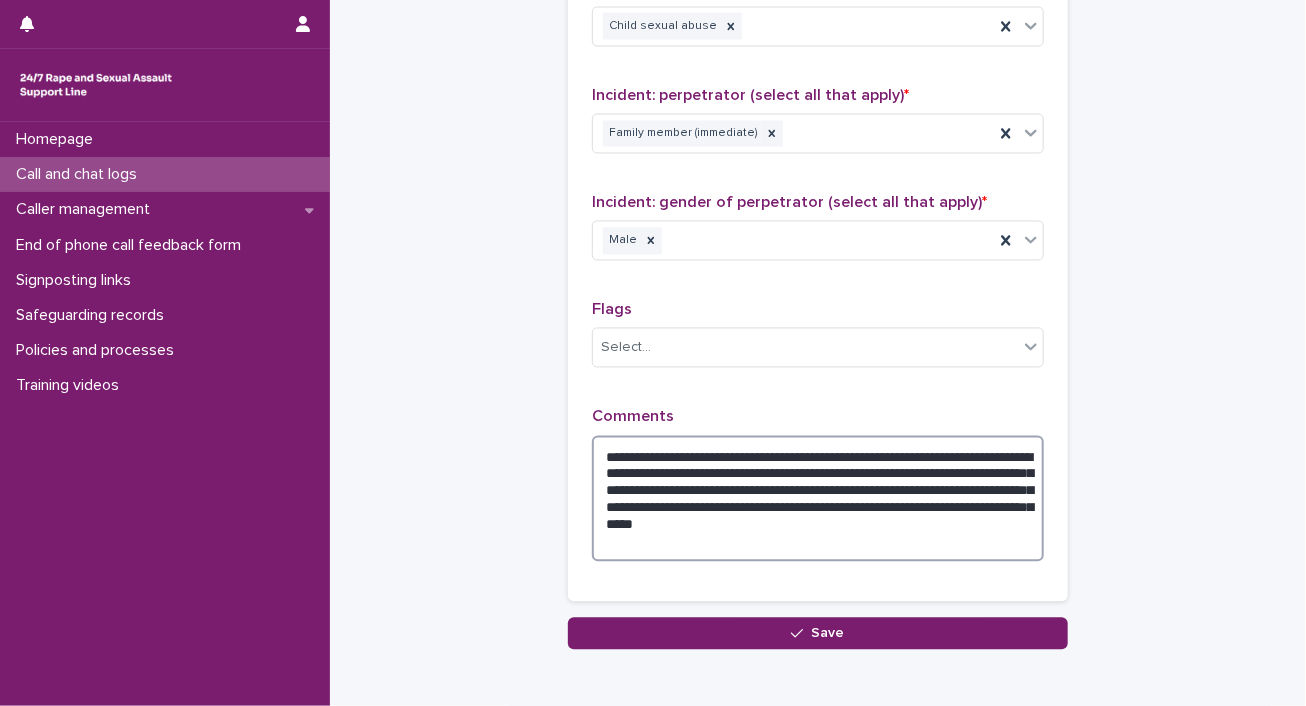 click on "**********" at bounding box center [818, 499] 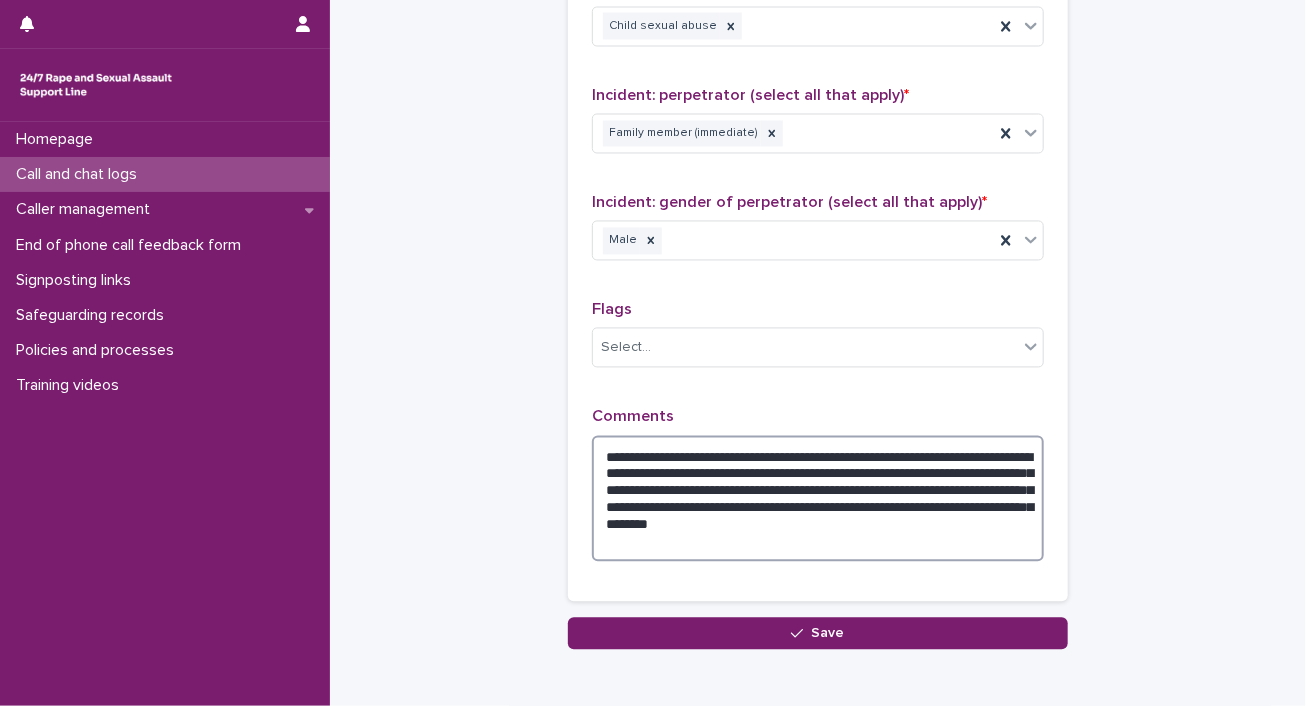 click on "**********" at bounding box center [818, 499] 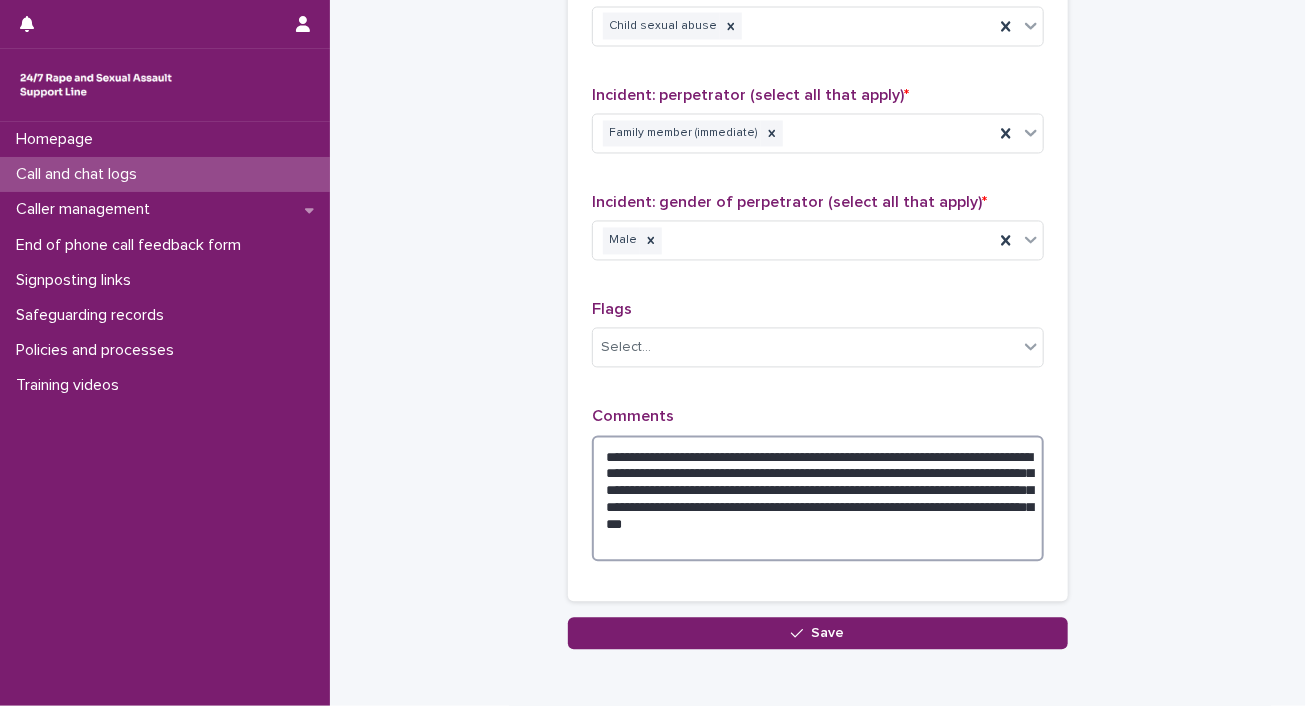 click on "**********" at bounding box center [818, 499] 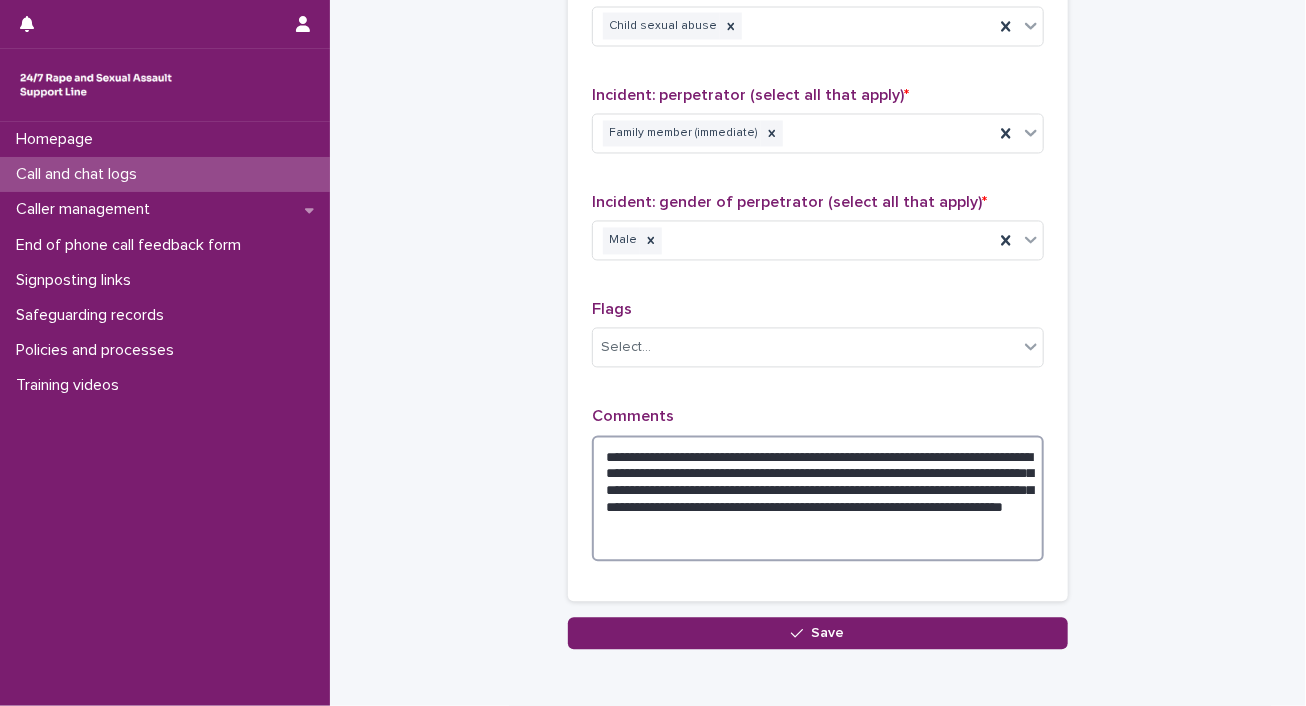 click on "**********" at bounding box center [818, 499] 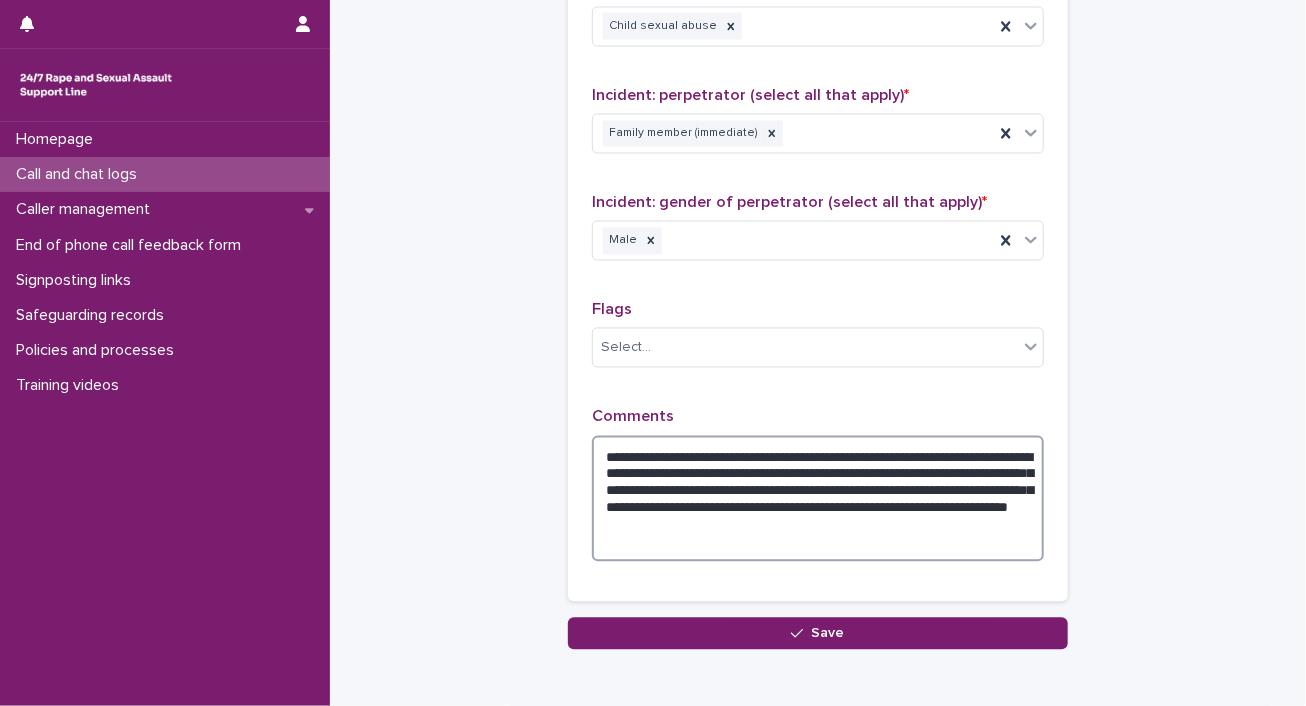 click on "**********" at bounding box center (818, 499) 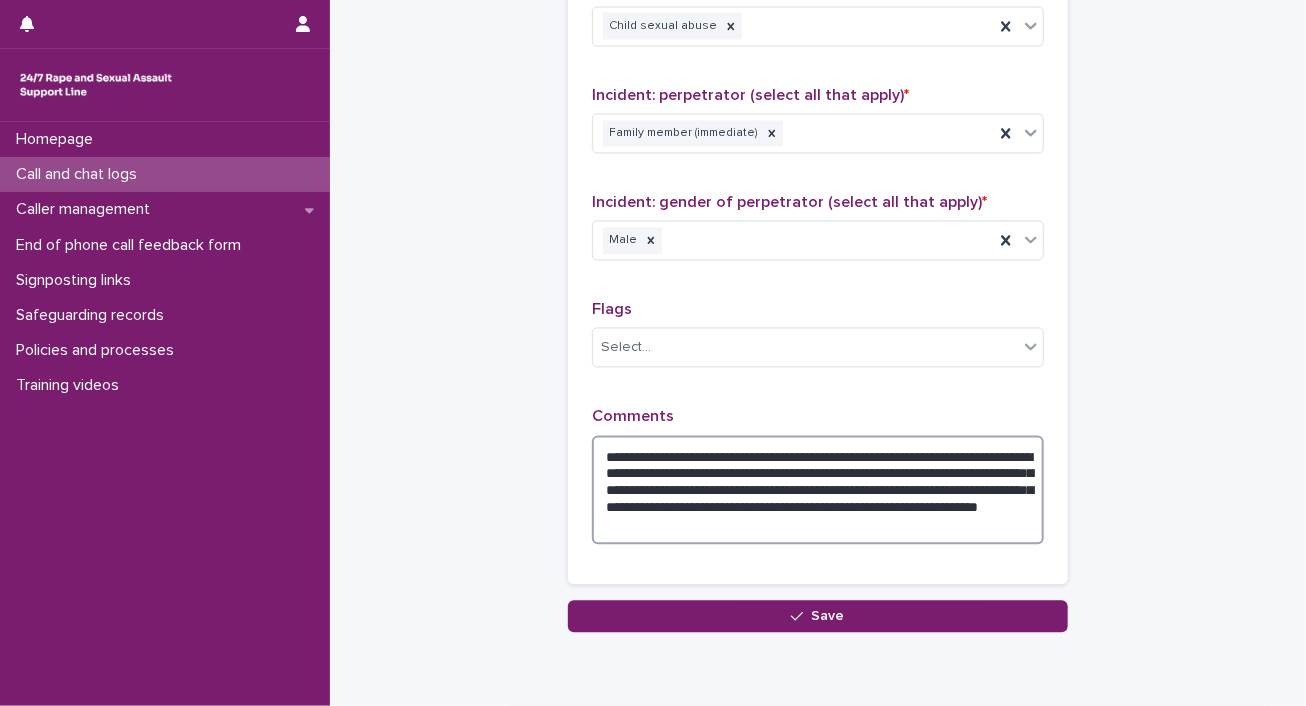 click on "**********" at bounding box center [818, 491] 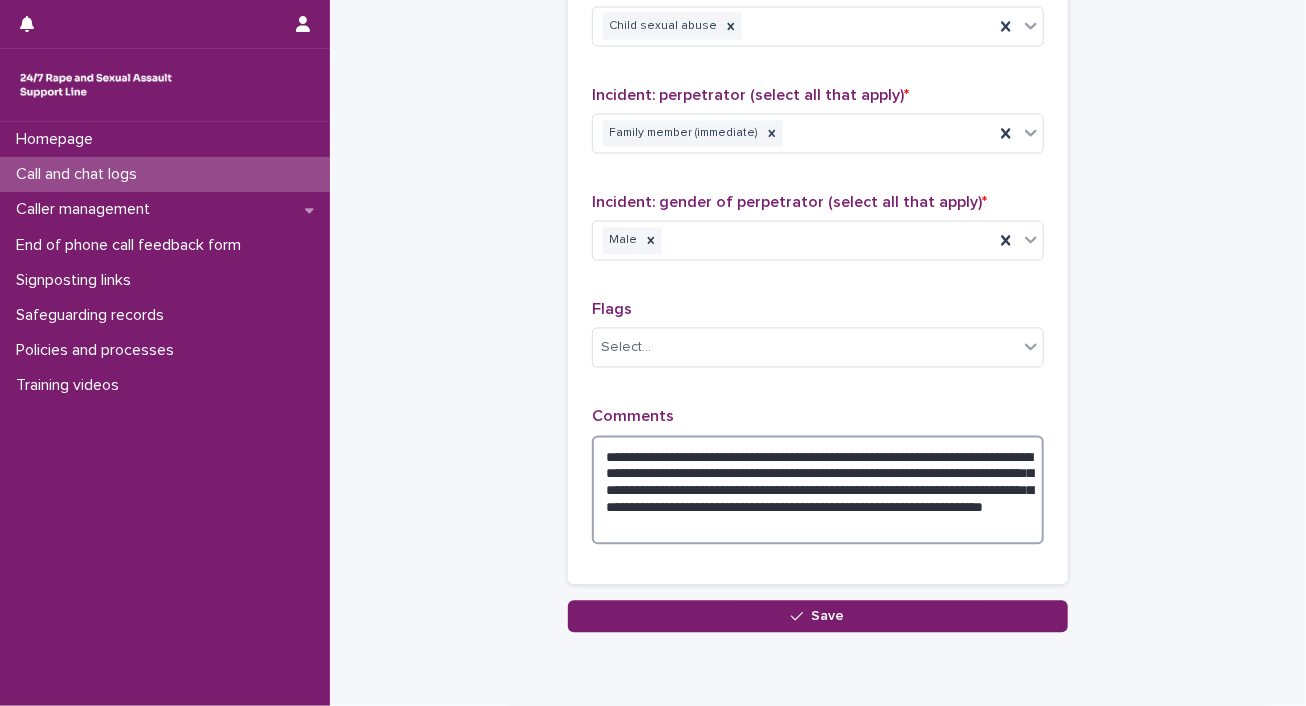 click on "**********" at bounding box center (818, 491) 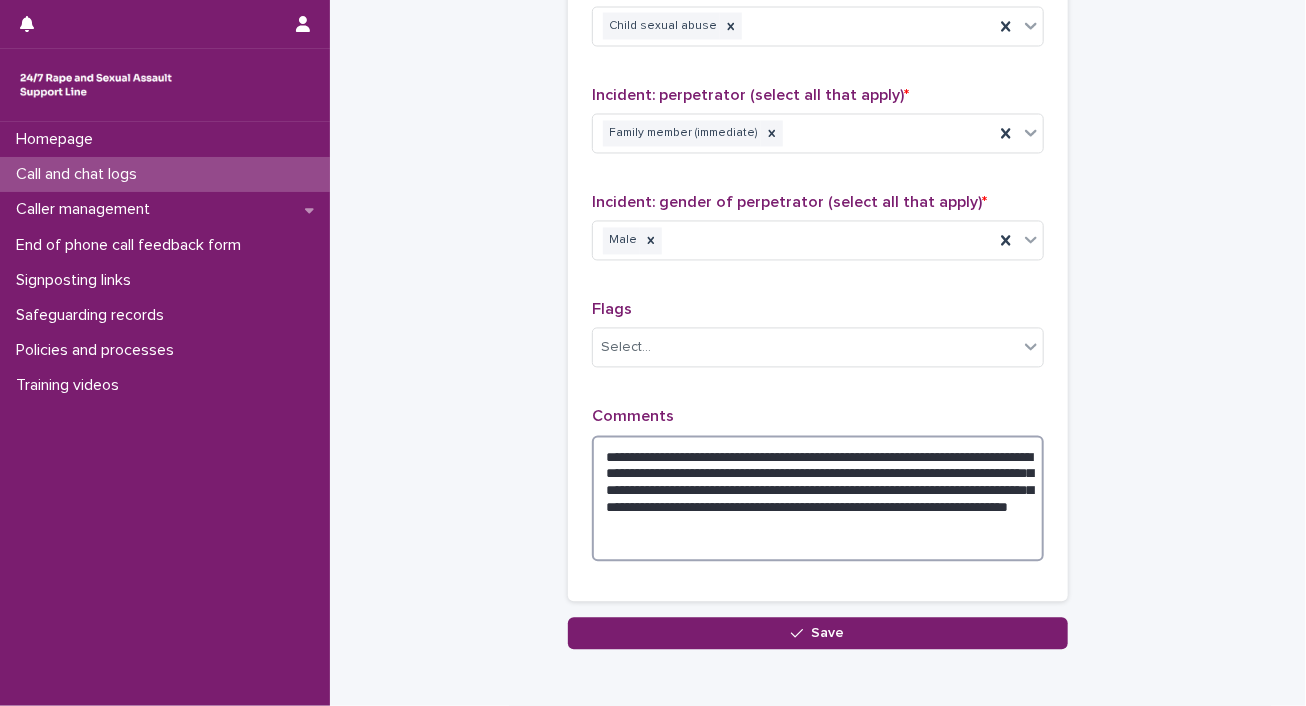 click on "**********" at bounding box center (818, 499) 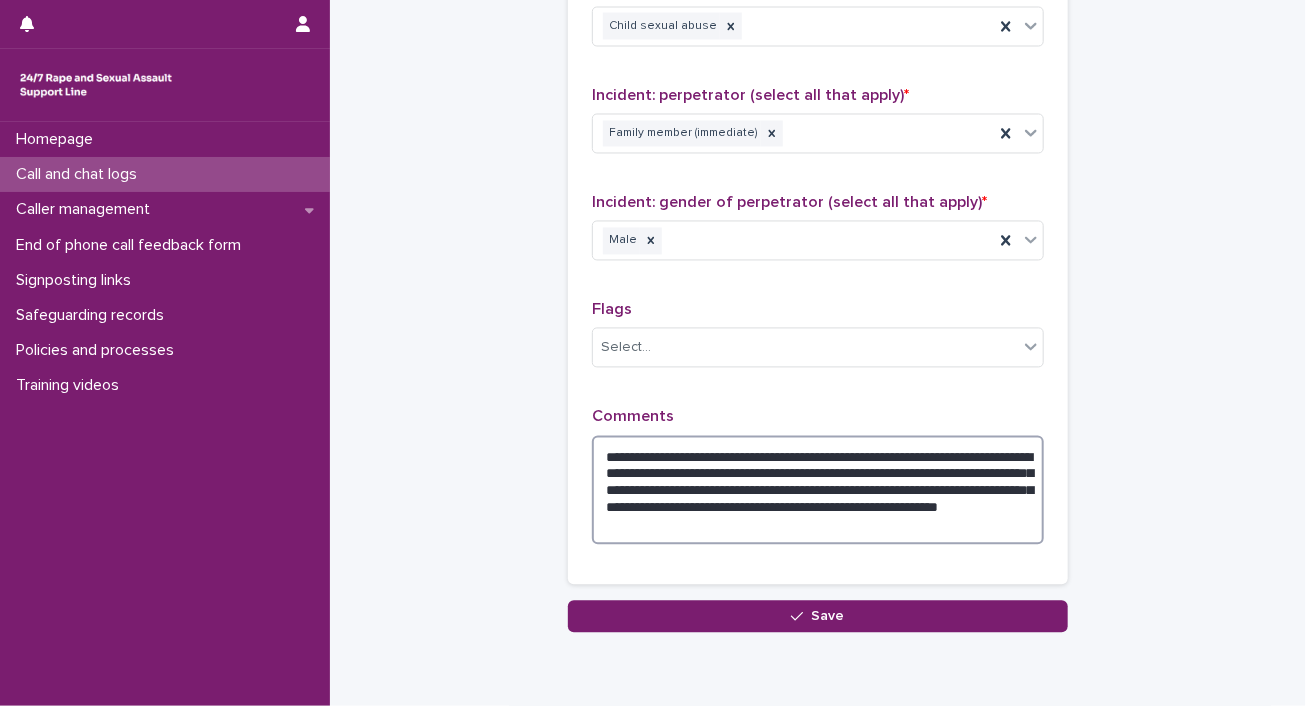 click on "**********" at bounding box center [818, 491] 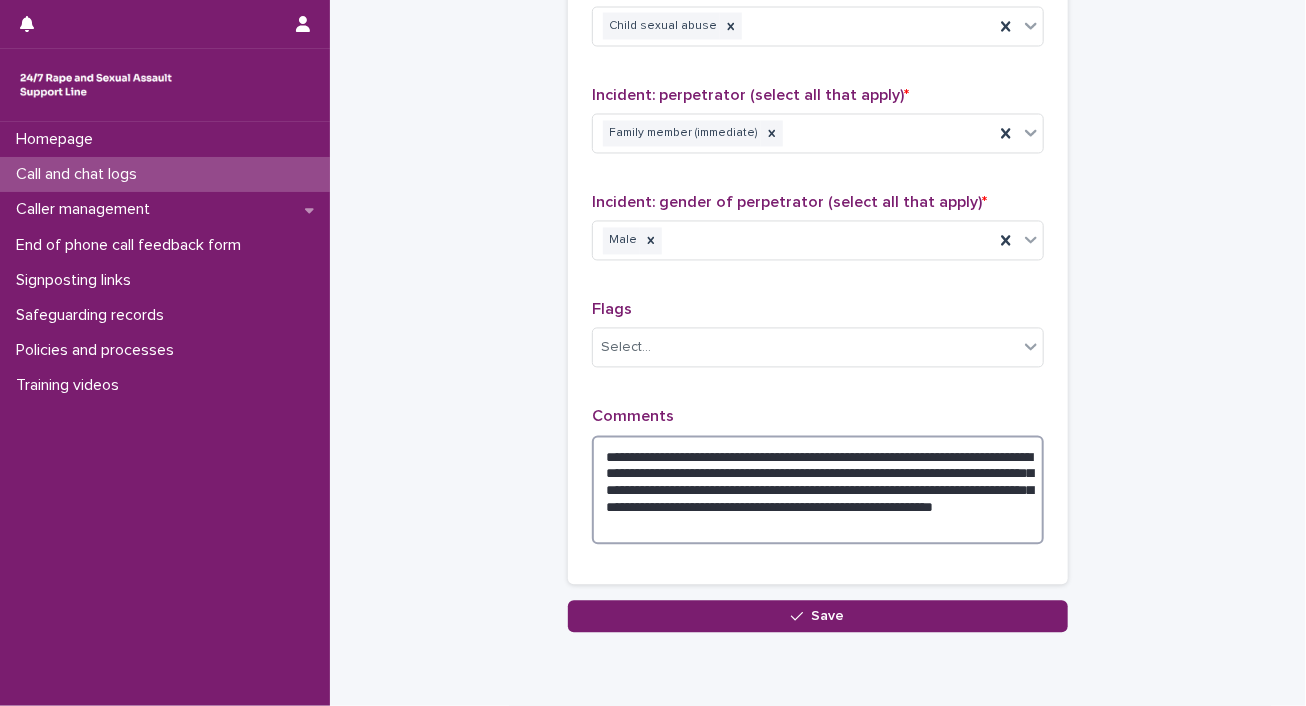 click on "**********" at bounding box center [818, 491] 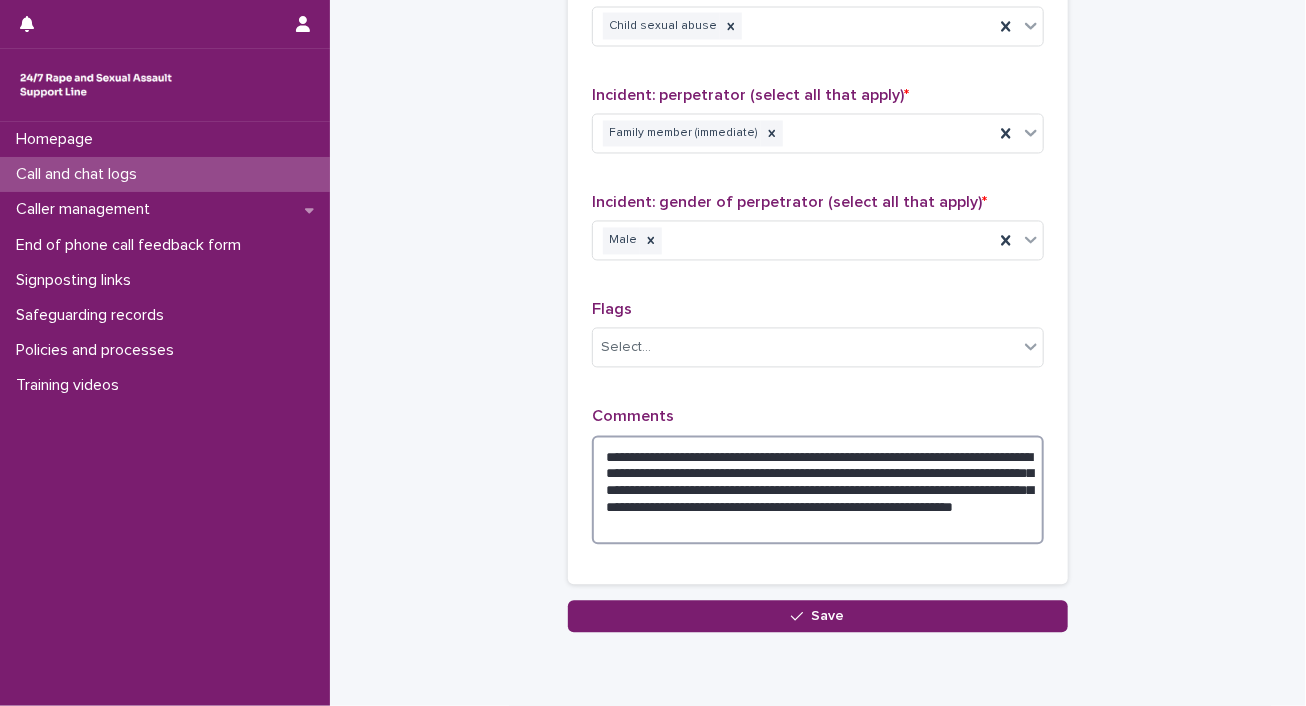 click on "**********" at bounding box center (818, 491) 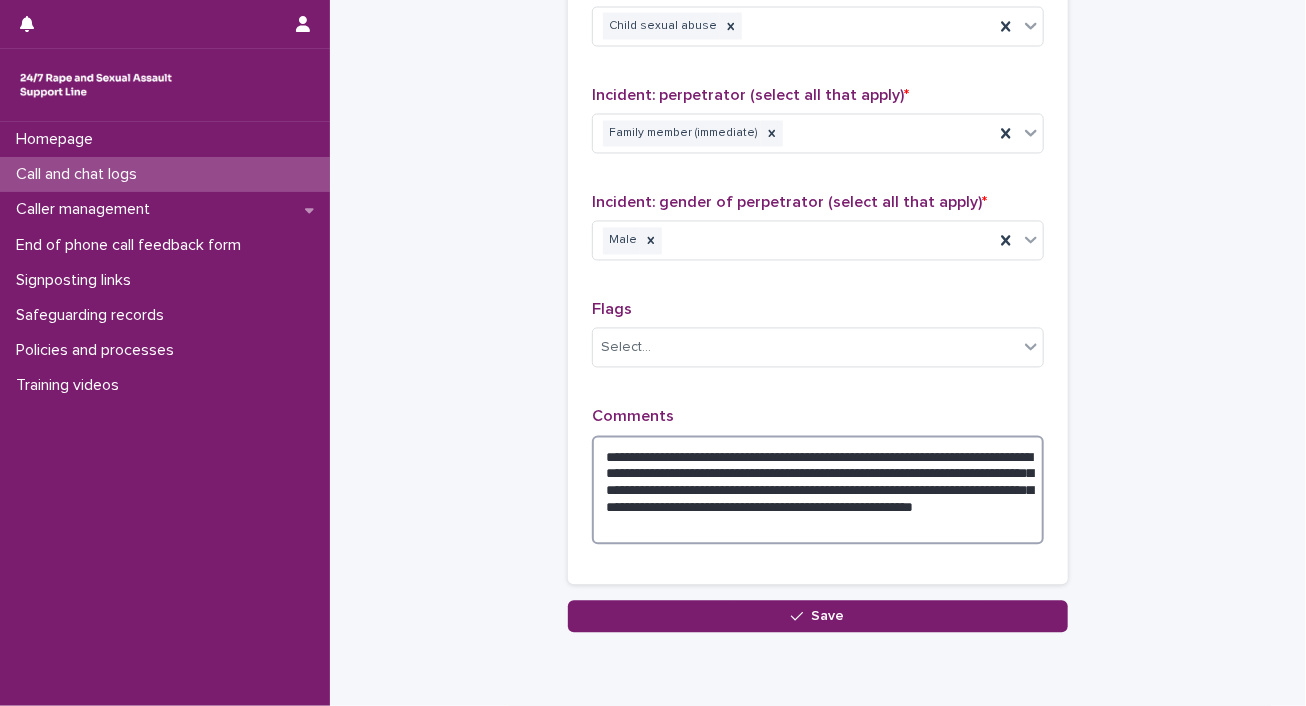 click on "**********" at bounding box center (818, 491) 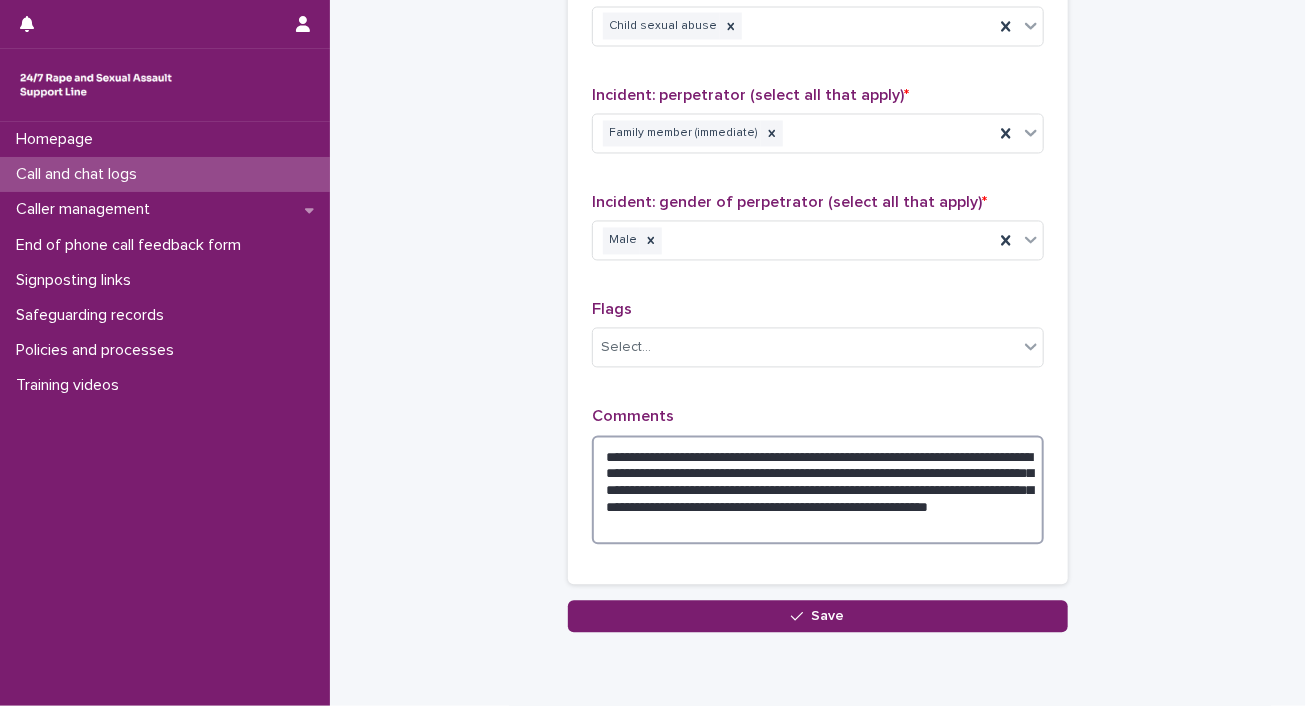 click on "**********" at bounding box center (818, 491) 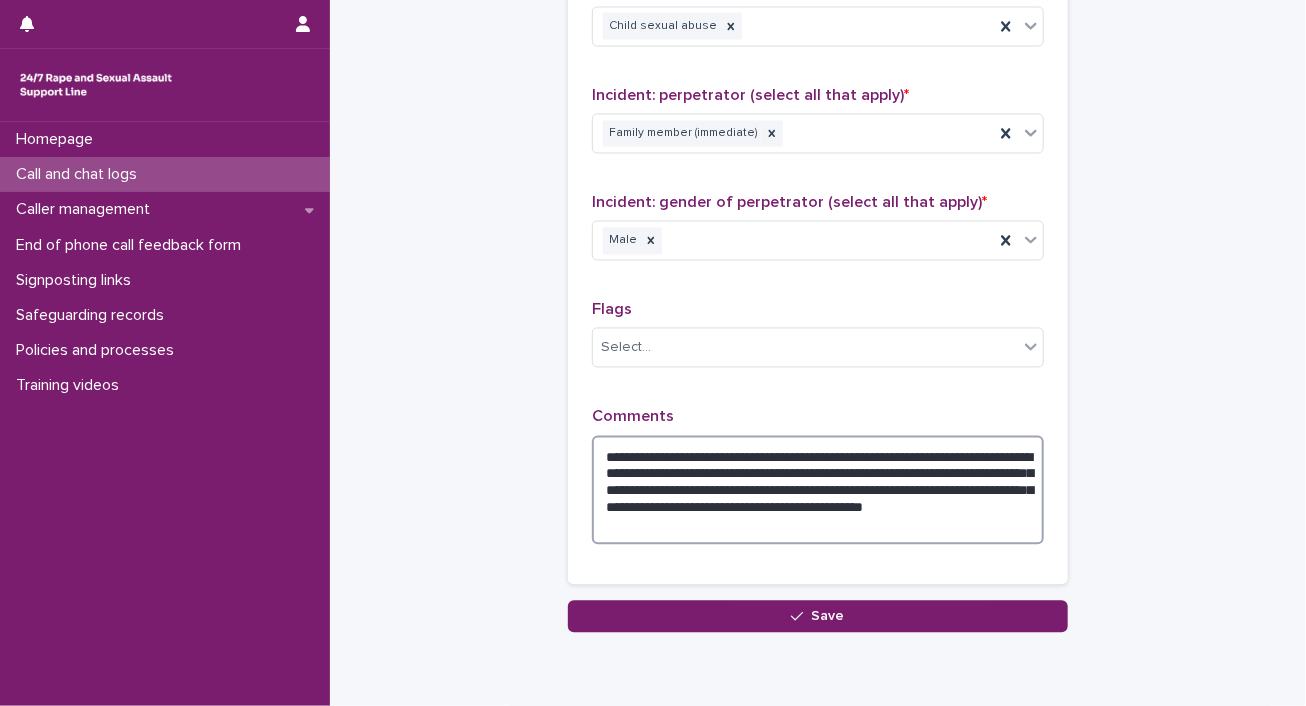 click on "**********" at bounding box center (818, 491) 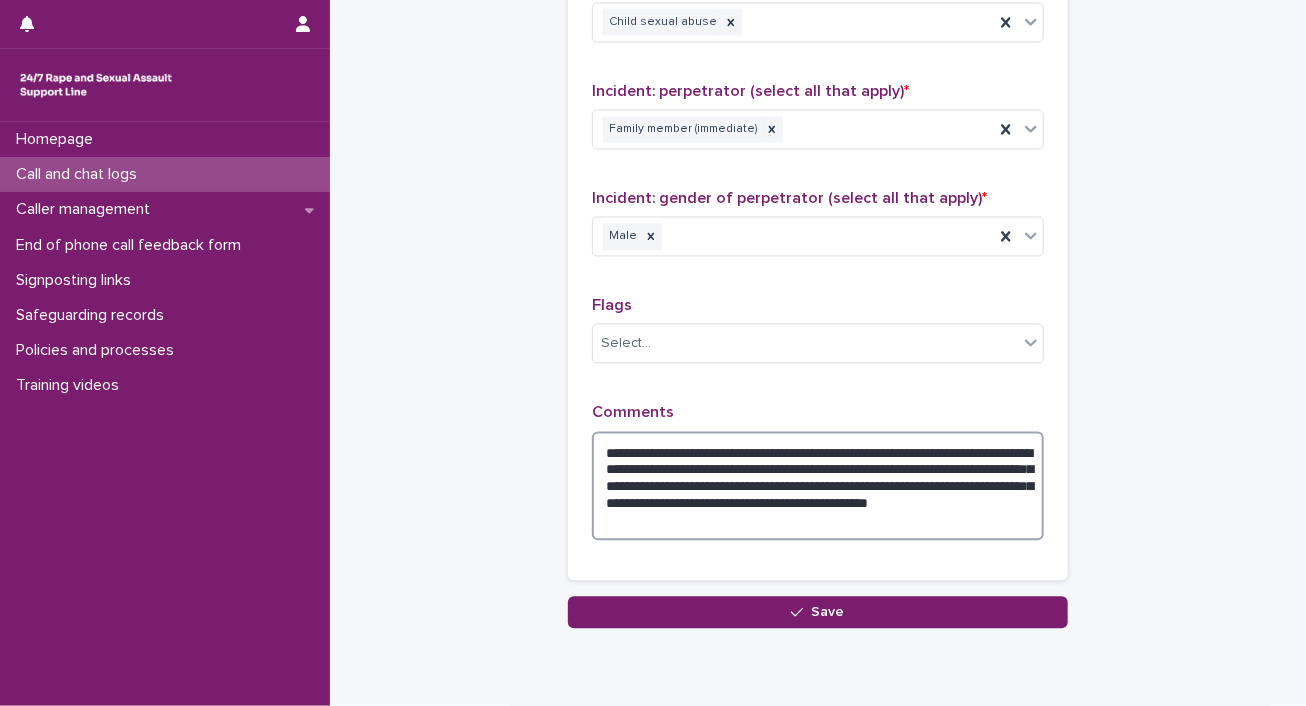 scroll, scrollTop: 1677, scrollLeft: 0, axis: vertical 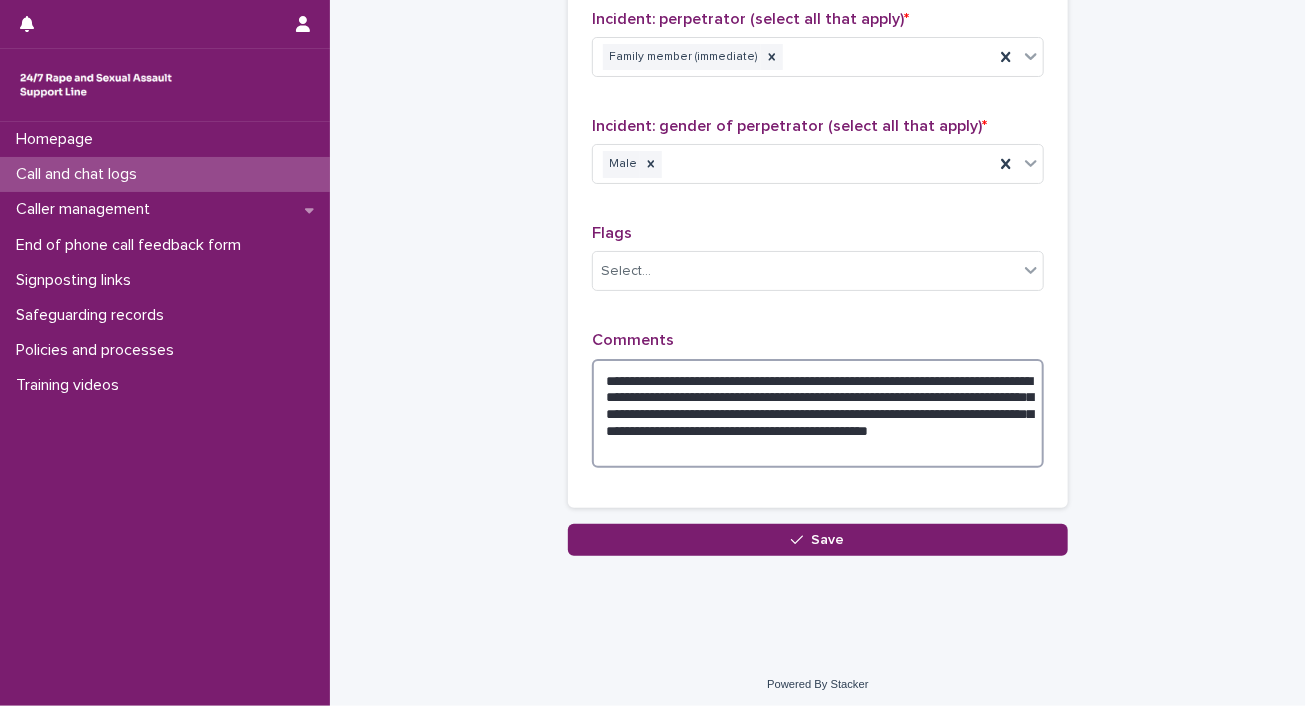 click on "**********" at bounding box center (818, 414) 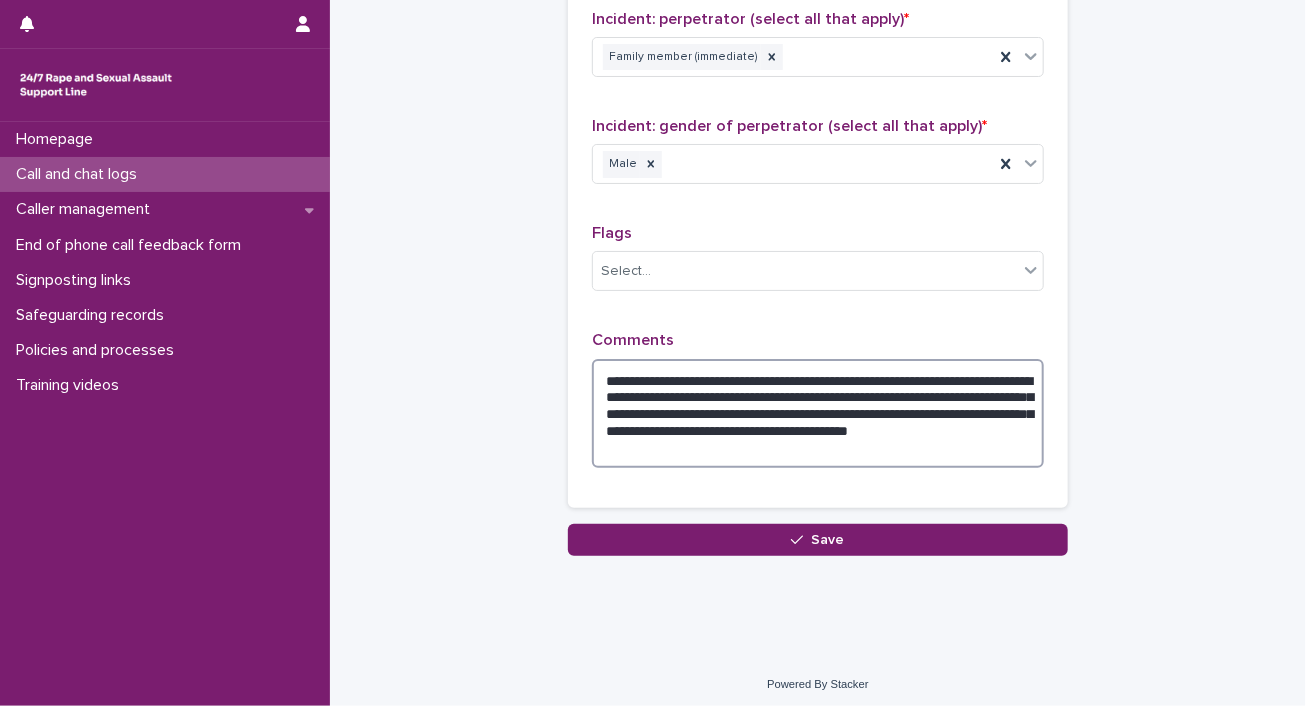 click on "**********" at bounding box center [818, 414] 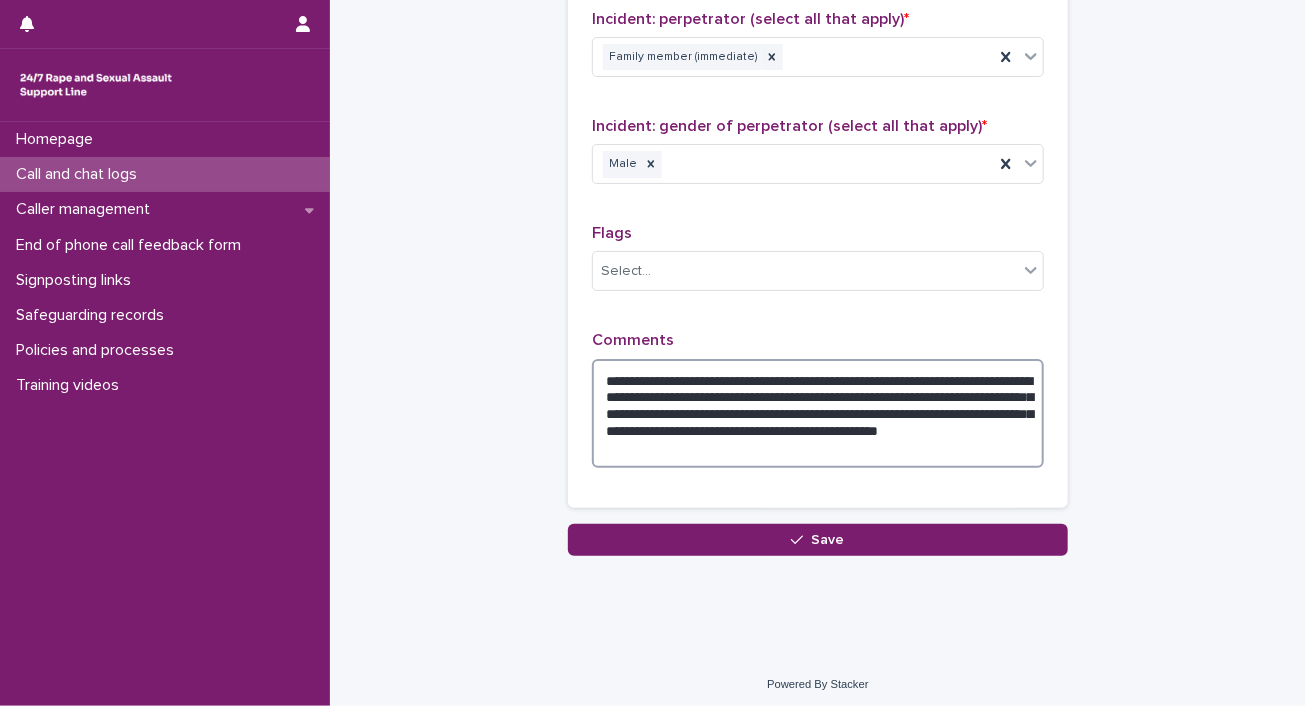 click on "**********" at bounding box center (818, 414) 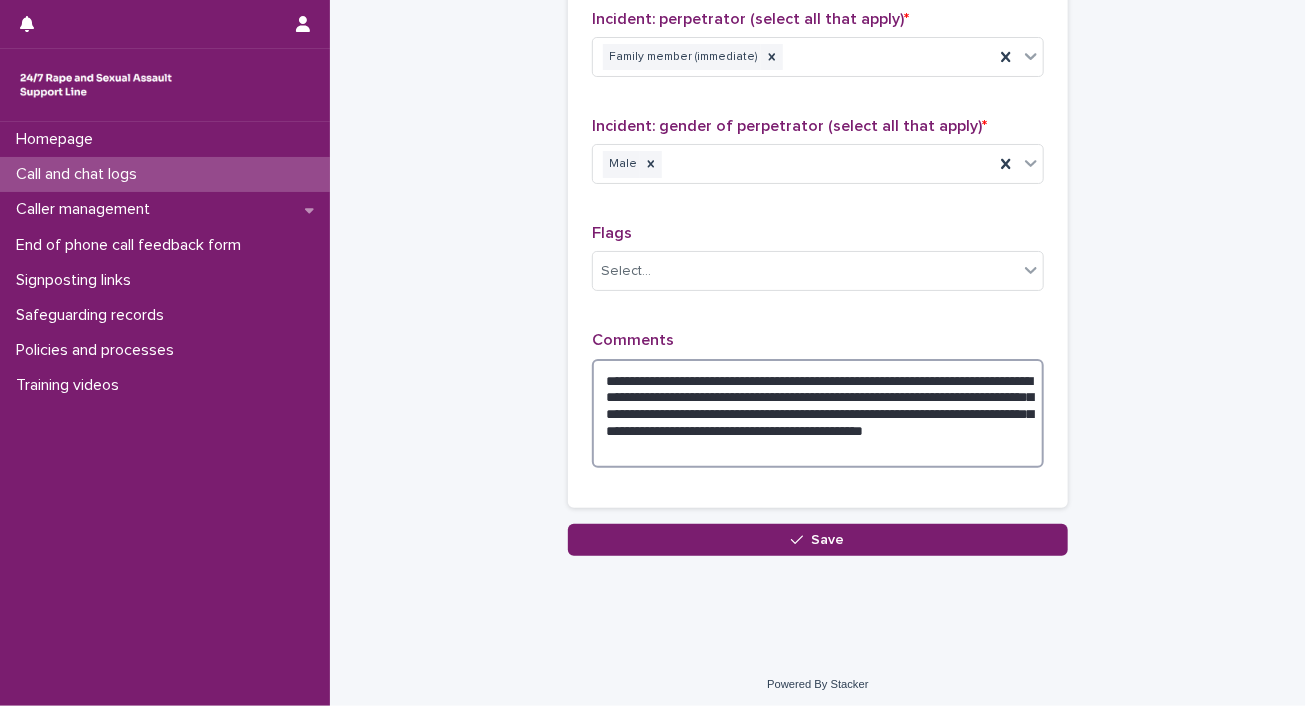 click on "**********" at bounding box center [818, 414] 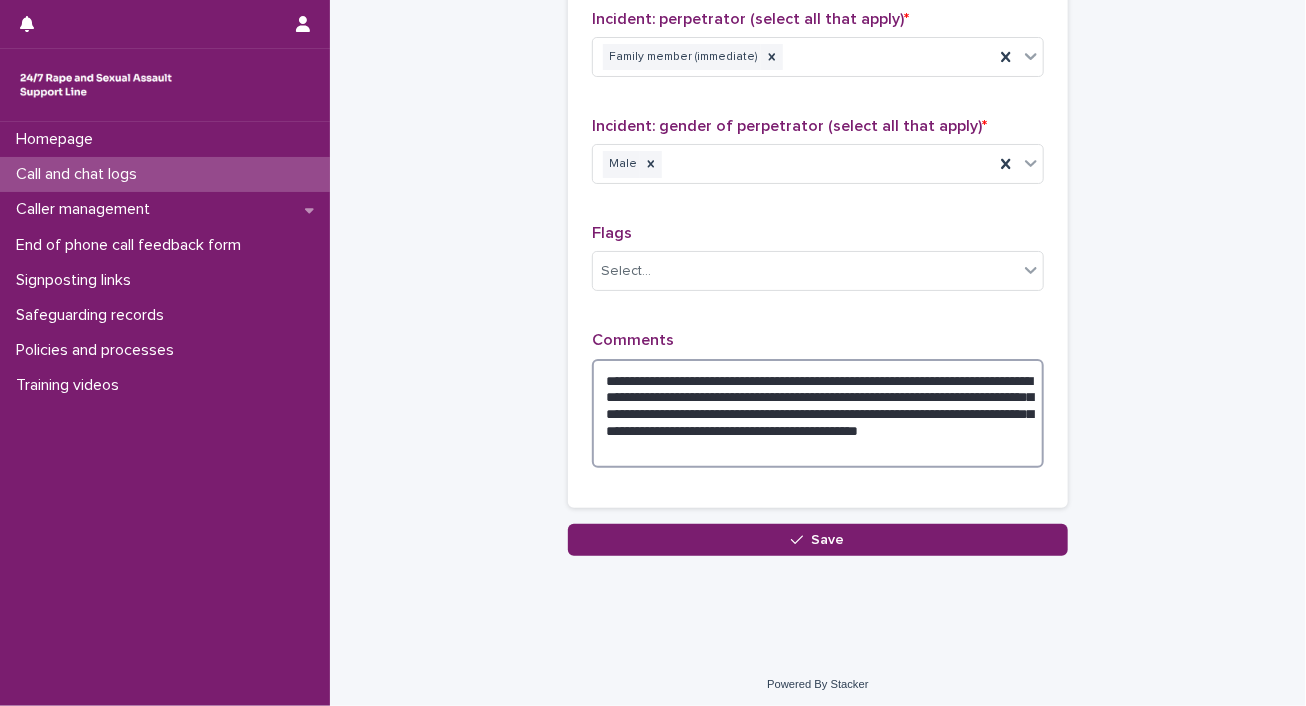 drag, startPoint x: 765, startPoint y: 389, endPoint x: 745, endPoint y: 393, distance: 20.396078 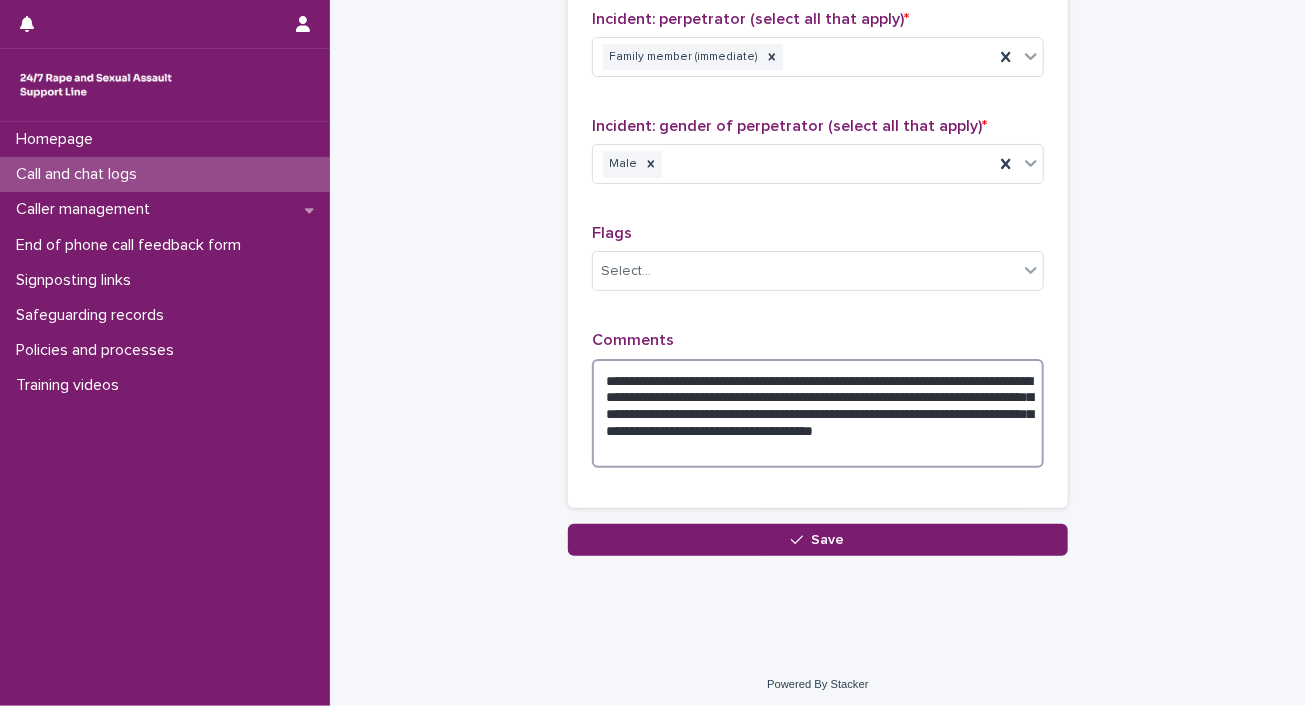 click on "**********" at bounding box center (818, 414) 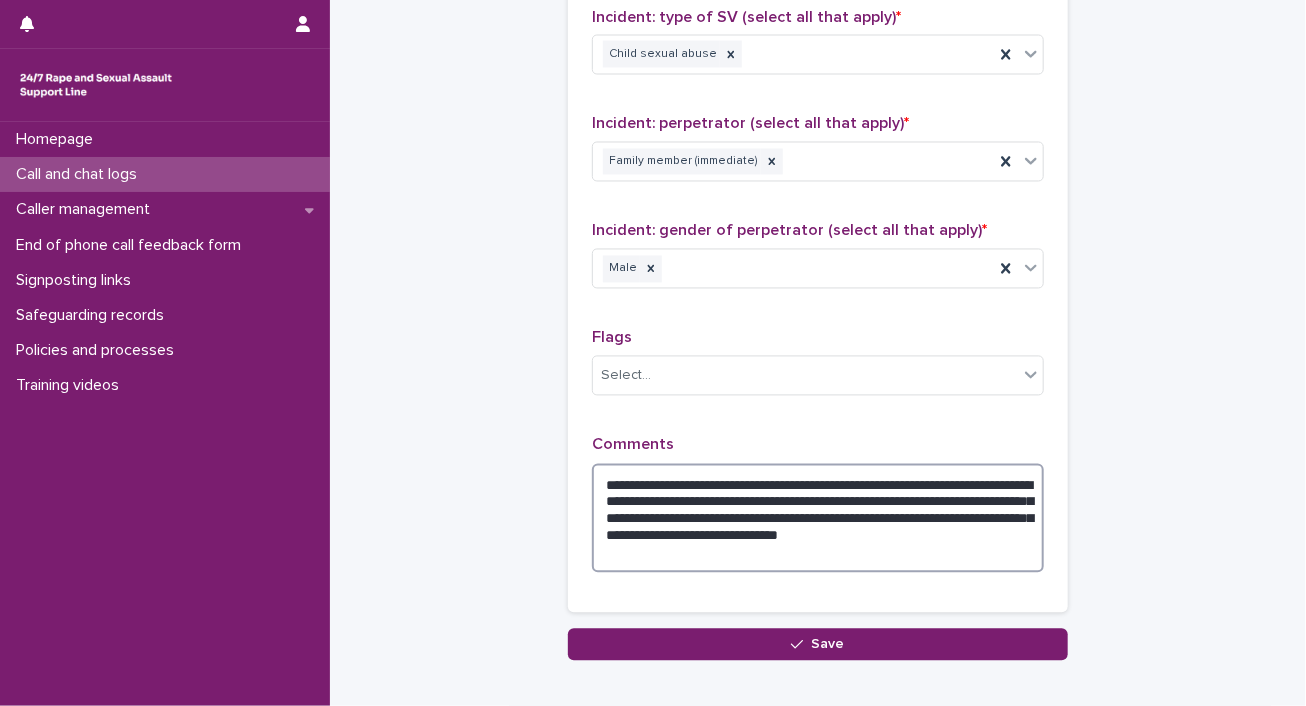 scroll, scrollTop: 1677, scrollLeft: 0, axis: vertical 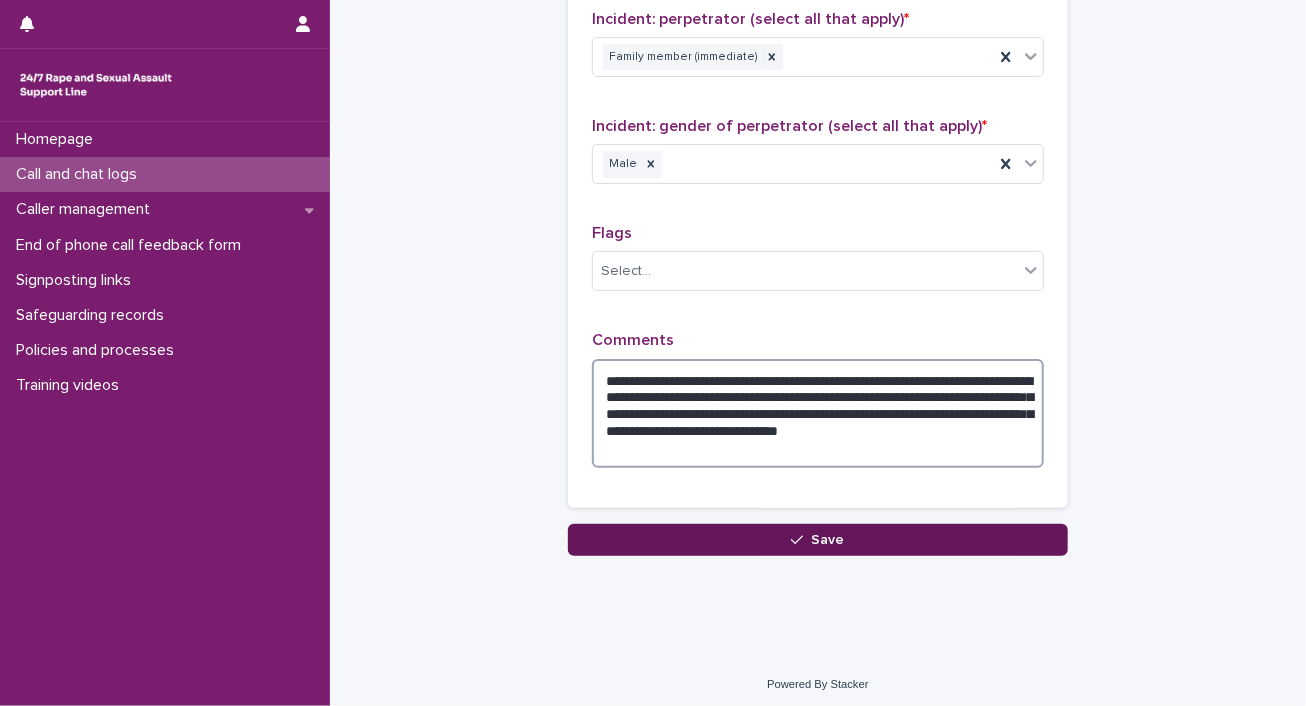 type on "**********" 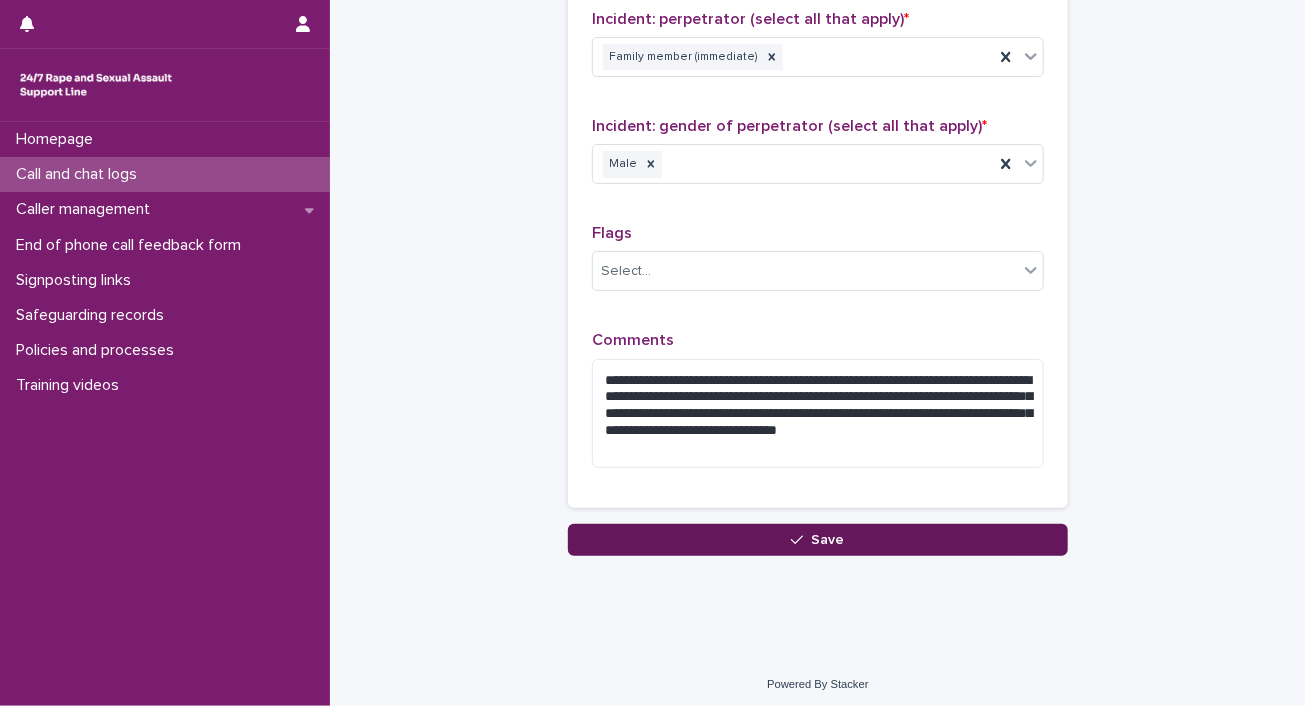 click on "Save" at bounding box center [828, 540] 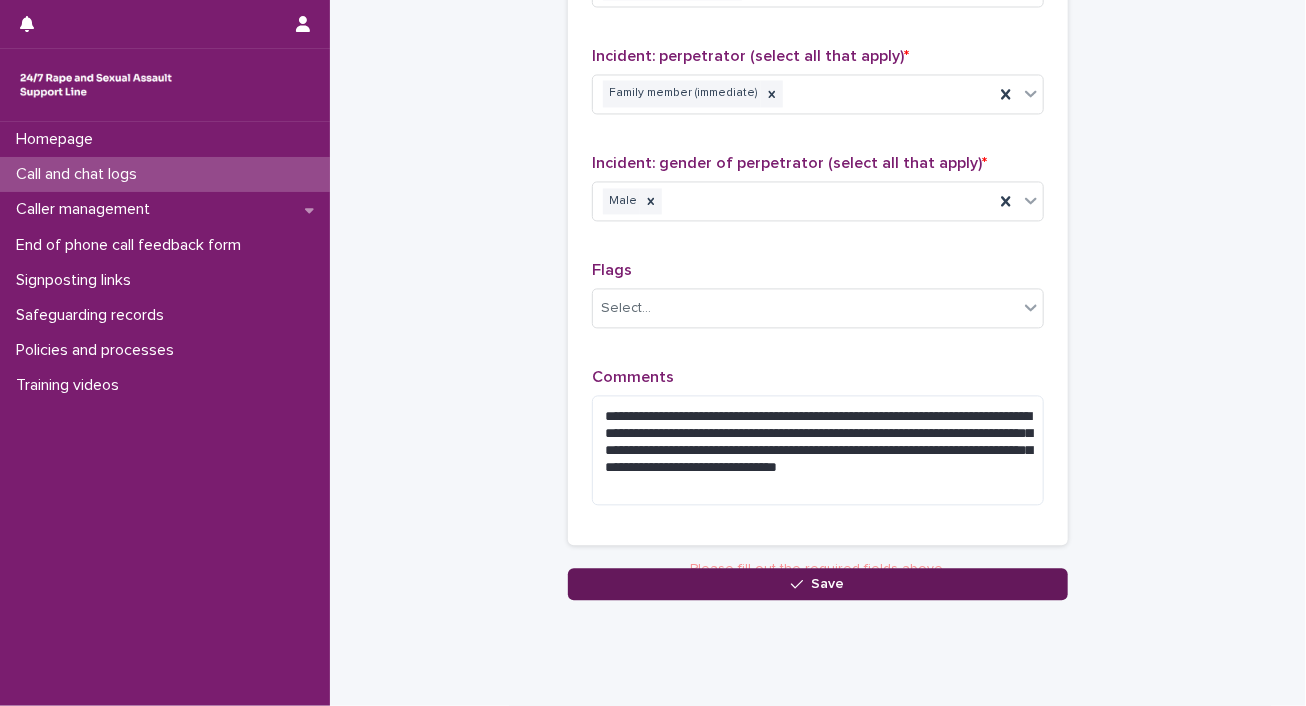 scroll, scrollTop: 762, scrollLeft: 0, axis: vertical 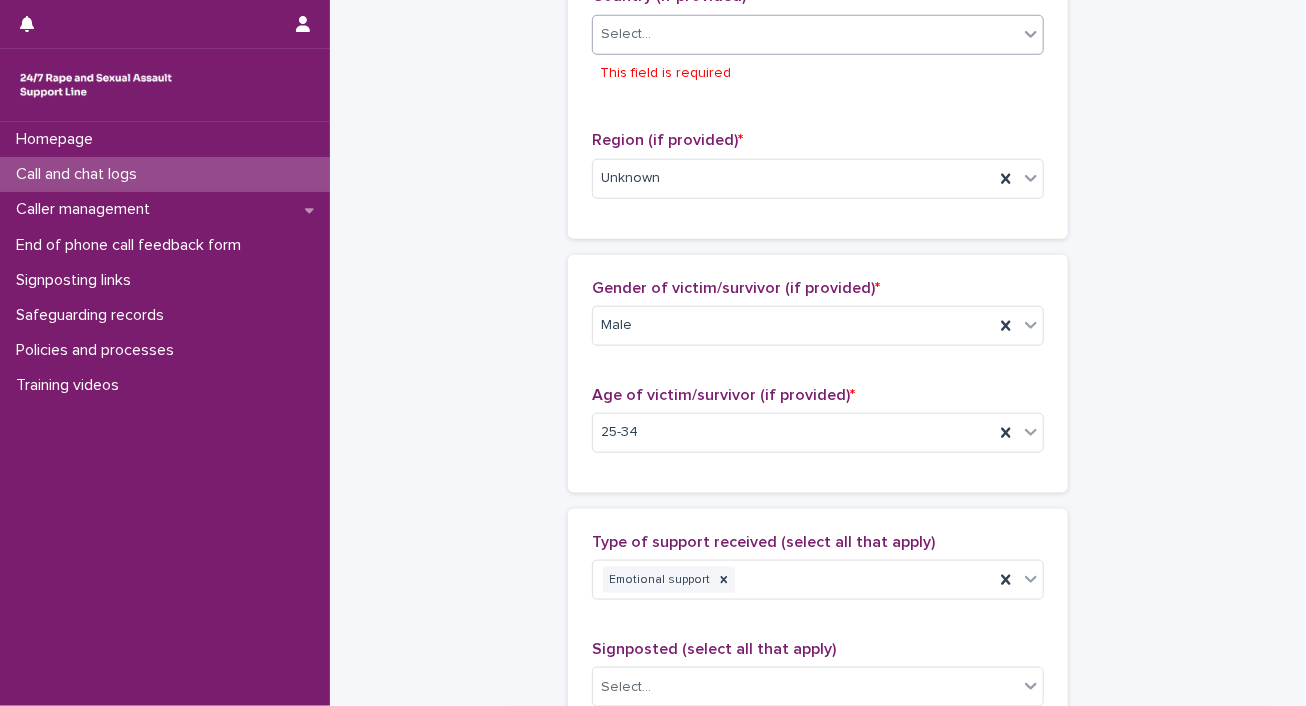 click 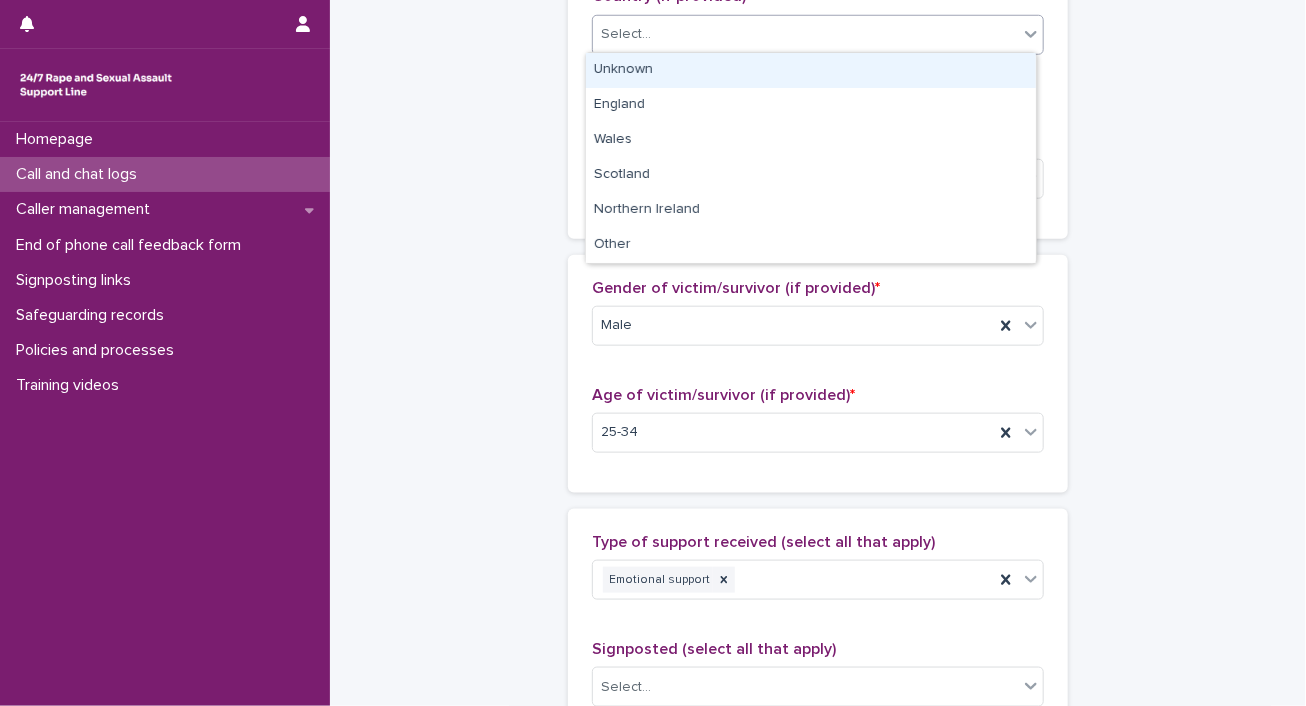drag, startPoint x: 615, startPoint y: 88, endPoint x: 621, endPoint y: 65, distance: 23.769728 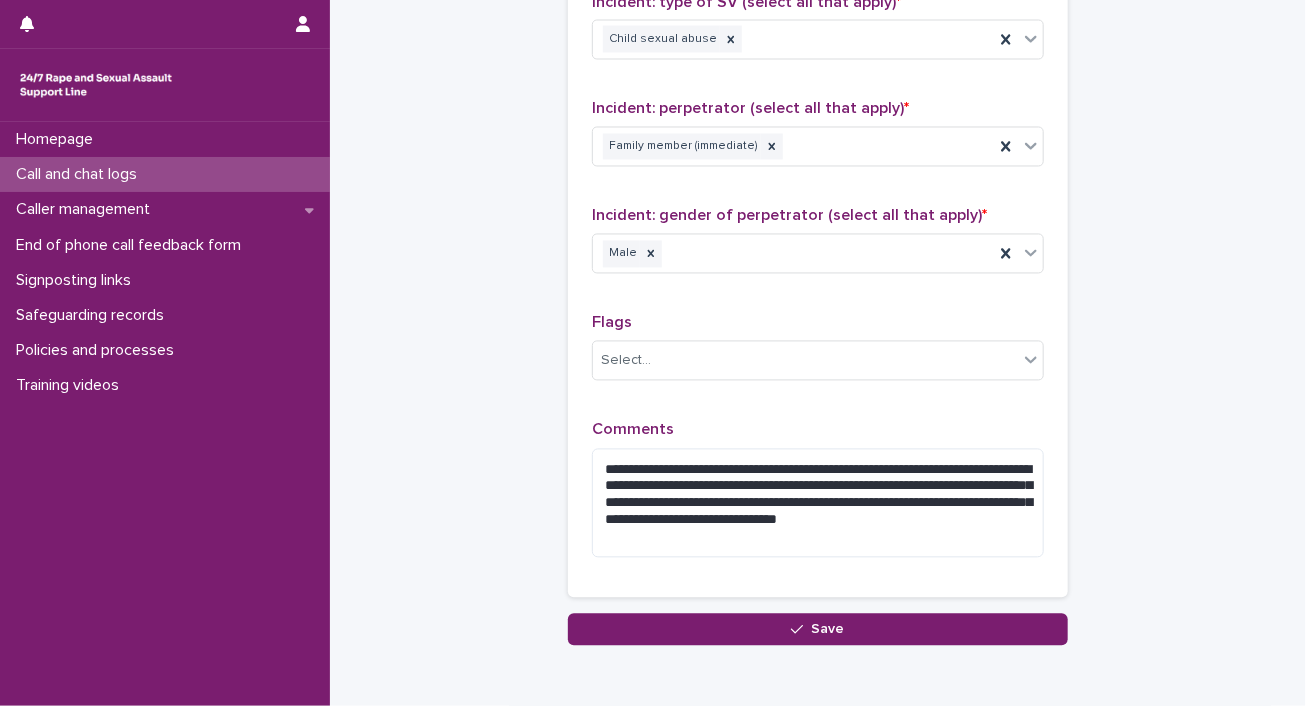 scroll, scrollTop: 1677, scrollLeft: 0, axis: vertical 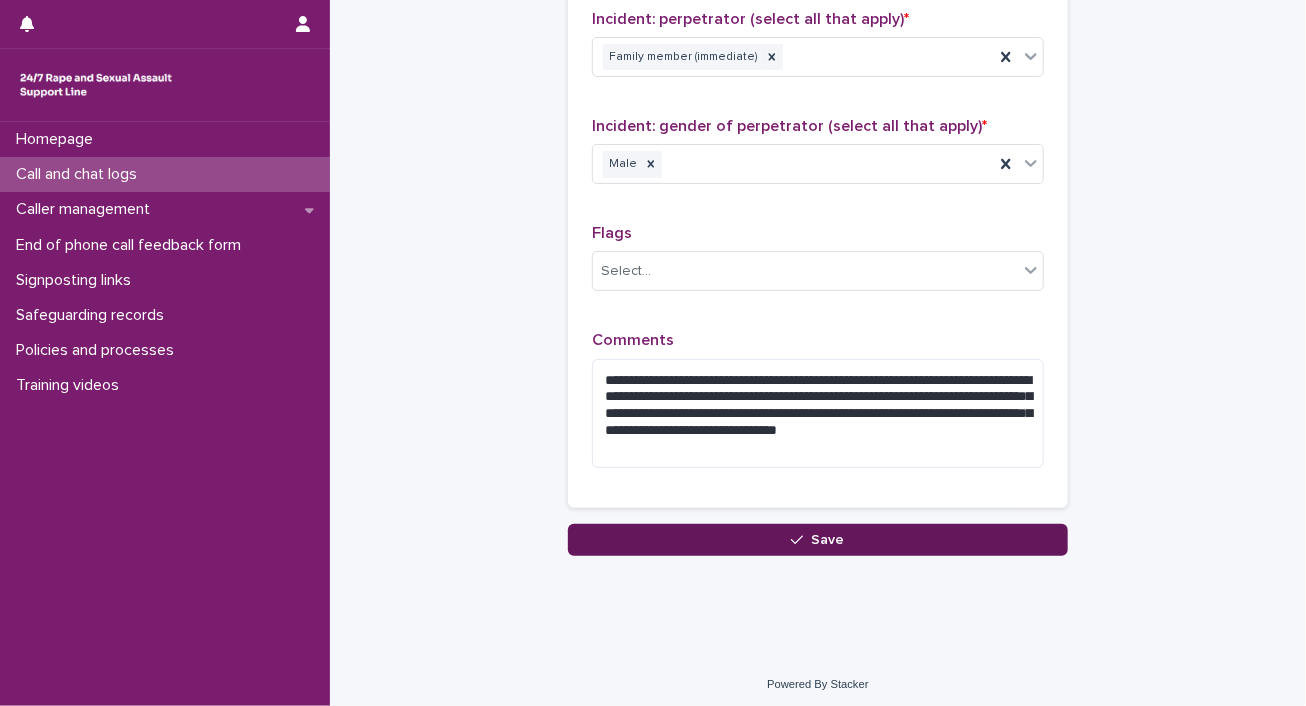click on "Save" at bounding box center [828, 540] 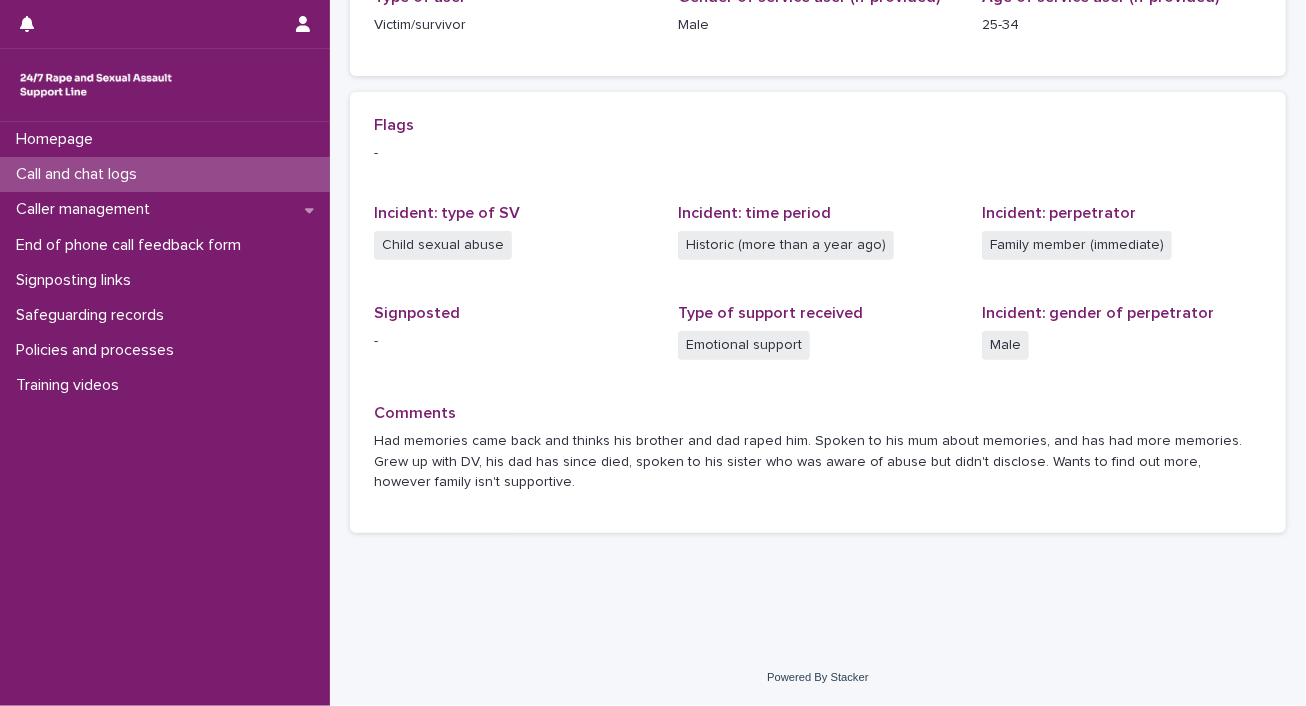 scroll, scrollTop: 0, scrollLeft: 0, axis: both 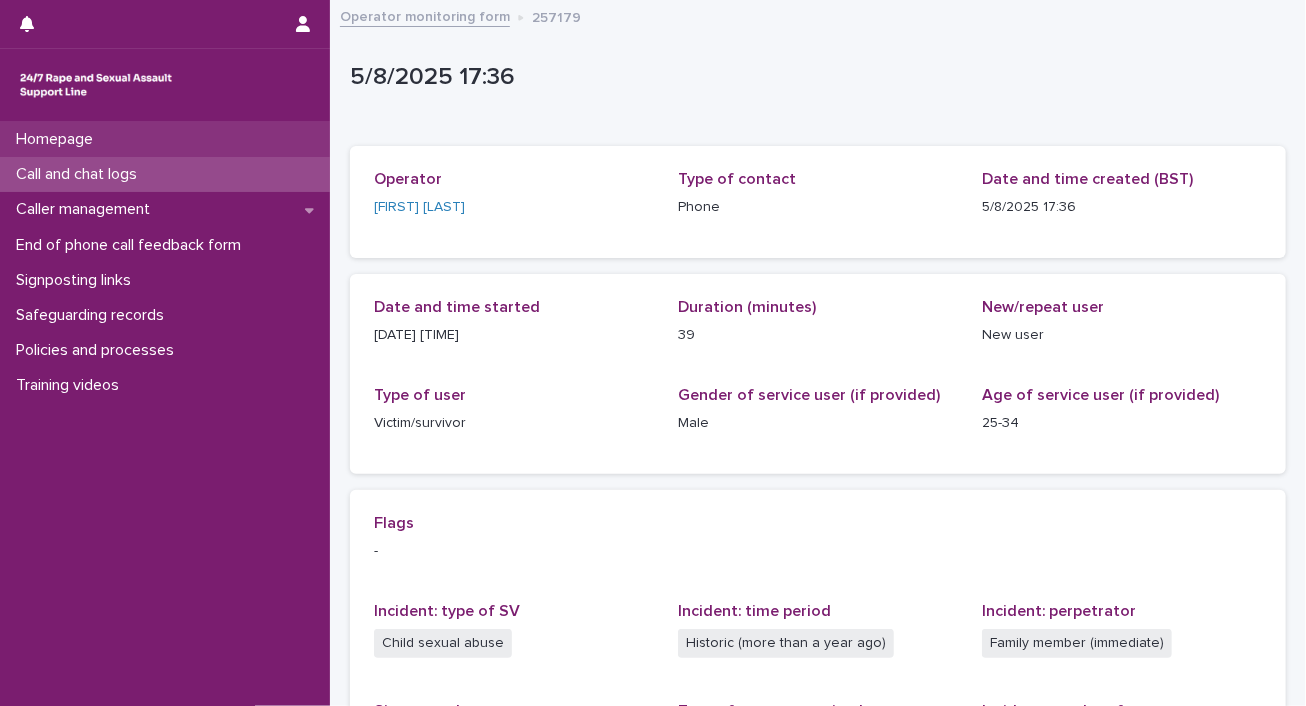 click on "Homepage" at bounding box center [165, 139] 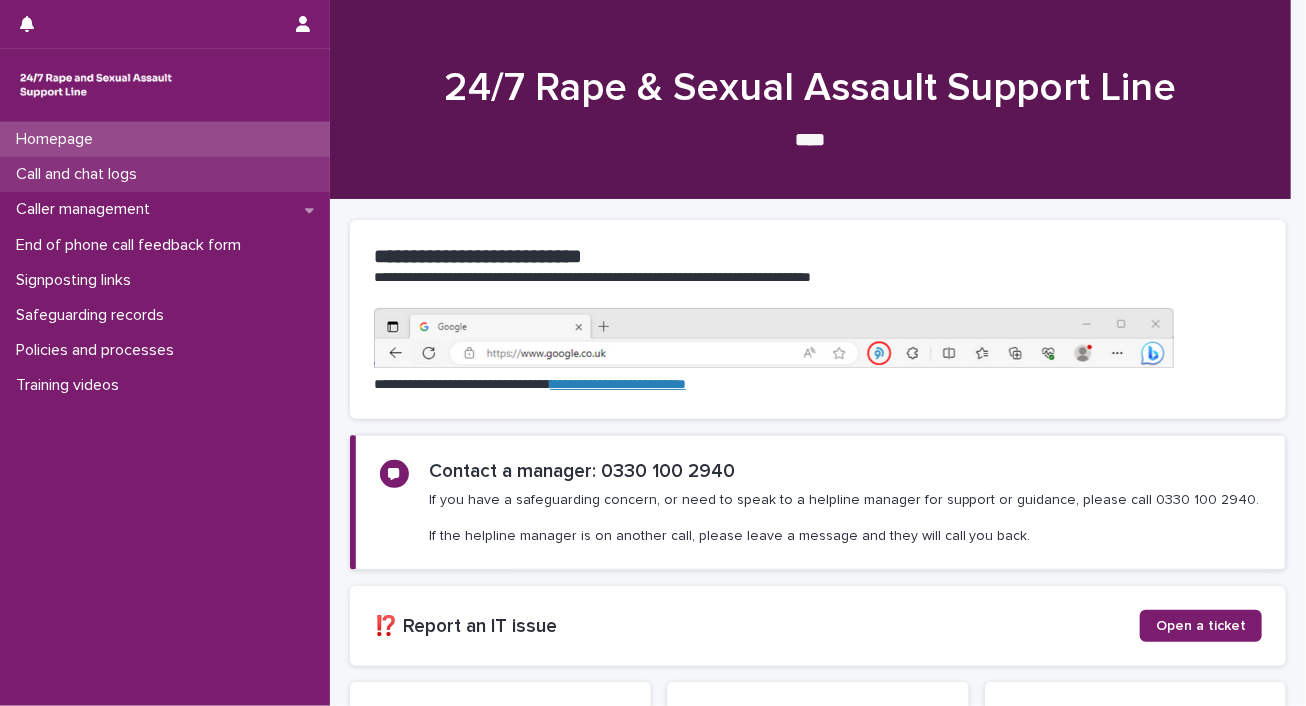 click on "Call and chat logs" at bounding box center (165, 174) 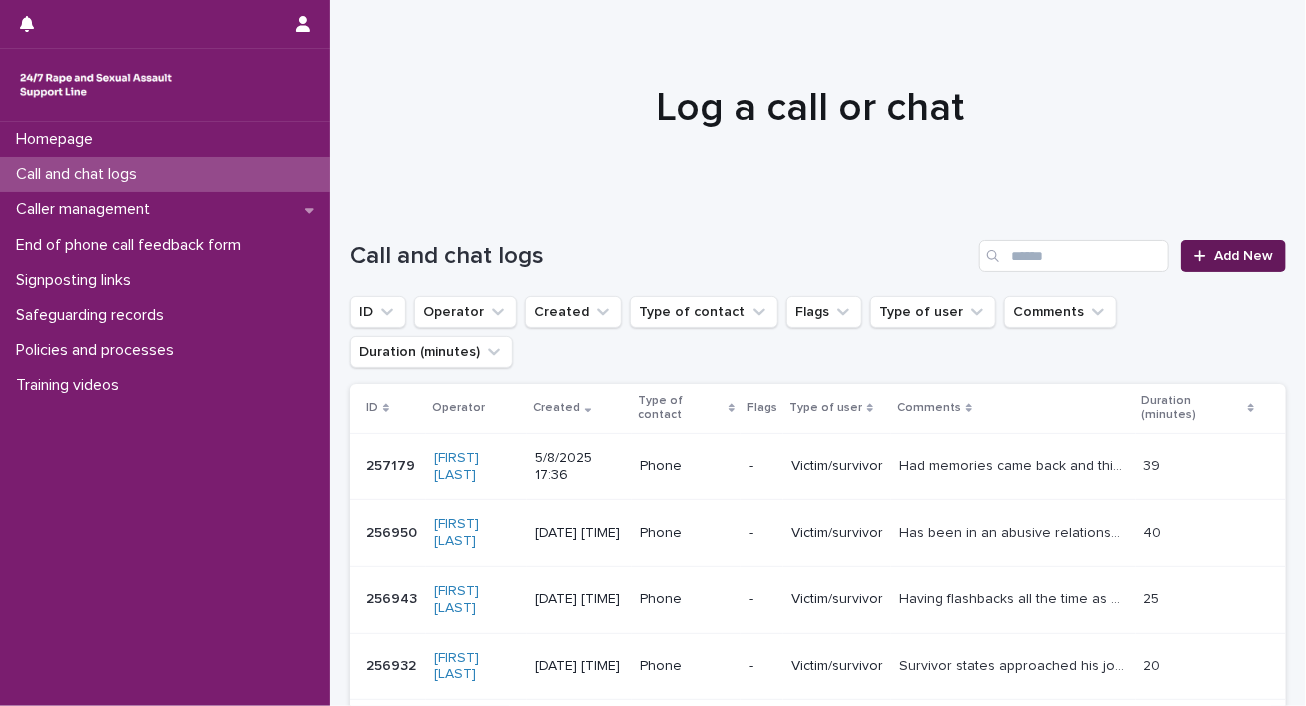 click on "Add New" at bounding box center [1243, 256] 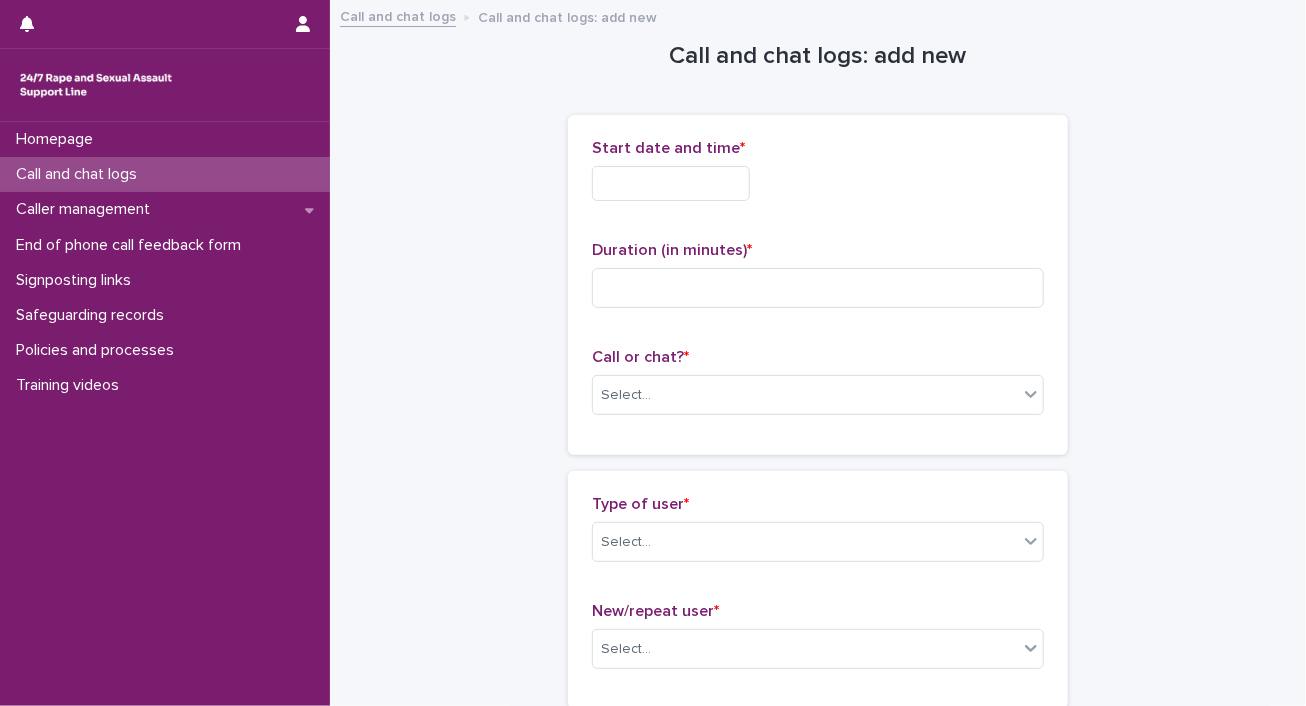 click at bounding box center [671, 183] 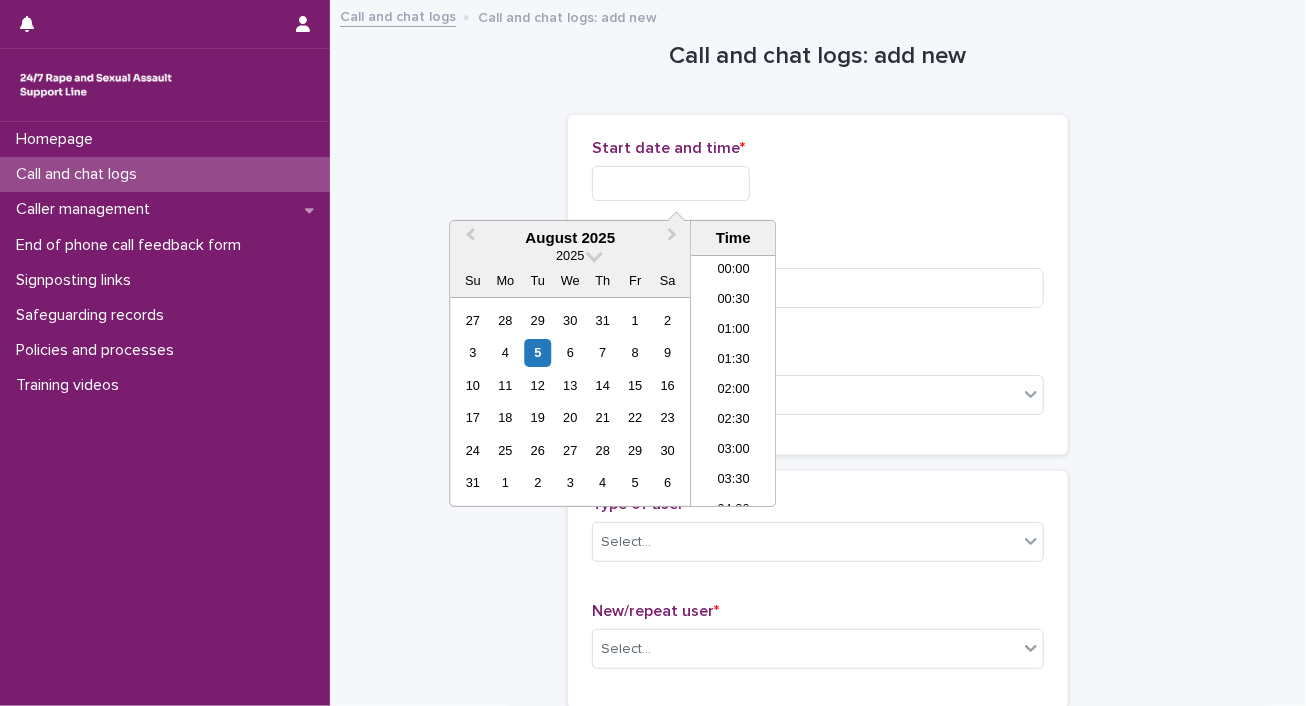 scroll, scrollTop: 940, scrollLeft: 0, axis: vertical 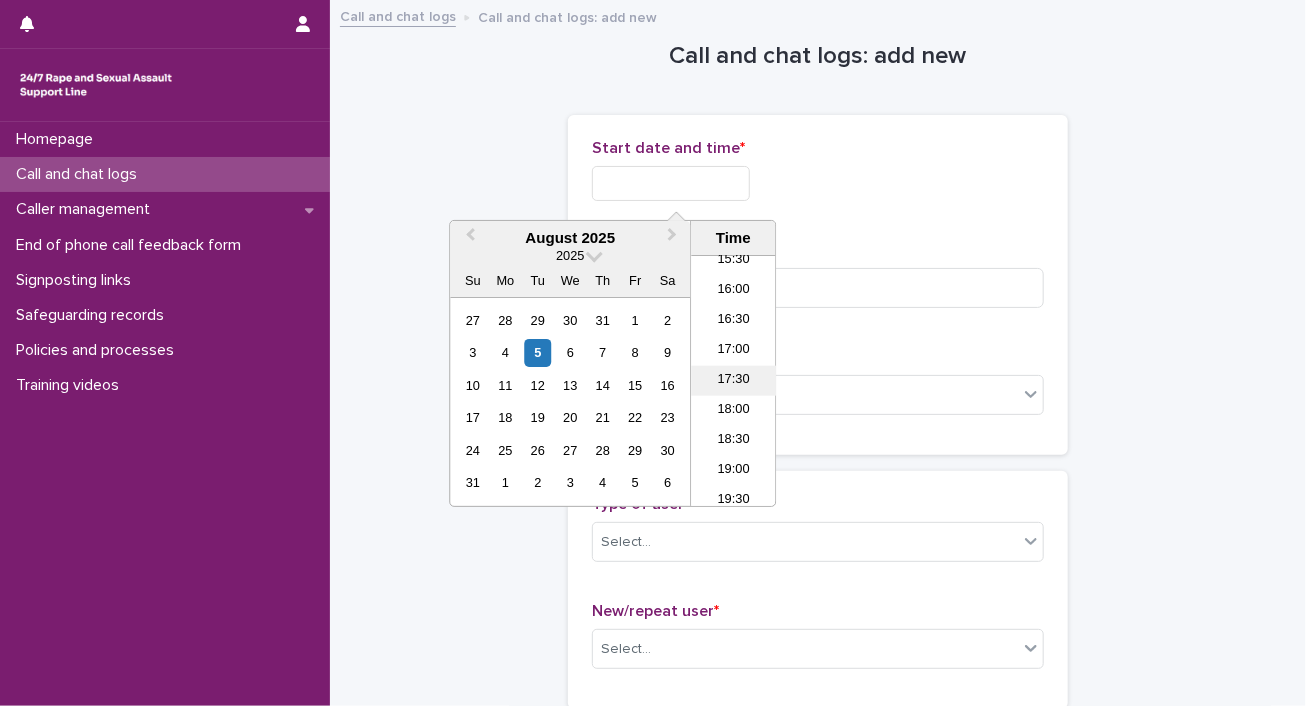 click on "17:30" at bounding box center (733, 381) 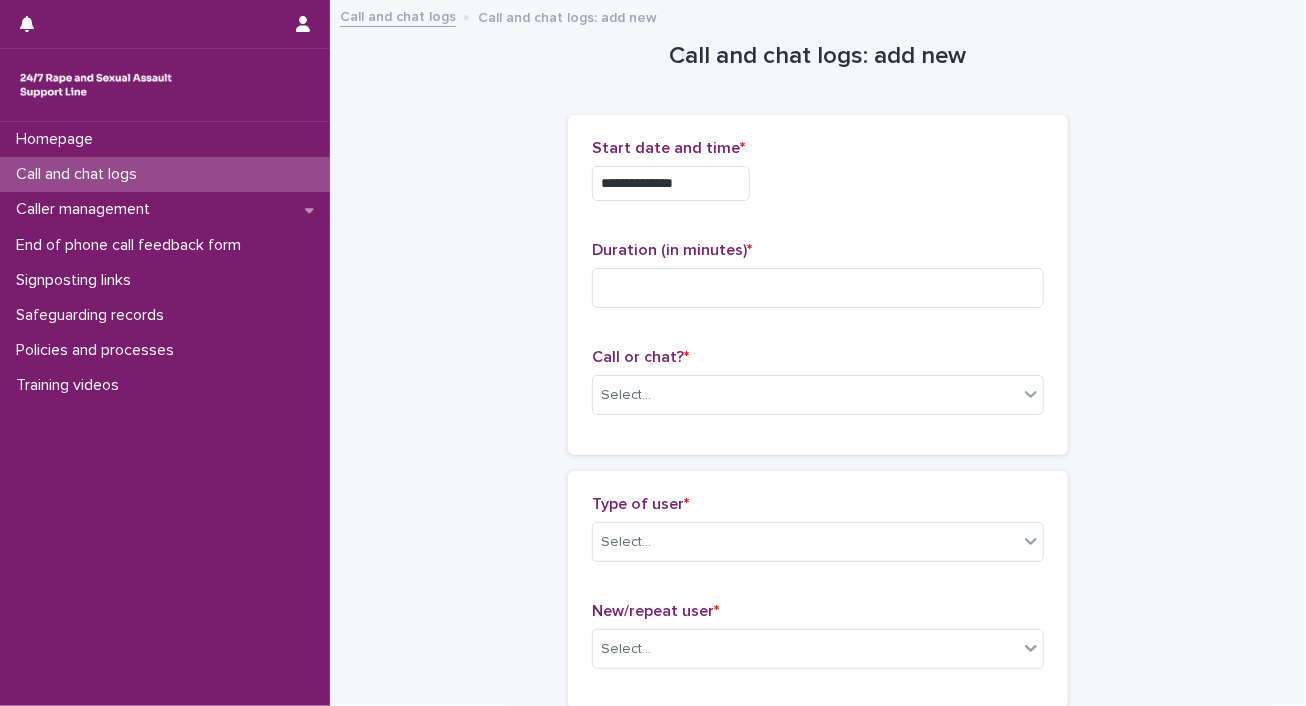 click on "**********" at bounding box center [671, 183] 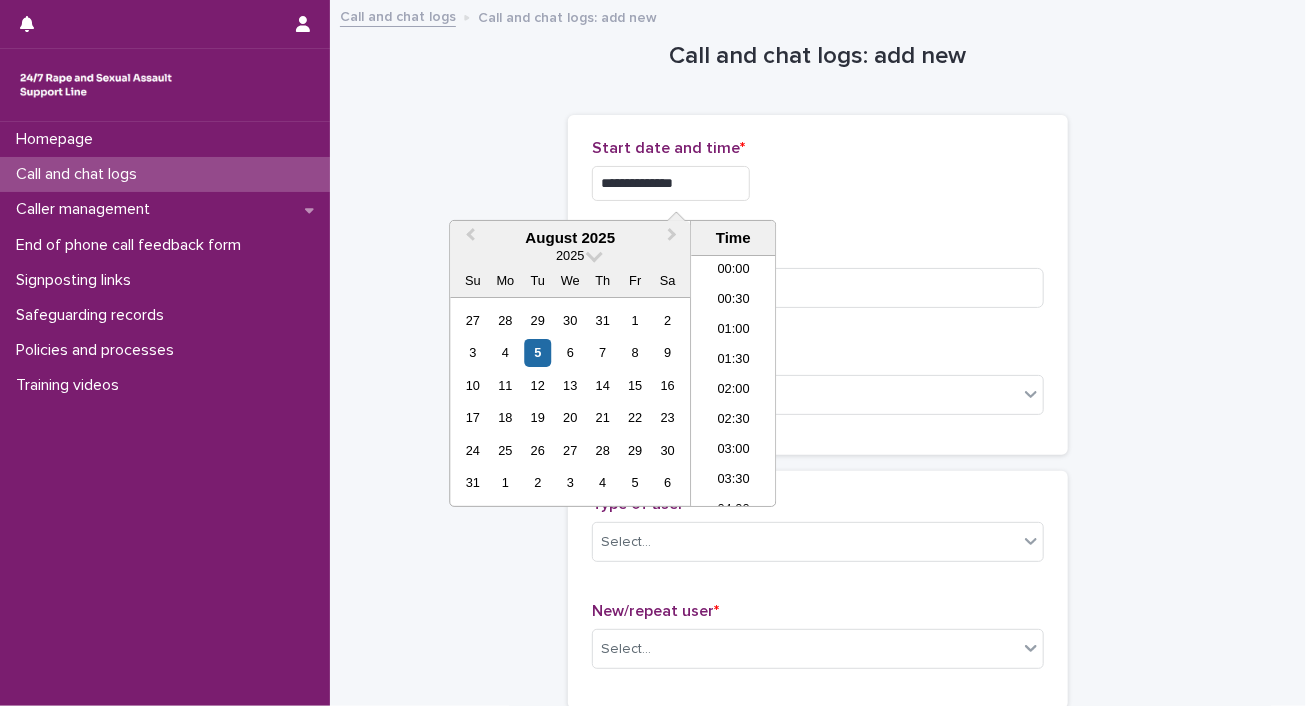 scroll, scrollTop: 940, scrollLeft: 0, axis: vertical 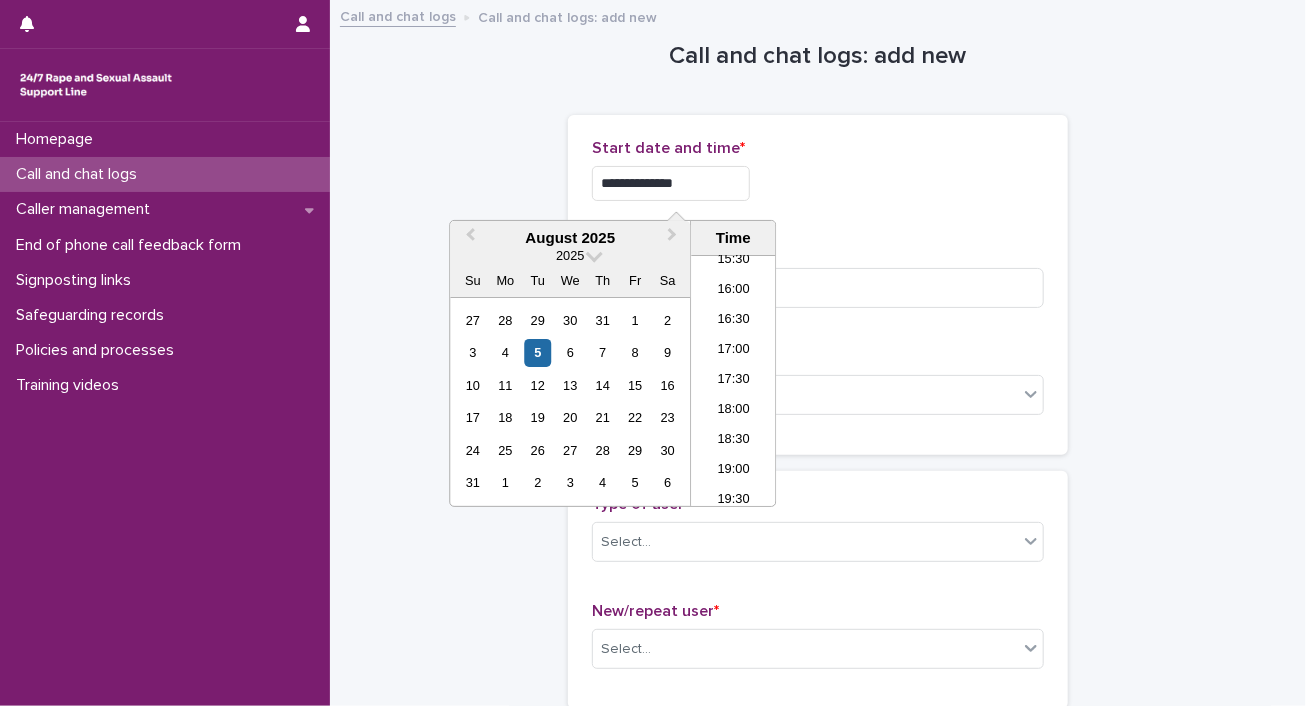 type on "**********" 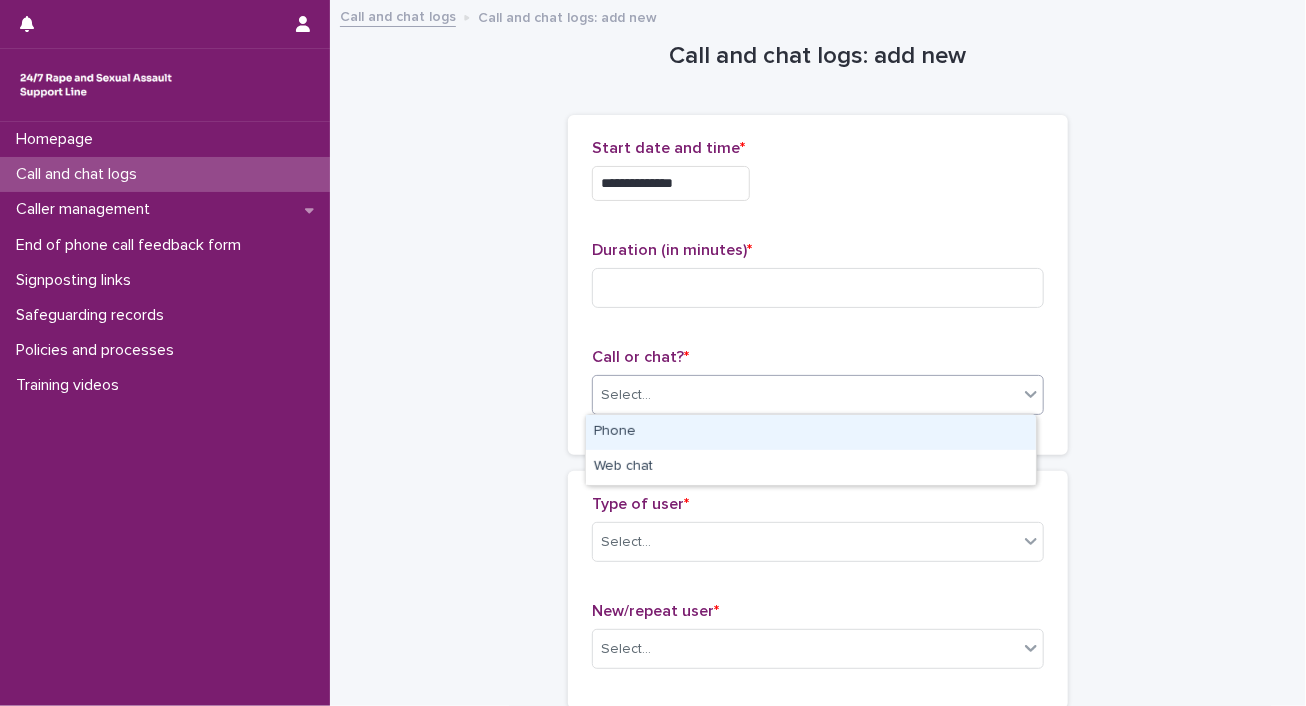 click 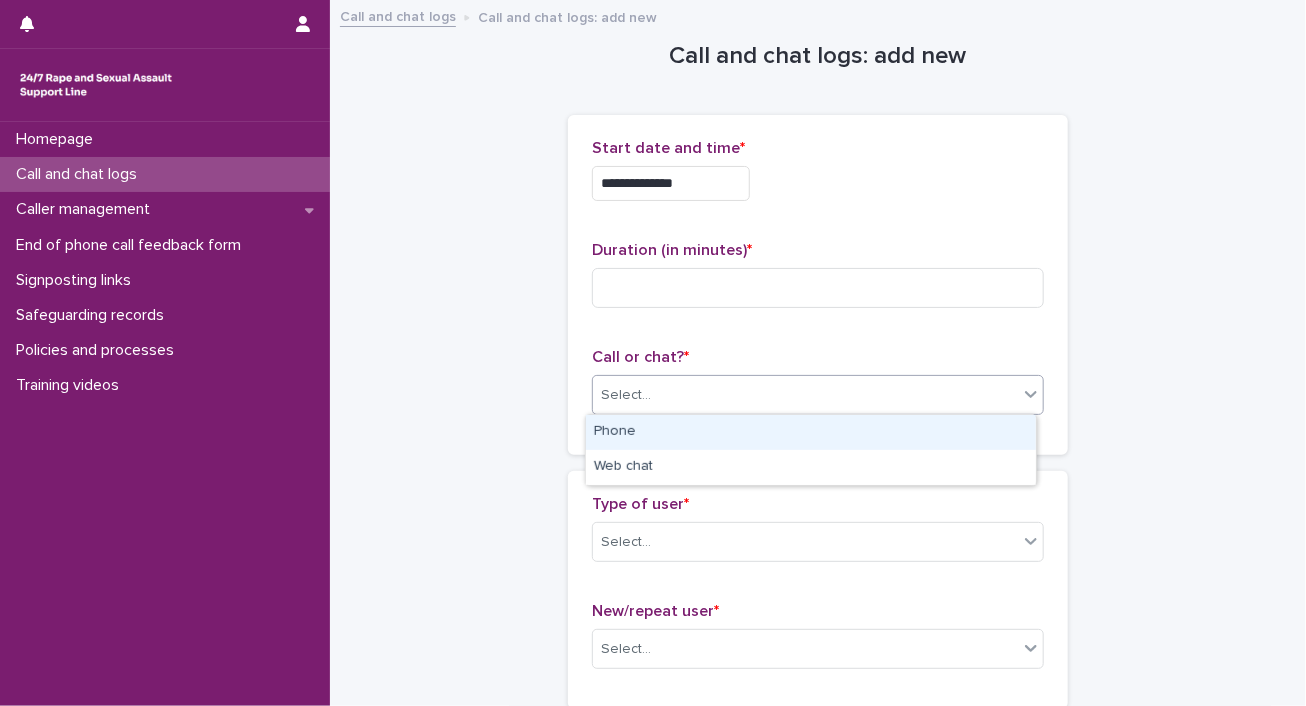 click on "Phone" at bounding box center (811, 432) 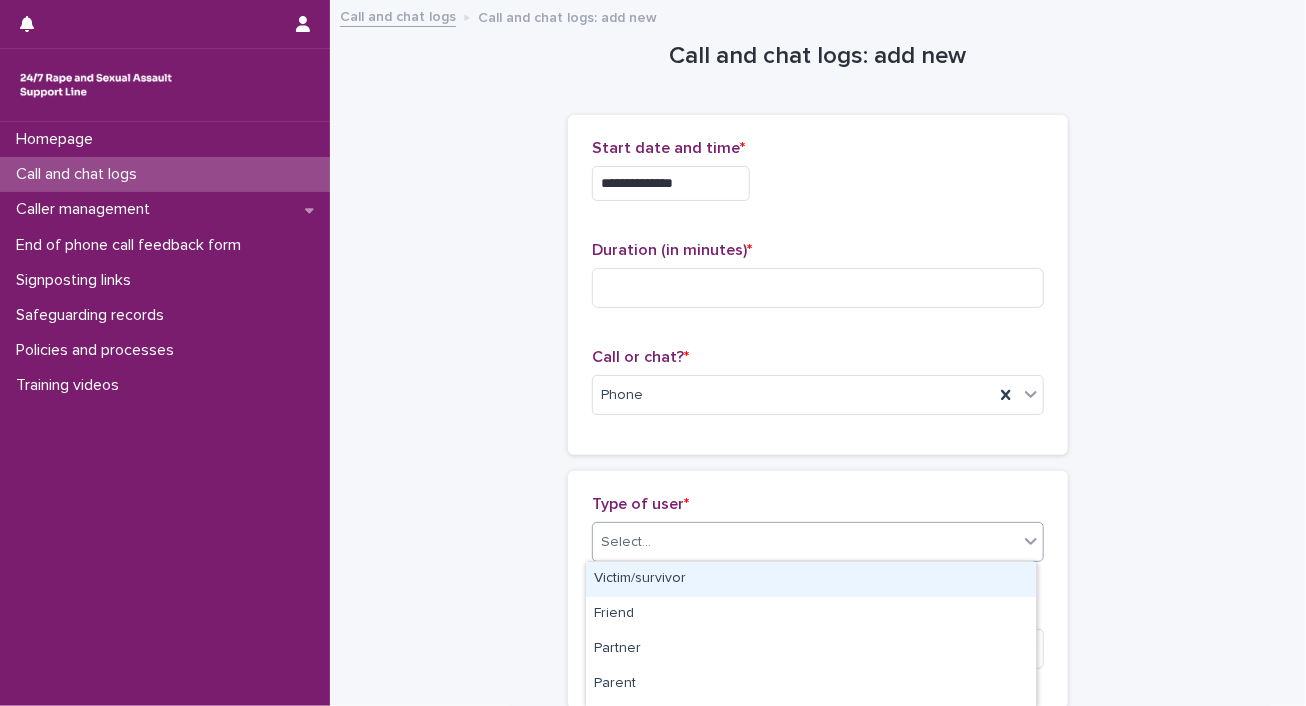 click on "Select..." at bounding box center [805, 542] 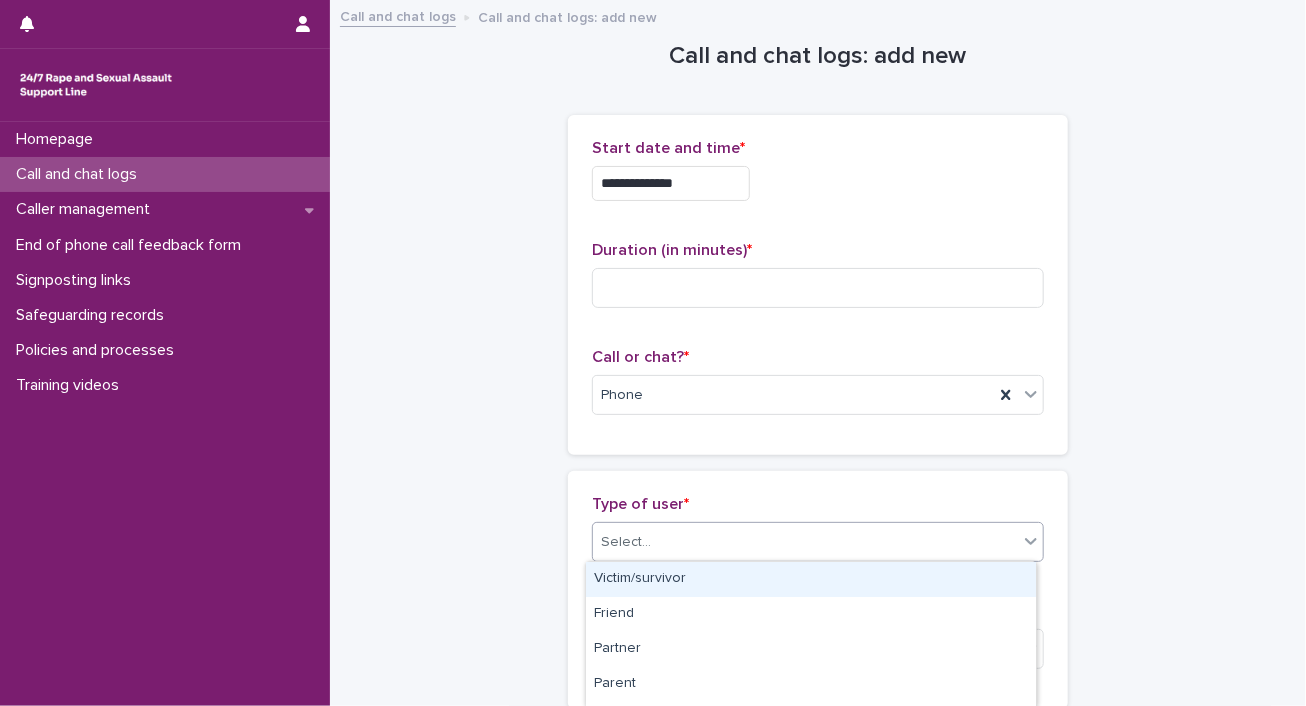 scroll, scrollTop: 100, scrollLeft: 0, axis: vertical 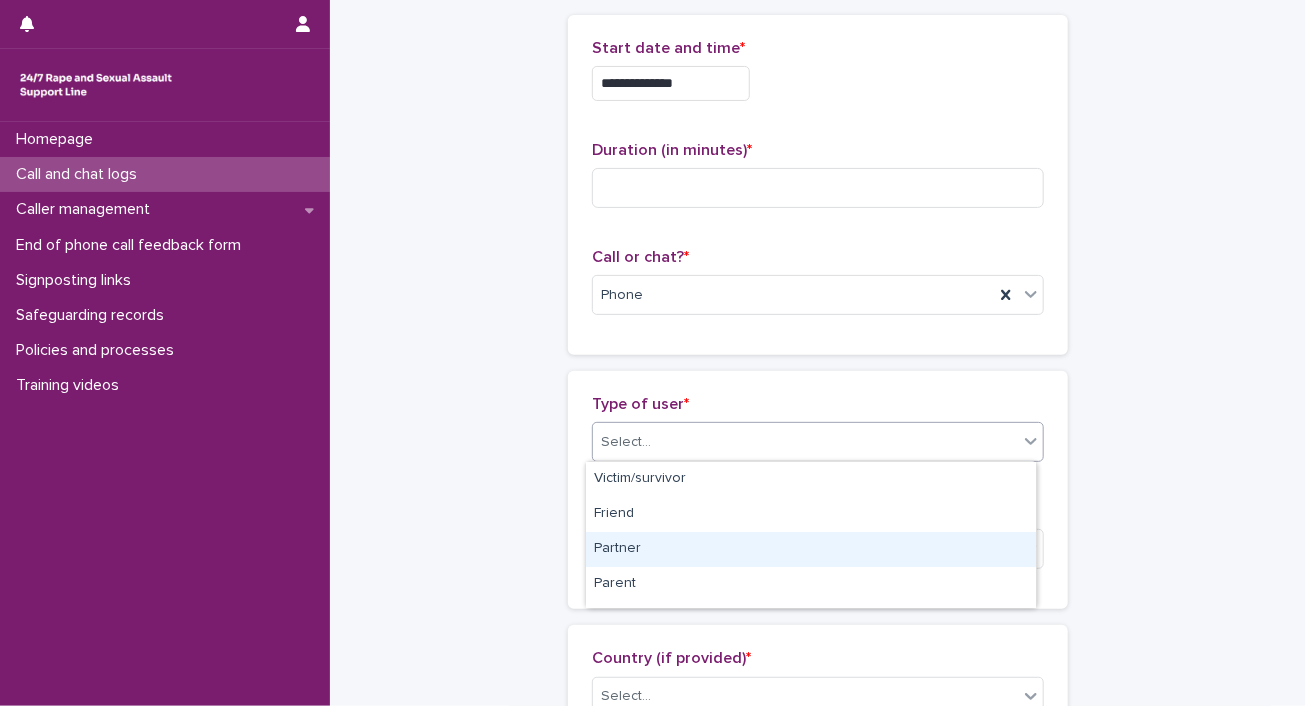 click on "Partner" at bounding box center (811, 549) 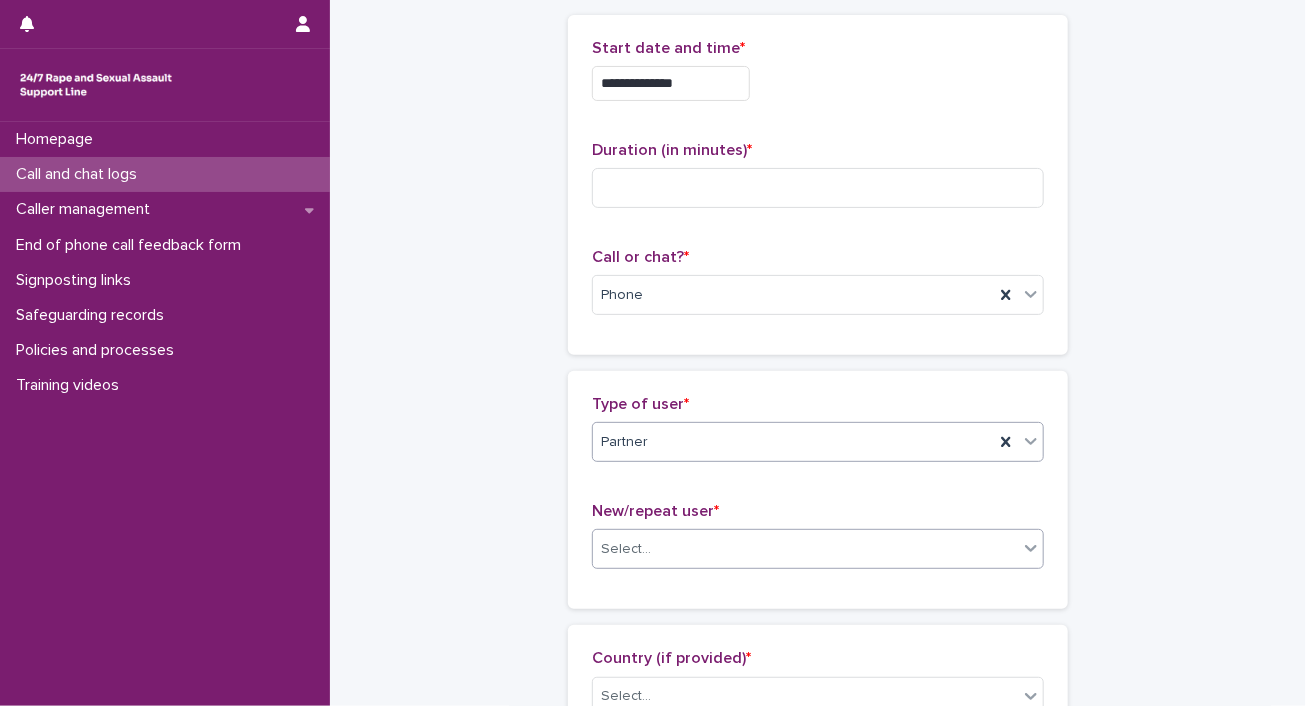 click 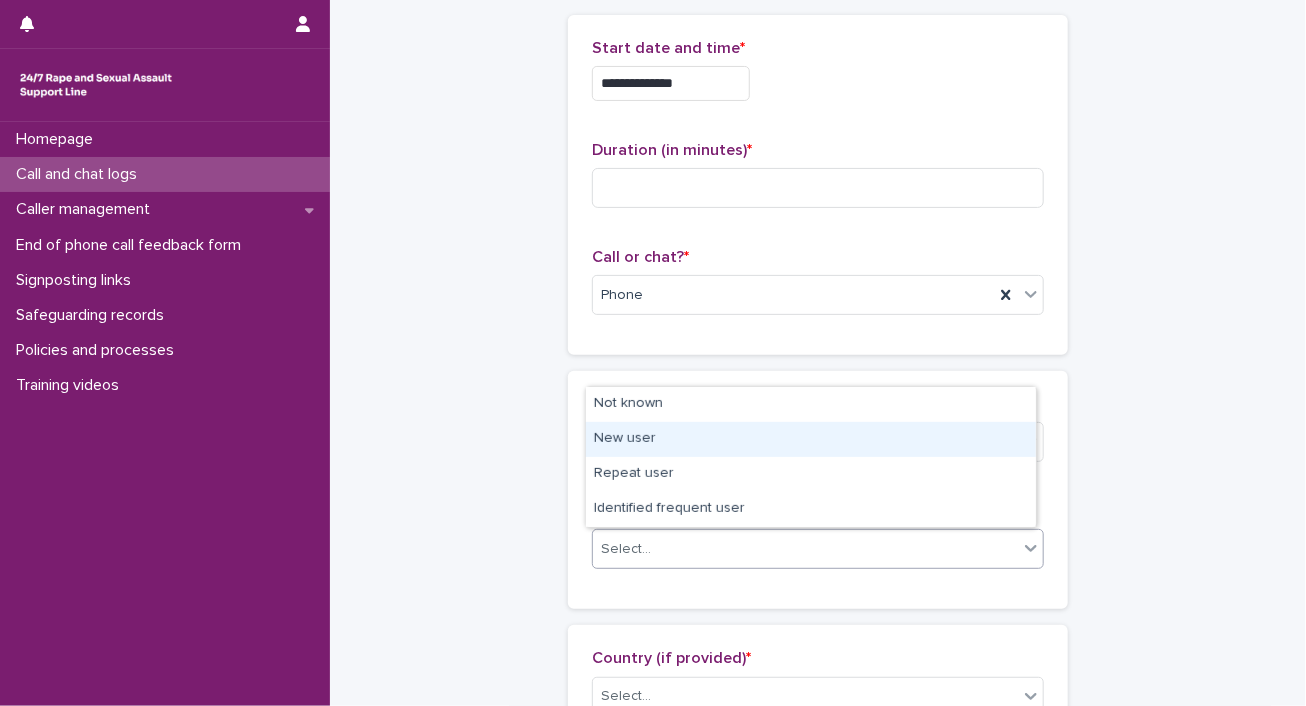 click on "New user" at bounding box center [811, 439] 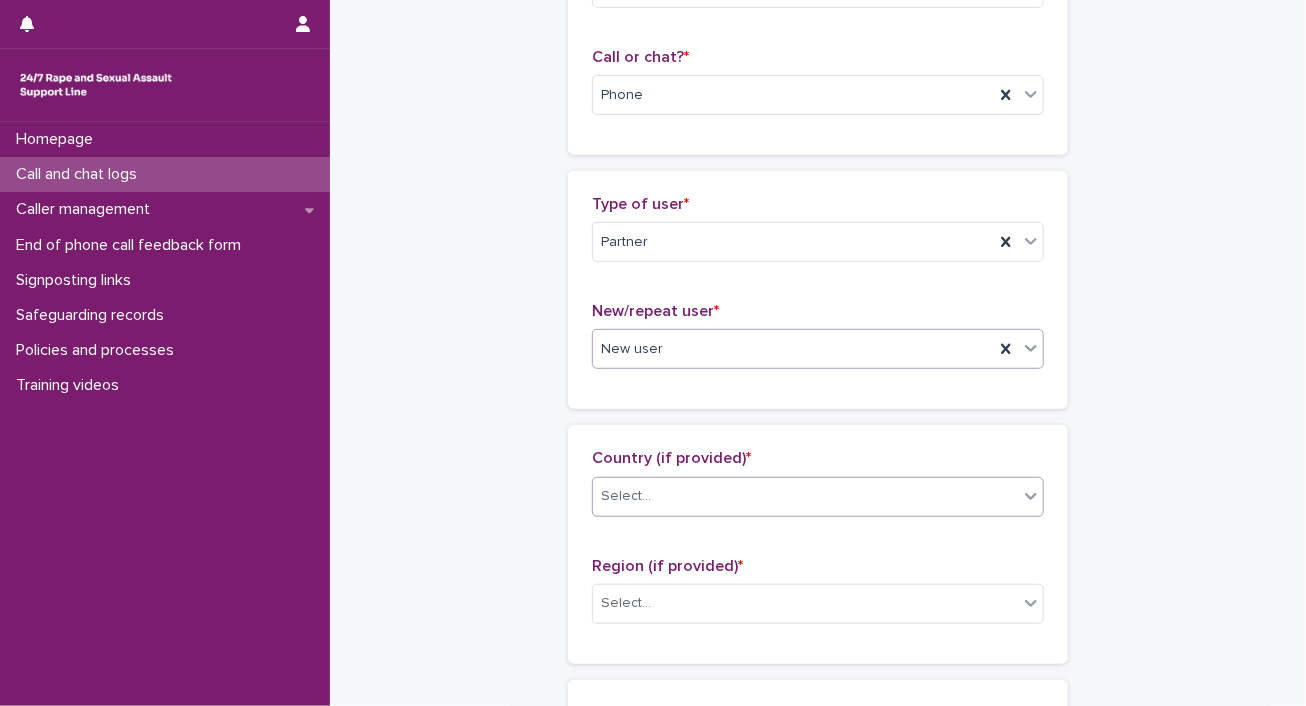 scroll, scrollTop: 600, scrollLeft: 0, axis: vertical 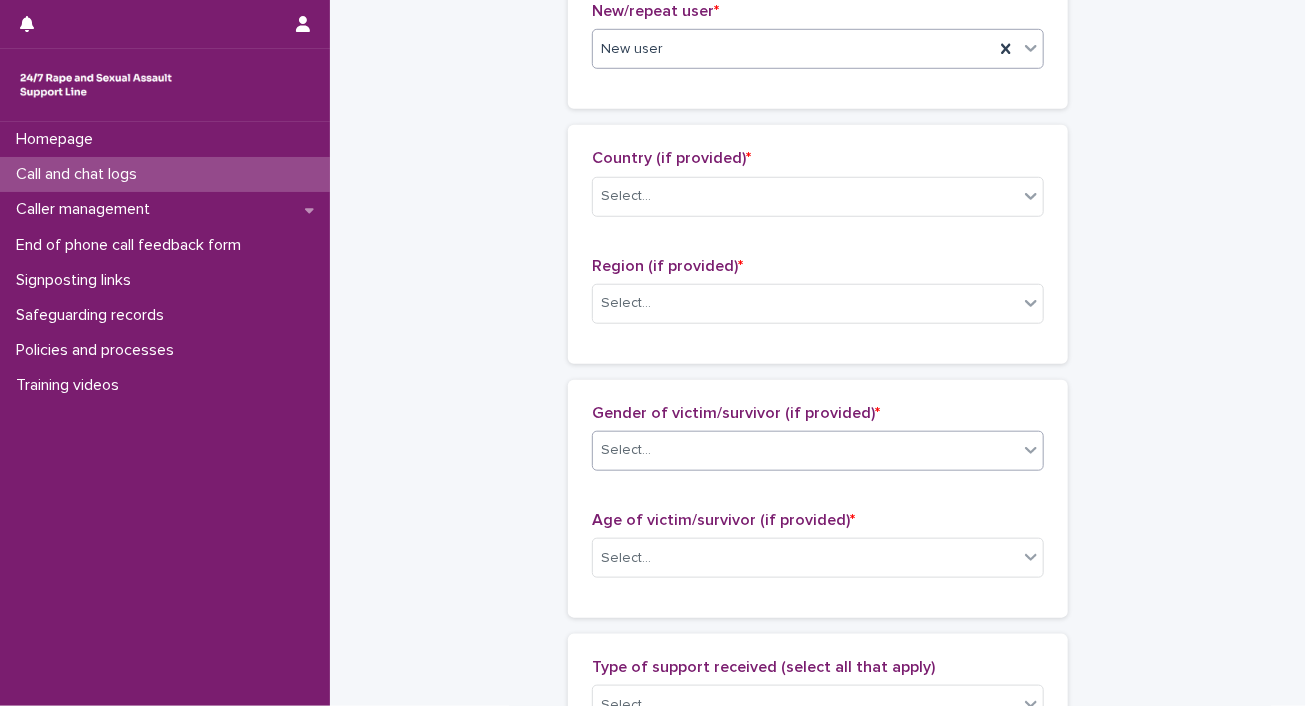 click 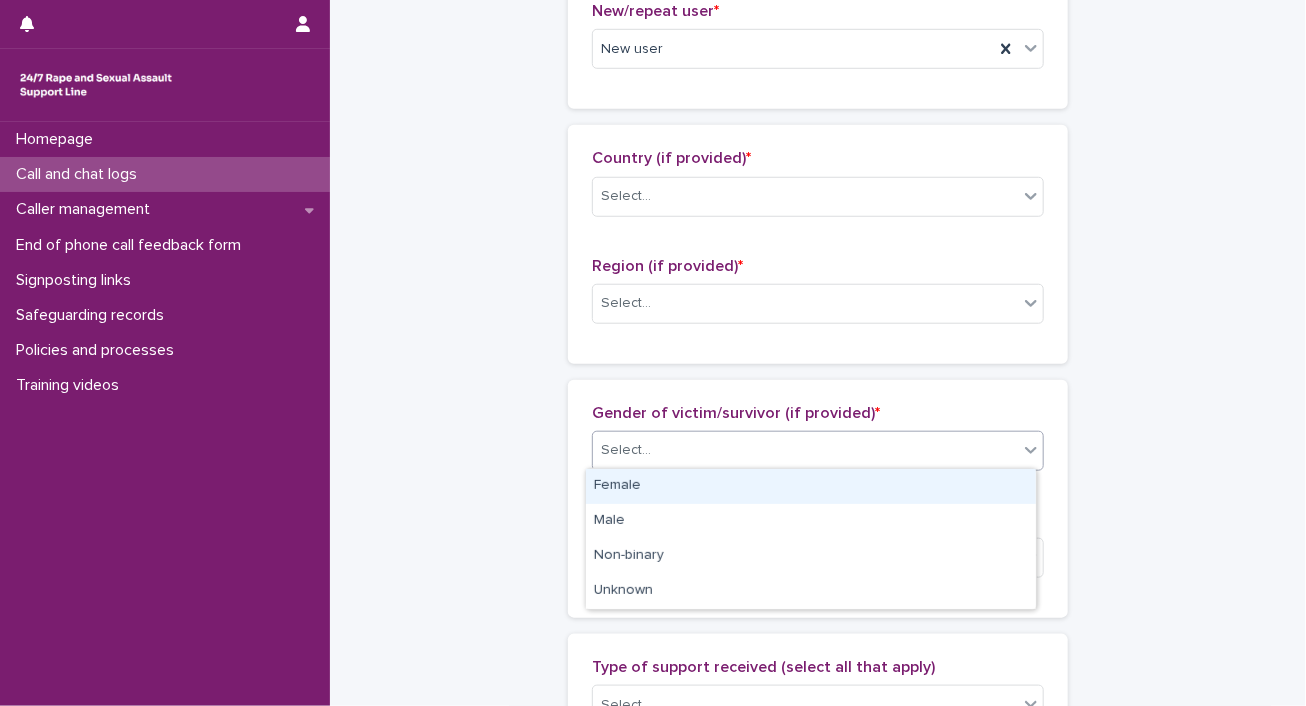 click on "Female" at bounding box center [811, 486] 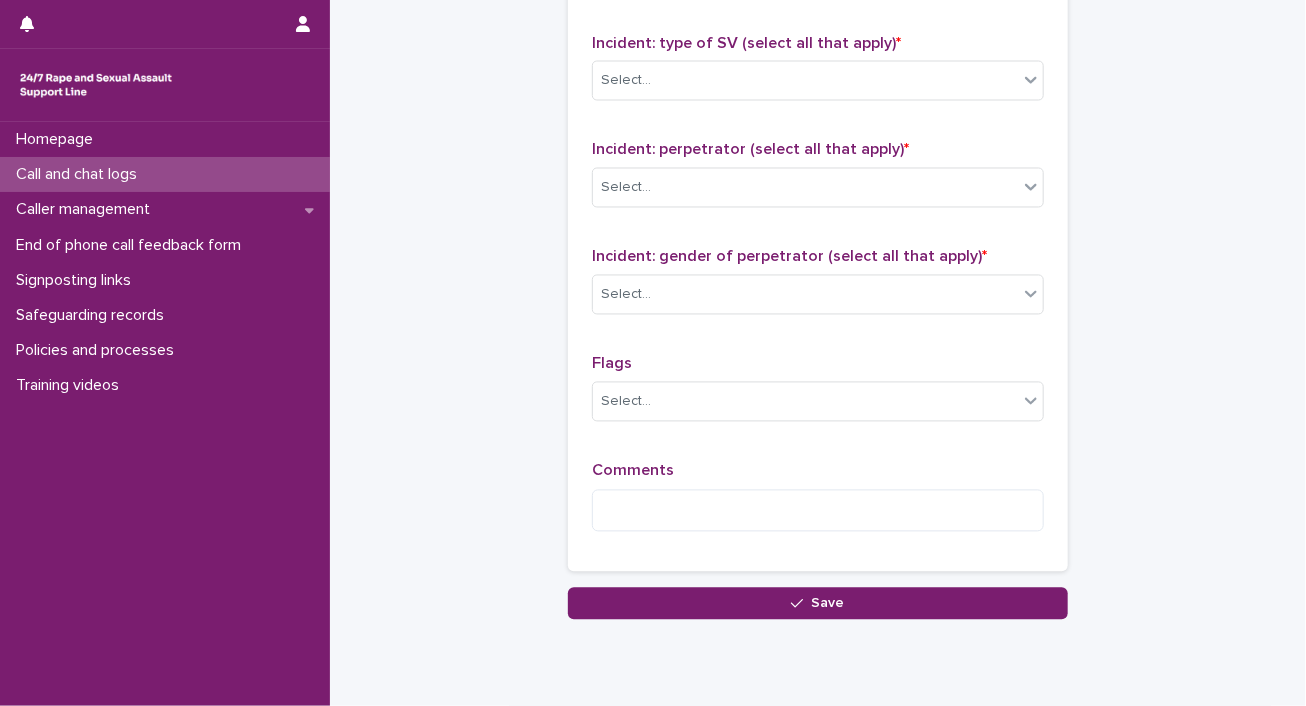 scroll, scrollTop: 1610, scrollLeft: 0, axis: vertical 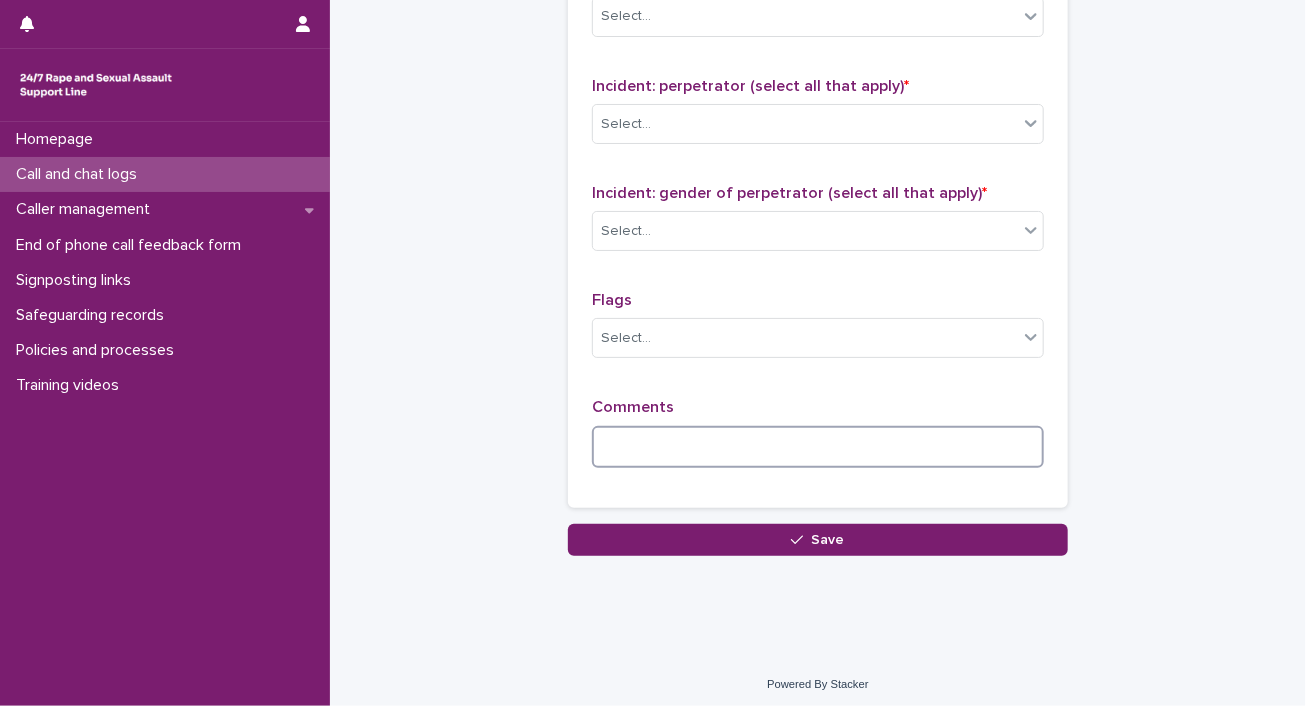 click at bounding box center [818, 447] 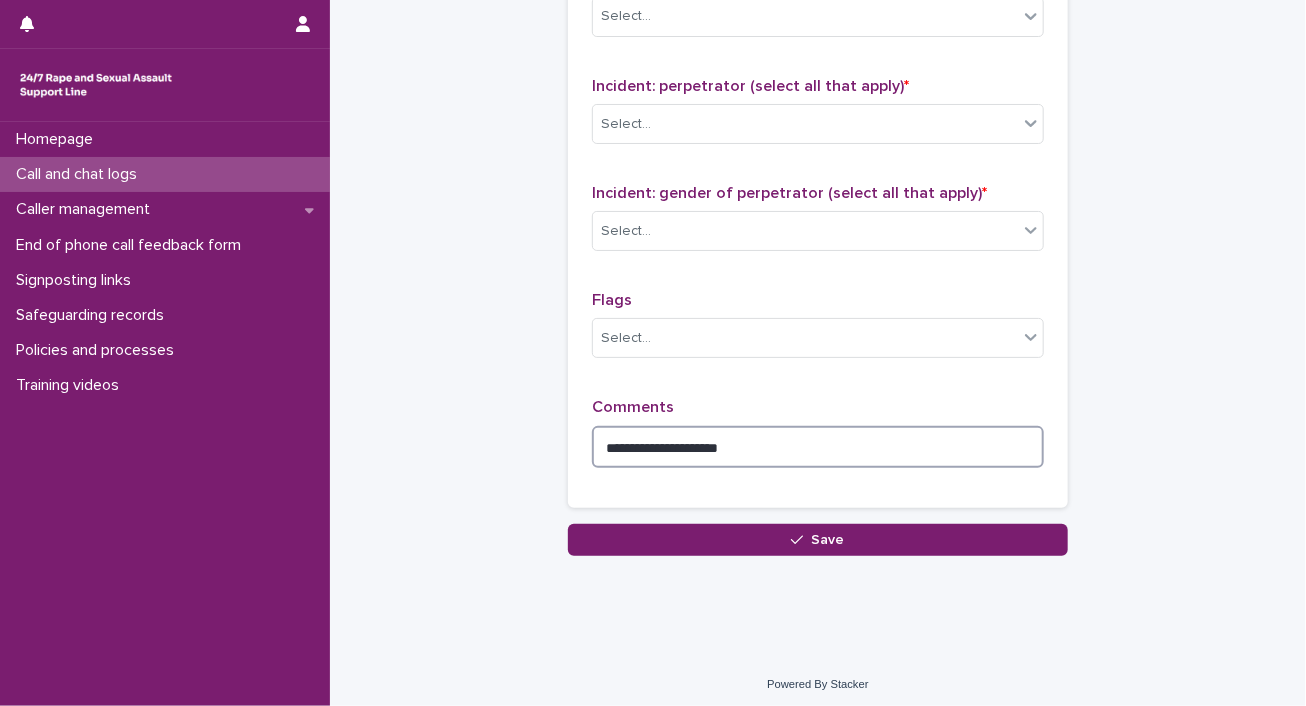 click on "**********" at bounding box center [818, 447] 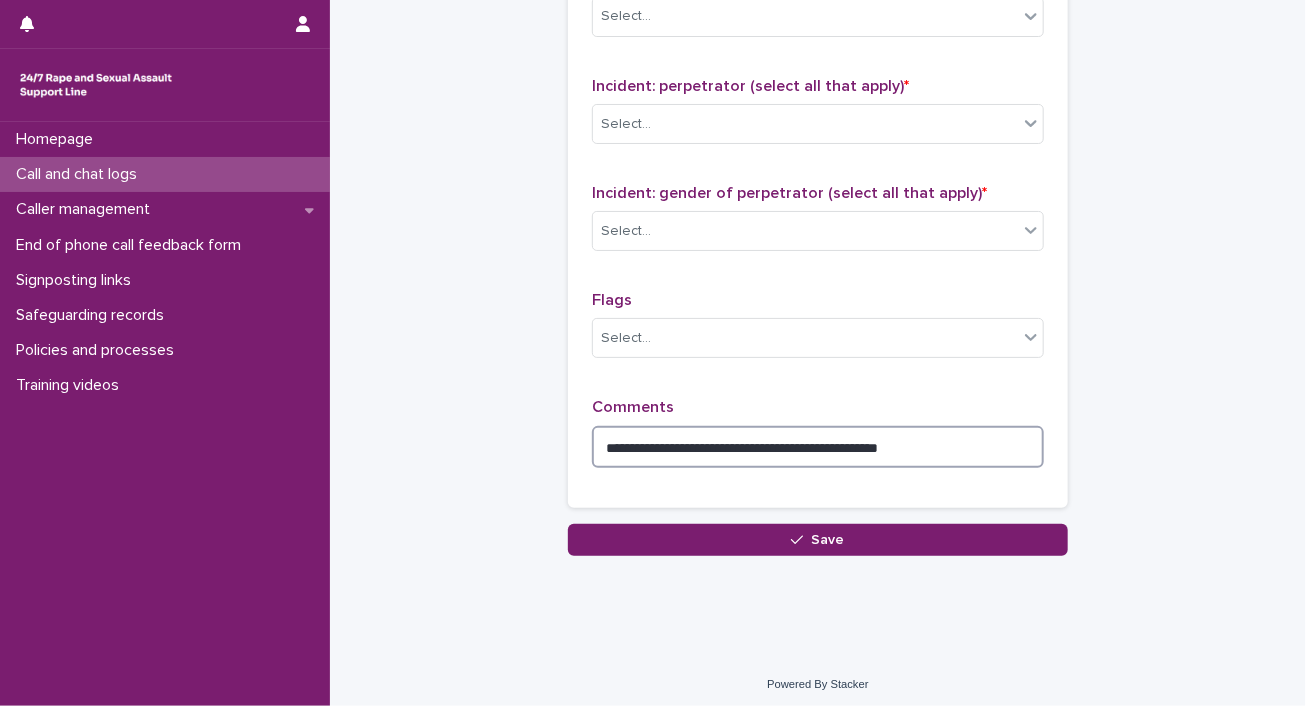 click on "**********" at bounding box center [818, 447] 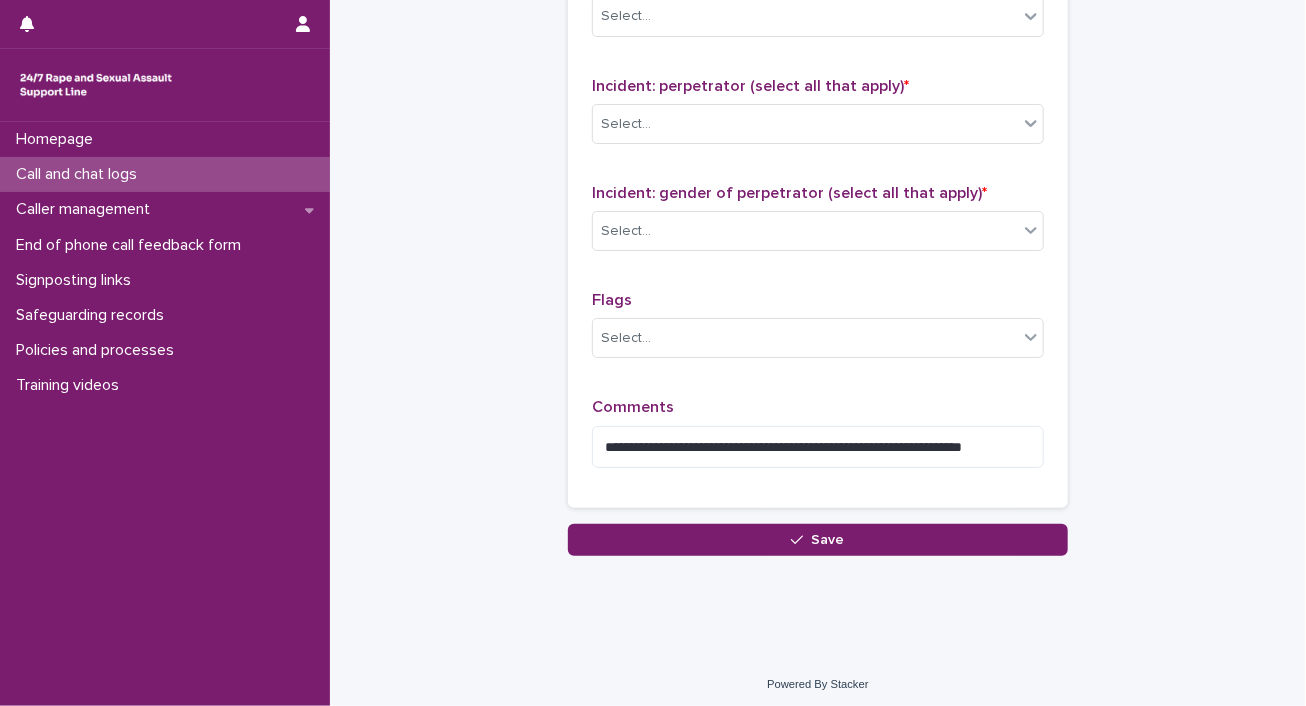click on "**********" at bounding box center (818, -526) 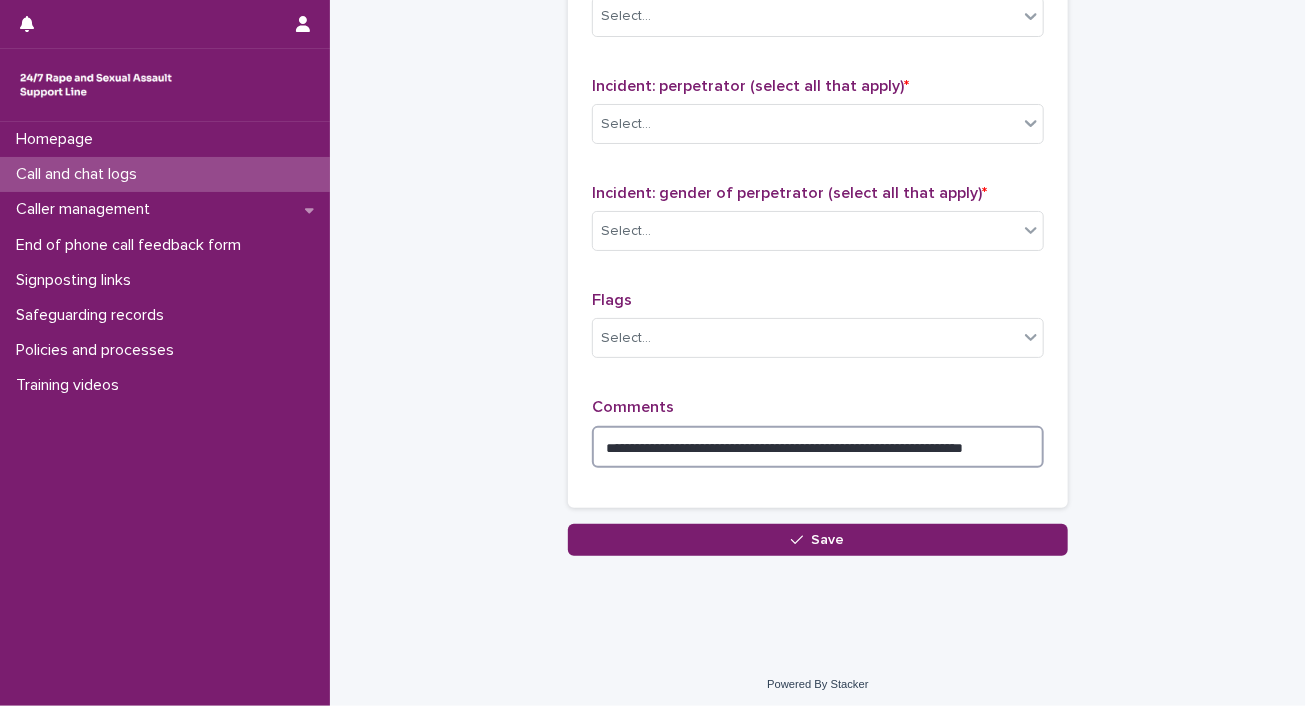 click on "**********" at bounding box center [818, 447] 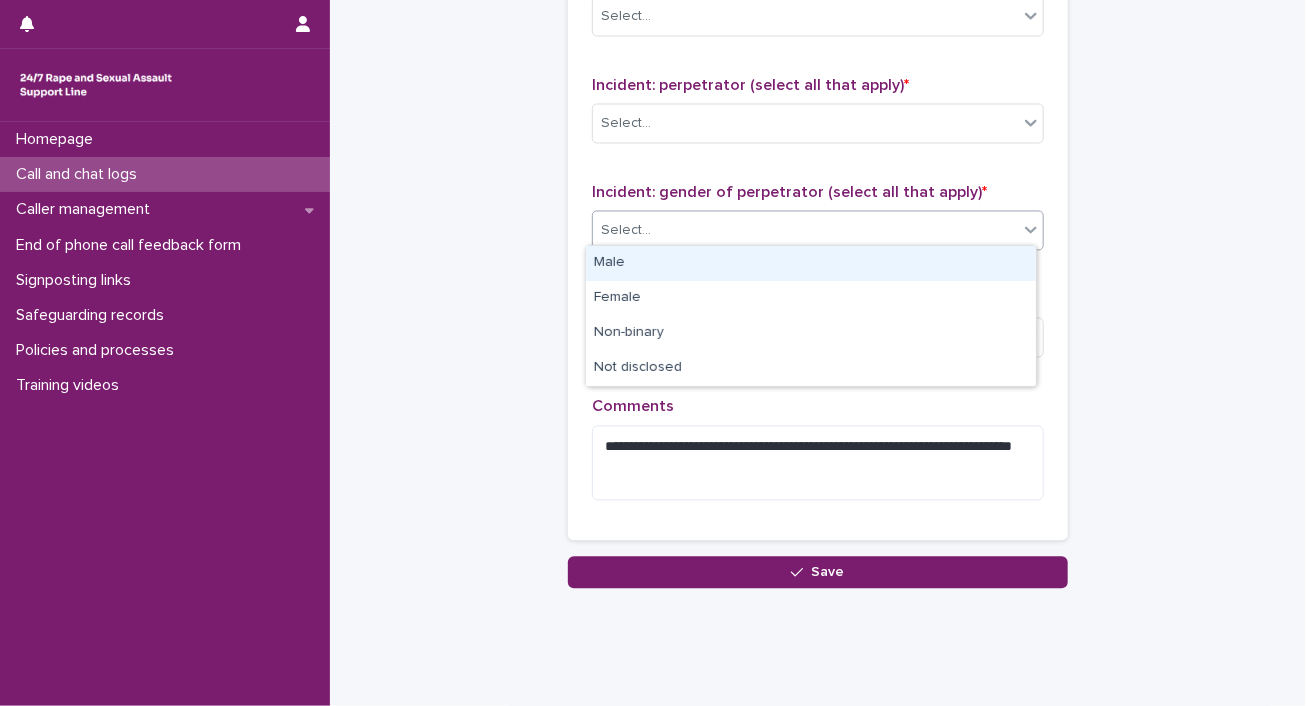 click 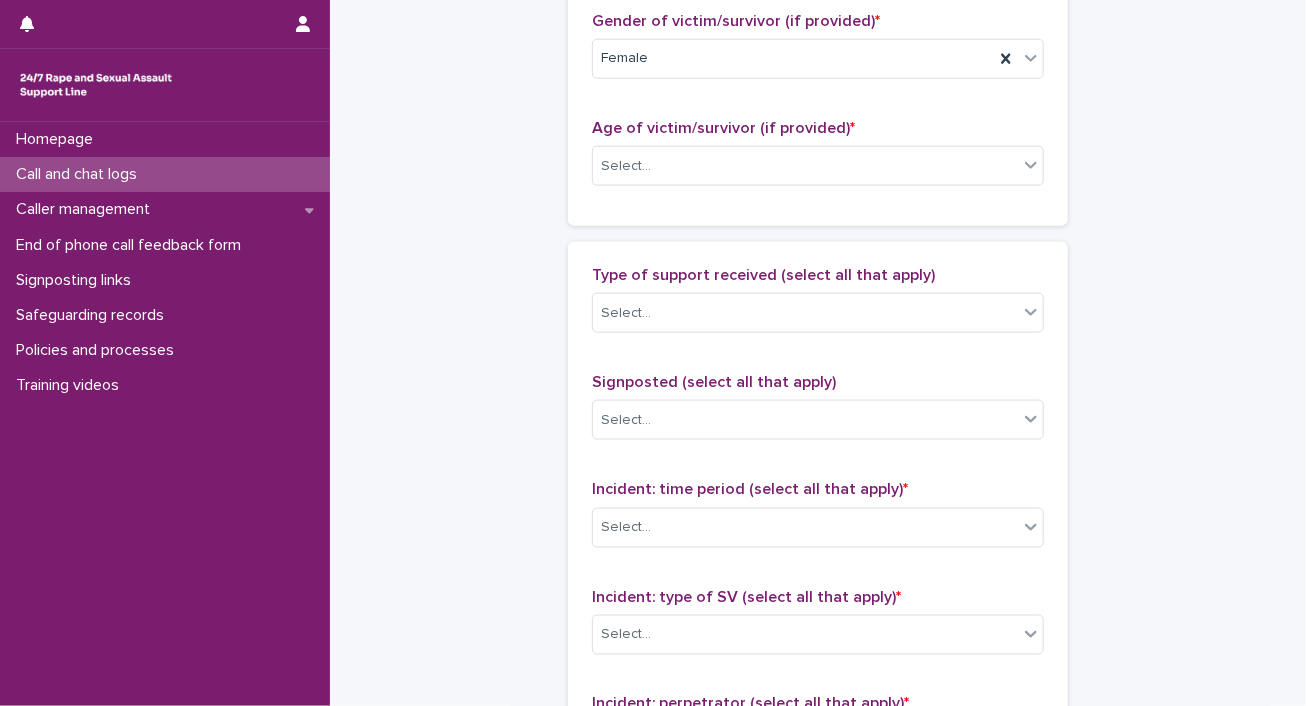 scroll, scrollTop: 0, scrollLeft: 0, axis: both 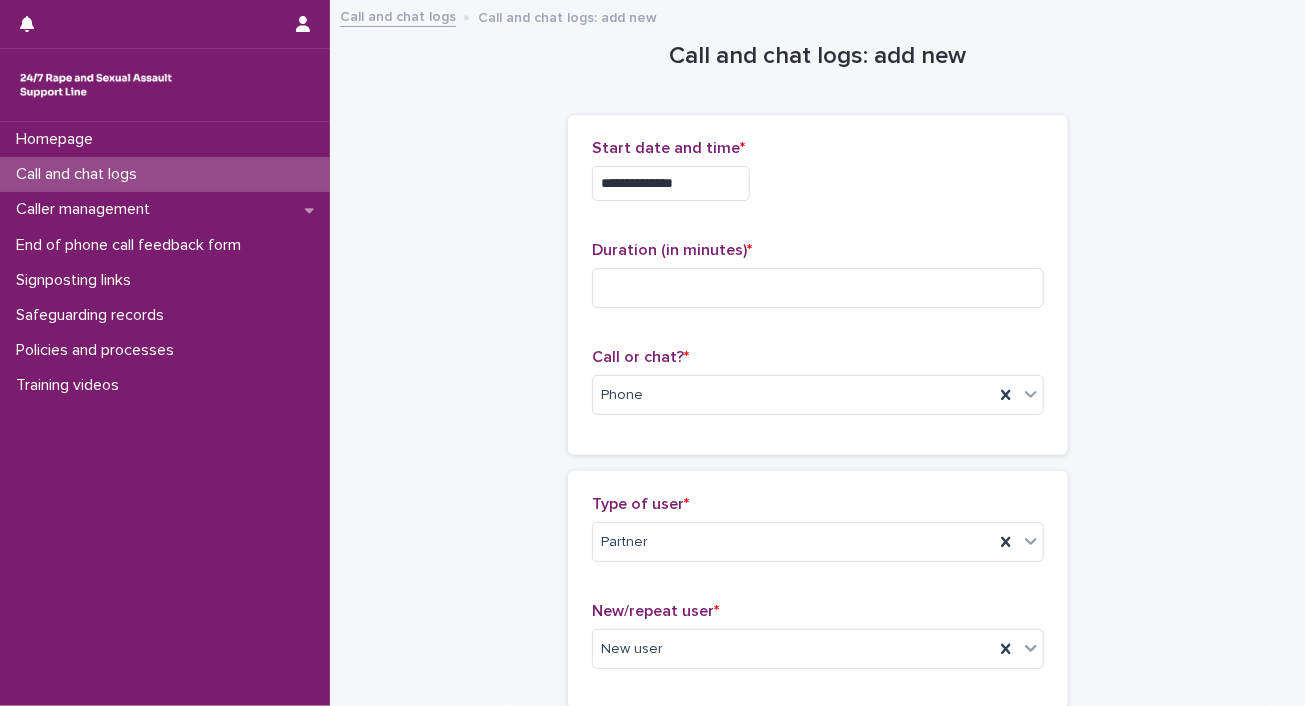 click on "**********" at bounding box center (818, 1100) 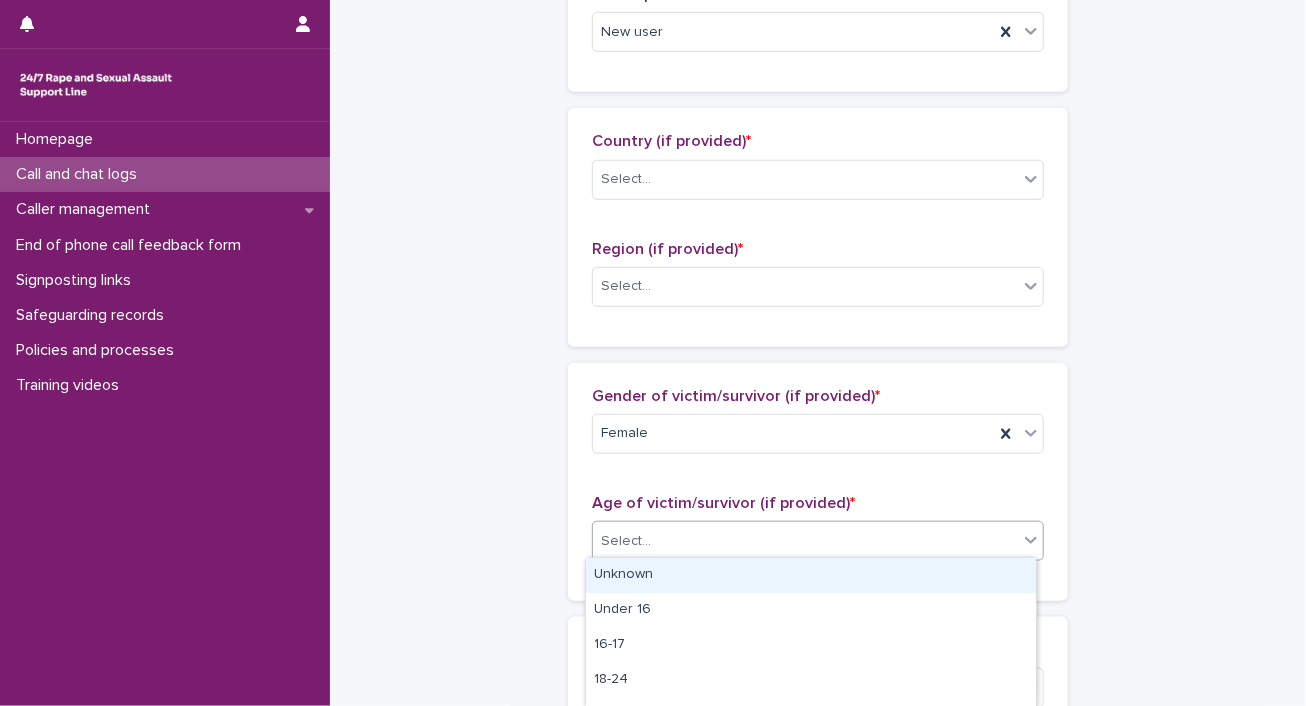 click 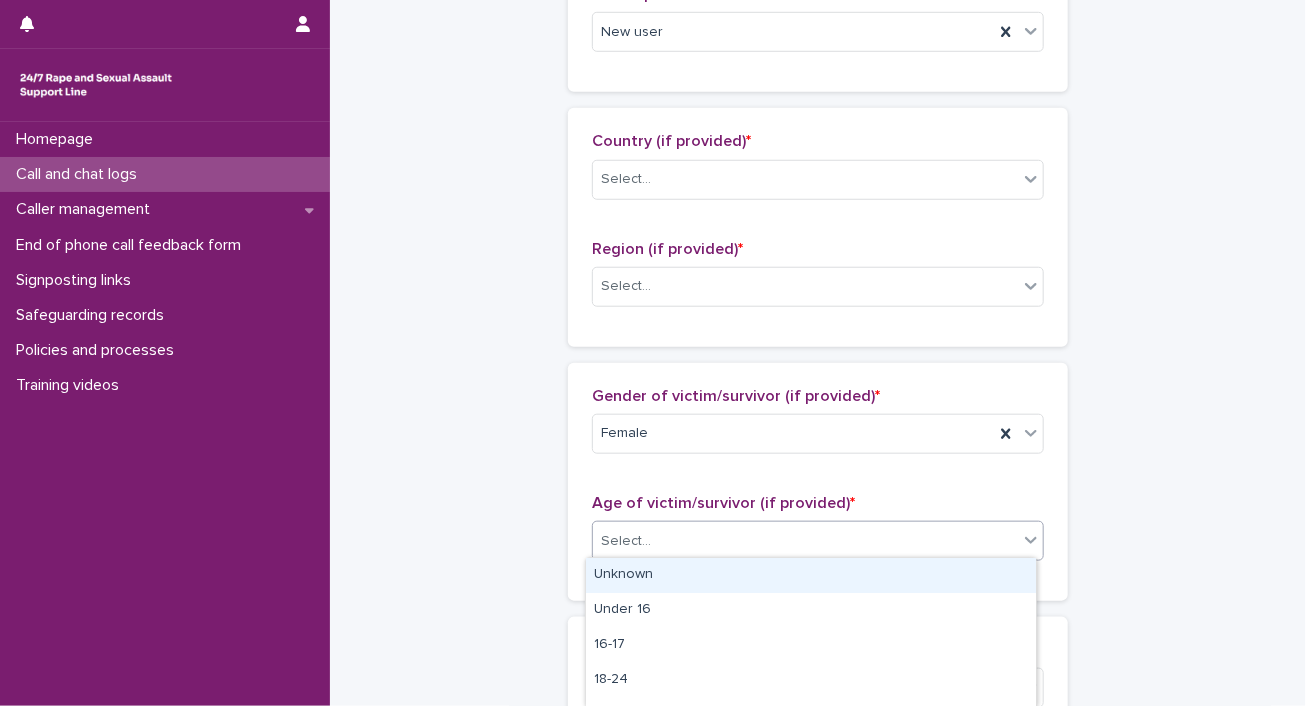 click on "Unknown" at bounding box center [811, 575] 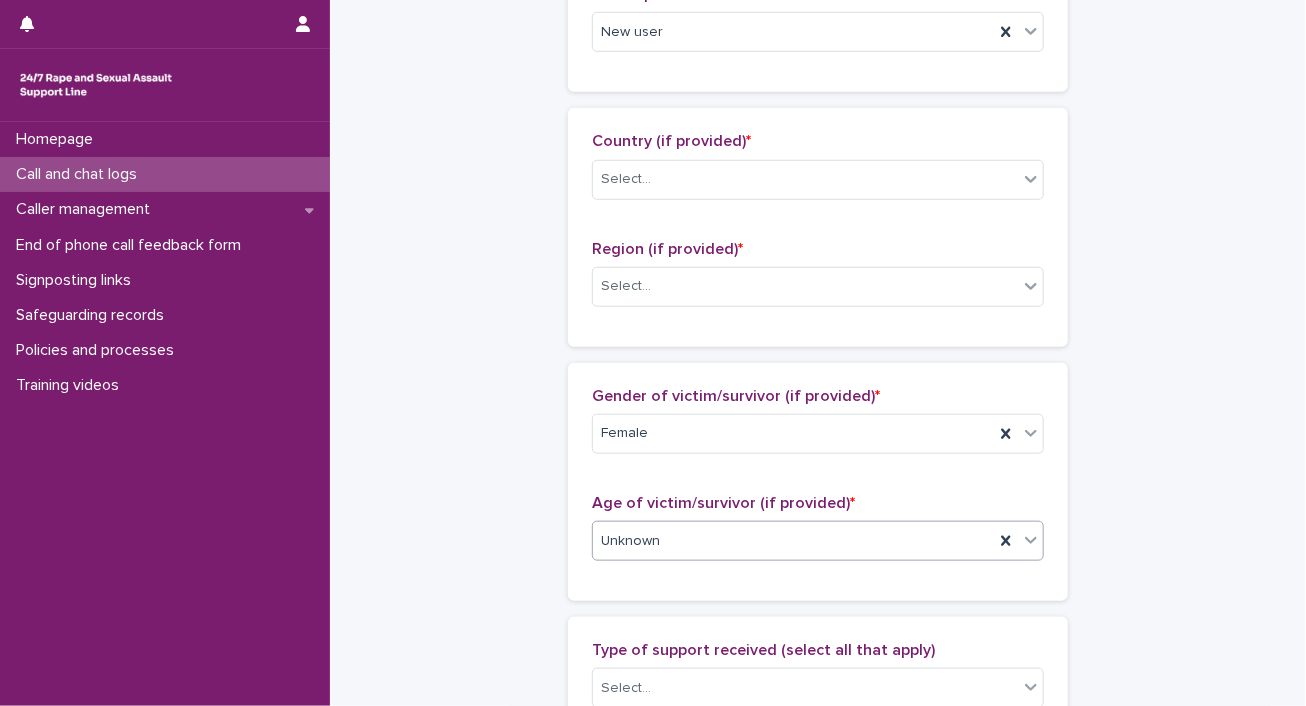 scroll, scrollTop: 1235, scrollLeft: 0, axis: vertical 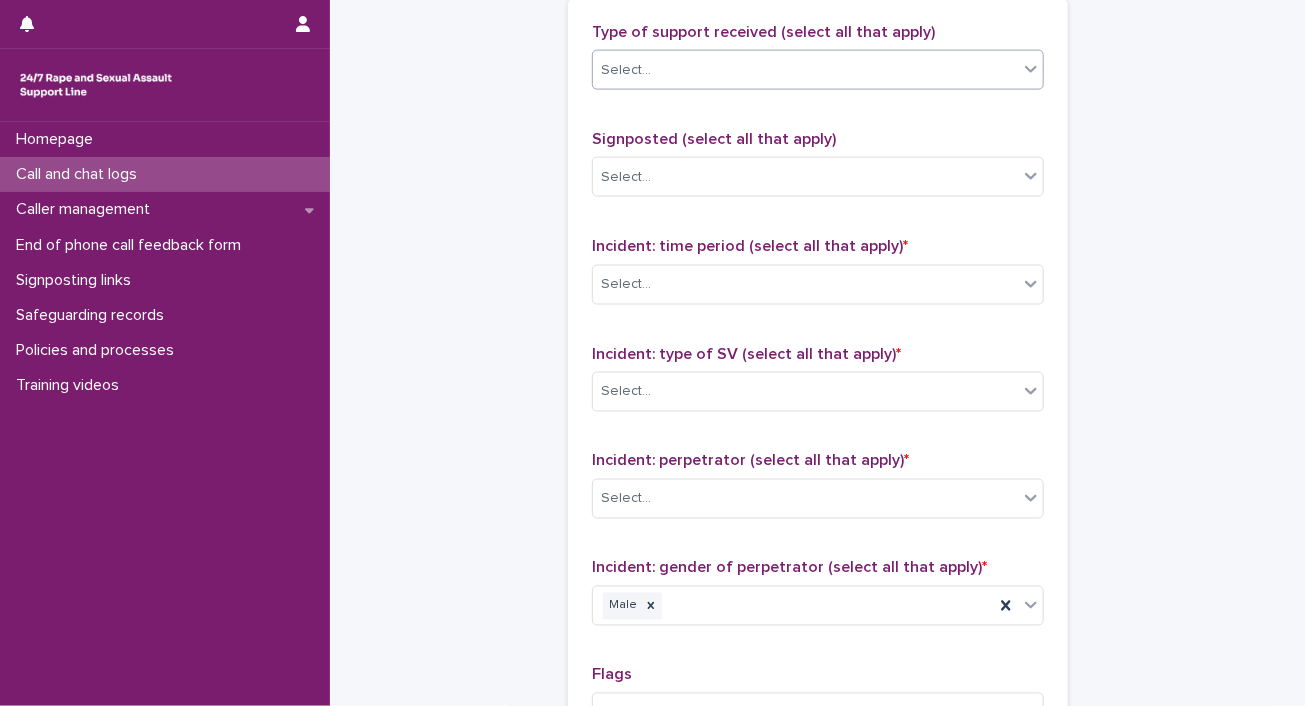 click 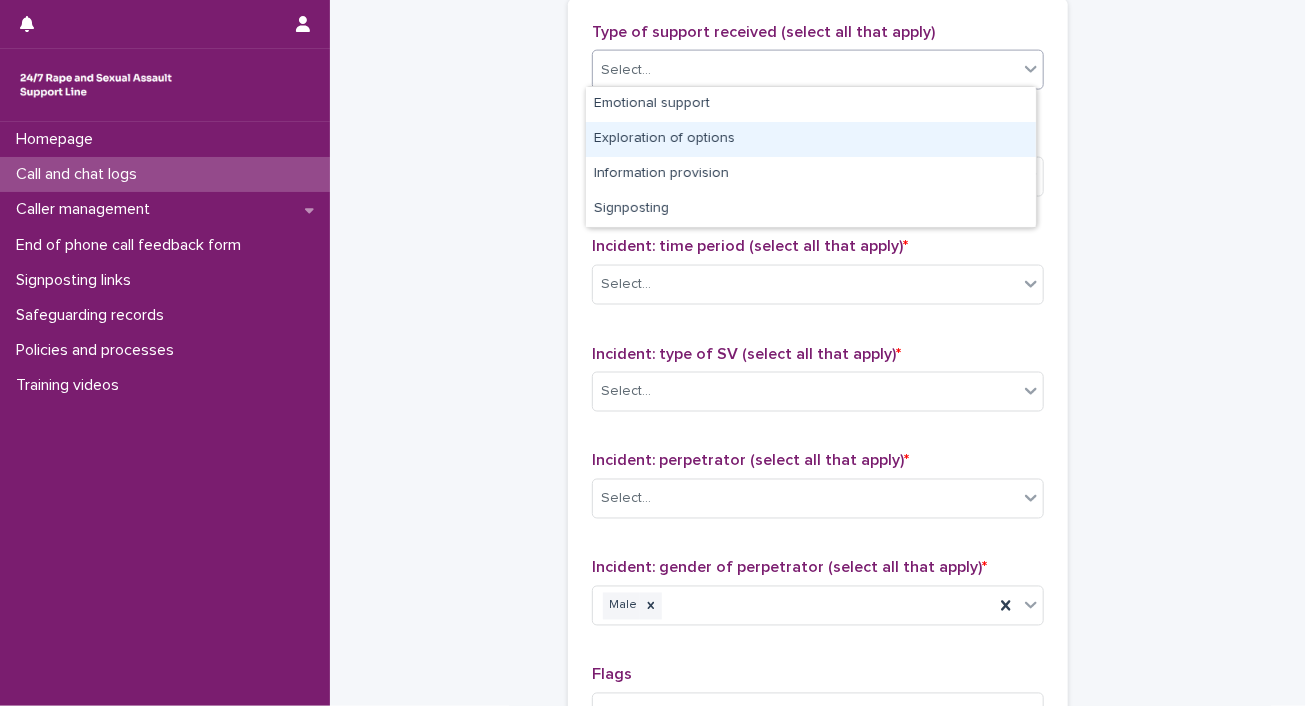 click on "Exploration of options" at bounding box center (811, 139) 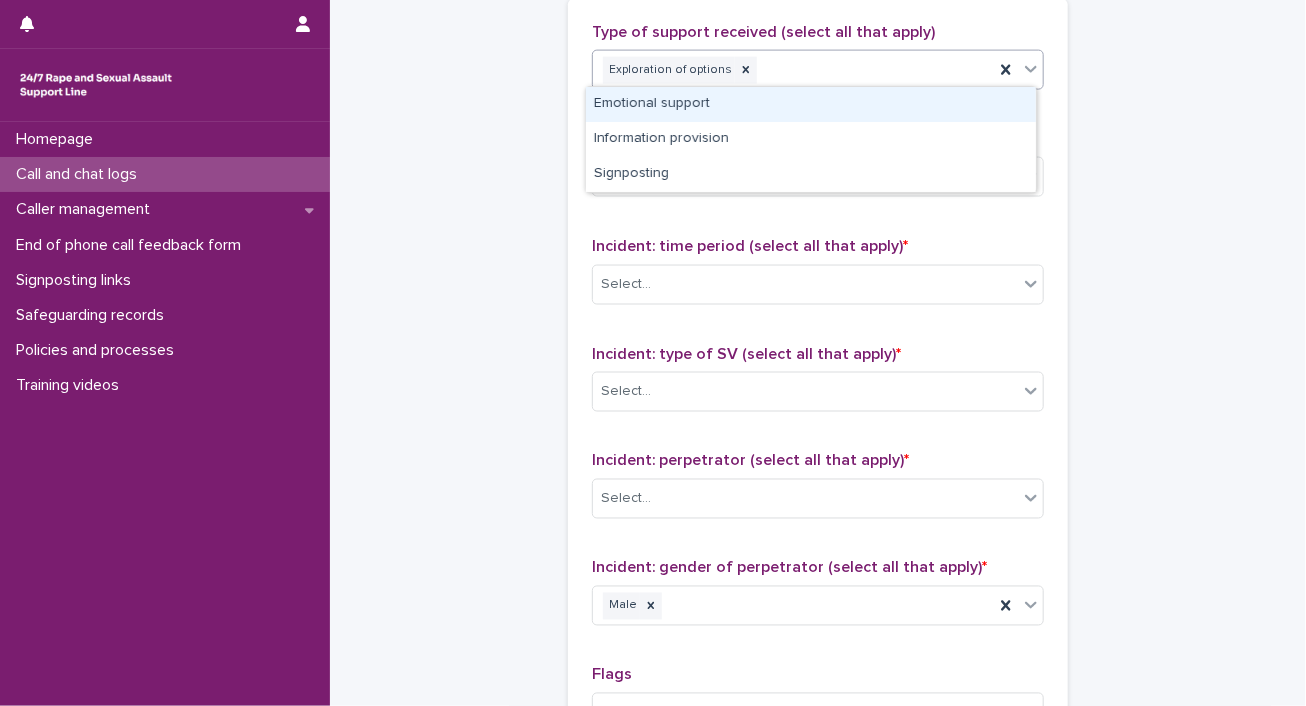 click 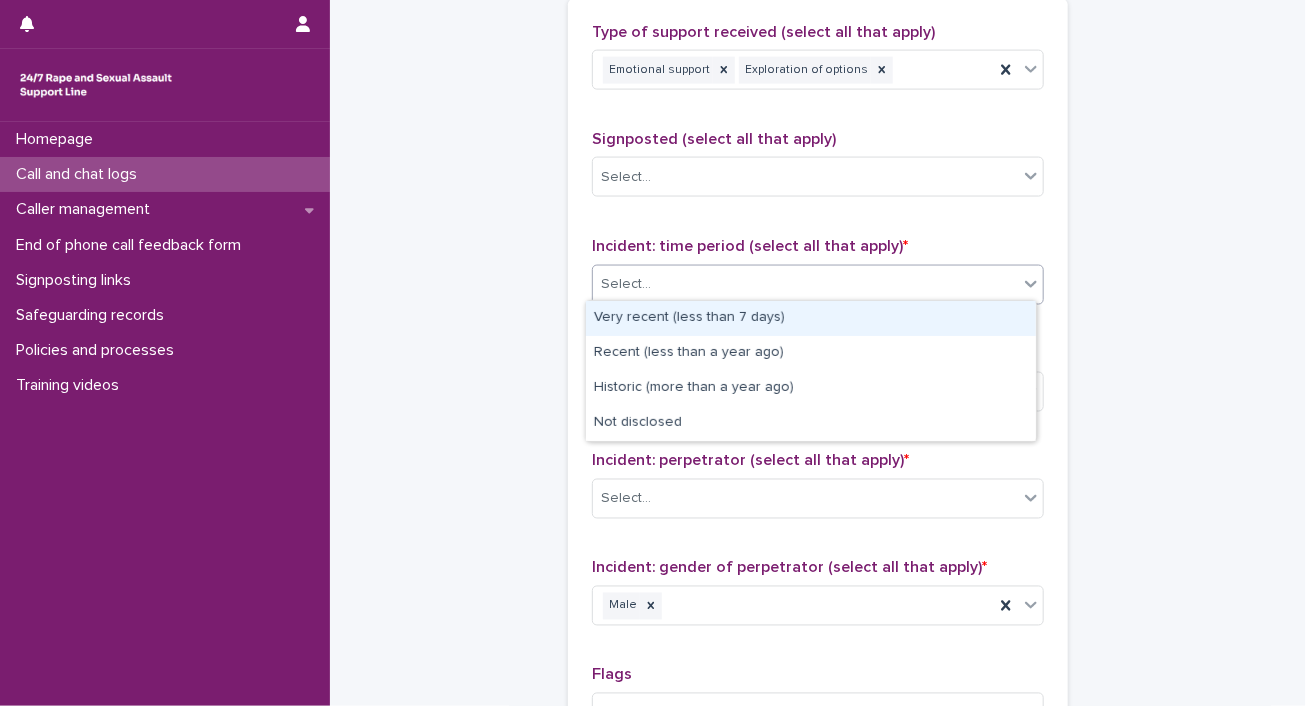 click 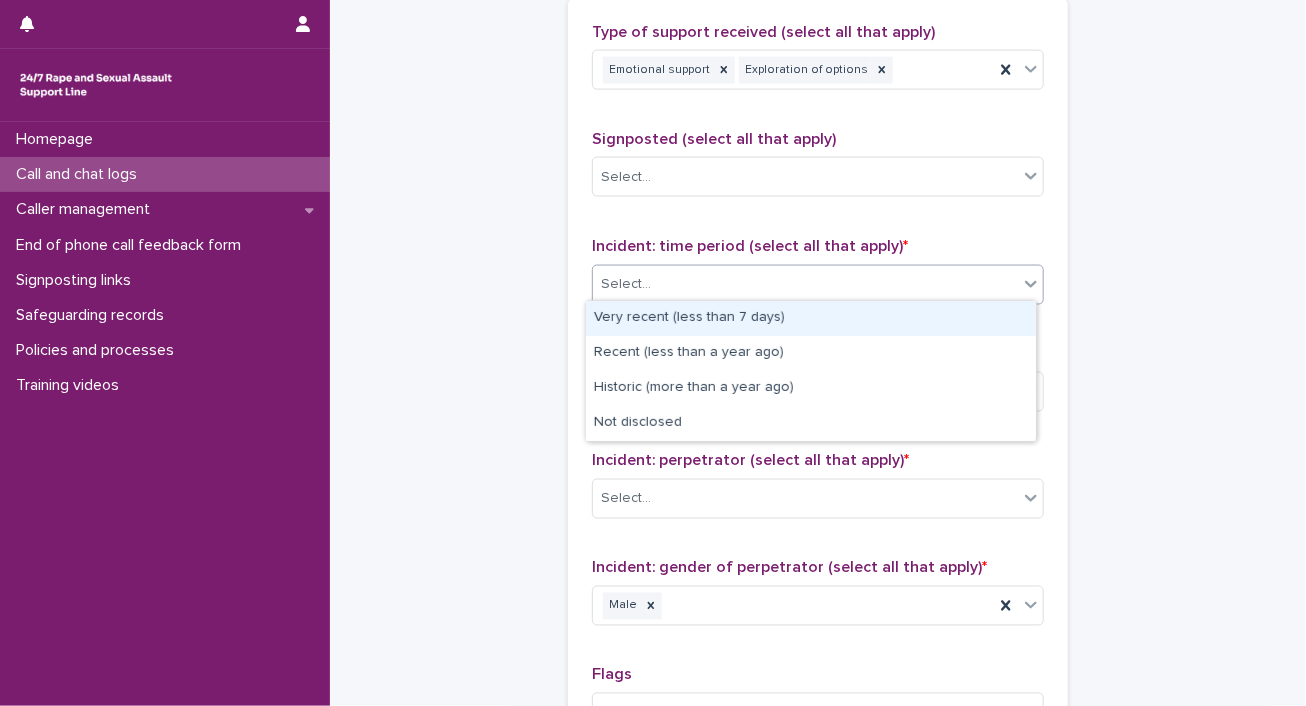 click on "Very recent (less than 7 days)" at bounding box center (811, 318) 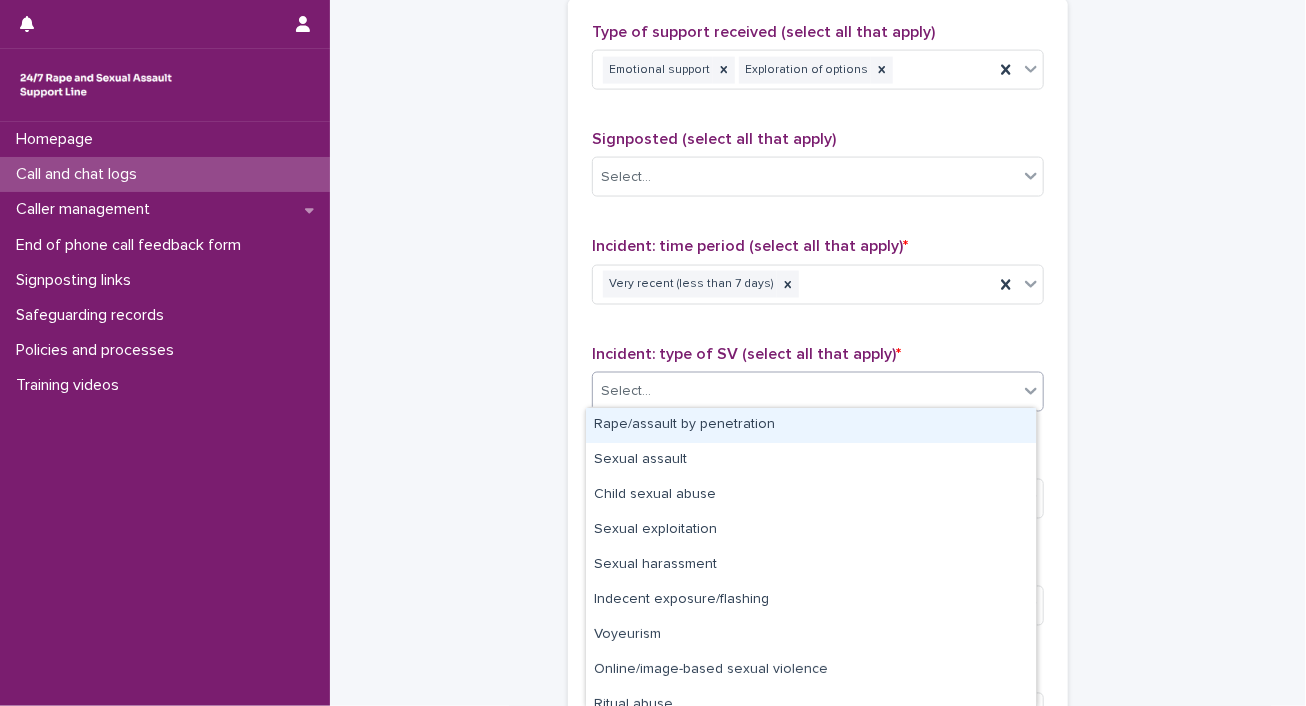 click 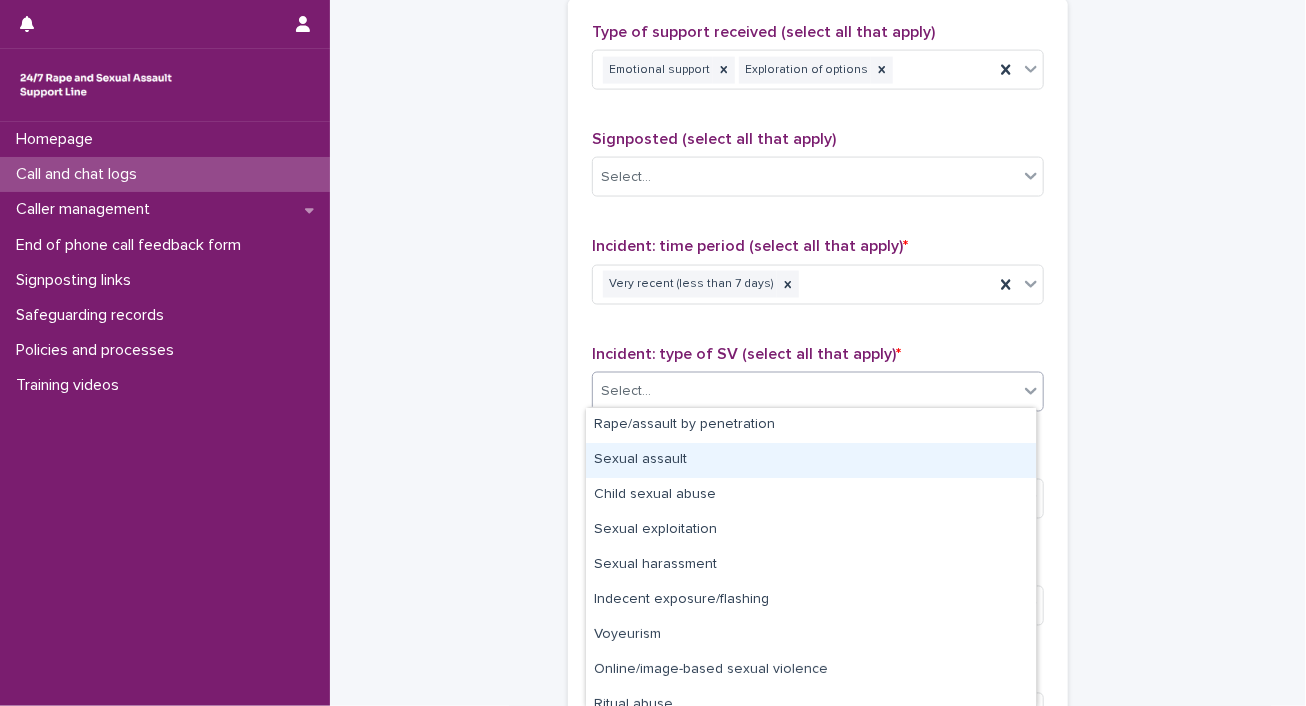 click on "Sexual assault" at bounding box center [811, 460] 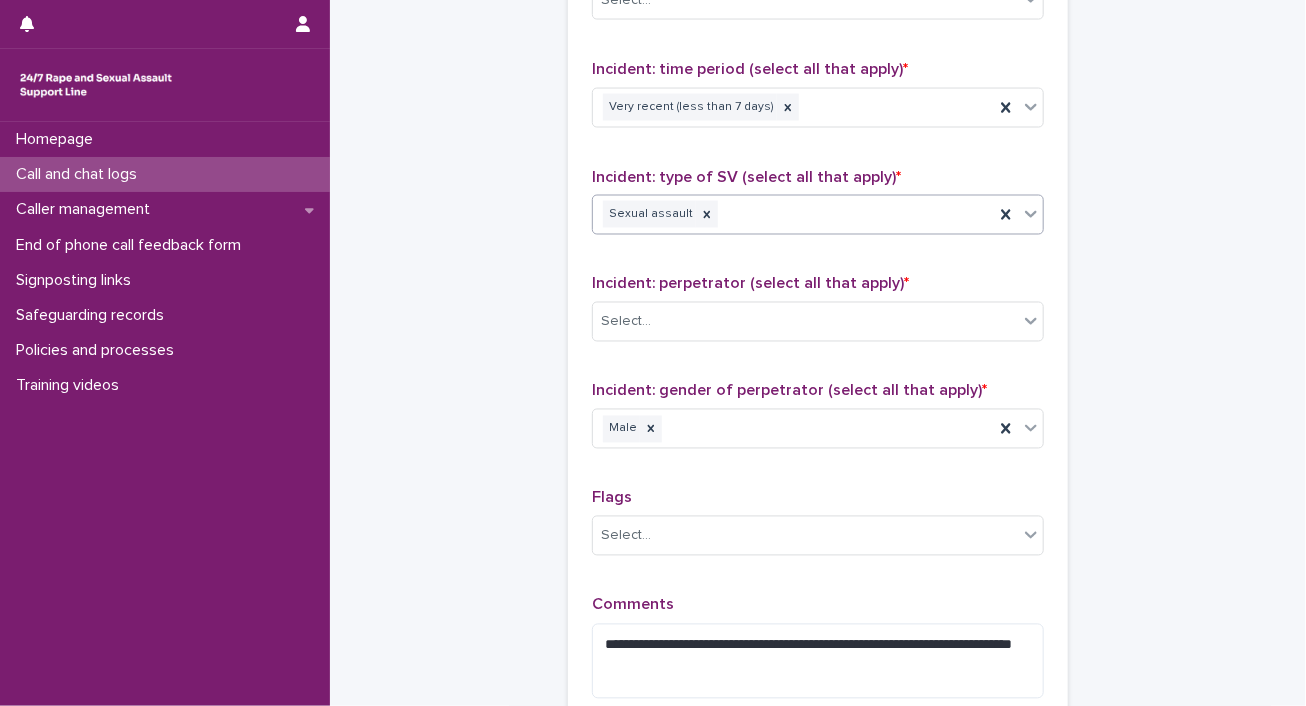 scroll, scrollTop: 1435, scrollLeft: 0, axis: vertical 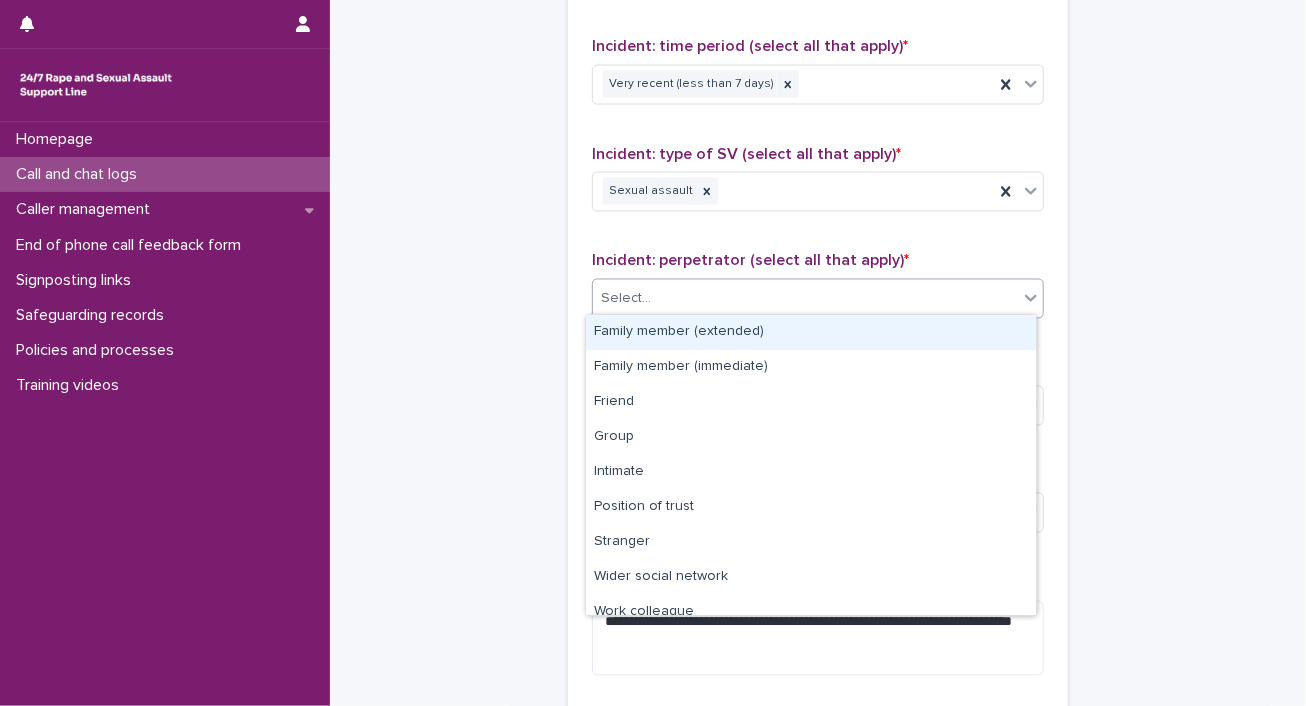 click 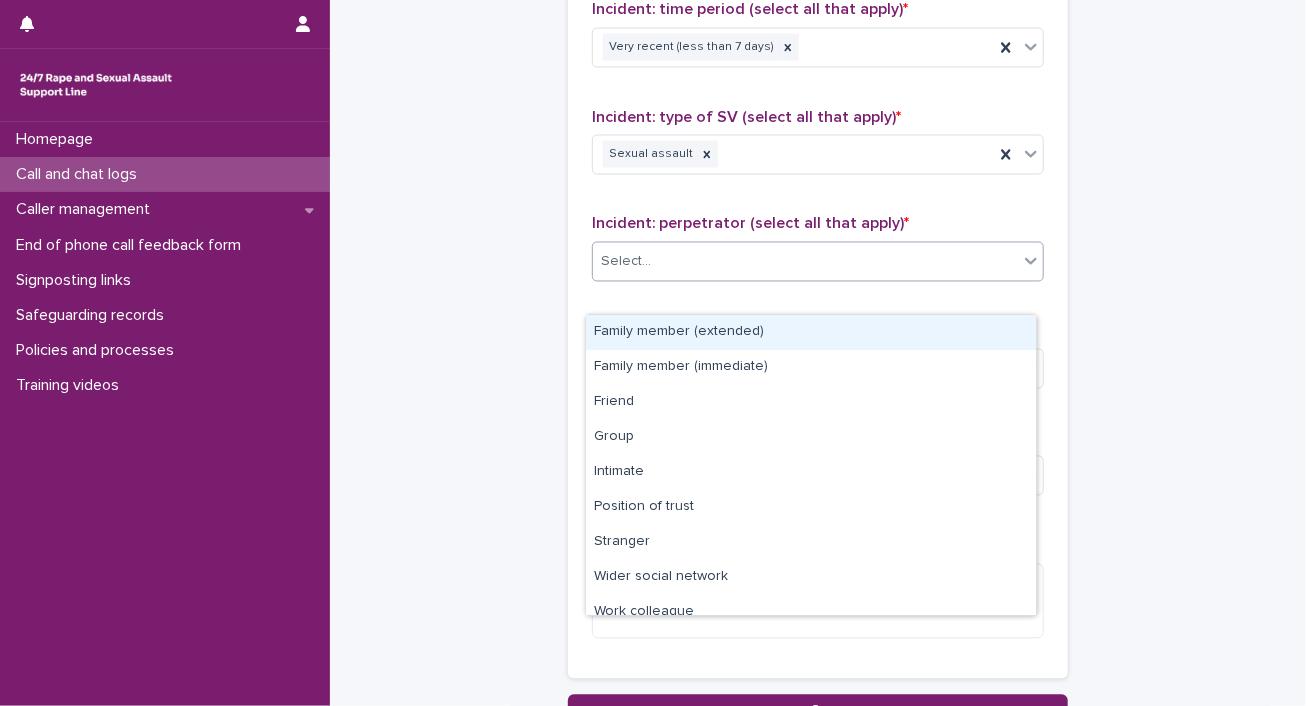scroll, scrollTop: 1535, scrollLeft: 0, axis: vertical 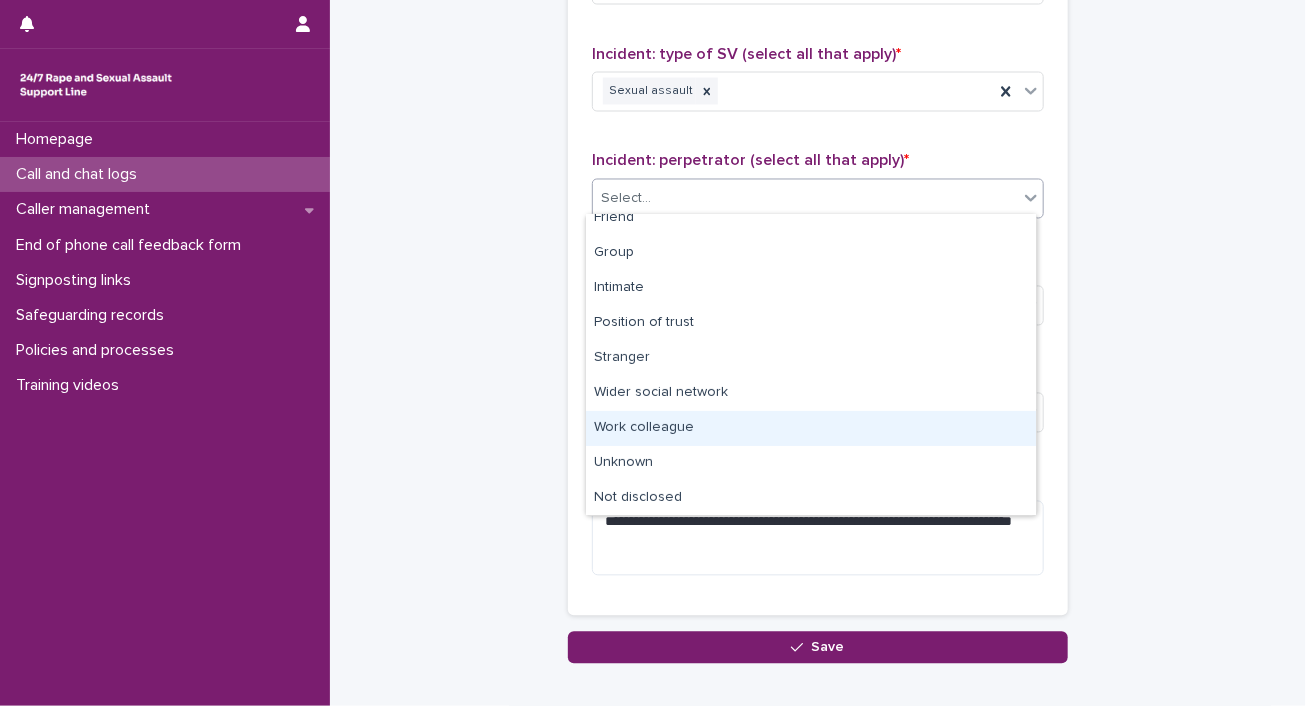 click on "Work colleague" at bounding box center (811, 428) 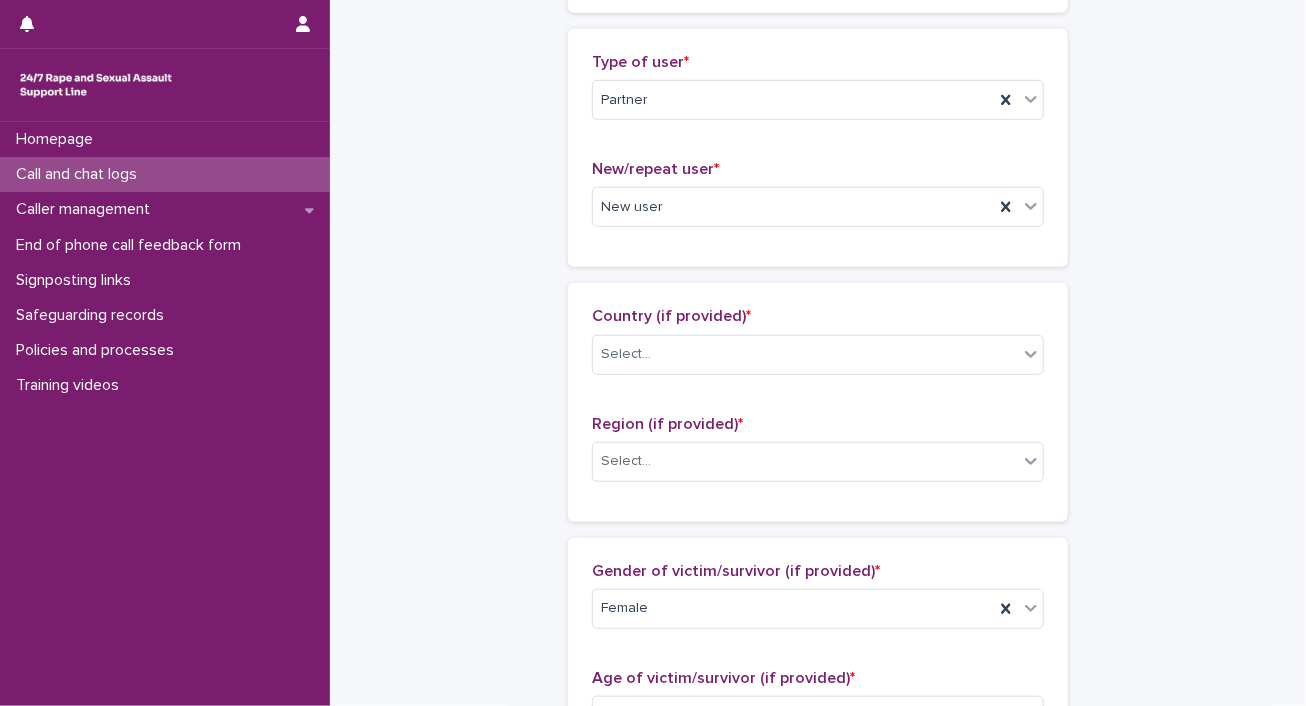scroll, scrollTop: 435, scrollLeft: 0, axis: vertical 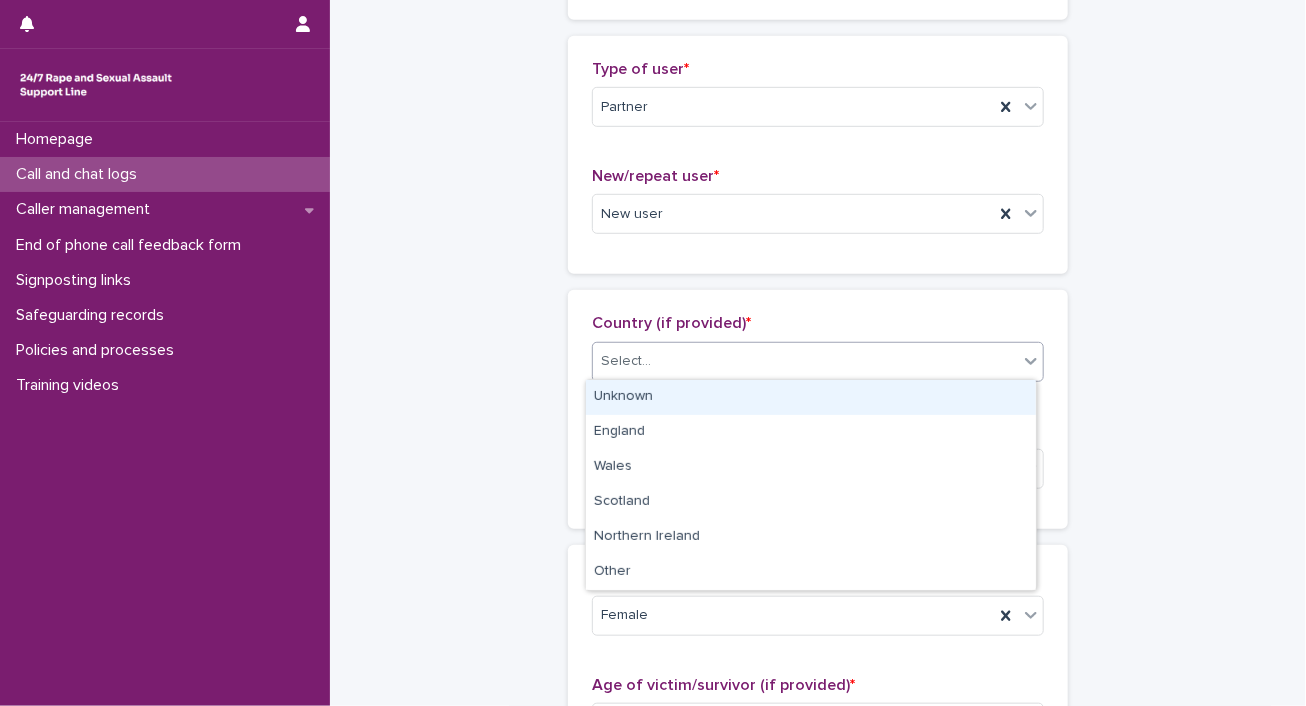 click 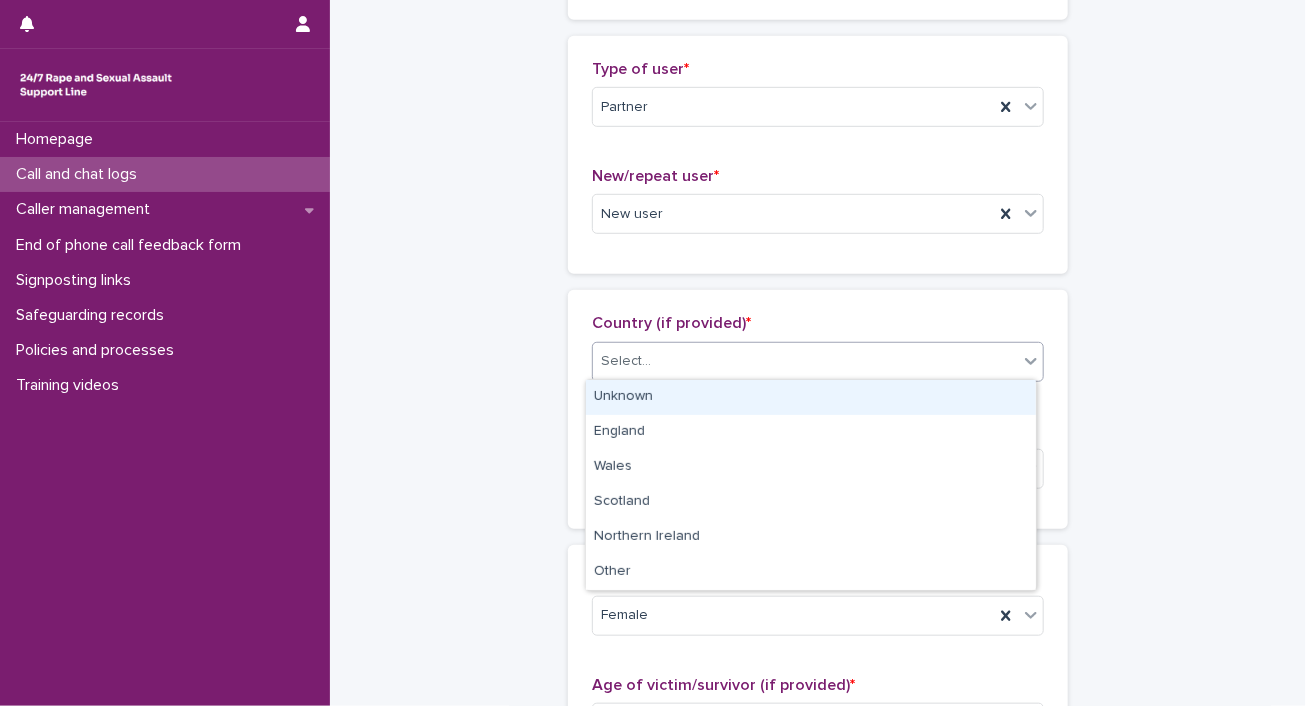 click on "Unknown" at bounding box center [811, 397] 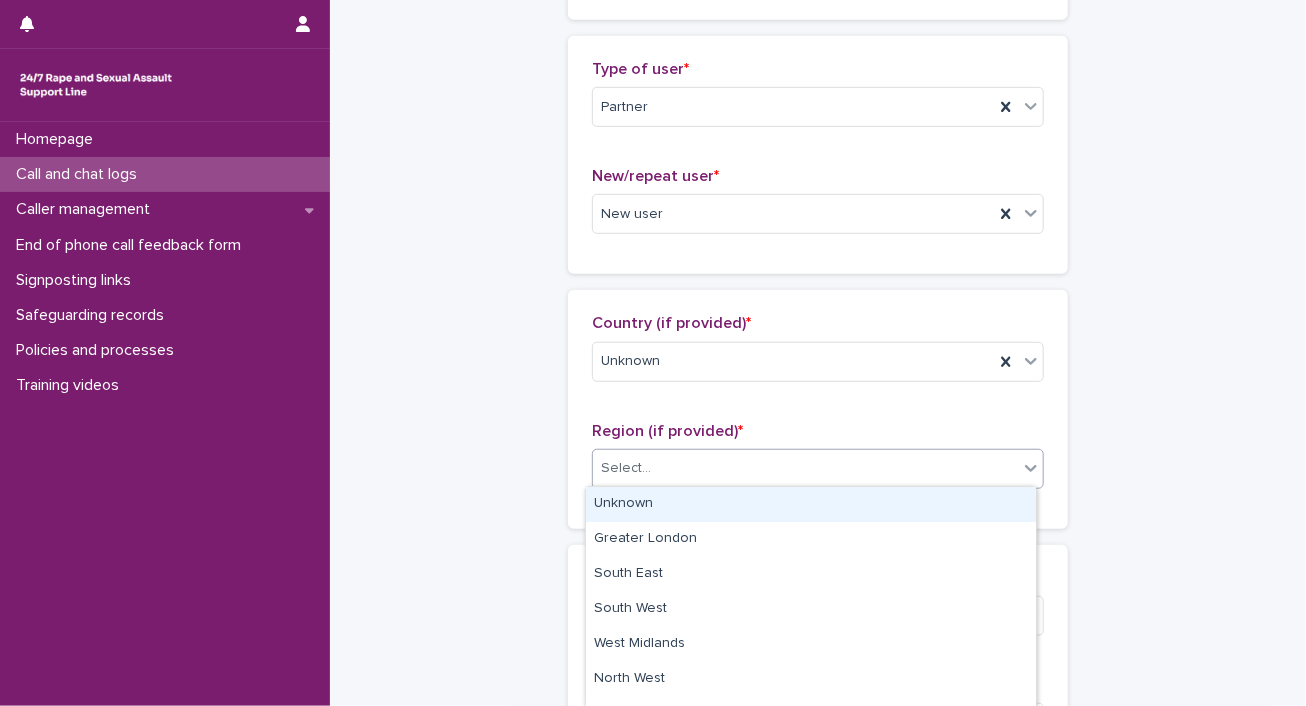click 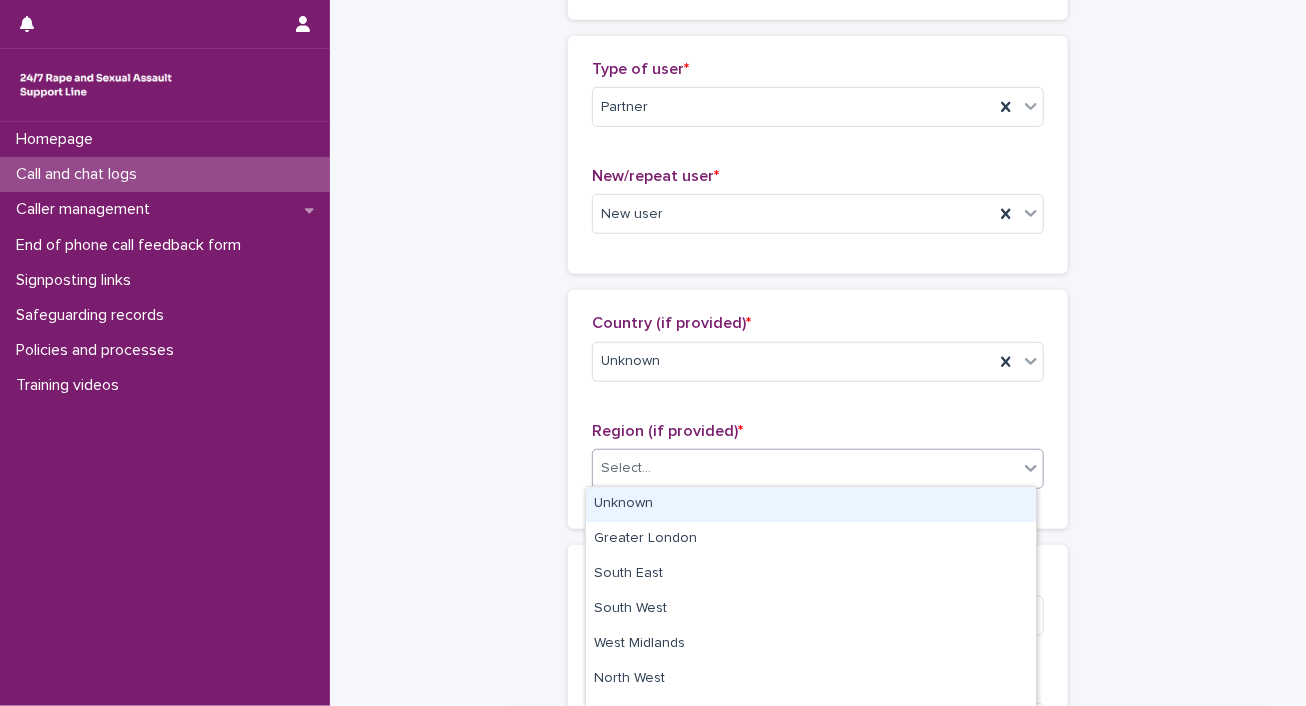 click on "Unknown" at bounding box center [811, 504] 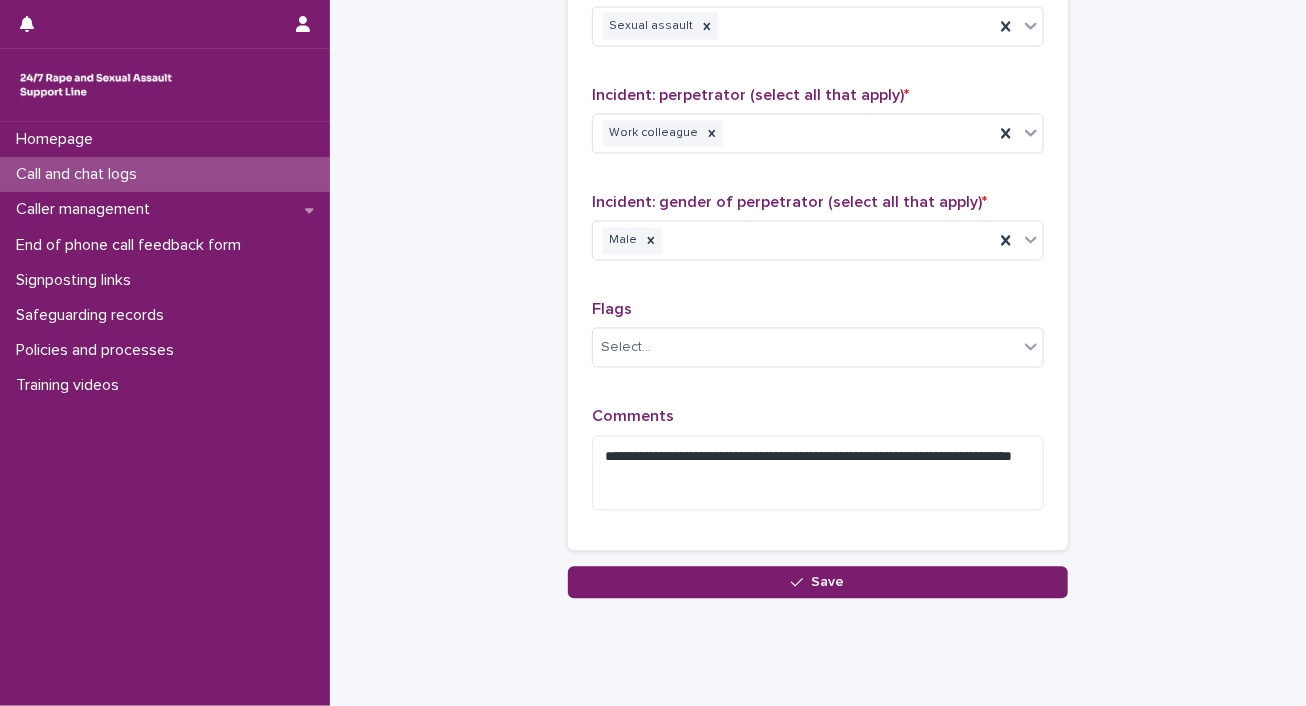 scroll, scrollTop: 1644, scrollLeft: 0, axis: vertical 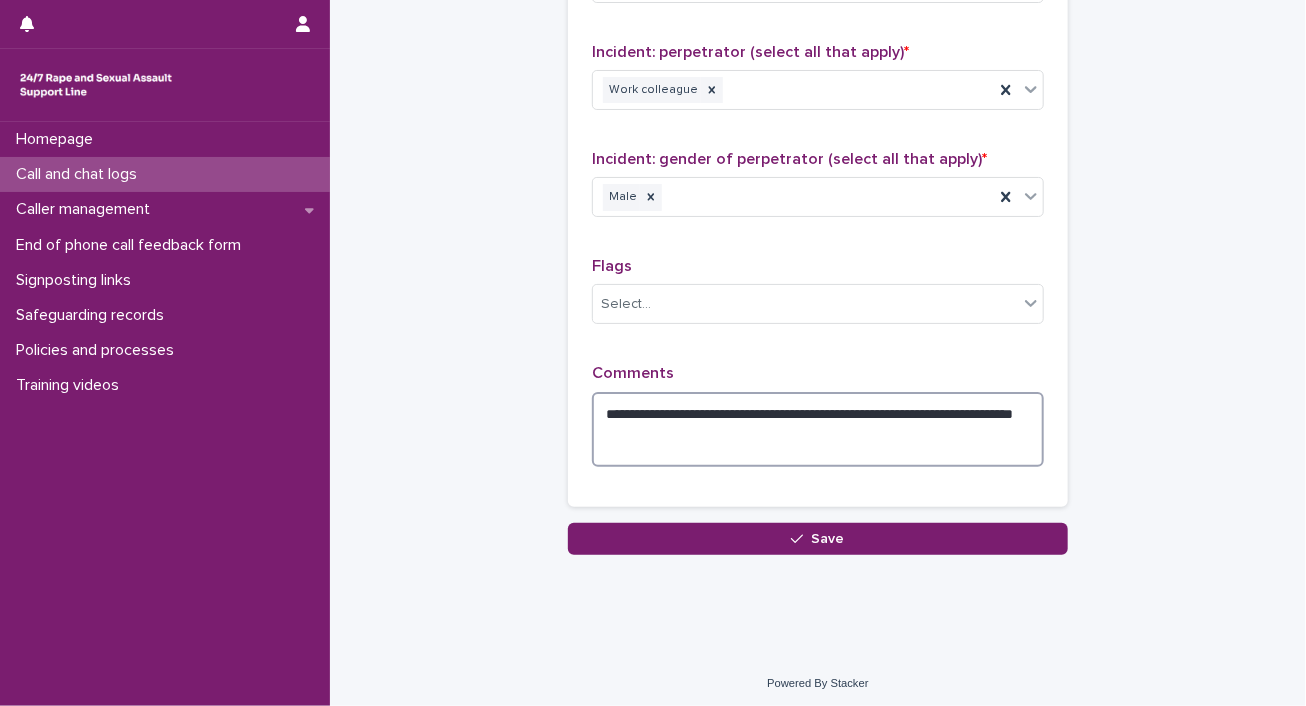 click on "**********" at bounding box center [818, 430] 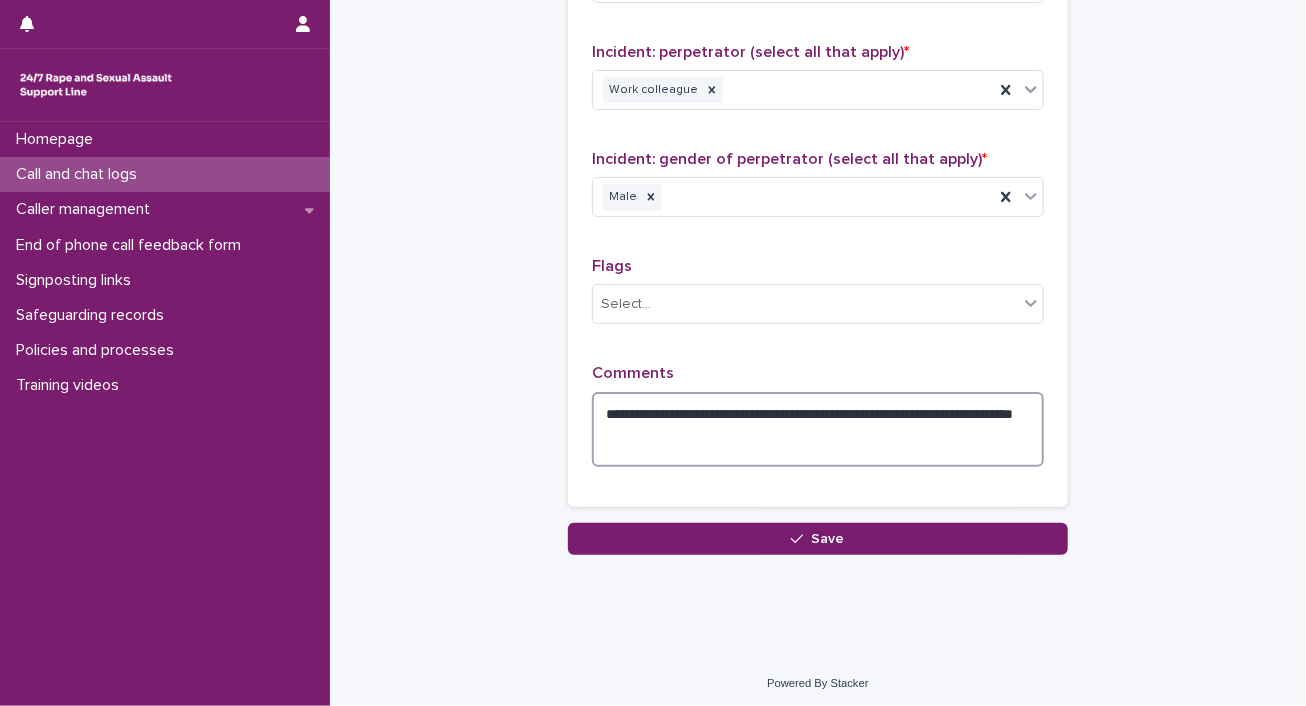 click on "**********" at bounding box center (818, 430) 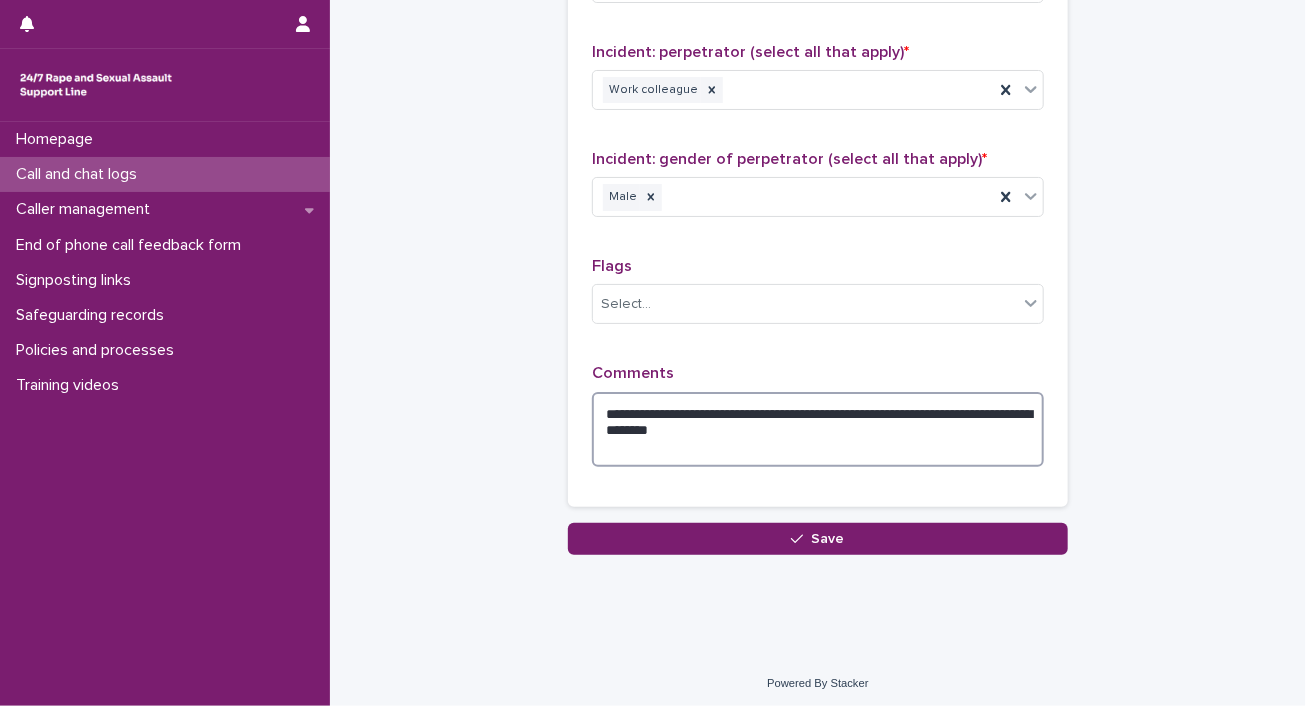 click on "**********" at bounding box center (818, 430) 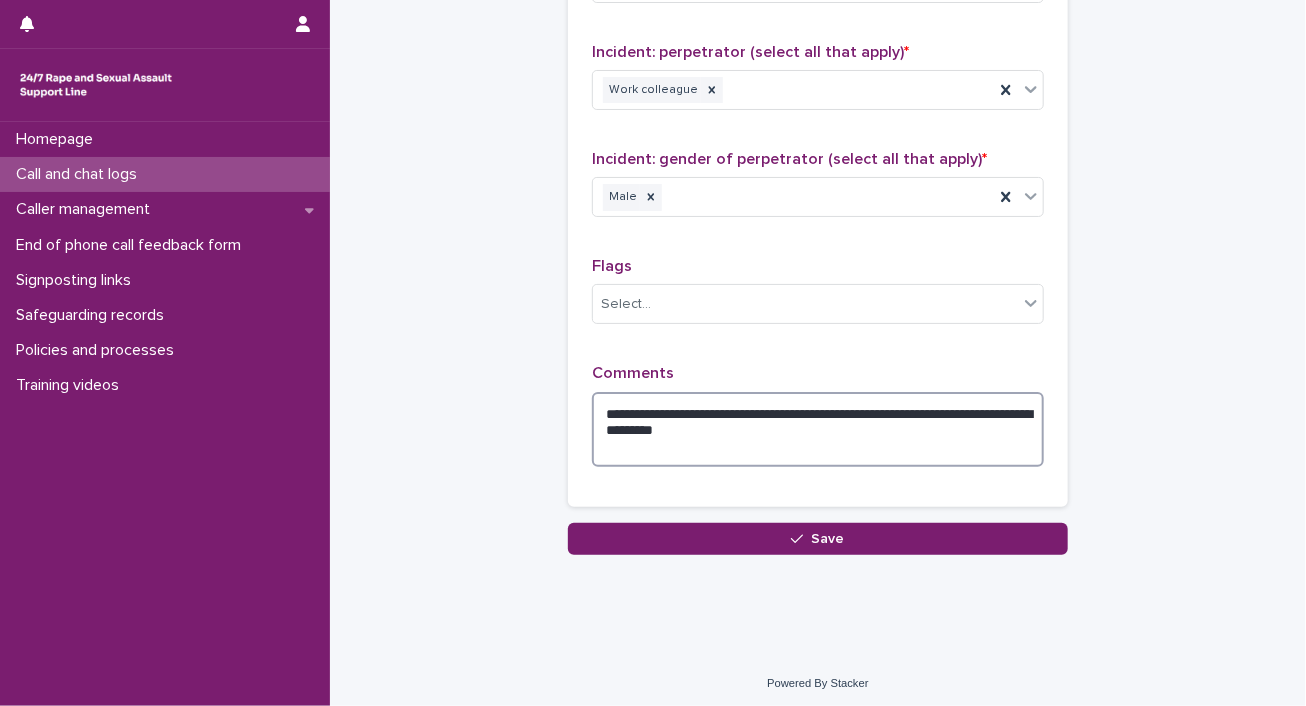 click on "**********" at bounding box center [818, 430] 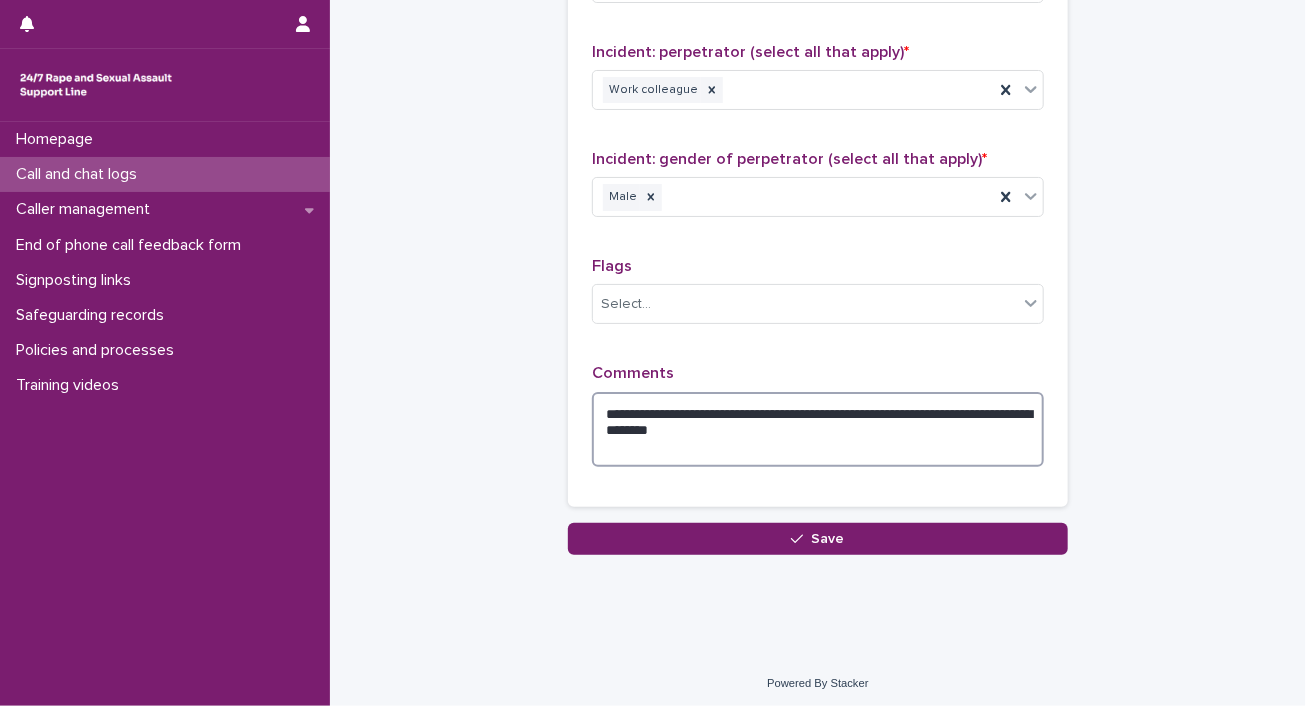 click on "**********" at bounding box center [818, 430] 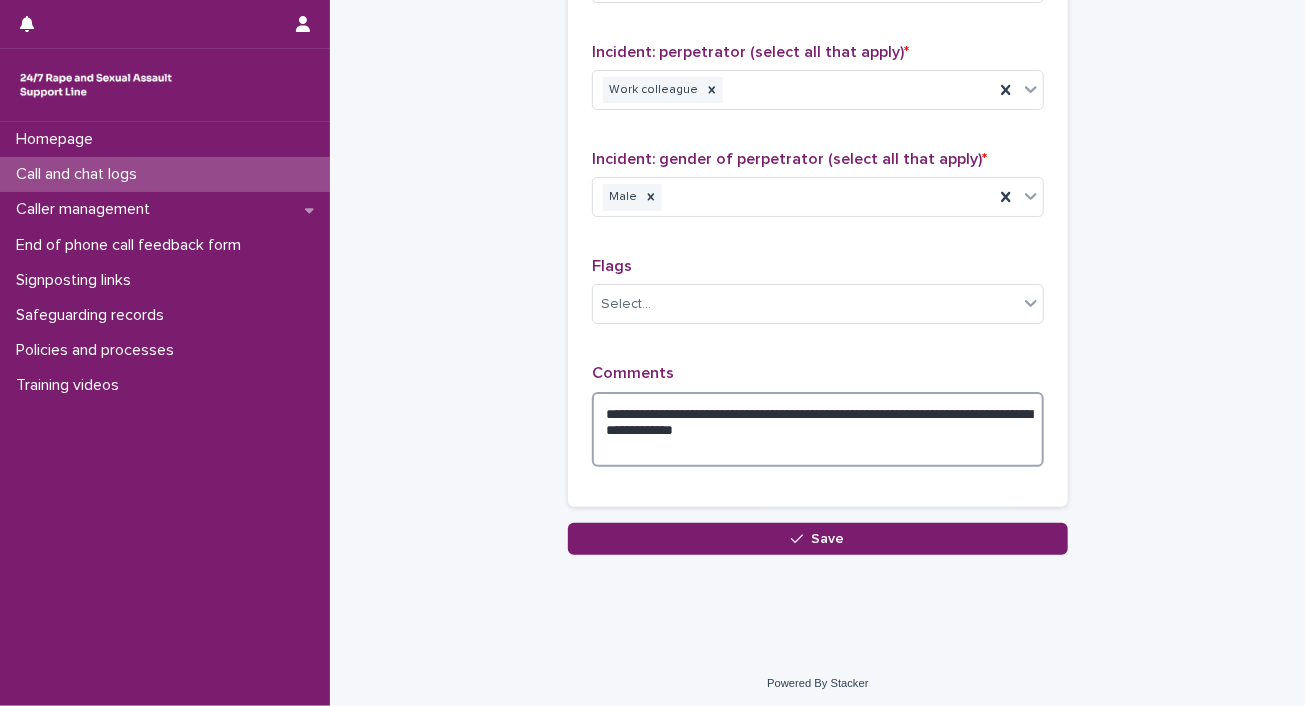 click on "**********" at bounding box center [818, 430] 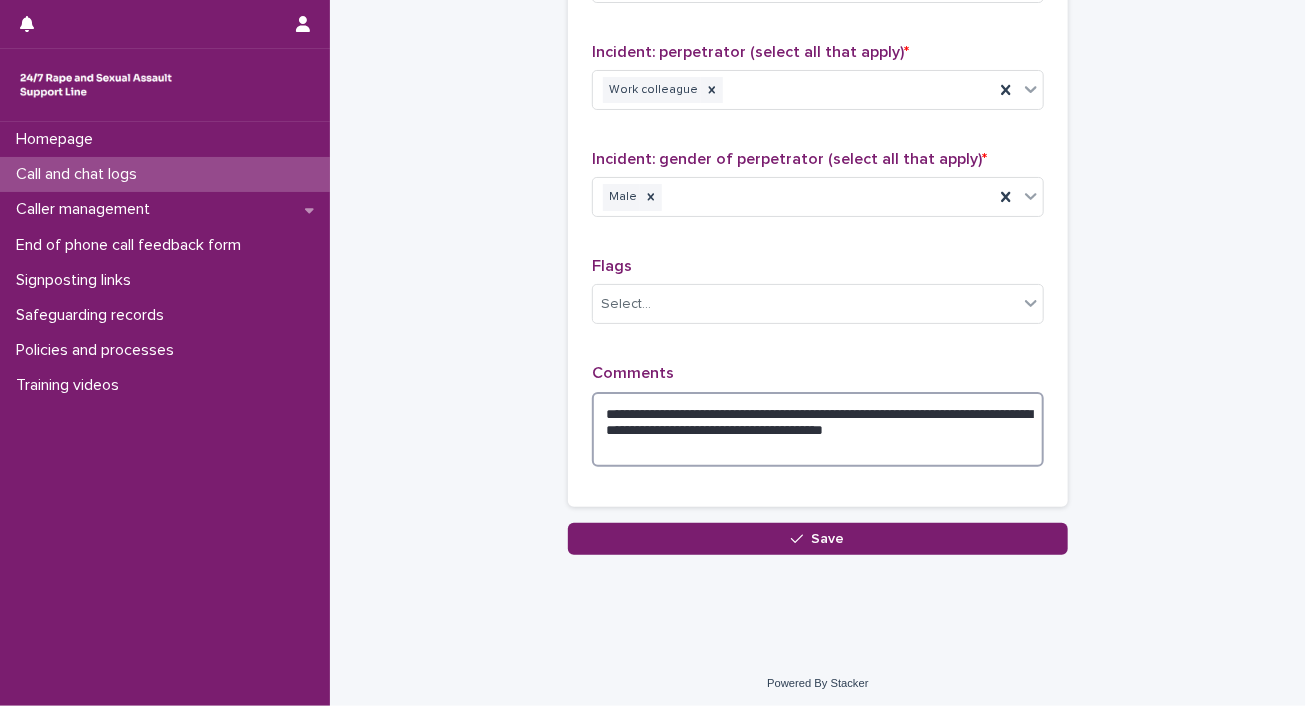 click on "**********" at bounding box center [818, 430] 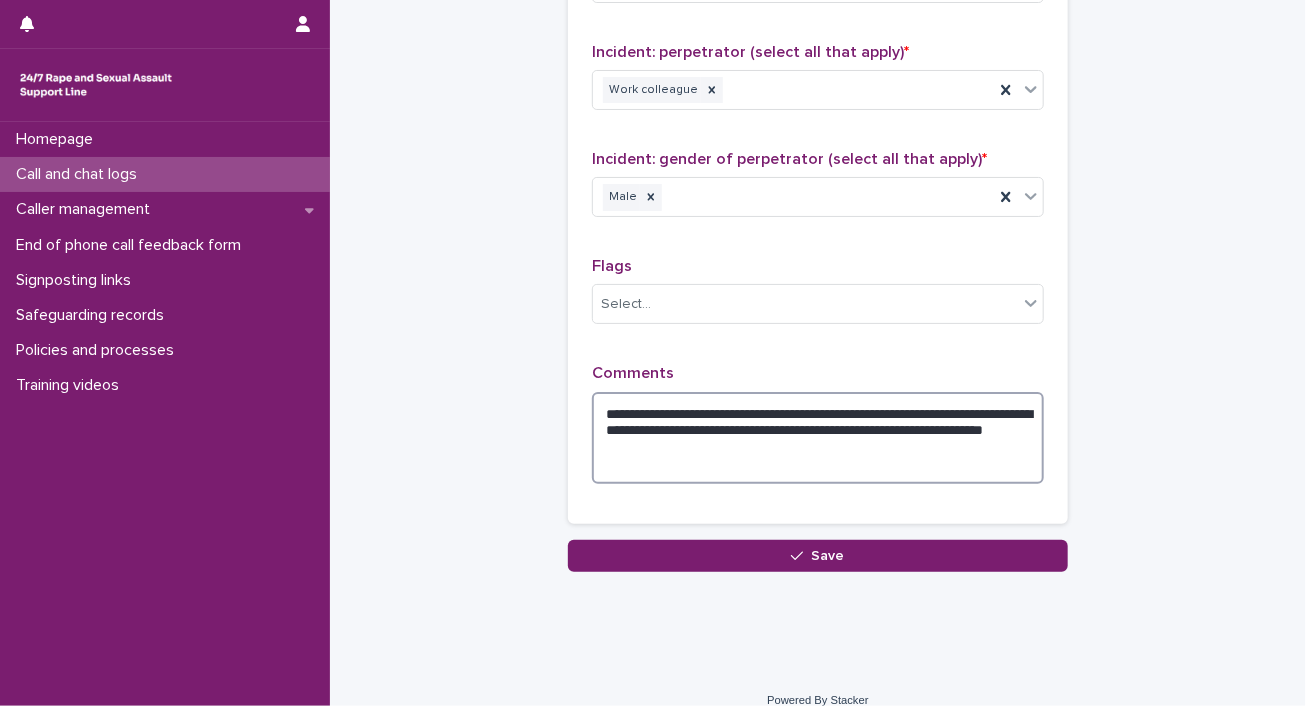 click on "**********" at bounding box center (818, 438) 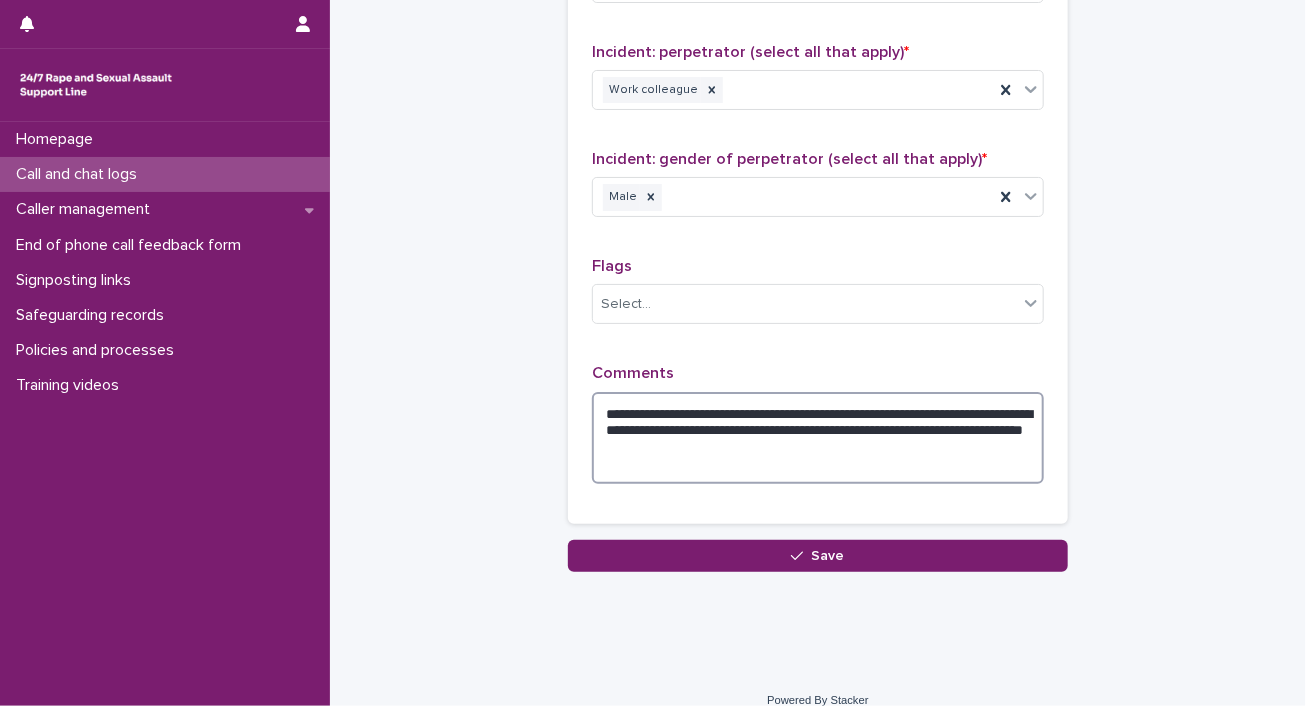 click on "**********" at bounding box center (818, 438) 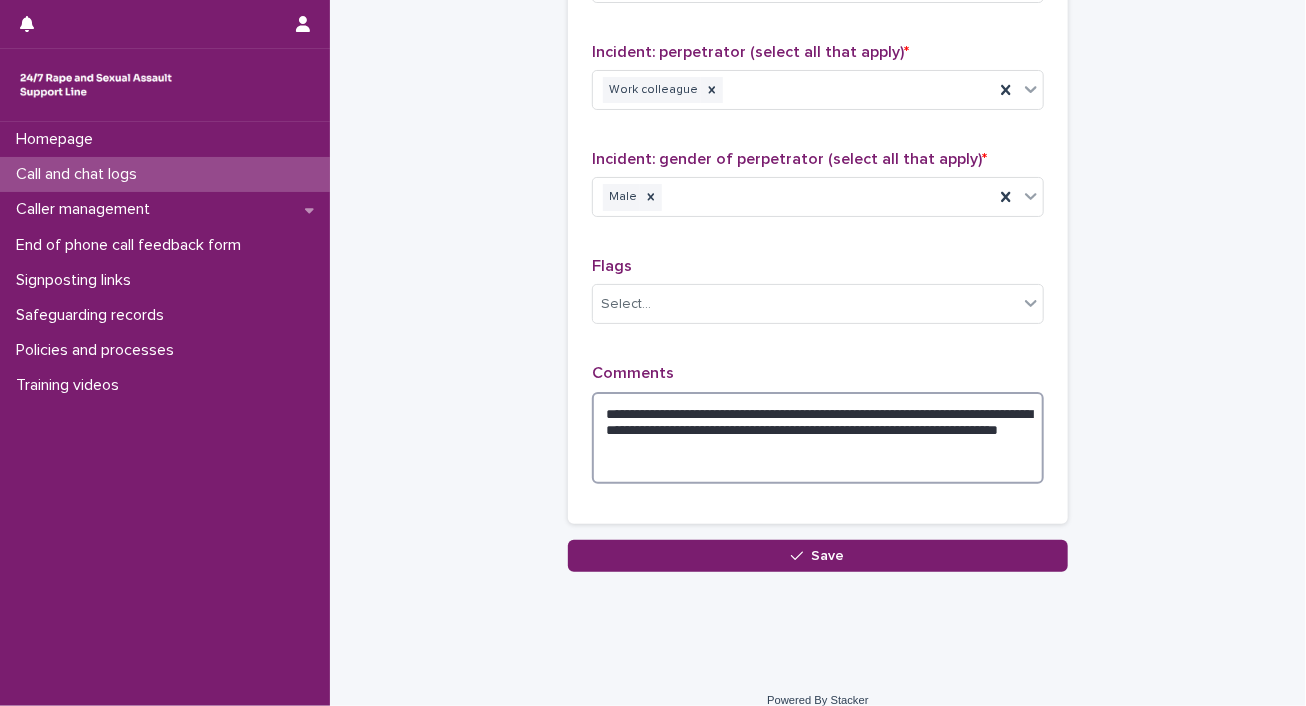 click on "**********" at bounding box center [818, 438] 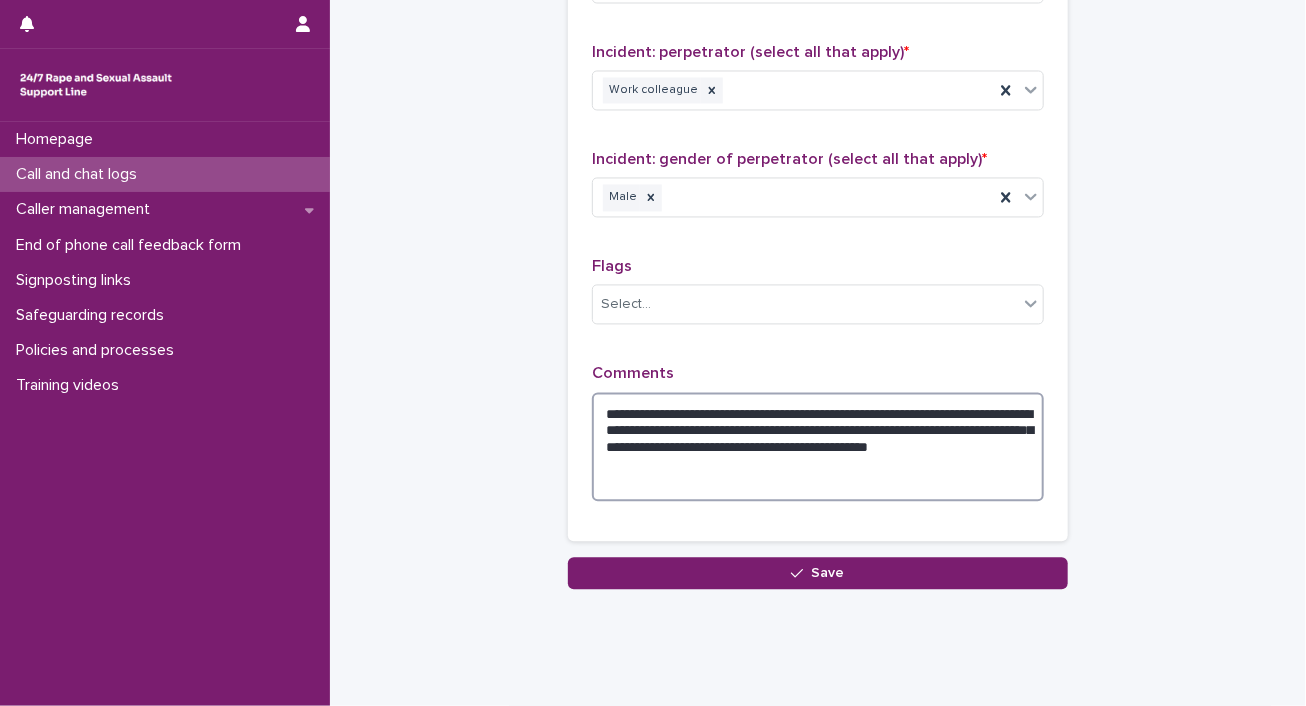 click on "**********" at bounding box center [818, 447] 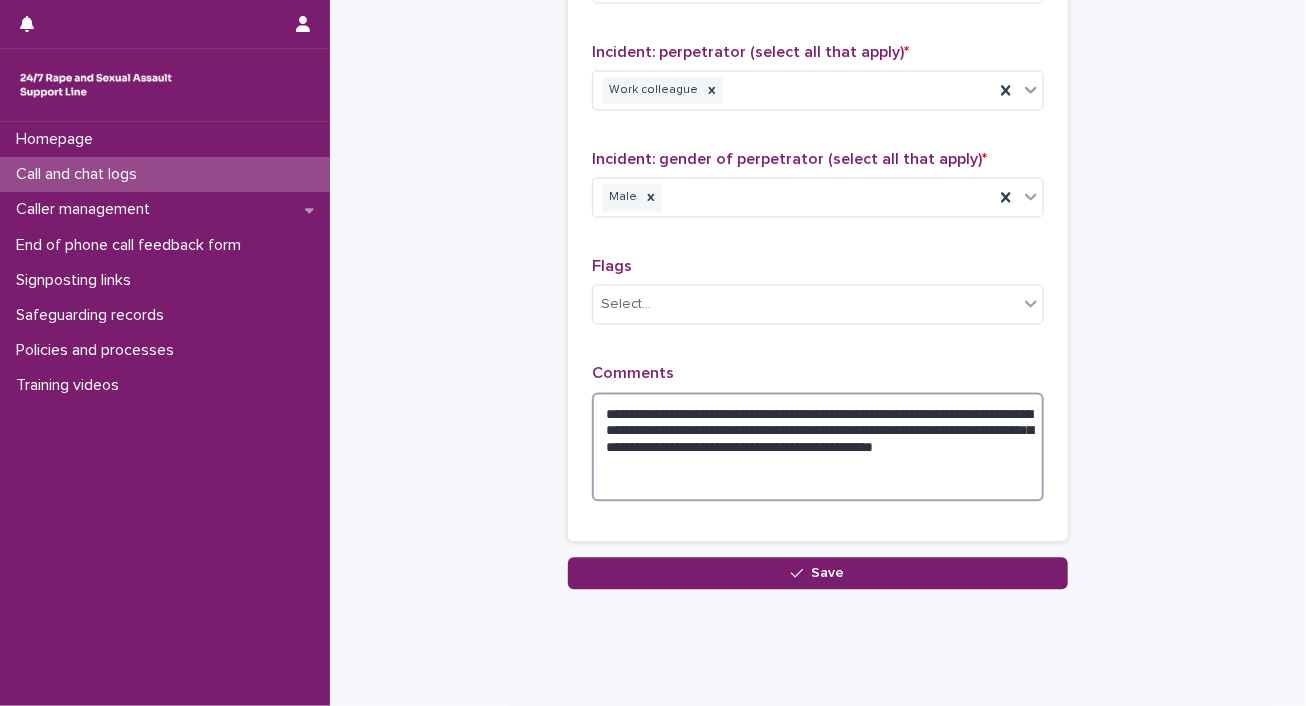 click on "**********" at bounding box center (818, 447) 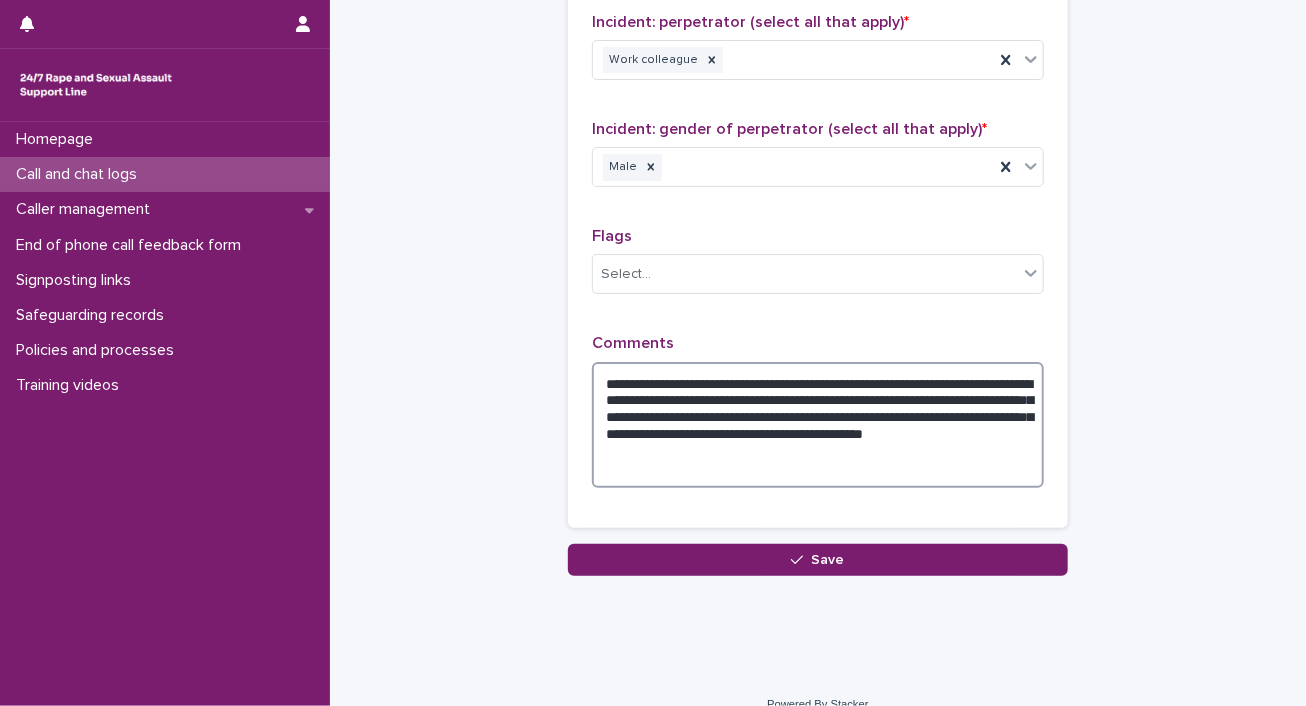 scroll, scrollTop: 1694, scrollLeft: 0, axis: vertical 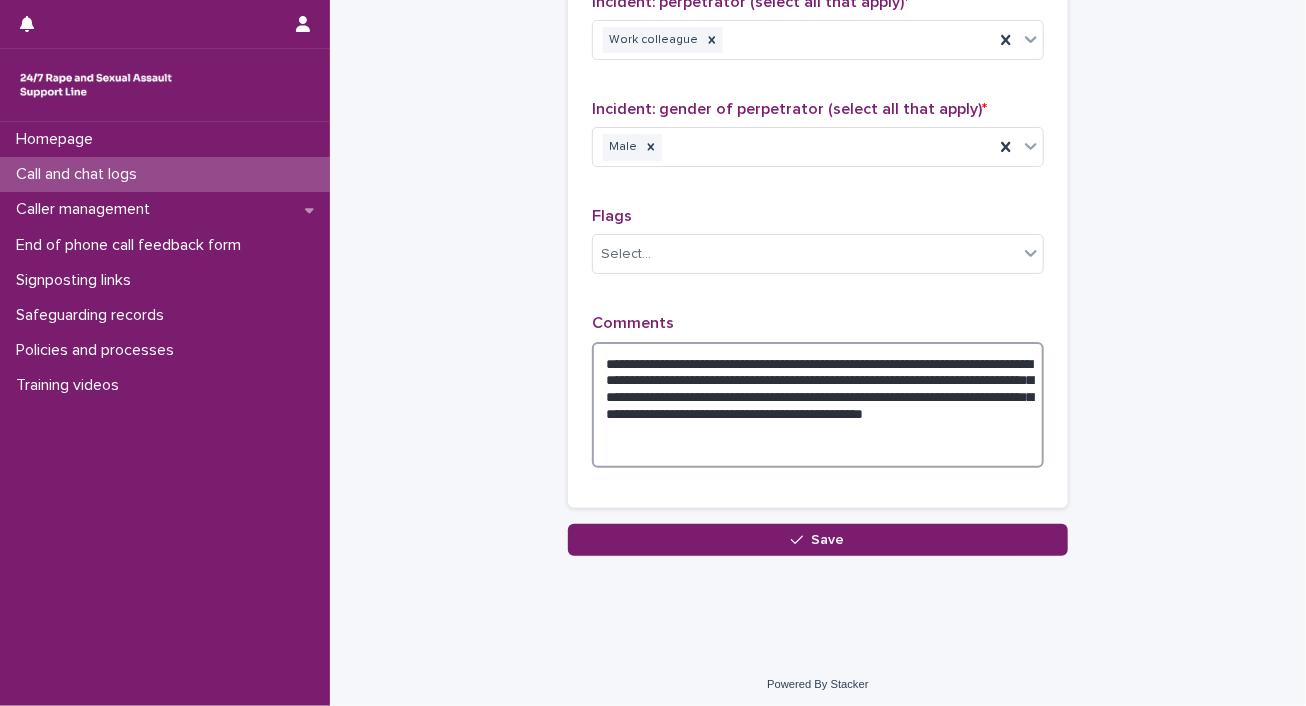 click on "**********" at bounding box center [818, 405] 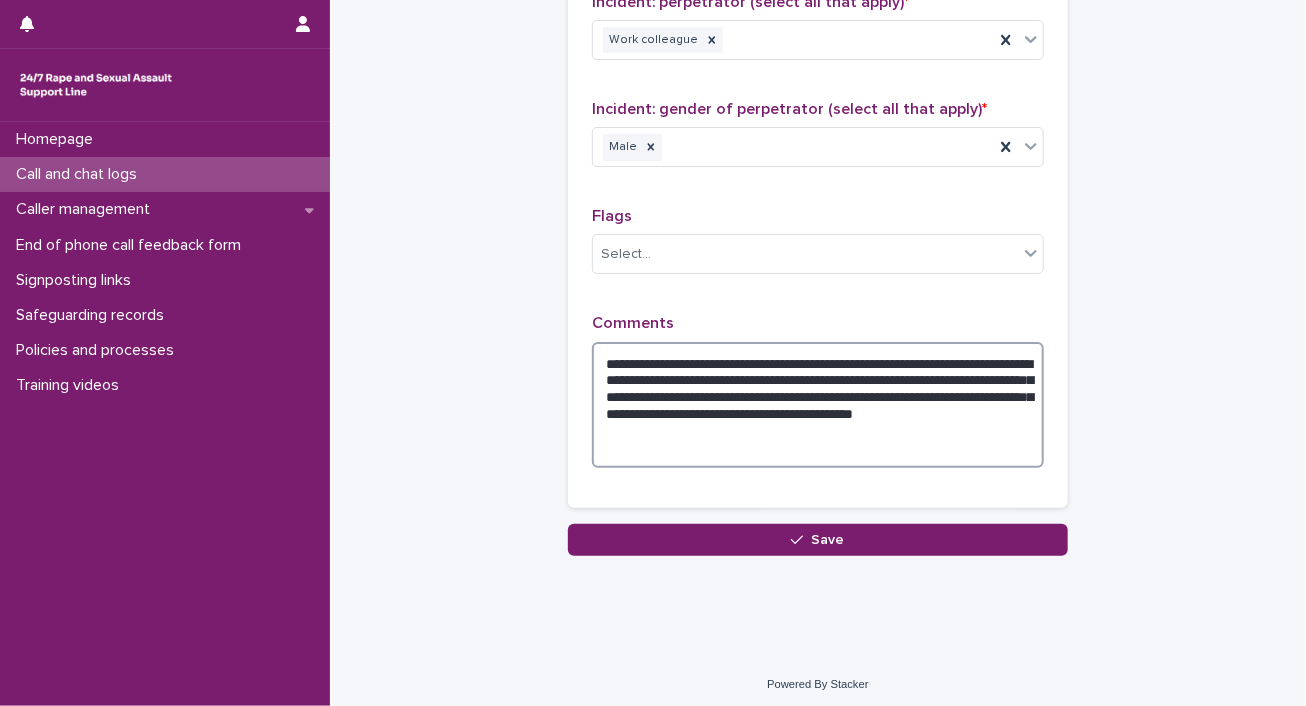 click on "**********" at bounding box center (818, 405) 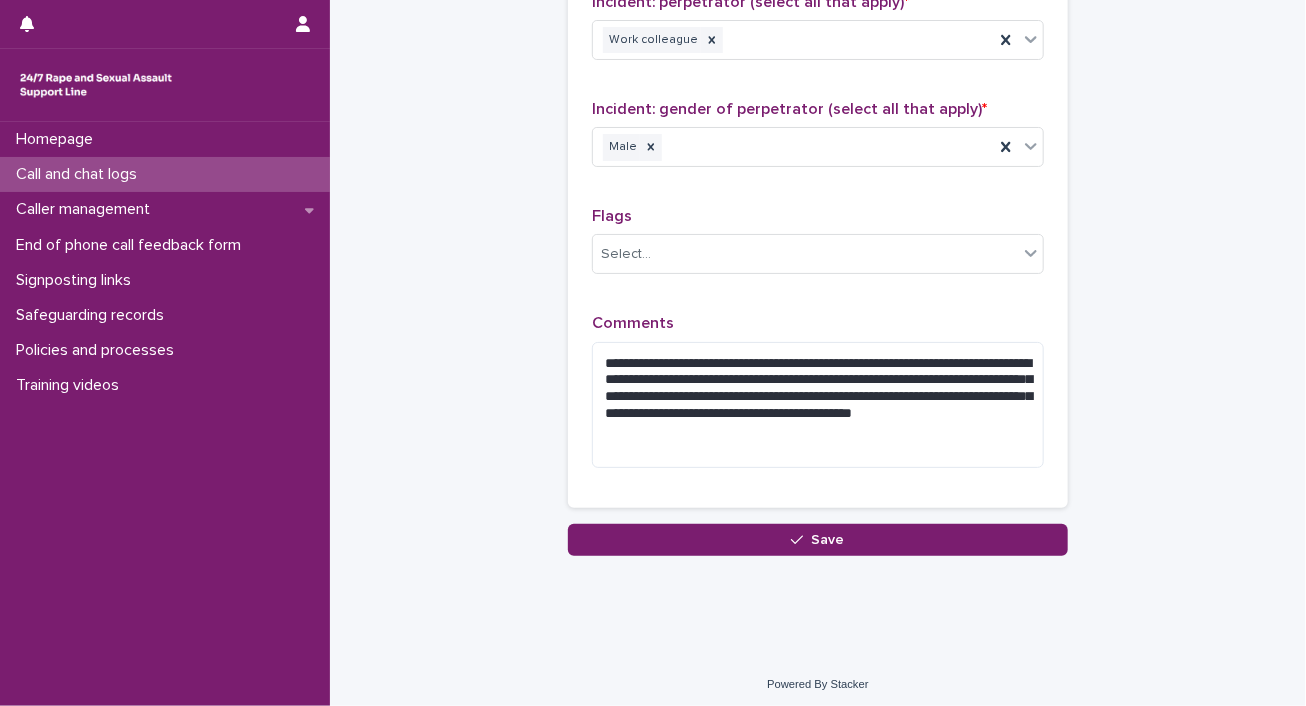 drag, startPoint x: 743, startPoint y: 423, endPoint x: 1147, endPoint y: 497, distance: 410.7213 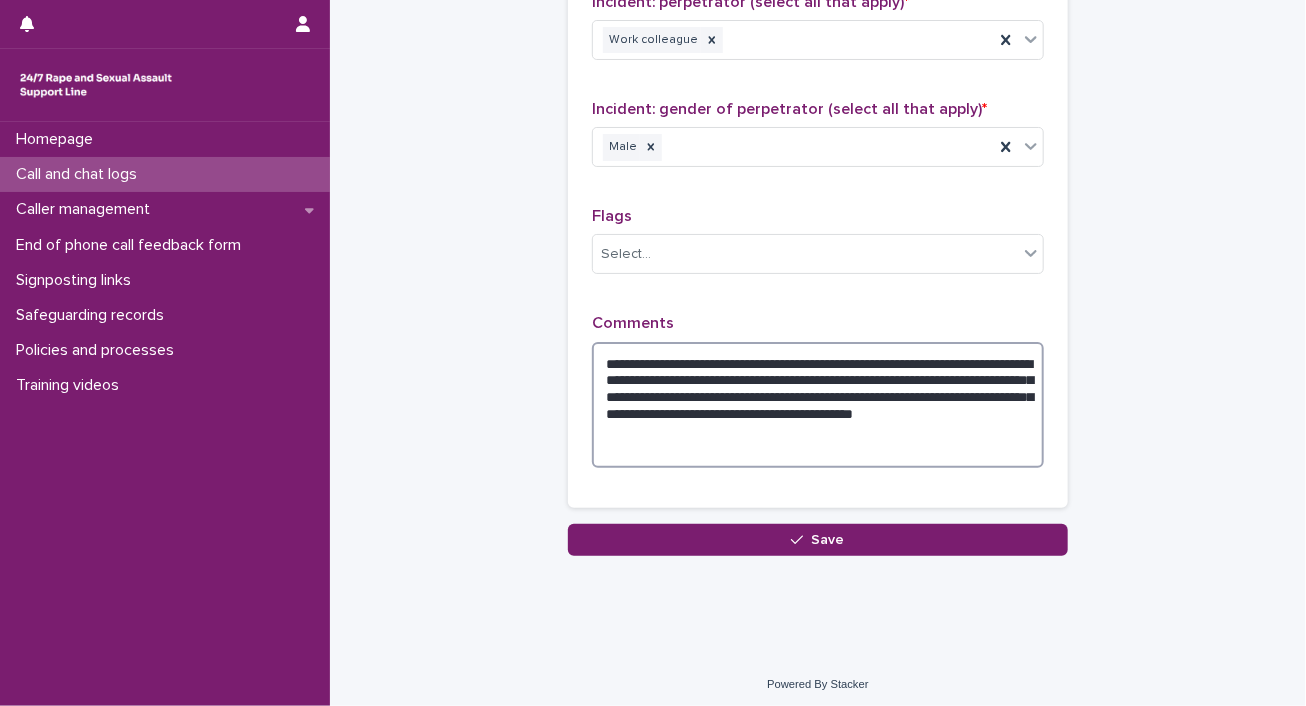 click on "**********" at bounding box center [818, 405] 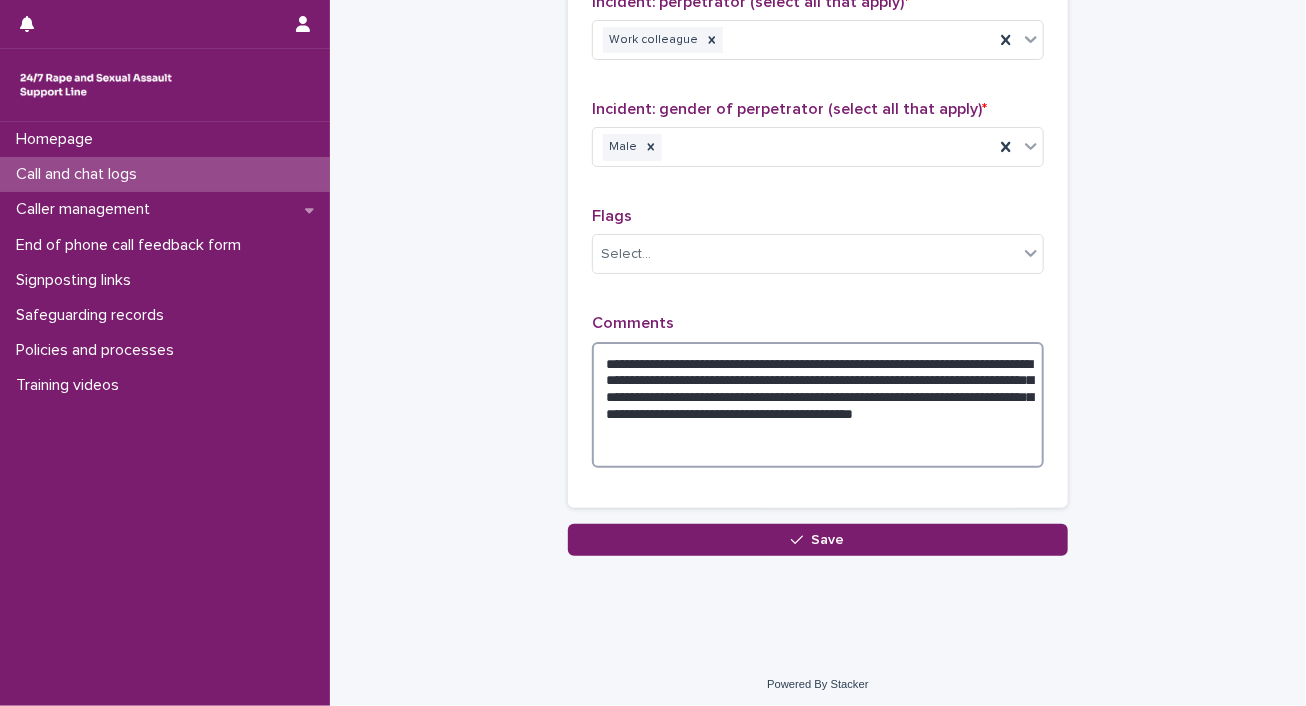 click on "**********" at bounding box center [818, 405] 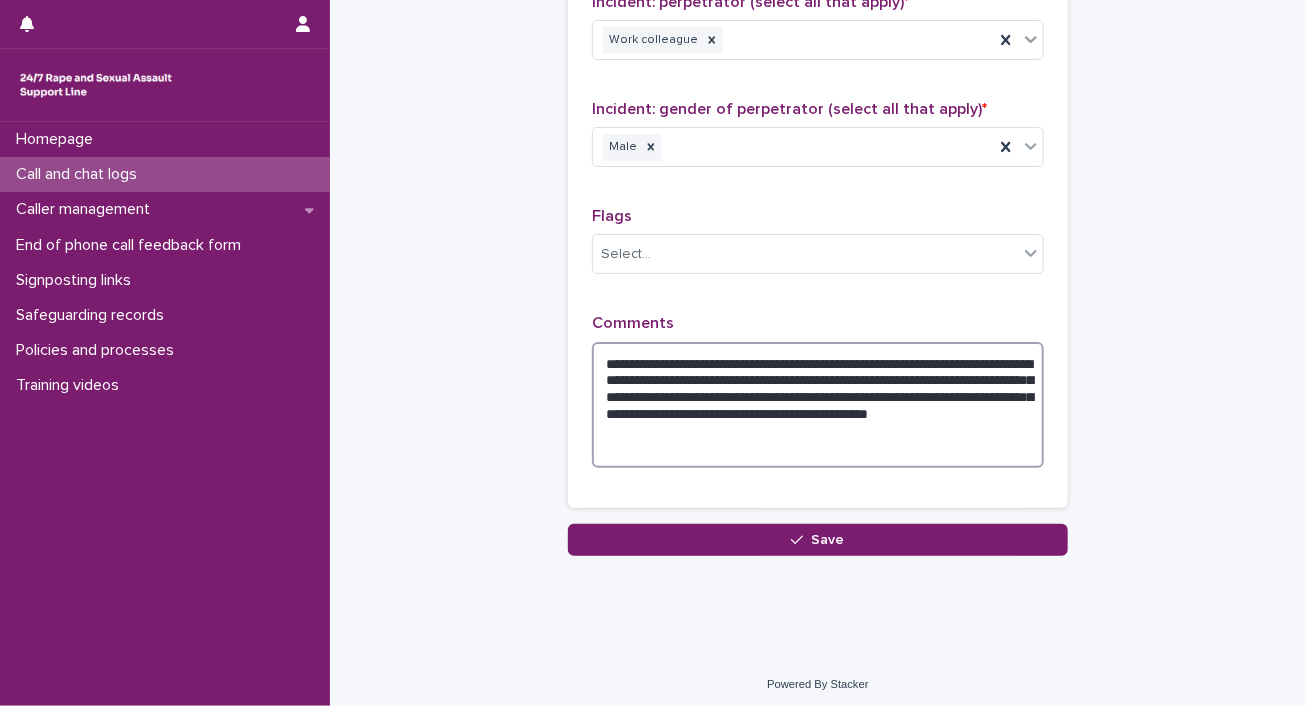 click on "**********" at bounding box center [818, 405] 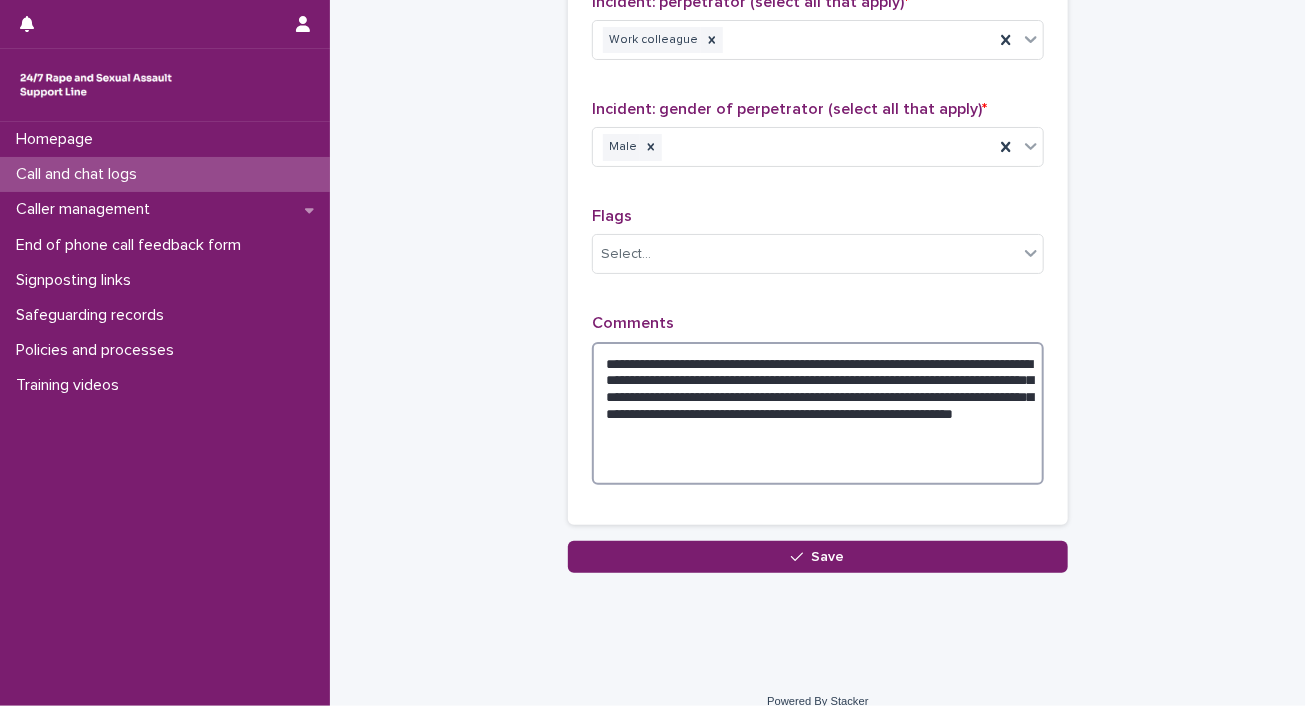 click on "**********" at bounding box center [818, 414] 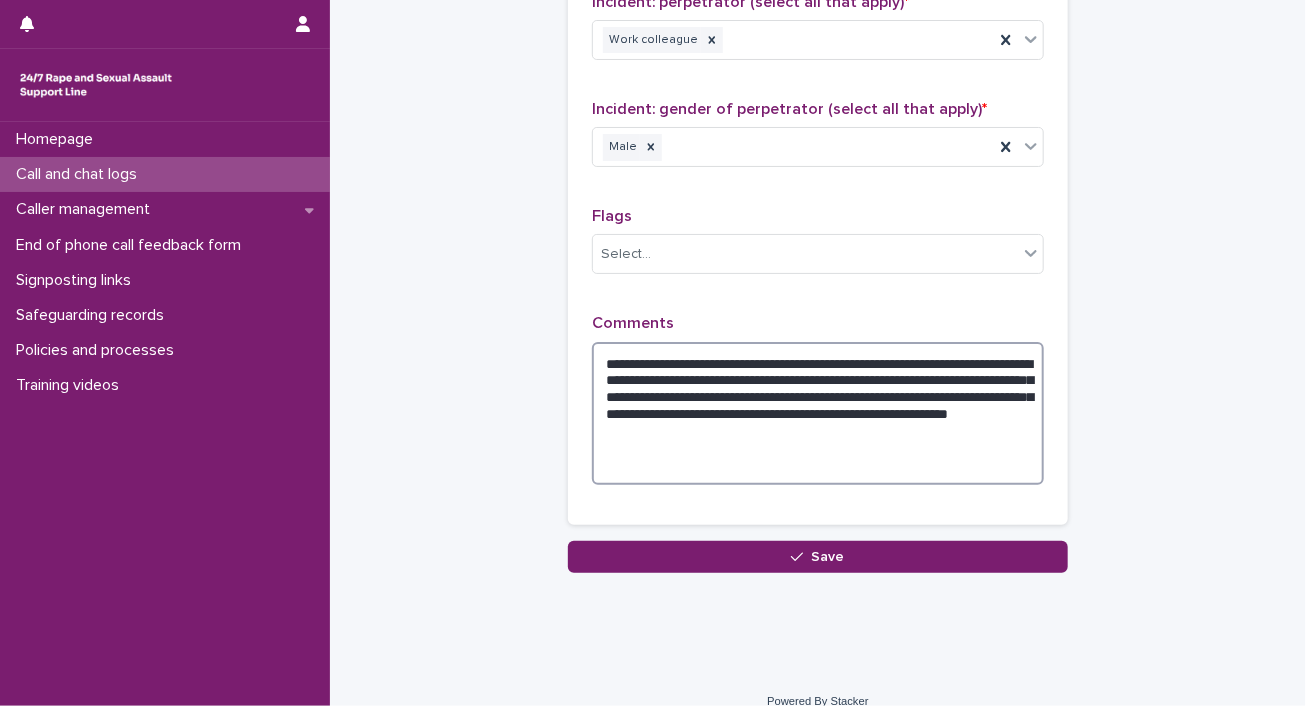 click on "**********" at bounding box center (818, 414) 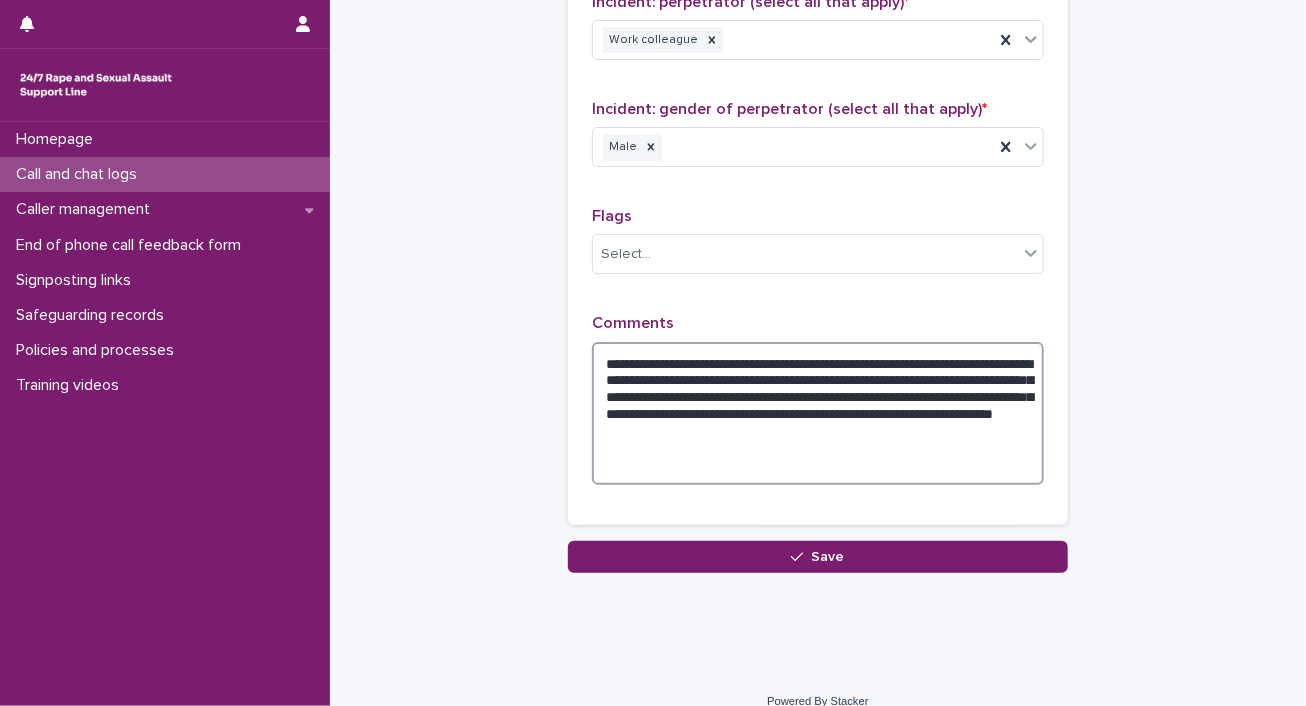 click on "**********" at bounding box center [818, 414] 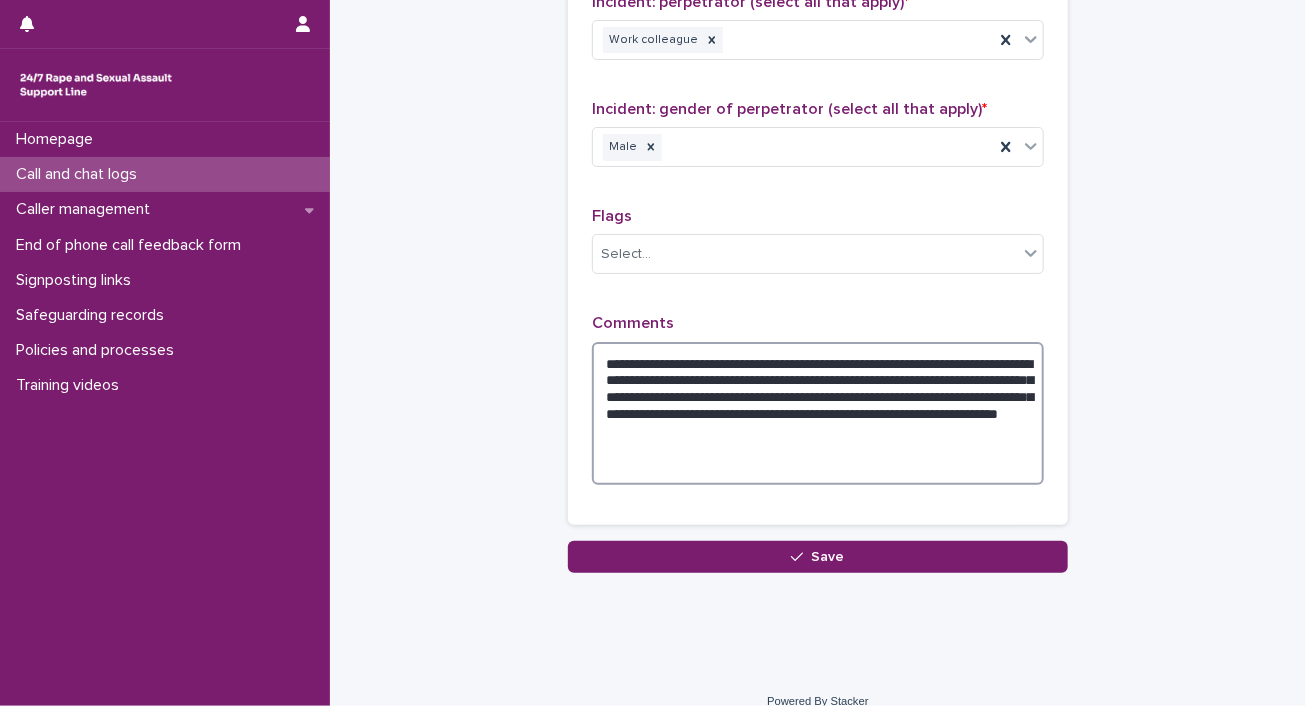 click on "**********" at bounding box center [818, 414] 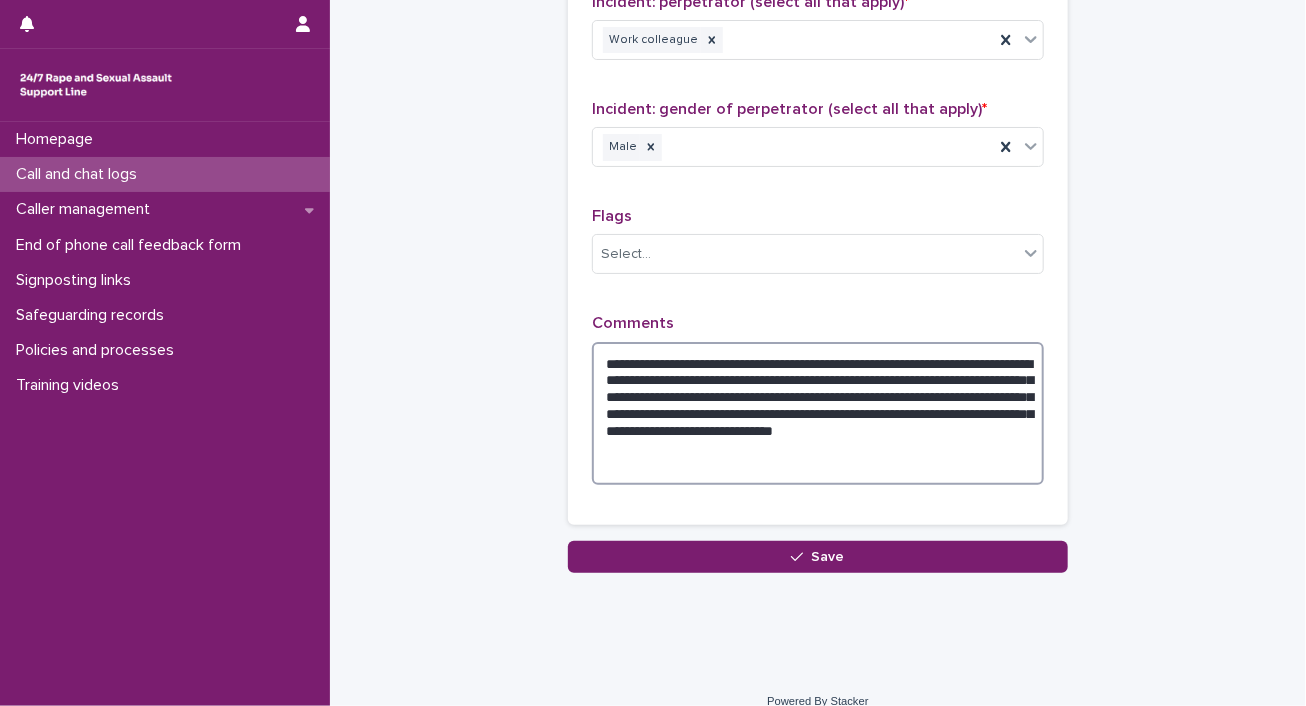 click on "**********" at bounding box center [818, 414] 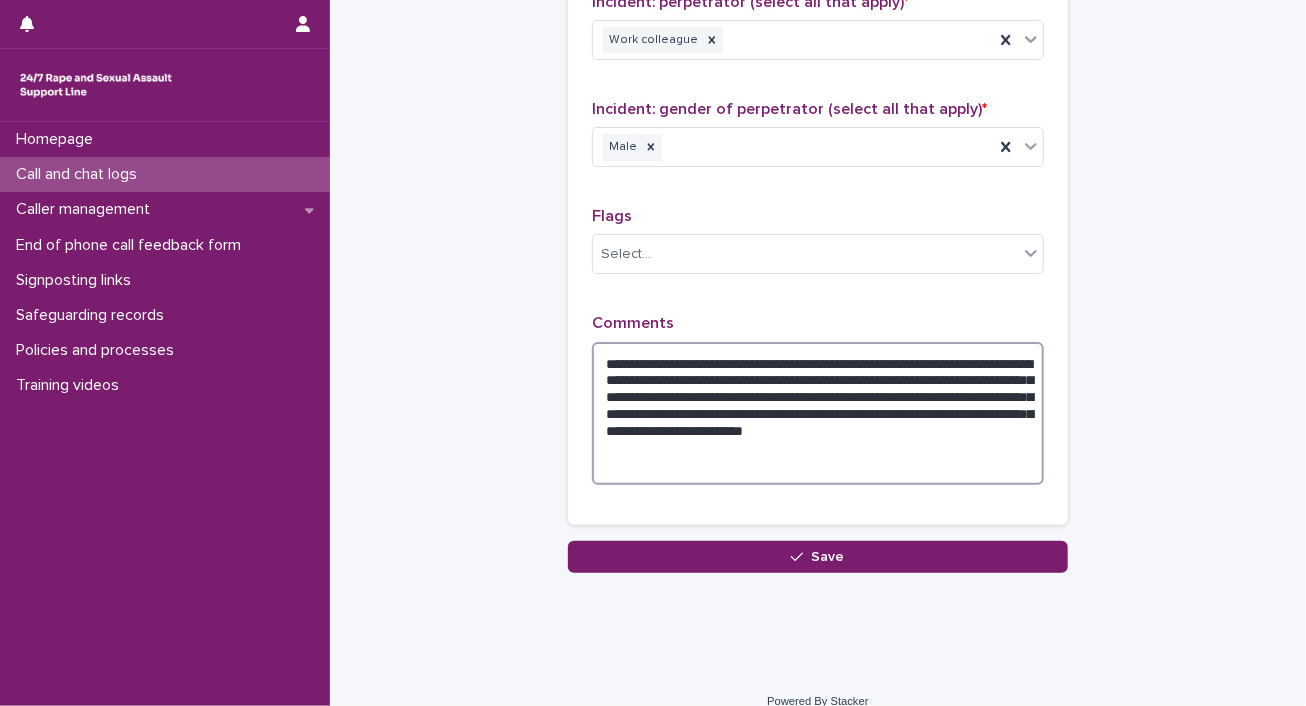 click on "**********" at bounding box center [818, 414] 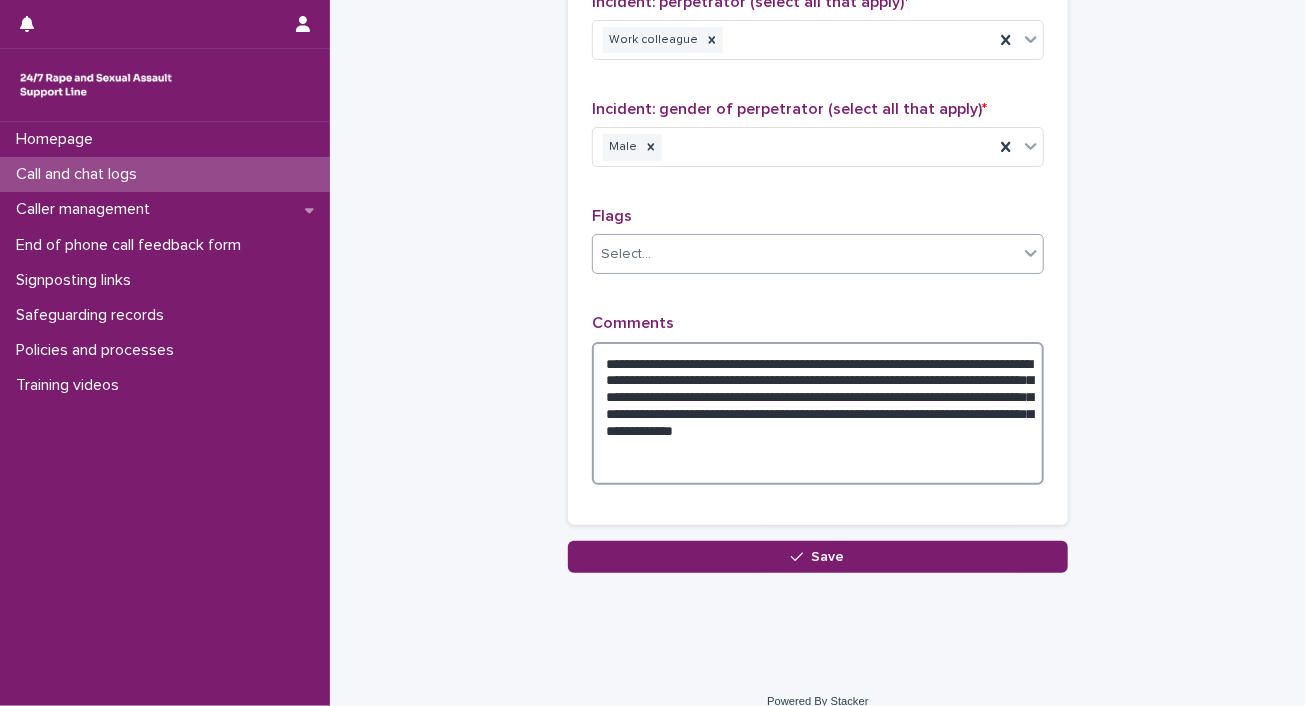 scroll, scrollTop: 1594, scrollLeft: 0, axis: vertical 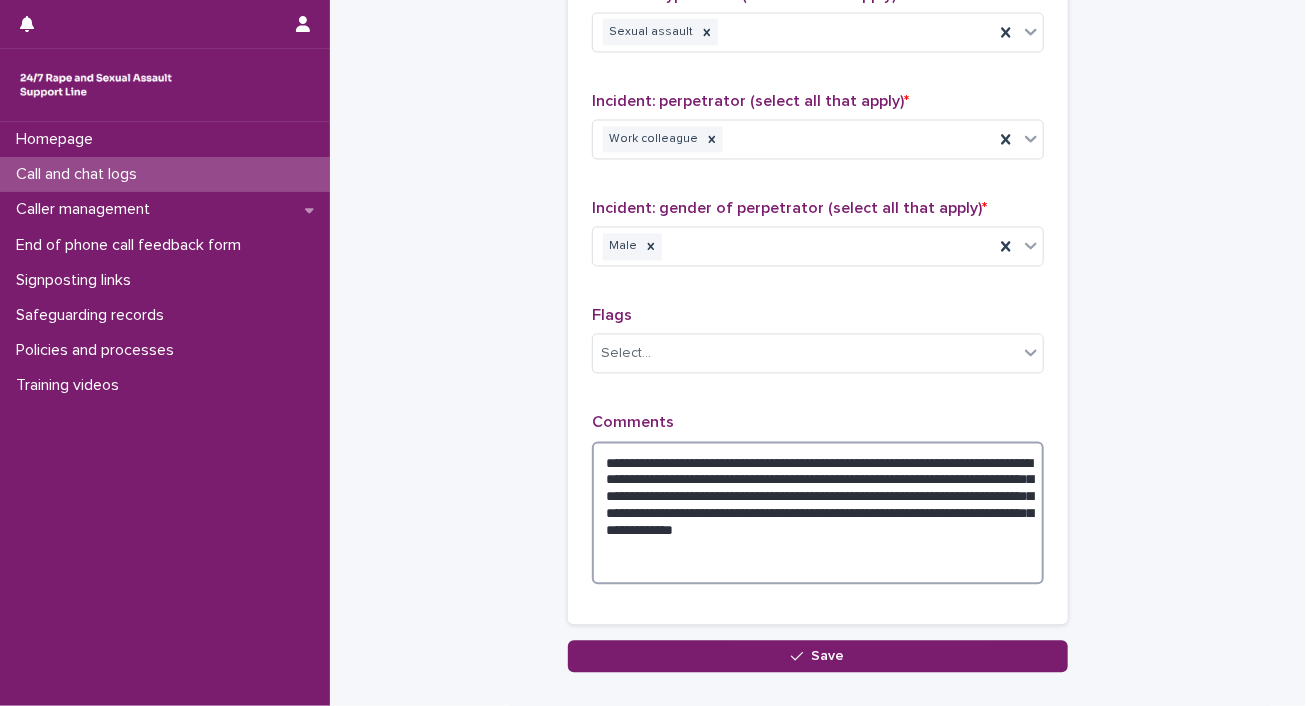 click on "**********" at bounding box center [818, 514] 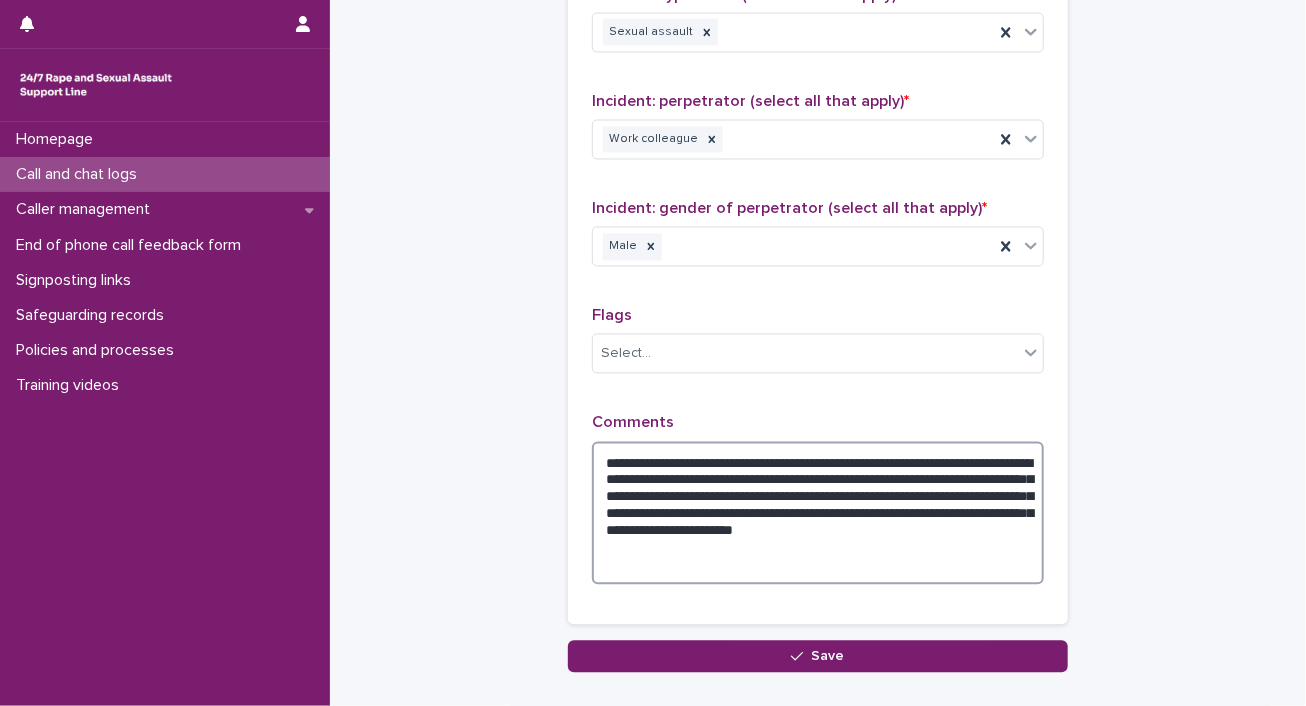 click on "**********" at bounding box center (818, 514) 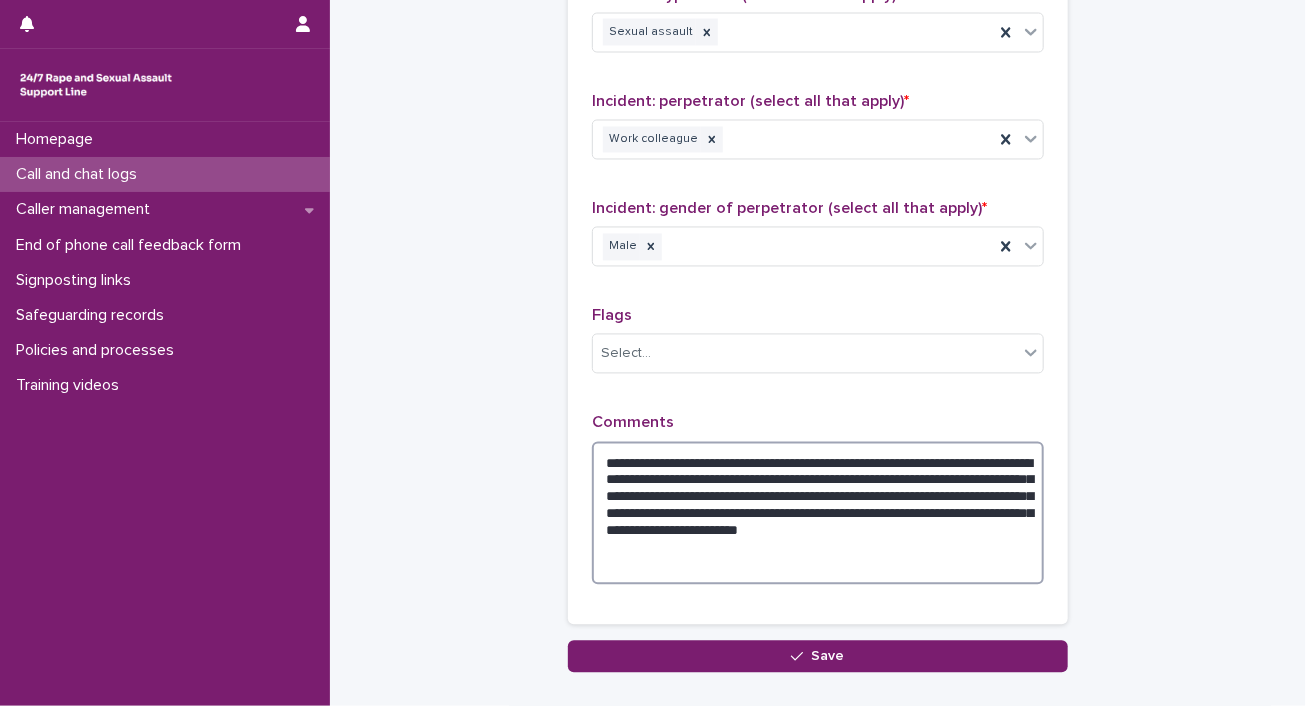 click on "**********" at bounding box center (818, 514) 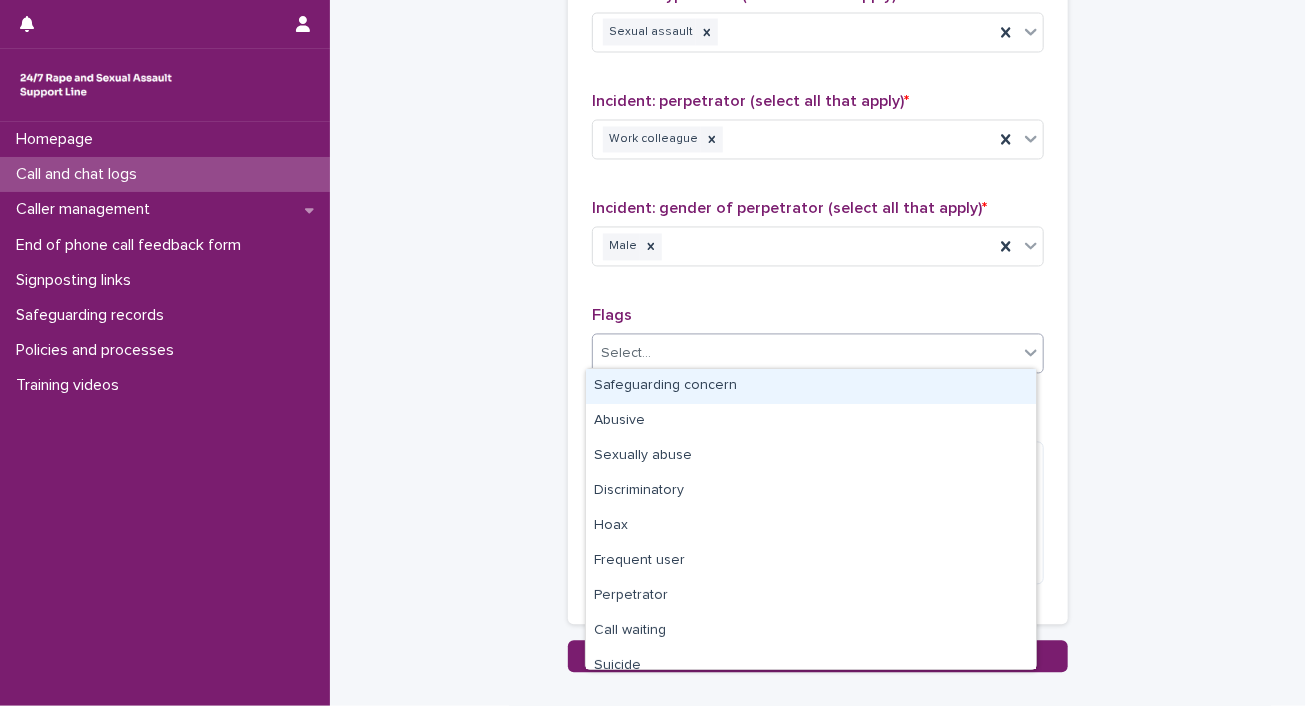 click on "Select..." at bounding box center (818, 354) 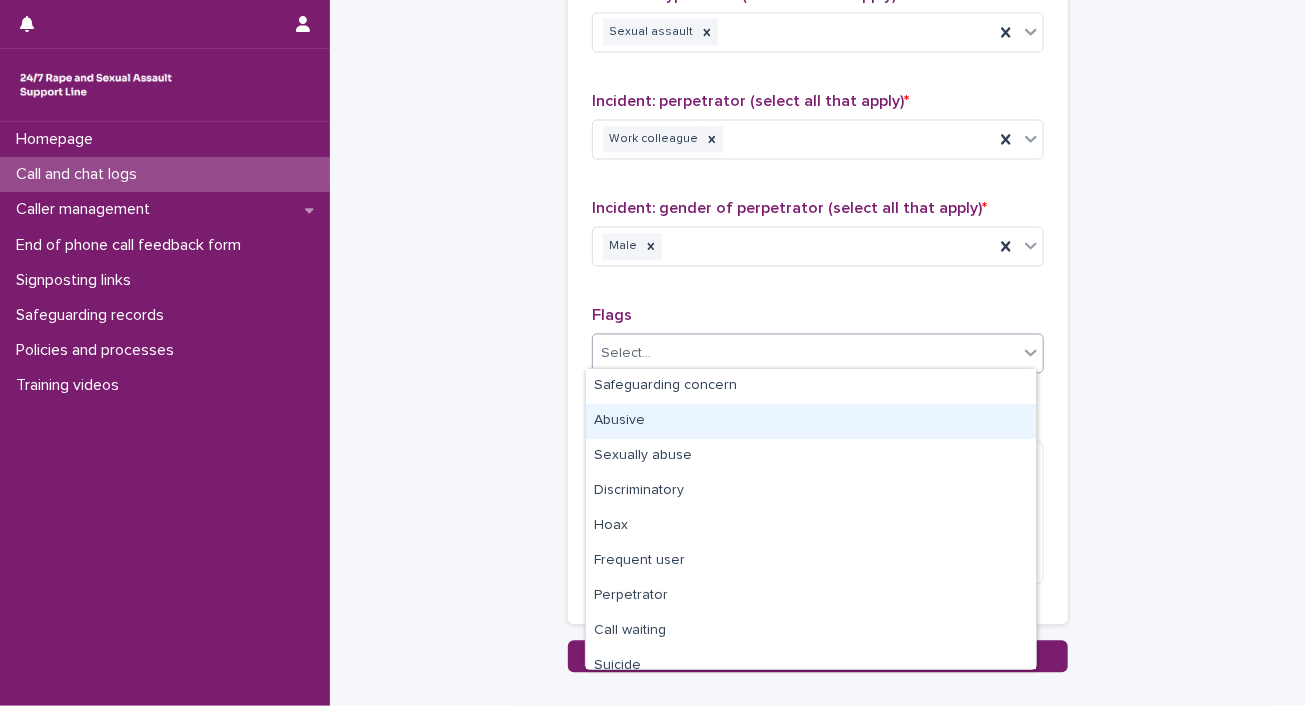 drag, startPoint x: 1218, startPoint y: 435, endPoint x: 1200, endPoint y: 434, distance: 18.027756 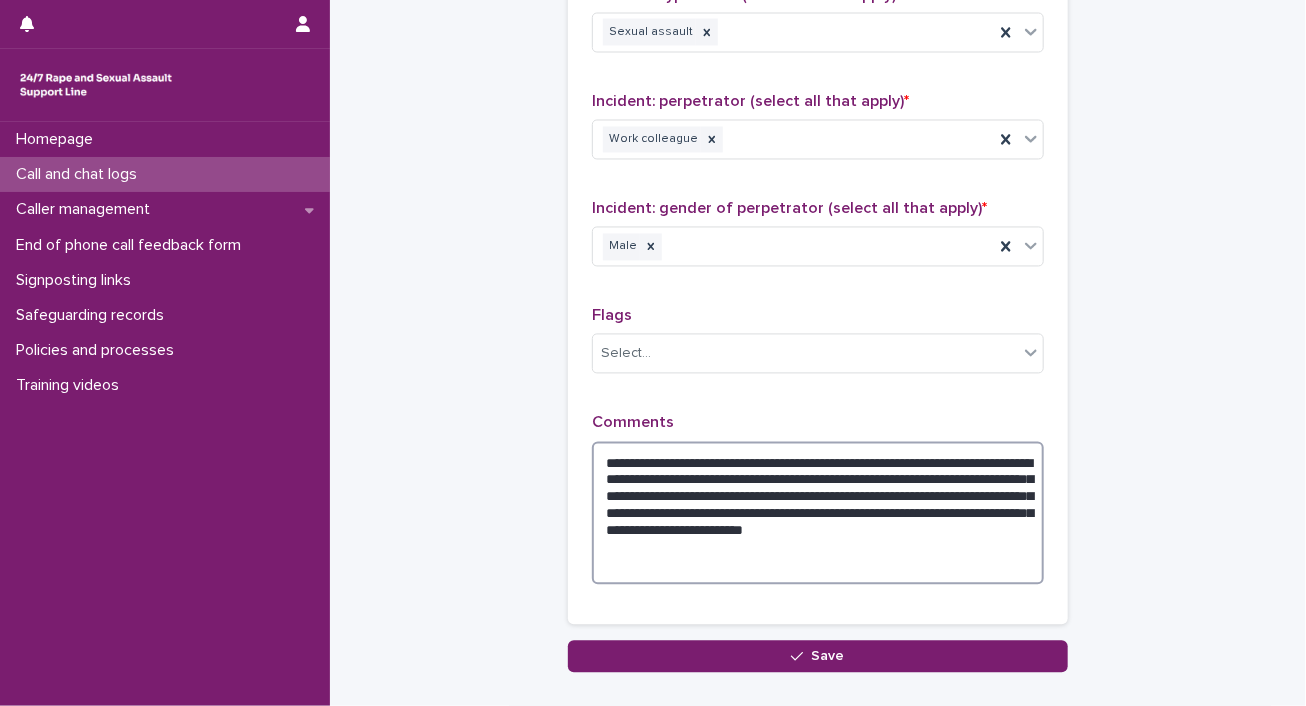 click on "**********" at bounding box center [818, 514] 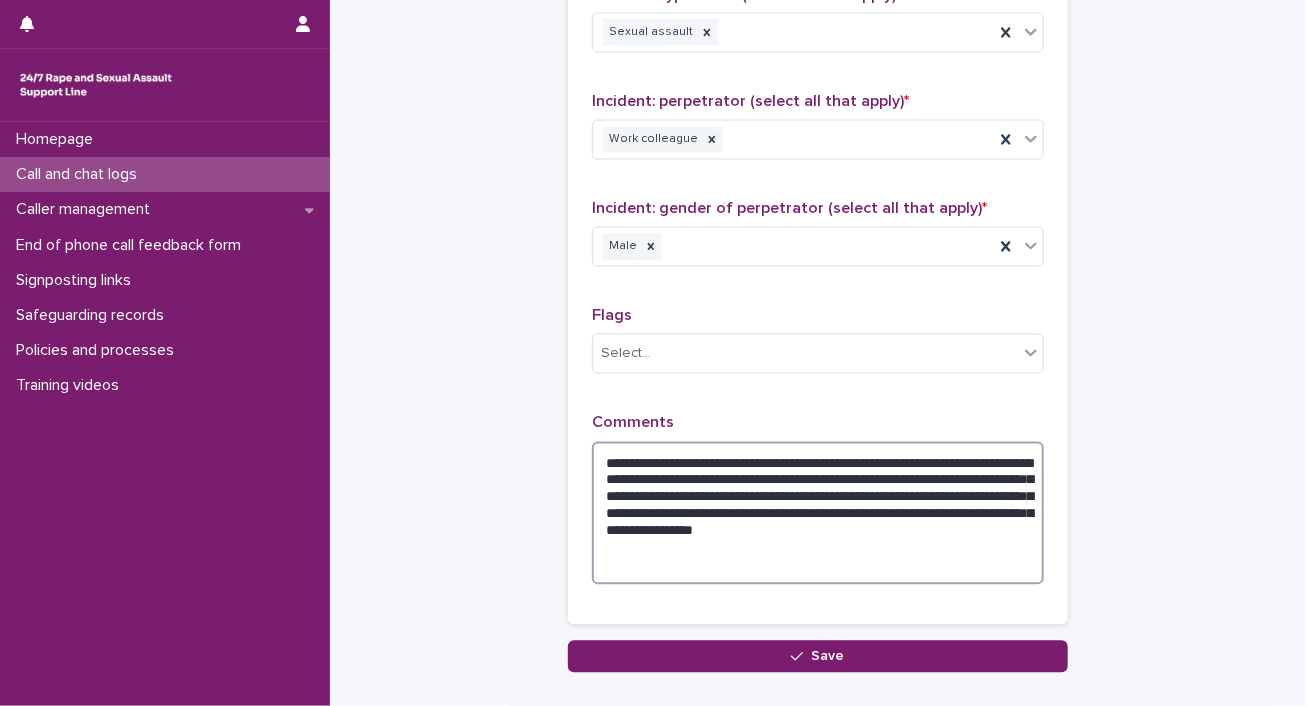 click on "**********" at bounding box center (818, 514) 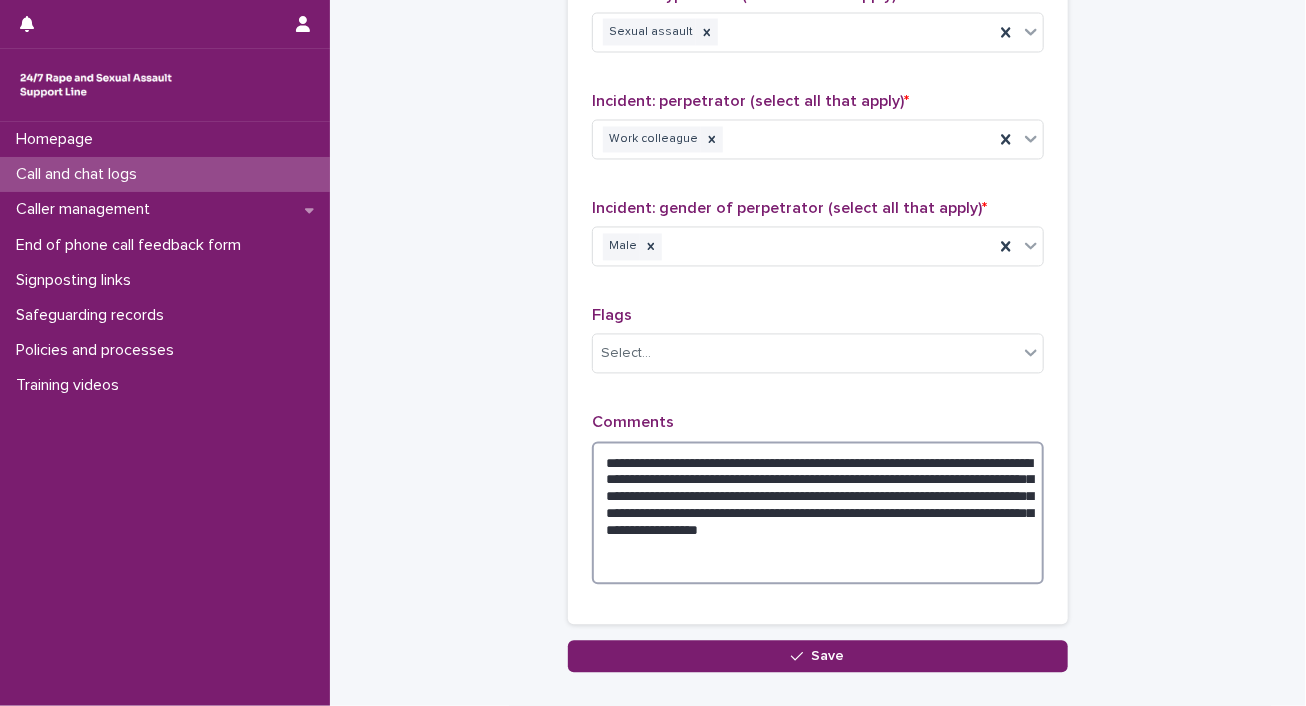 click on "**********" at bounding box center [818, 514] 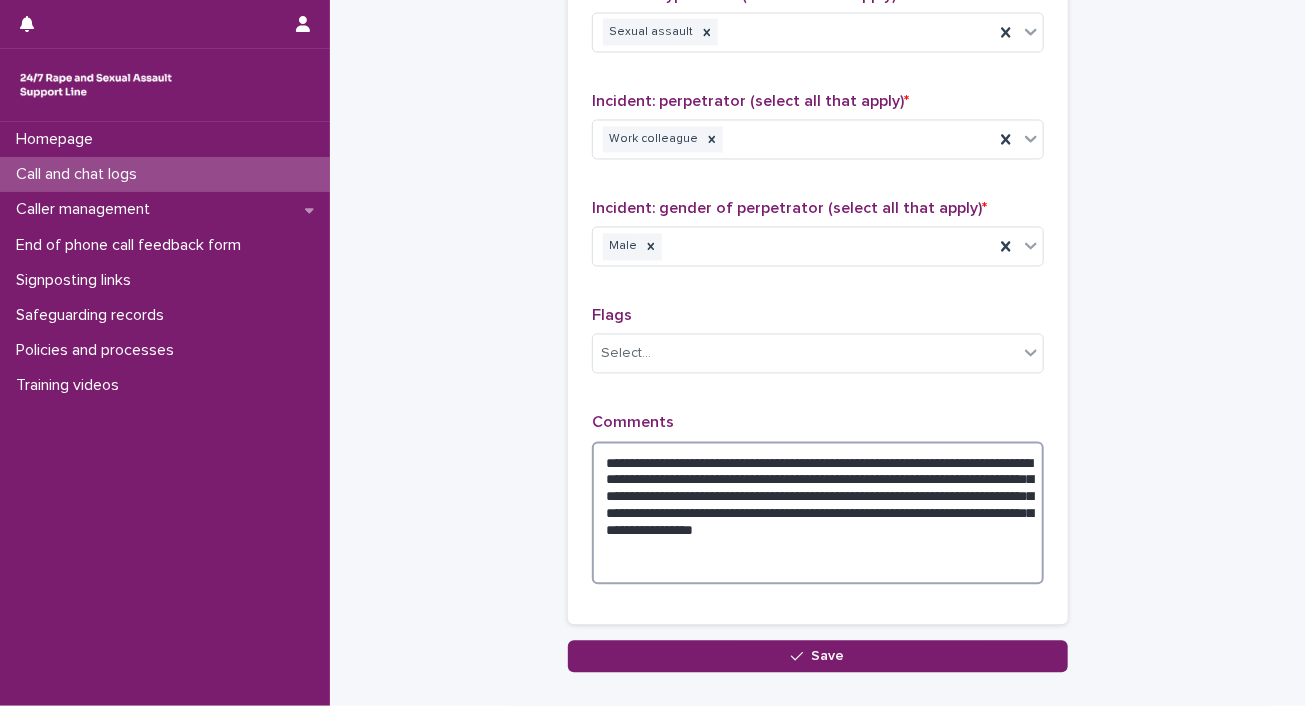 click on "**********" at bounding box center (818, 514) 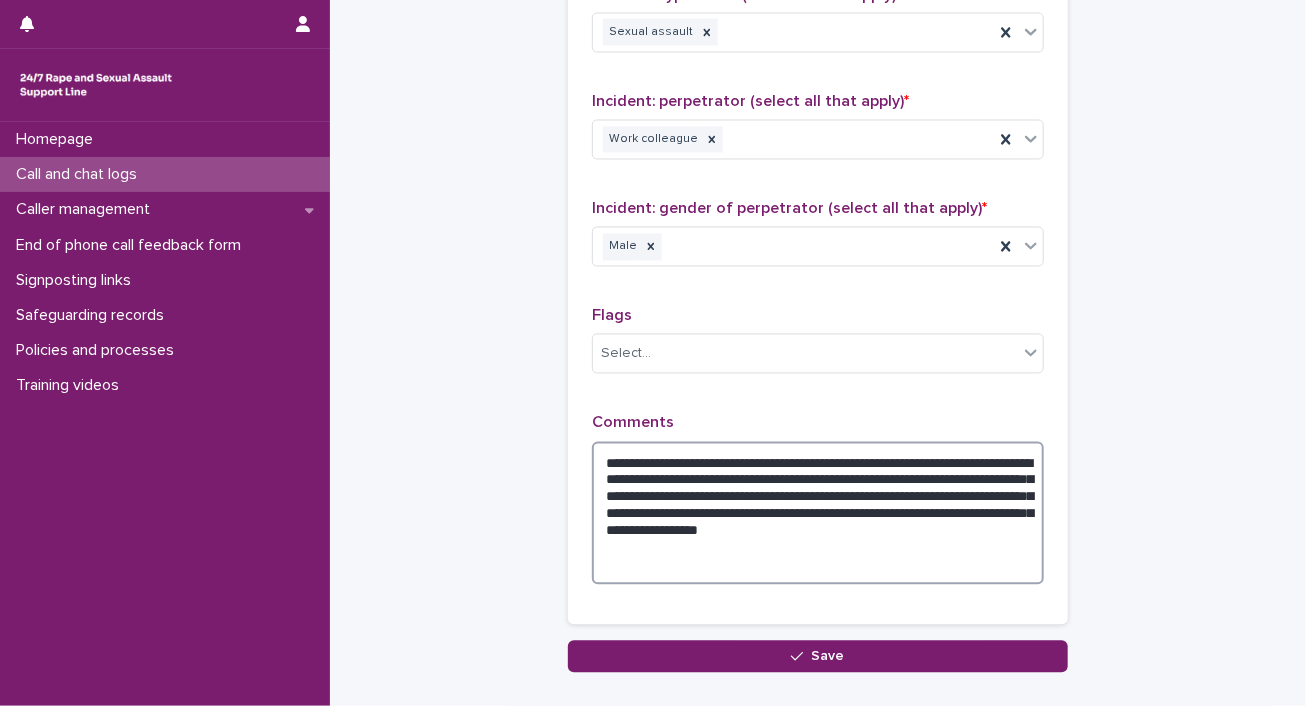 click on "**********" at bounding box center (818, 514) 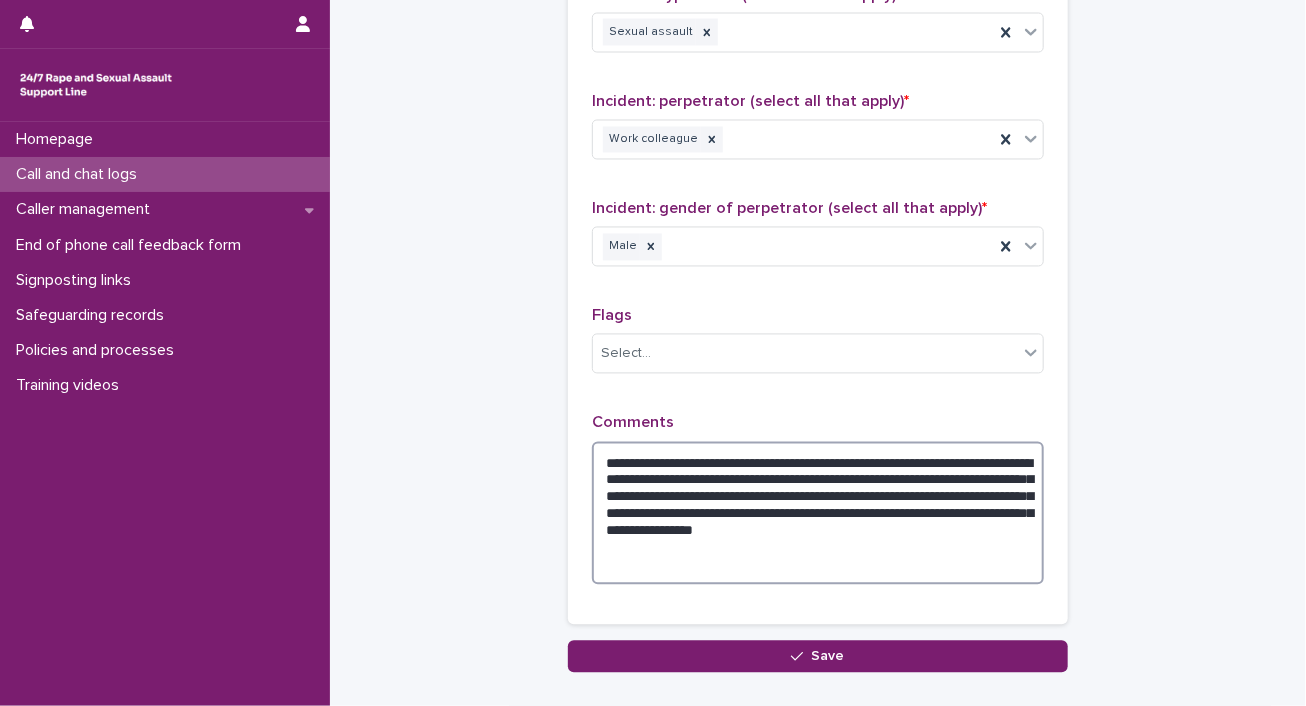 click on "**********" at bounding box center (818, 514) 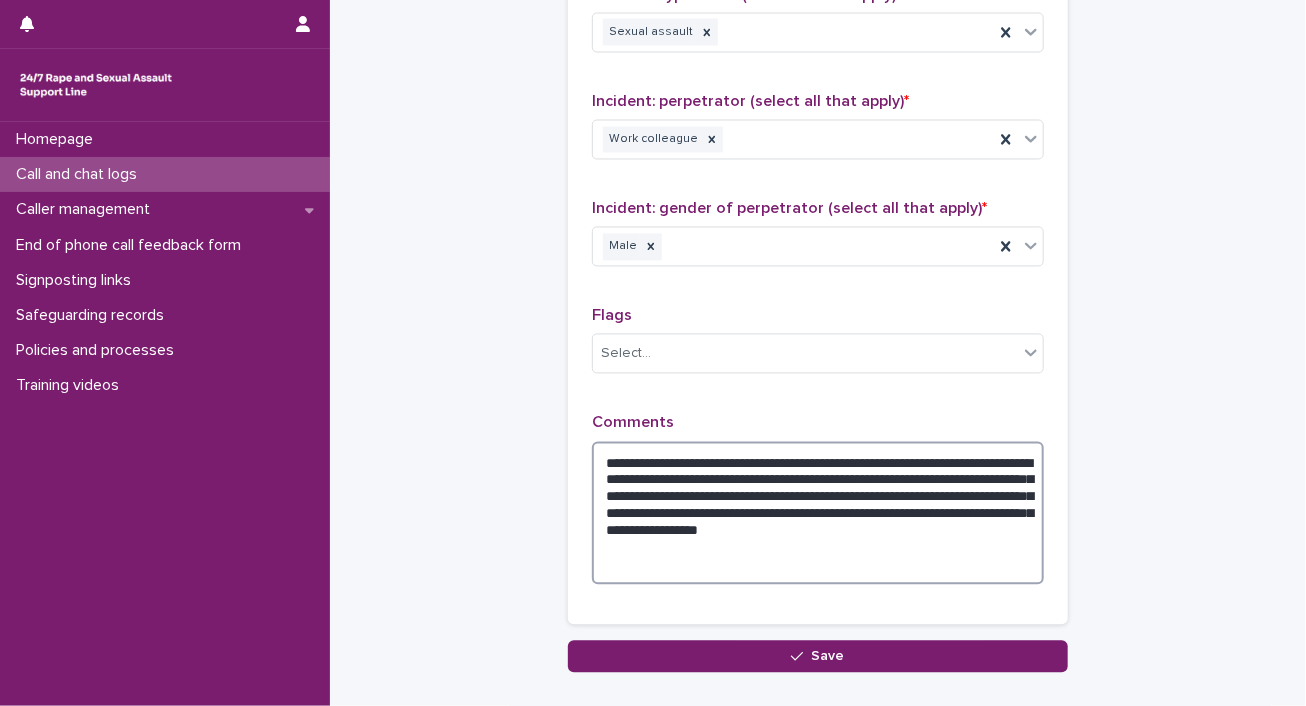 click on "**********" at bounding box center (818, 514) 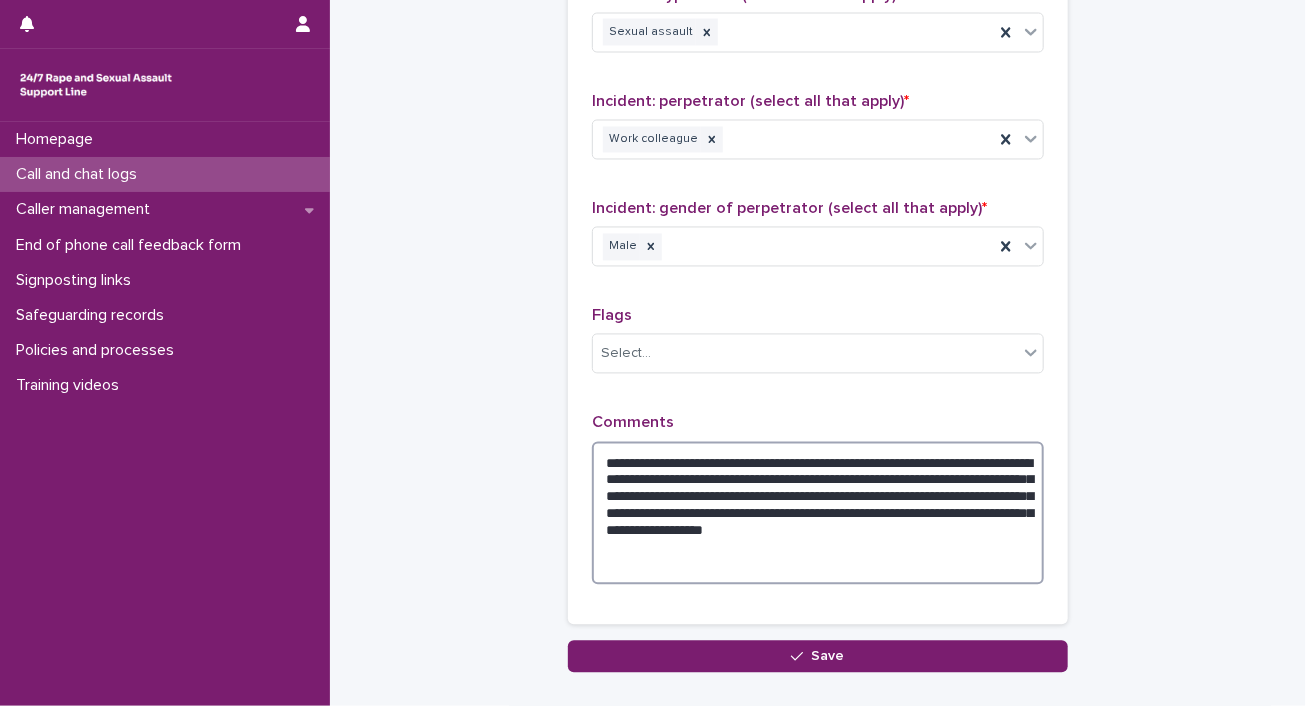 click on "**********" at bounding box center (818, 514) 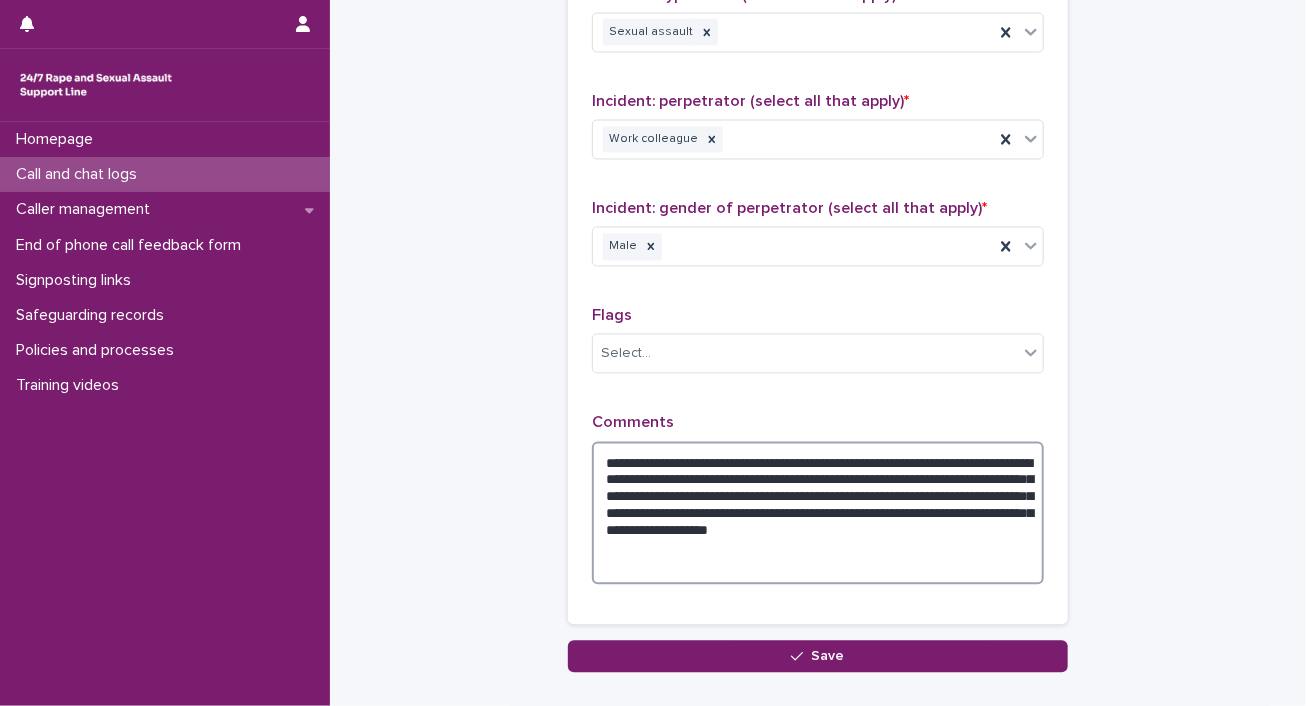 click on "**********" at bounding box center (818, 514) 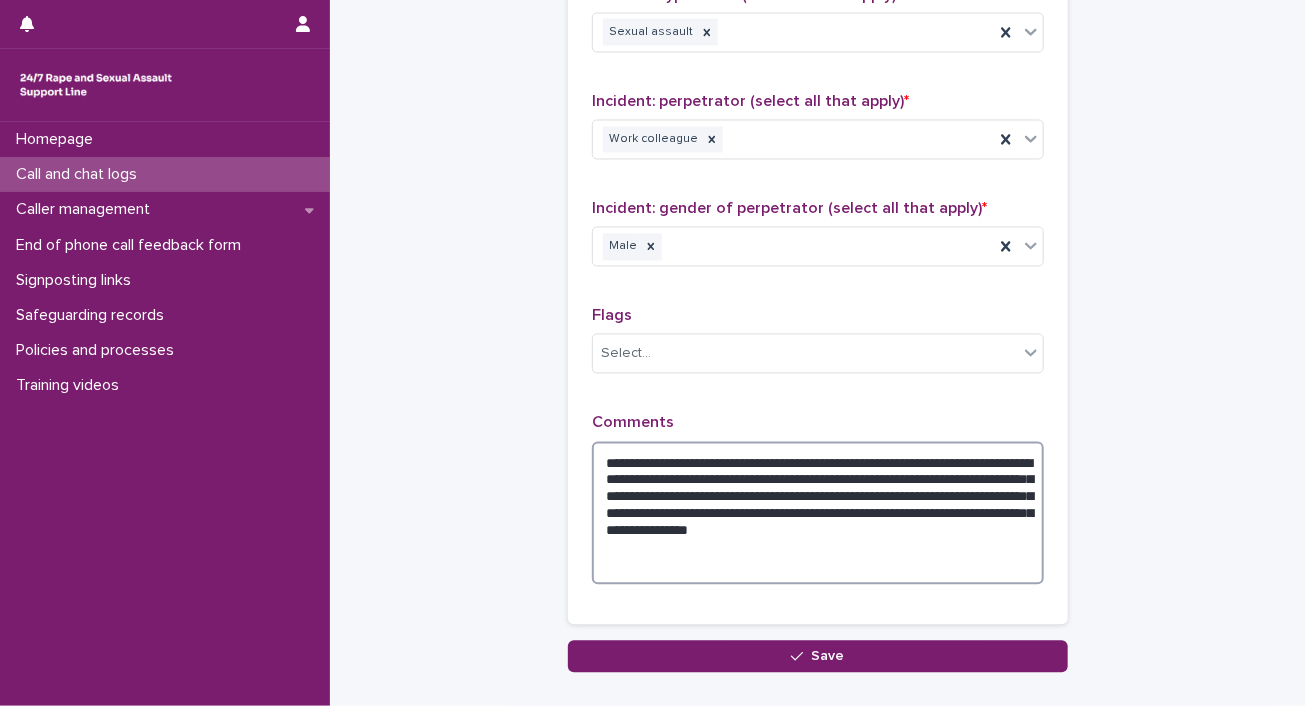 click on "**********" at bounding box center [818, 514] 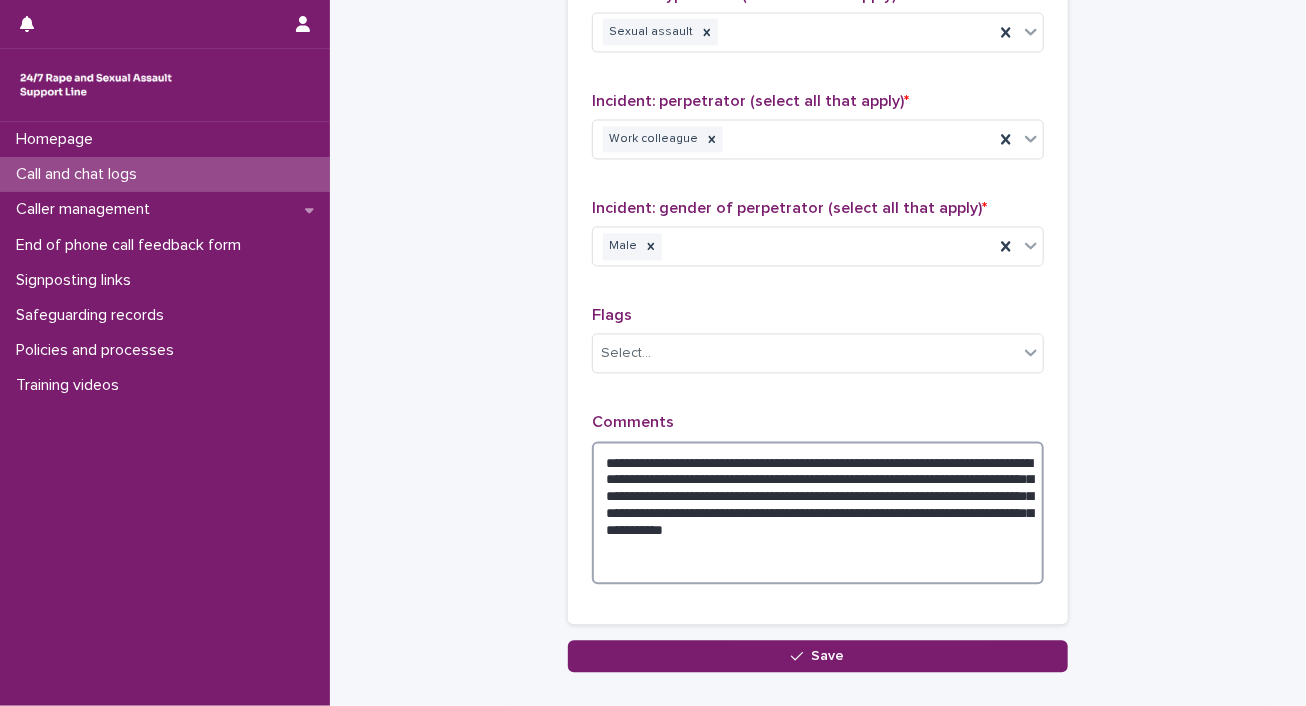 click on "**********" at bounding box center [818, 514] 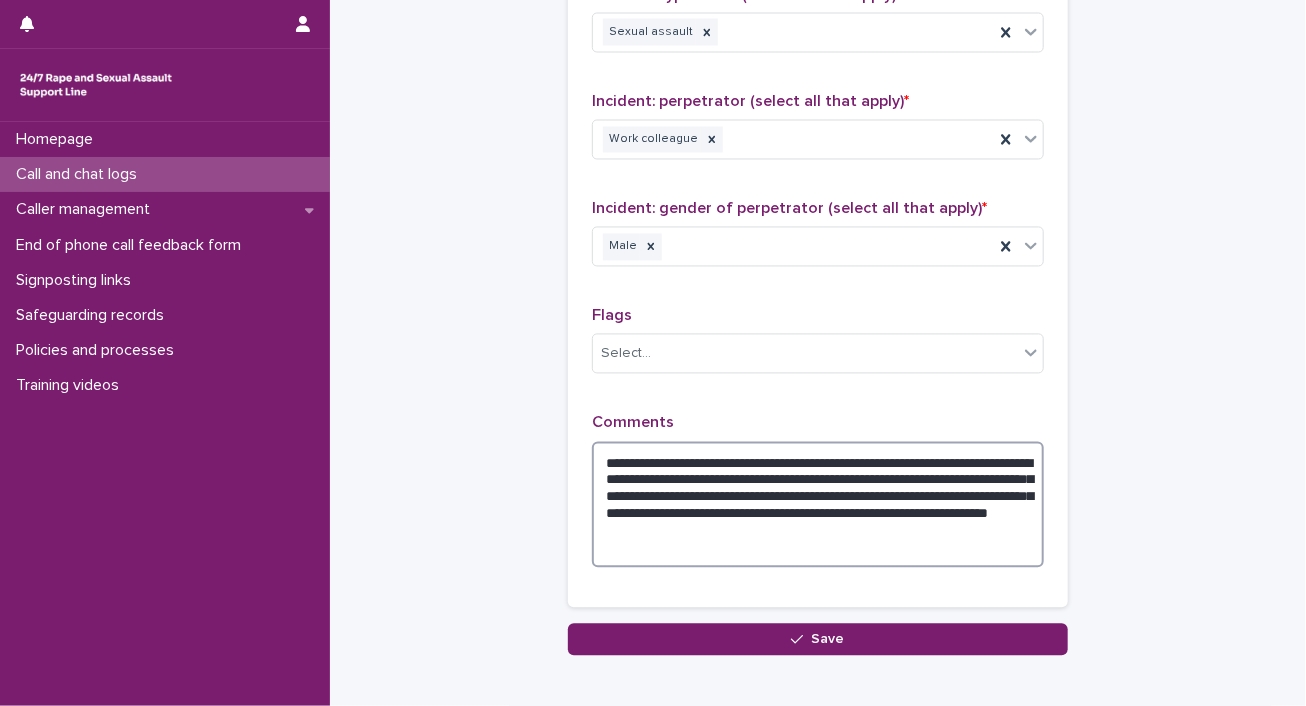 click on "**********" at bounding box center [818, 505] 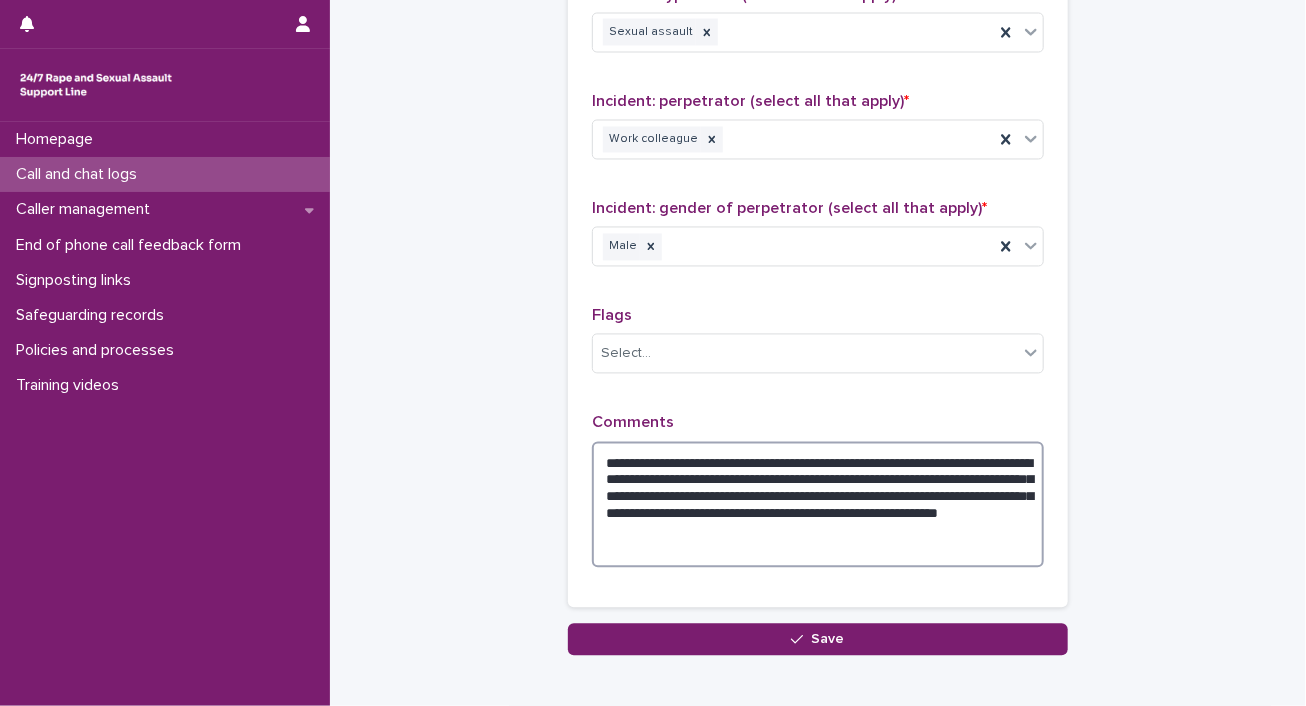 drag, startPoint x: 771, startPoint y: 467, endPoint x: 756, endPoint y: 476, distance: 17.492855 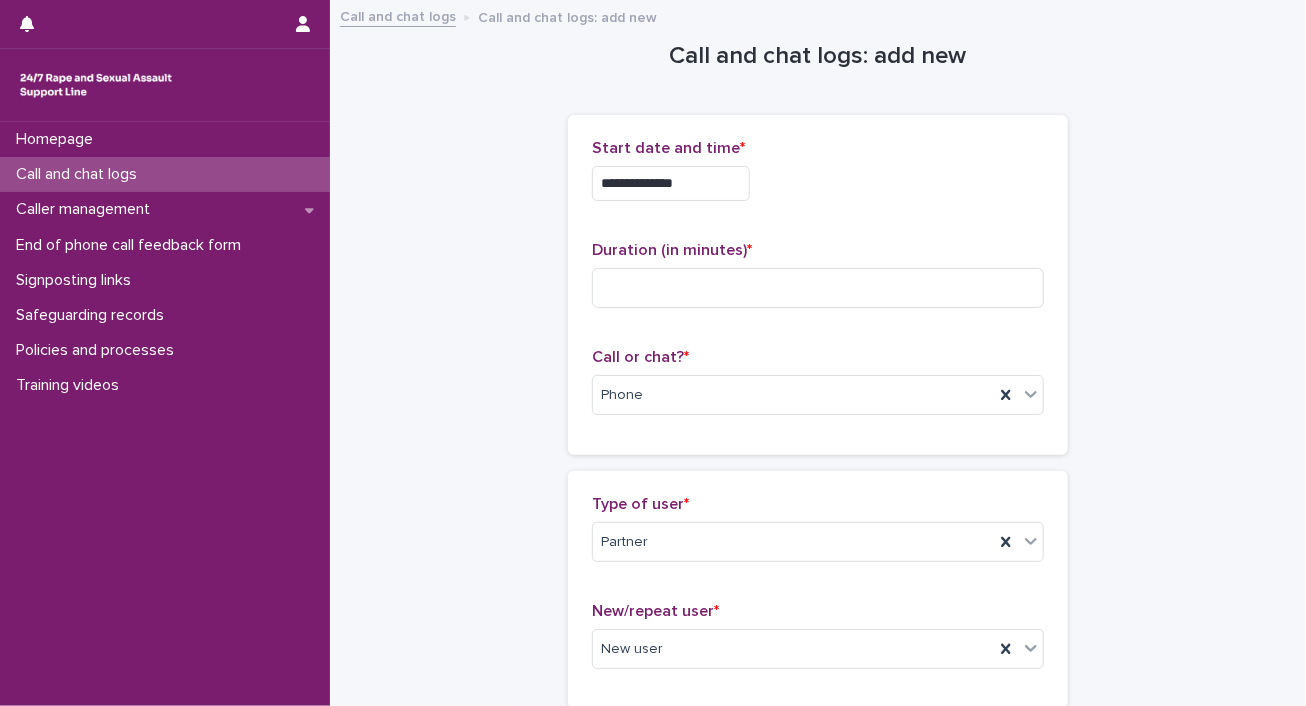scroll, scrollTop: 100, scrollLeft: 0, axis: vertical 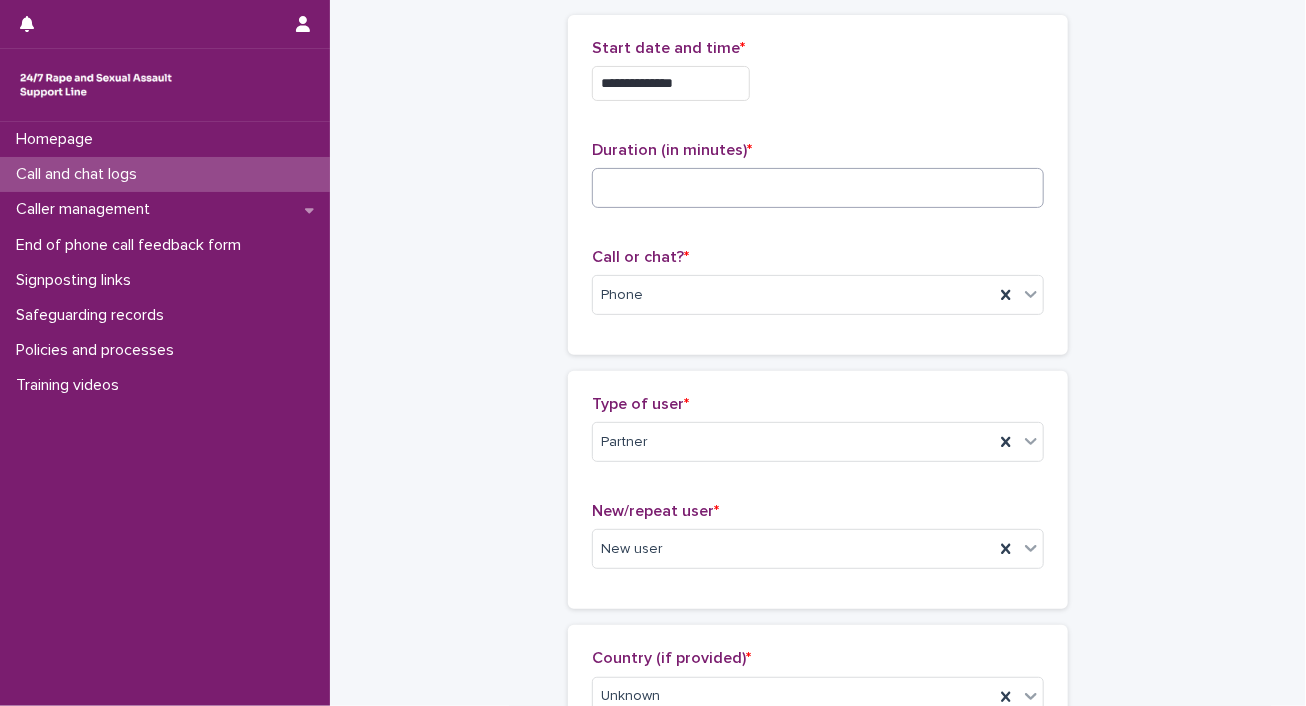 type on "**********" 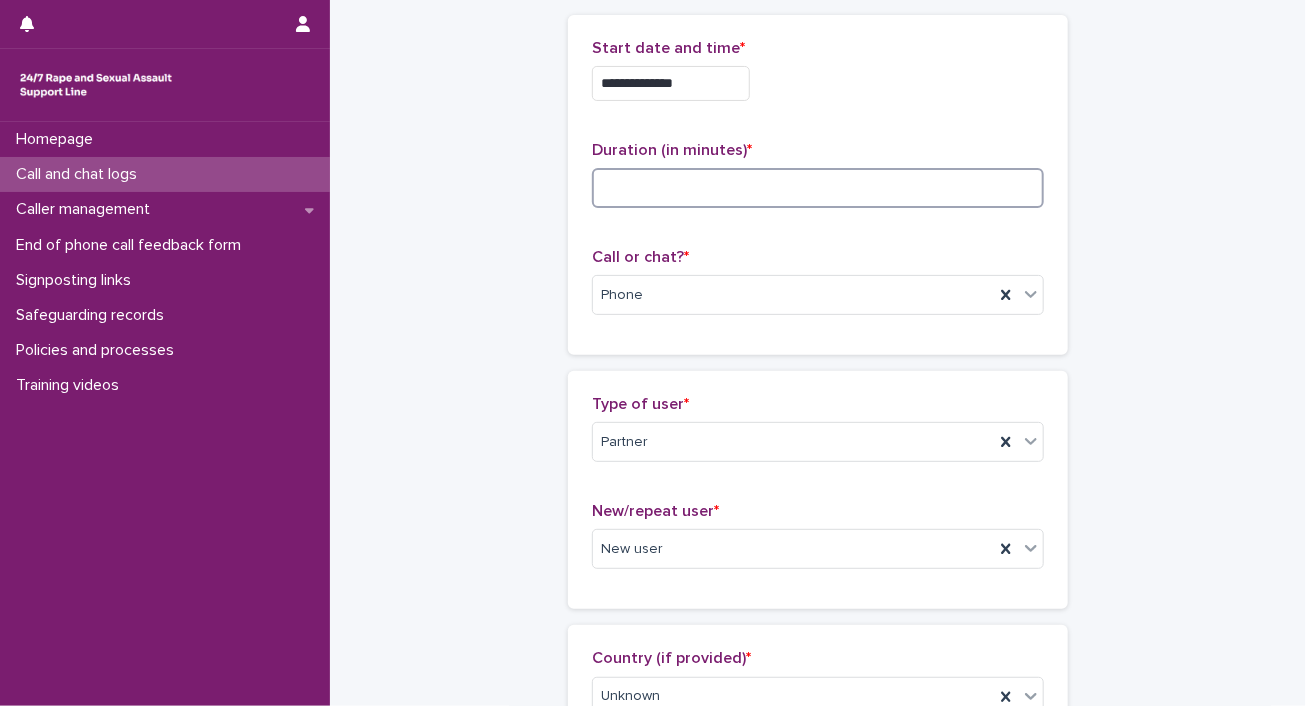 click at bounding box center (818, 188) 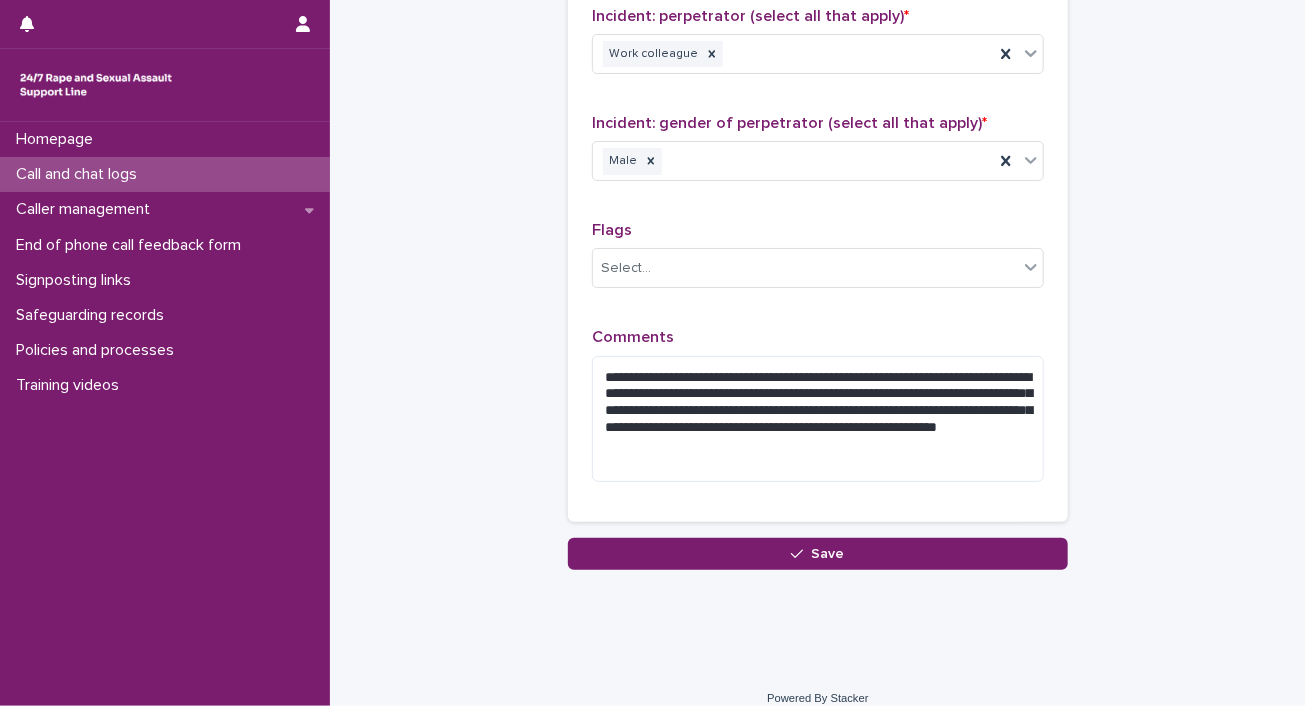 scroll, scrollTop: 1694, scrollLeft: 0, axis: vertical 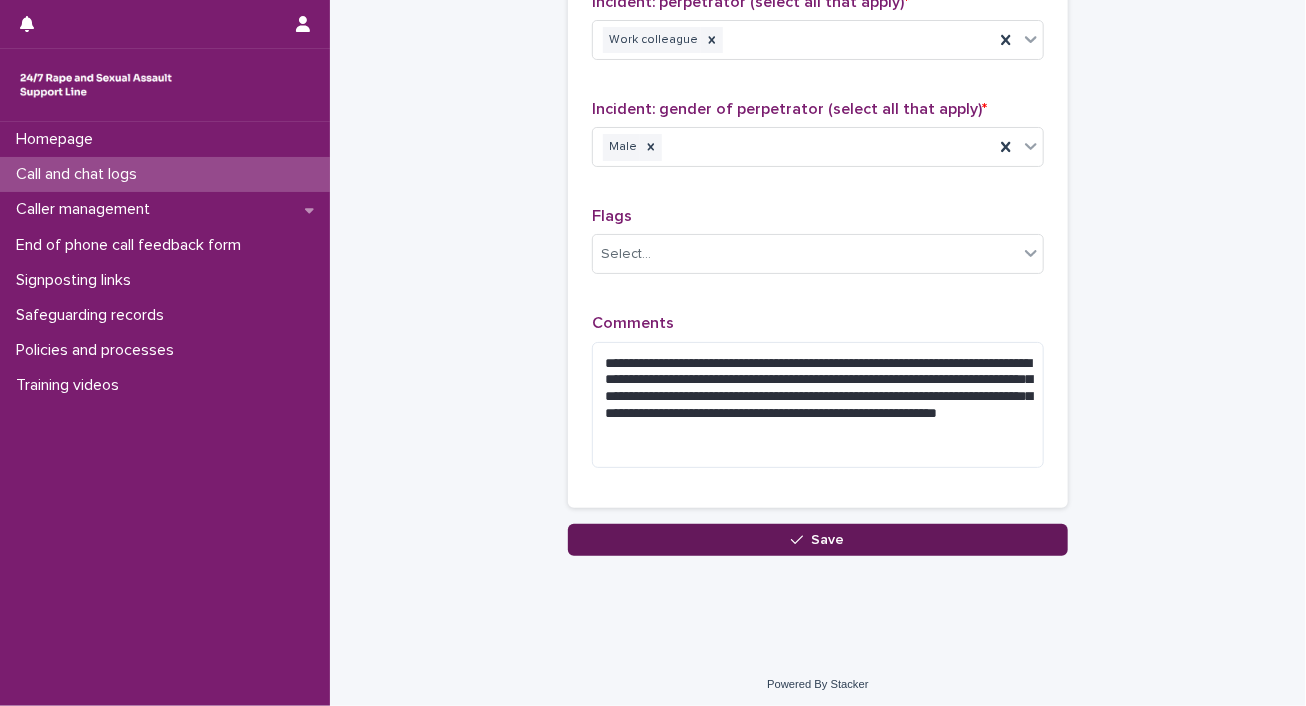 type on "**" 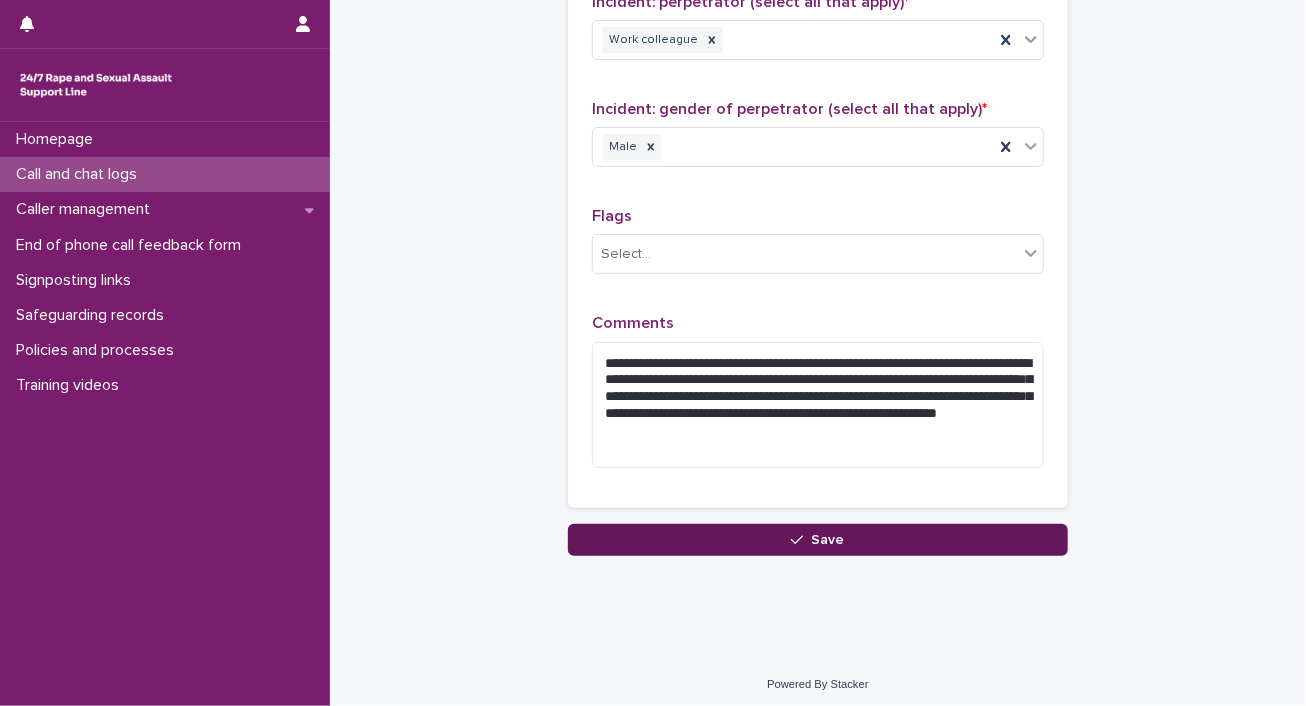 click on "Save" at bounding box center [828, 540] 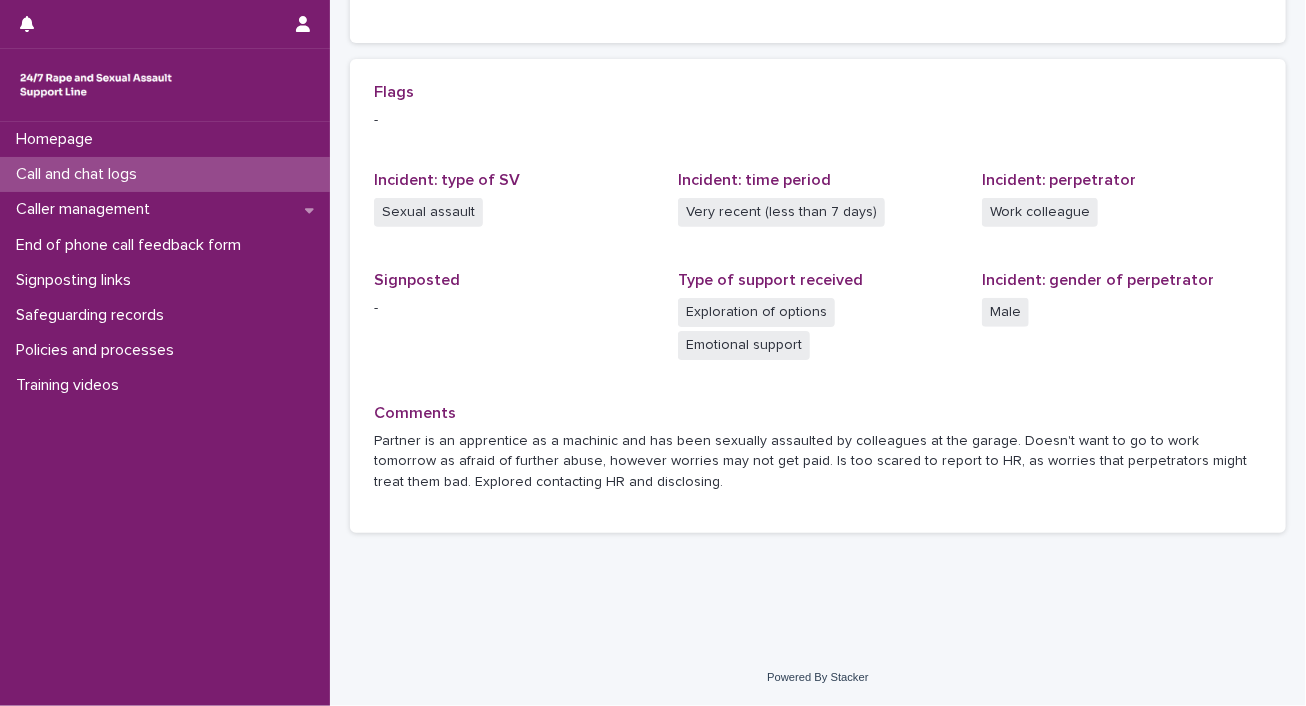 scroll, scrollTop: 0, scrollLeft: 0, axis: both 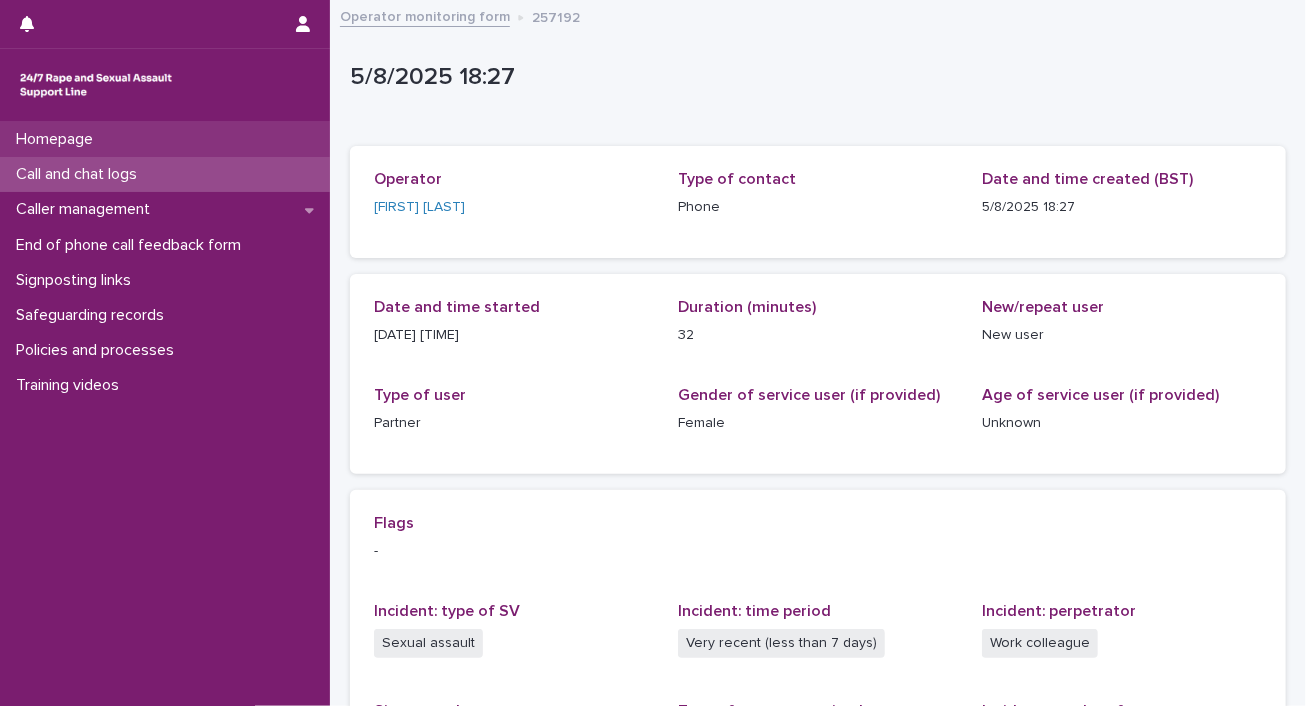 click on "Homepage" at bounding box center [165, 139] 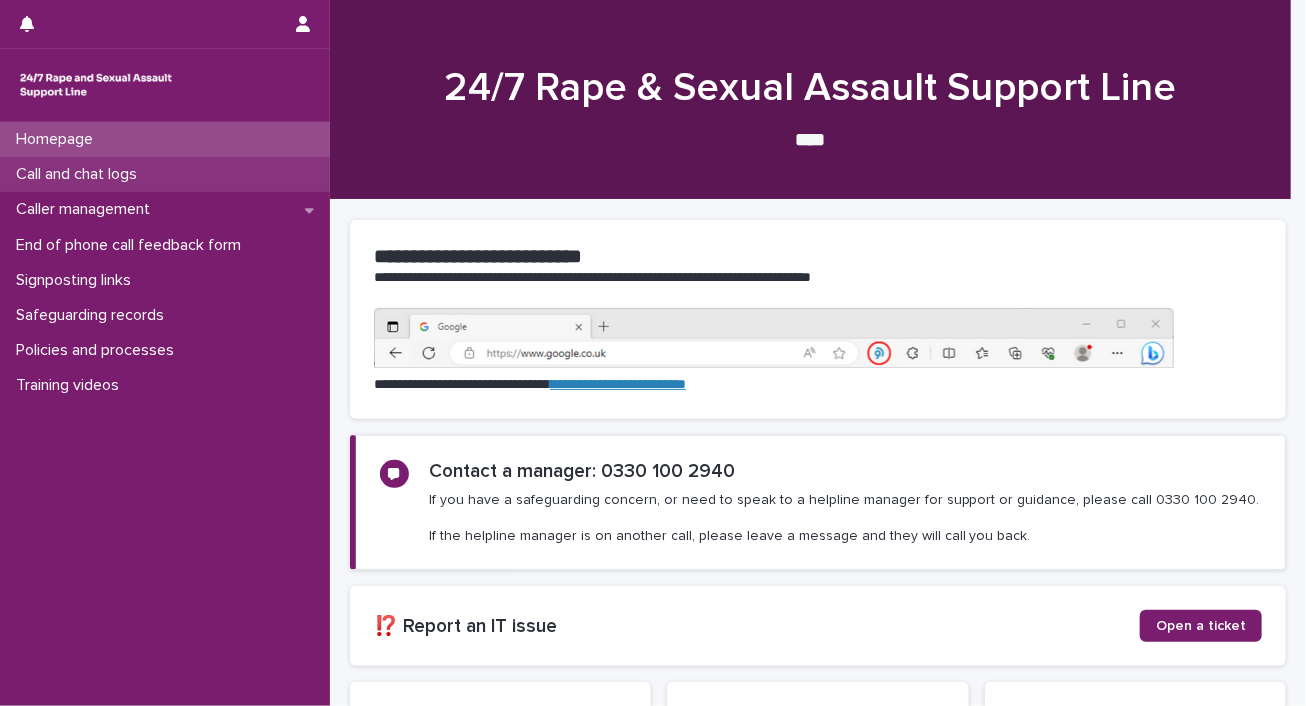 click on "Call and chat logs" at bounding box center [165, 174] 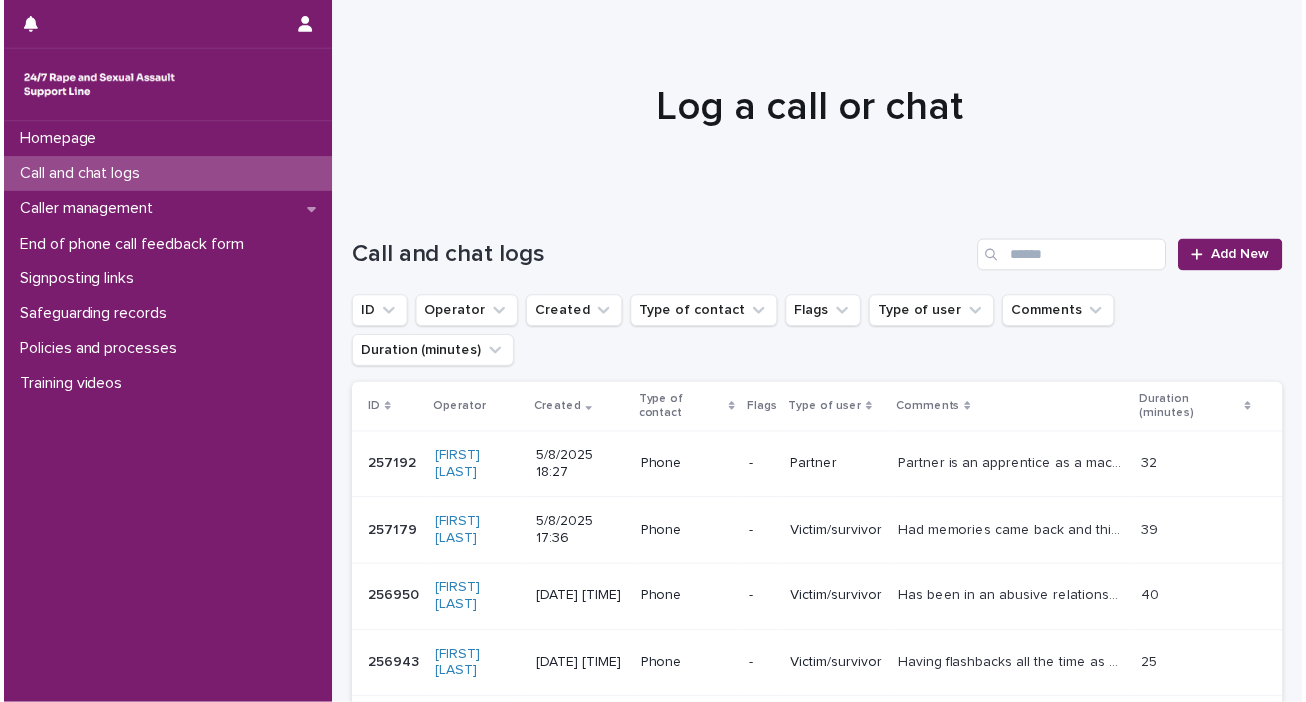 scroll, scrollTop: 577, scrollLeft: 0, axis: vertical 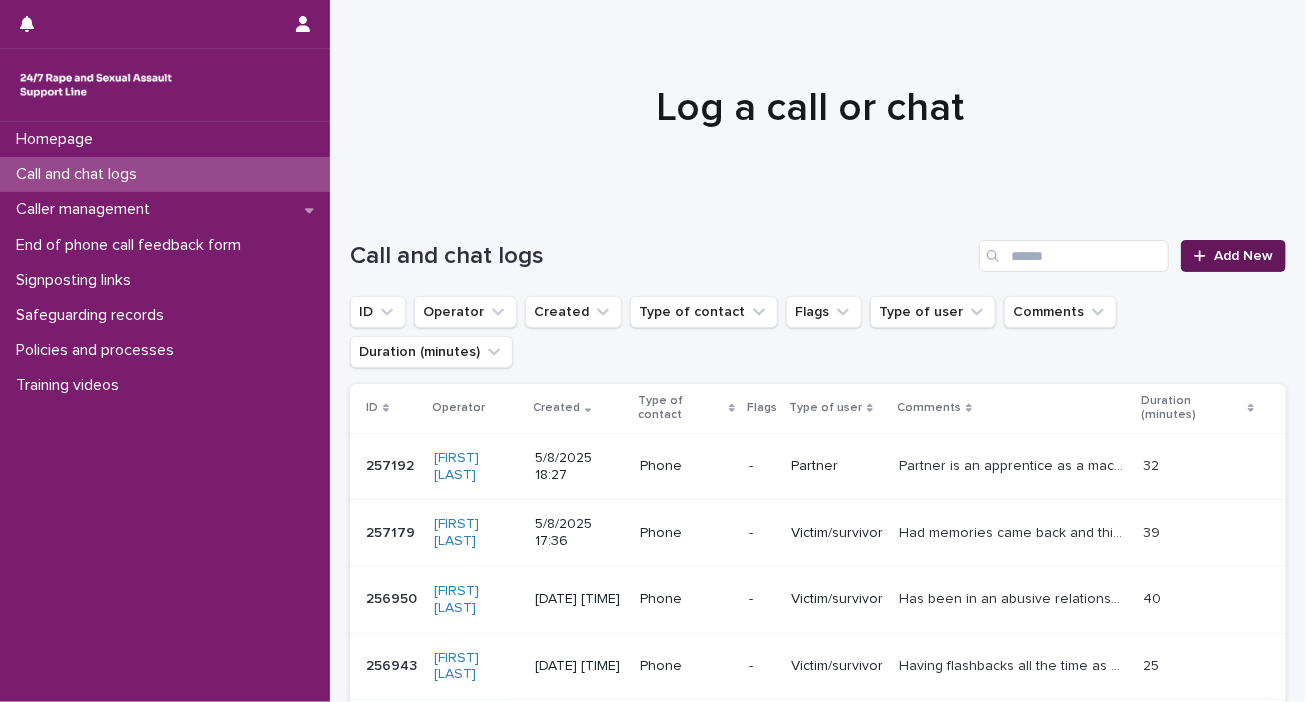 drag, startPoint x: 1214, startPoint y: 254, endPoint x: 1181, endPoint y: 249, distance: 33.37664 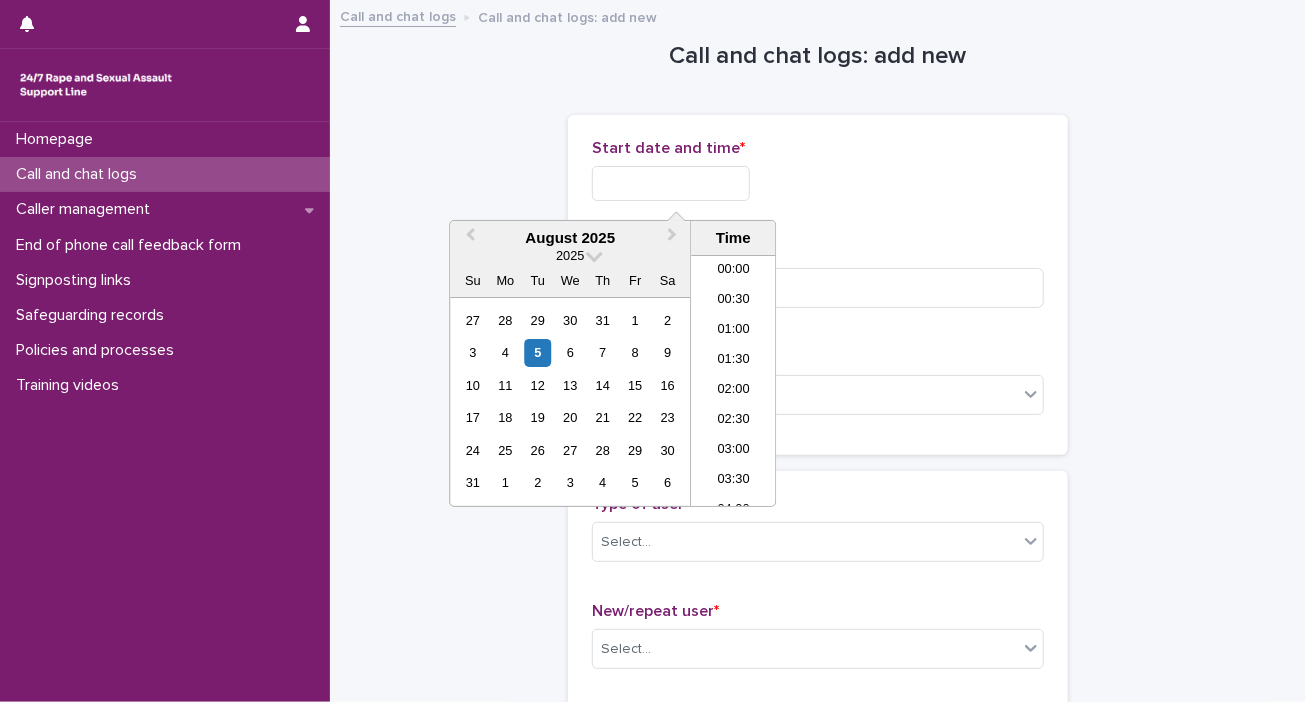 click at bounding box center (671, 183) 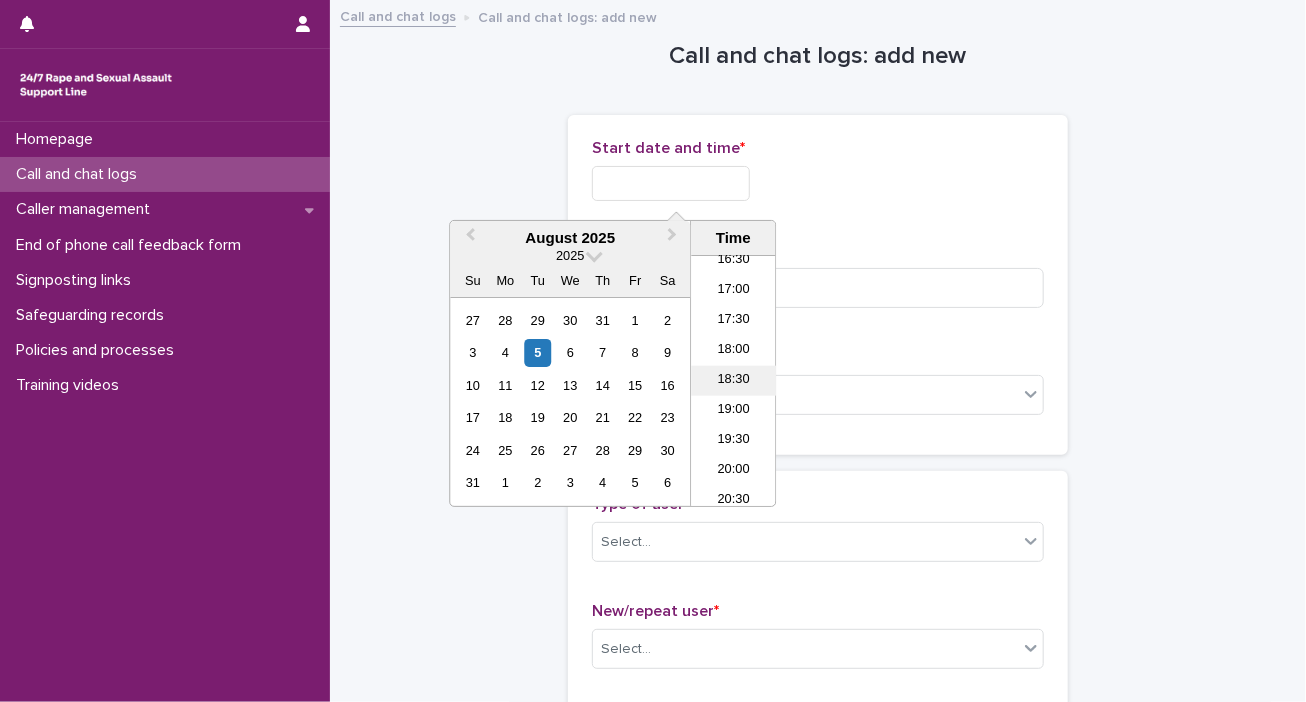 click on "18:30" at bounding box center [733, 381] 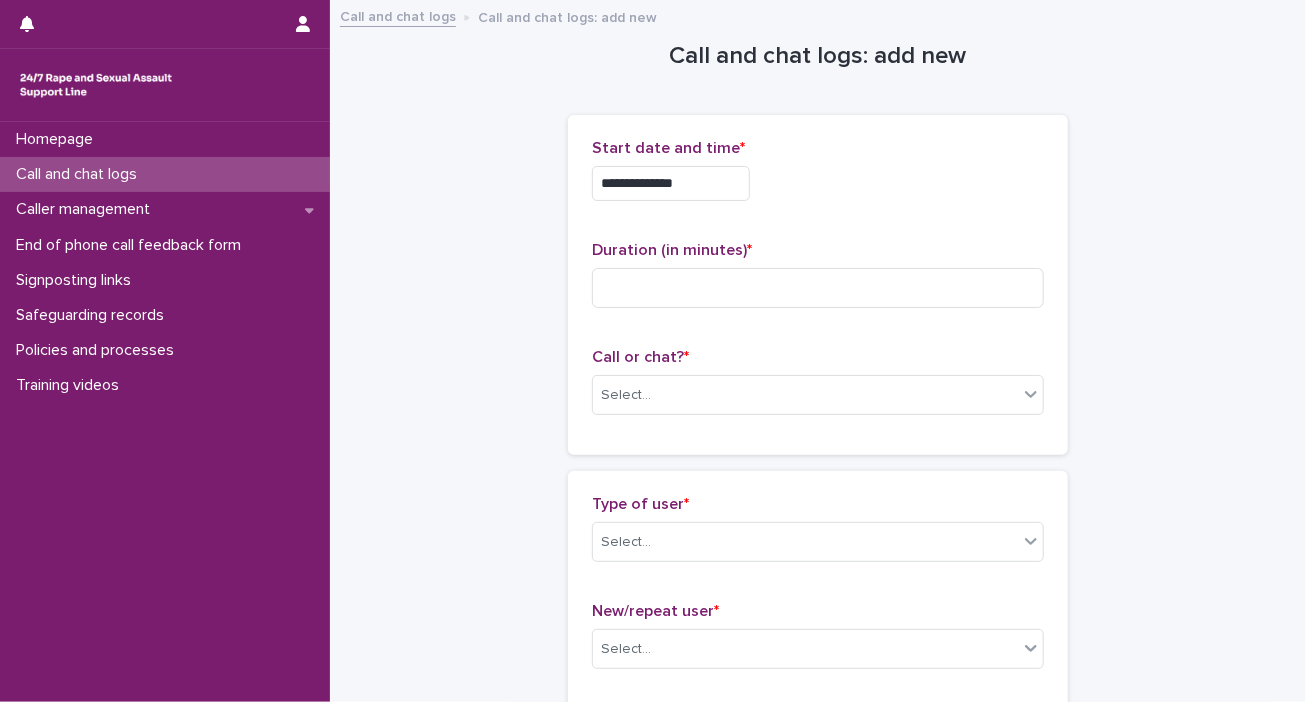 click on "**********" at bounding box center (671, 183) 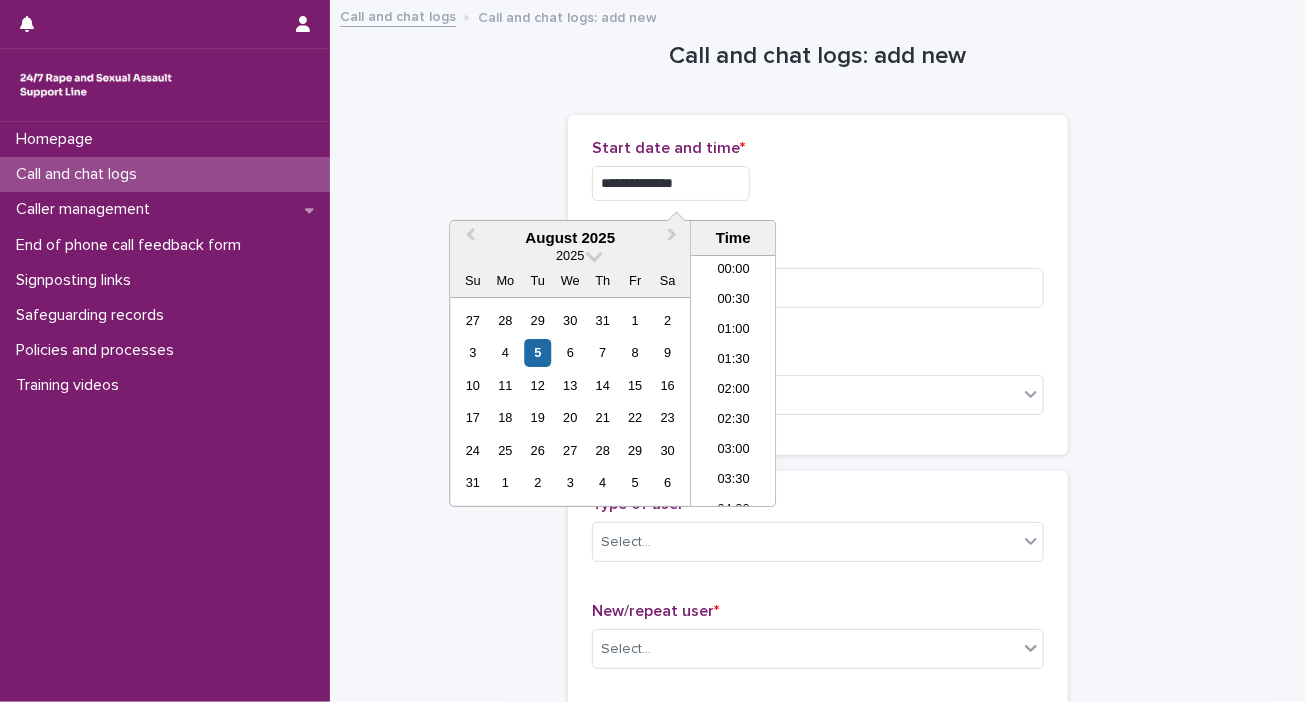scroll, scrollTop: 1000, scrollLeft: 0, axis: vertical 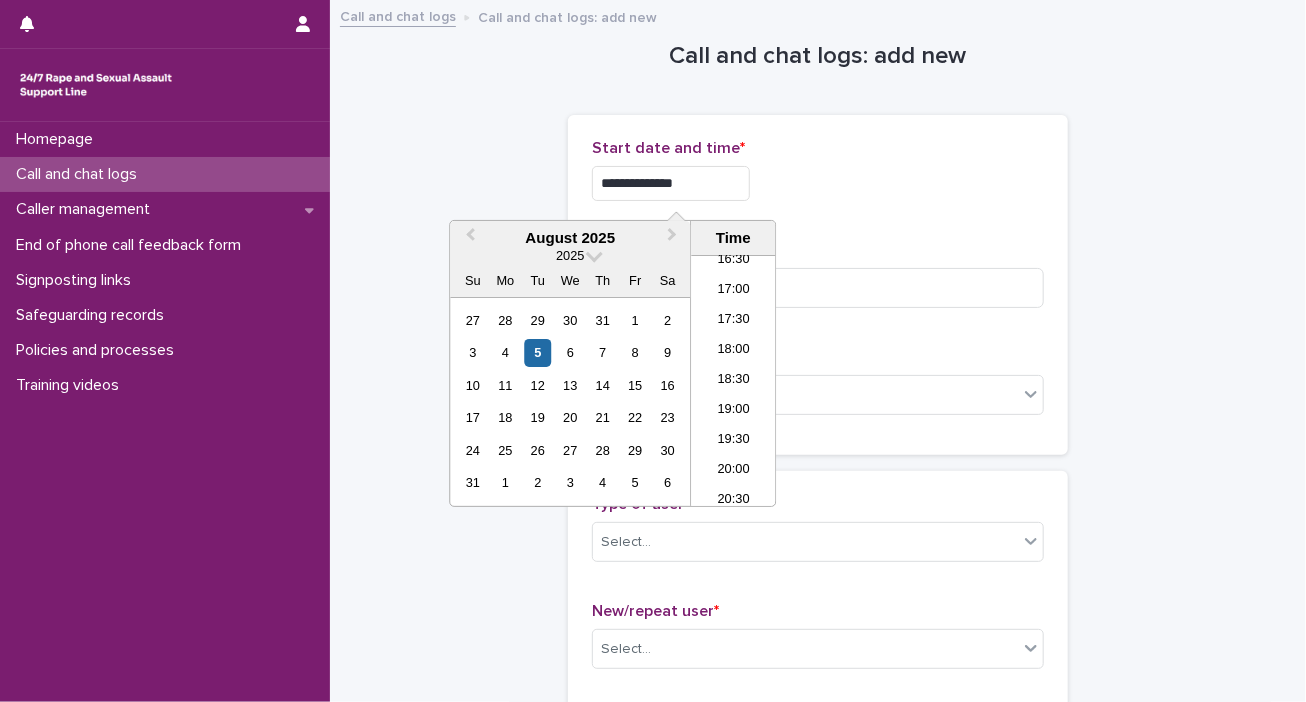 type on "**********" 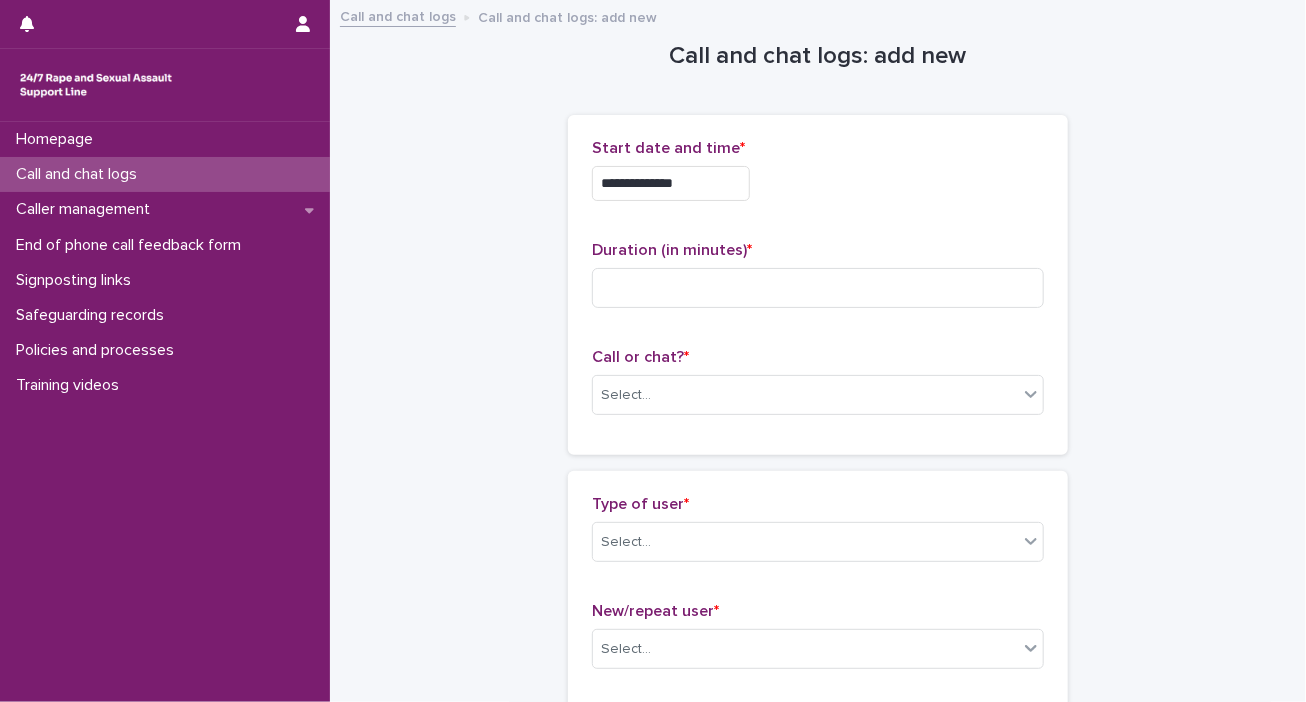 click on "**********" at bounding box center (818, 183) 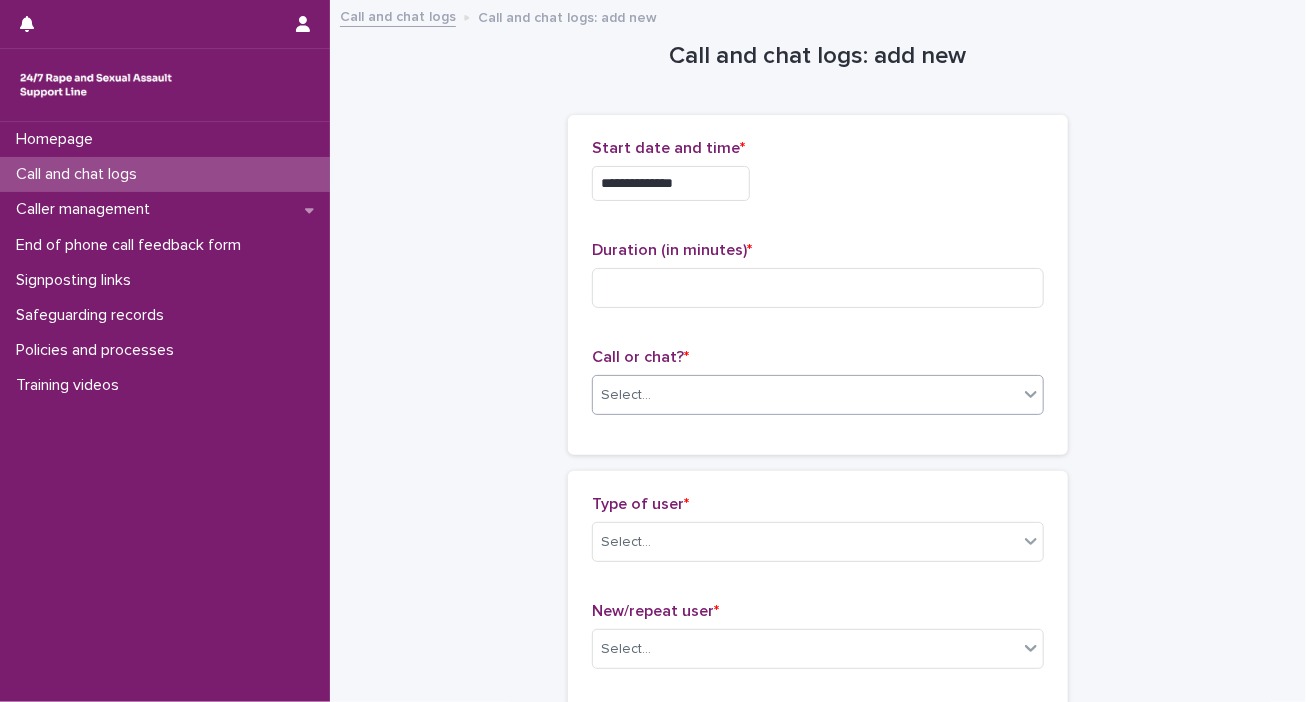 click 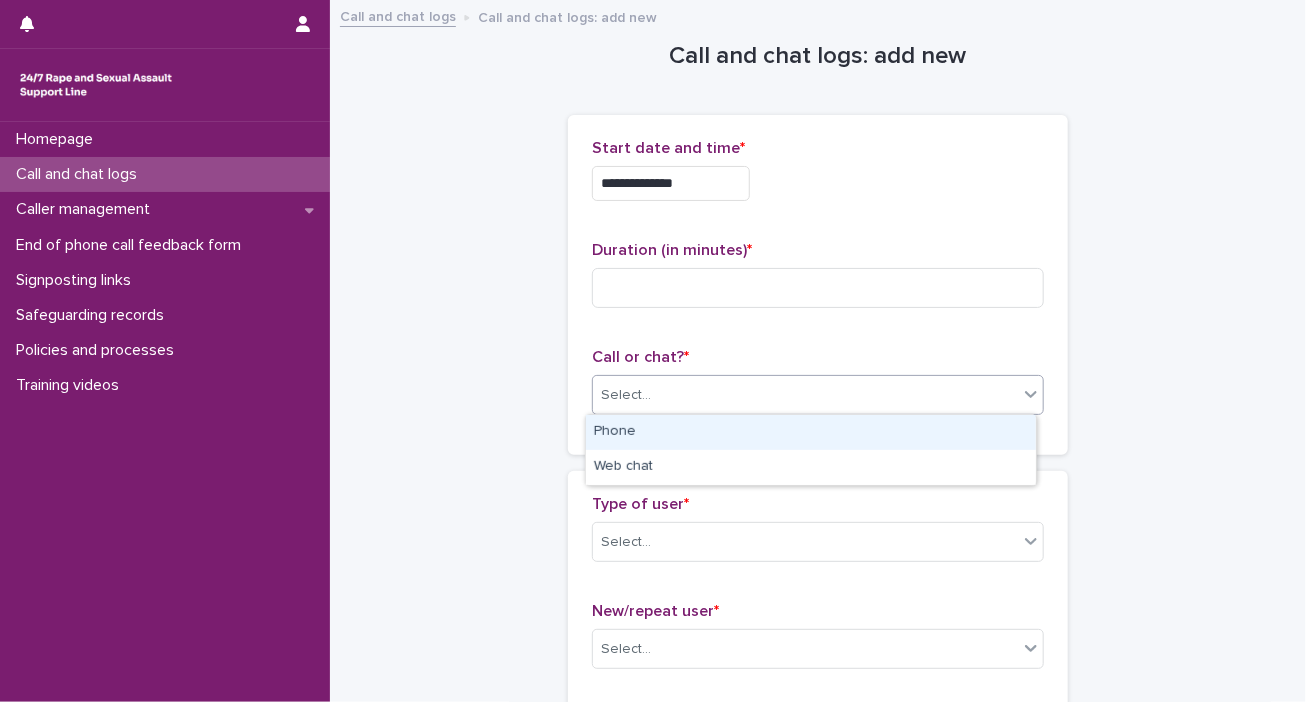click on "Phone" at bounding box center [811, 432] 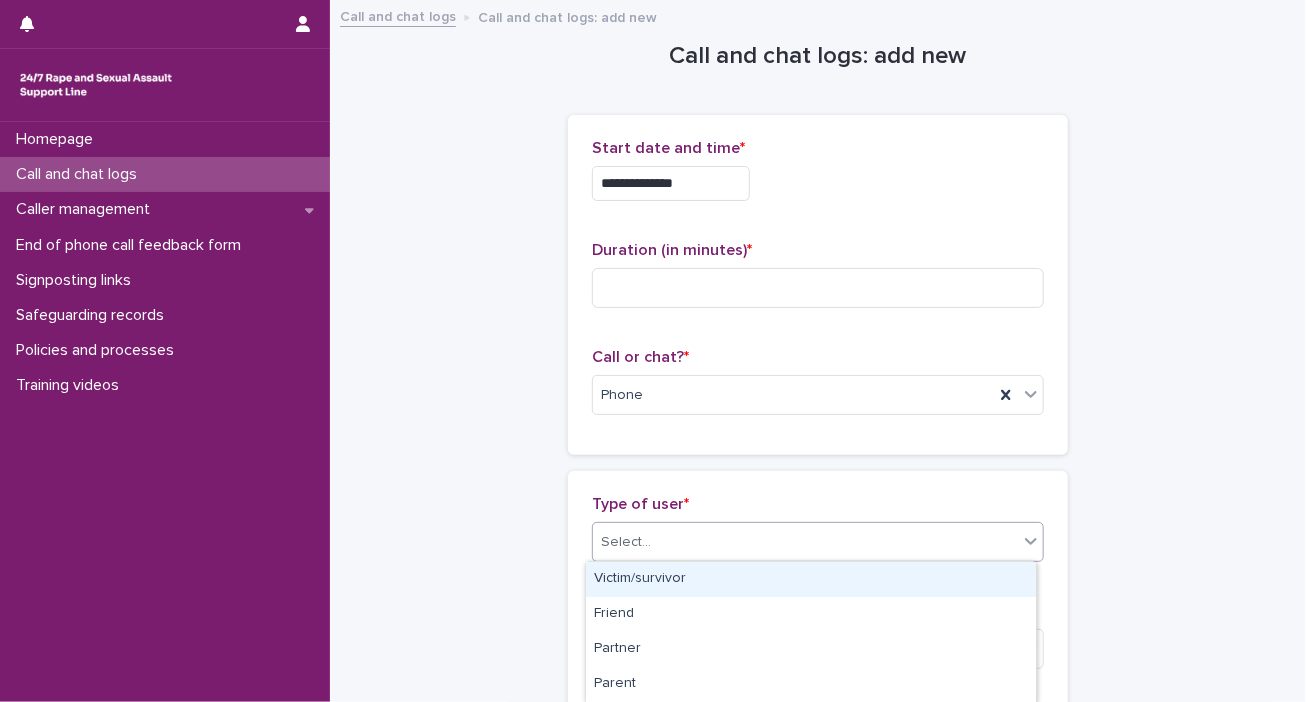 click 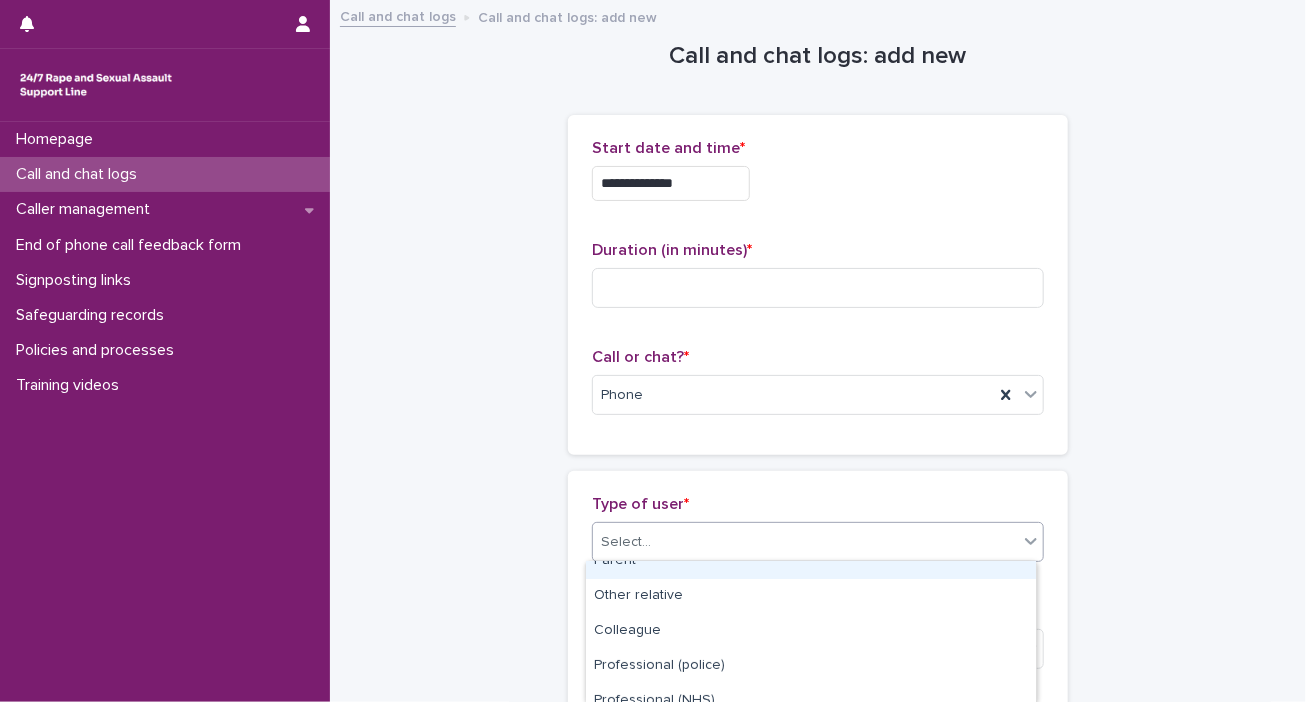scroll, scrollTop: 383, scrollLeft: 0, axis: vertical 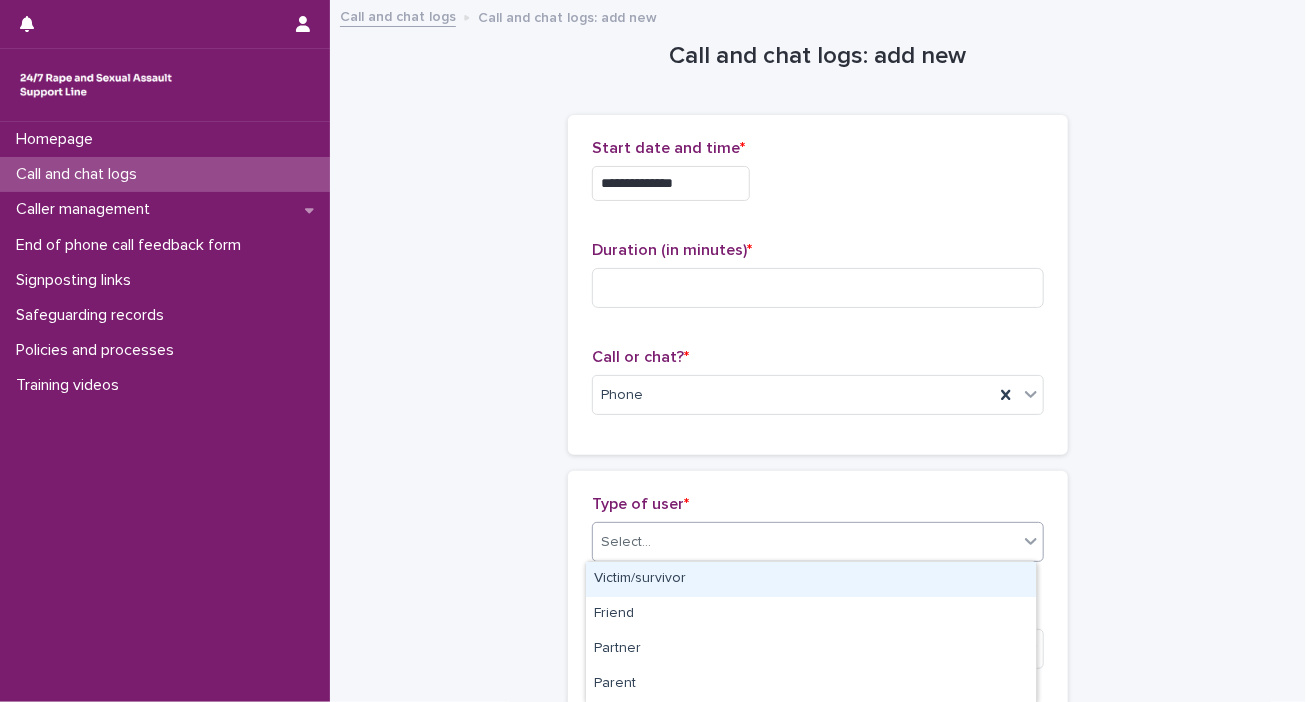 click on "Victim/survivor" at bounding box center [811, 579] 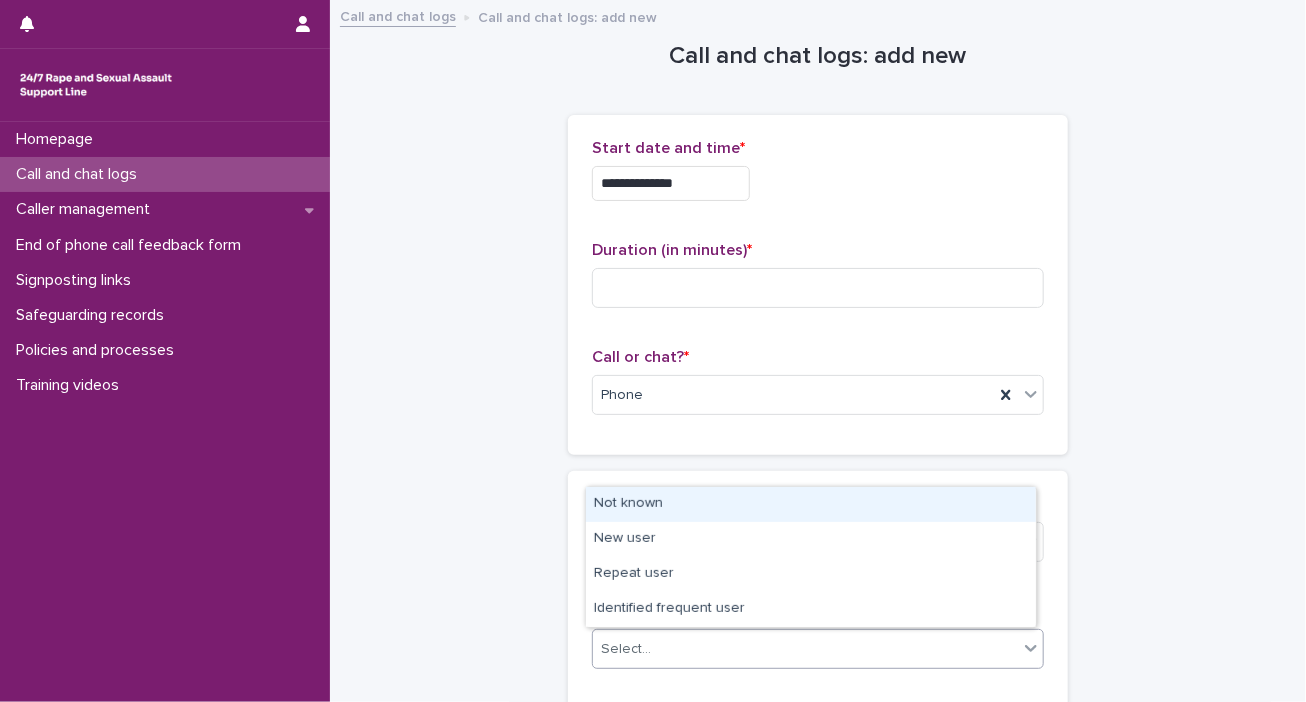 click 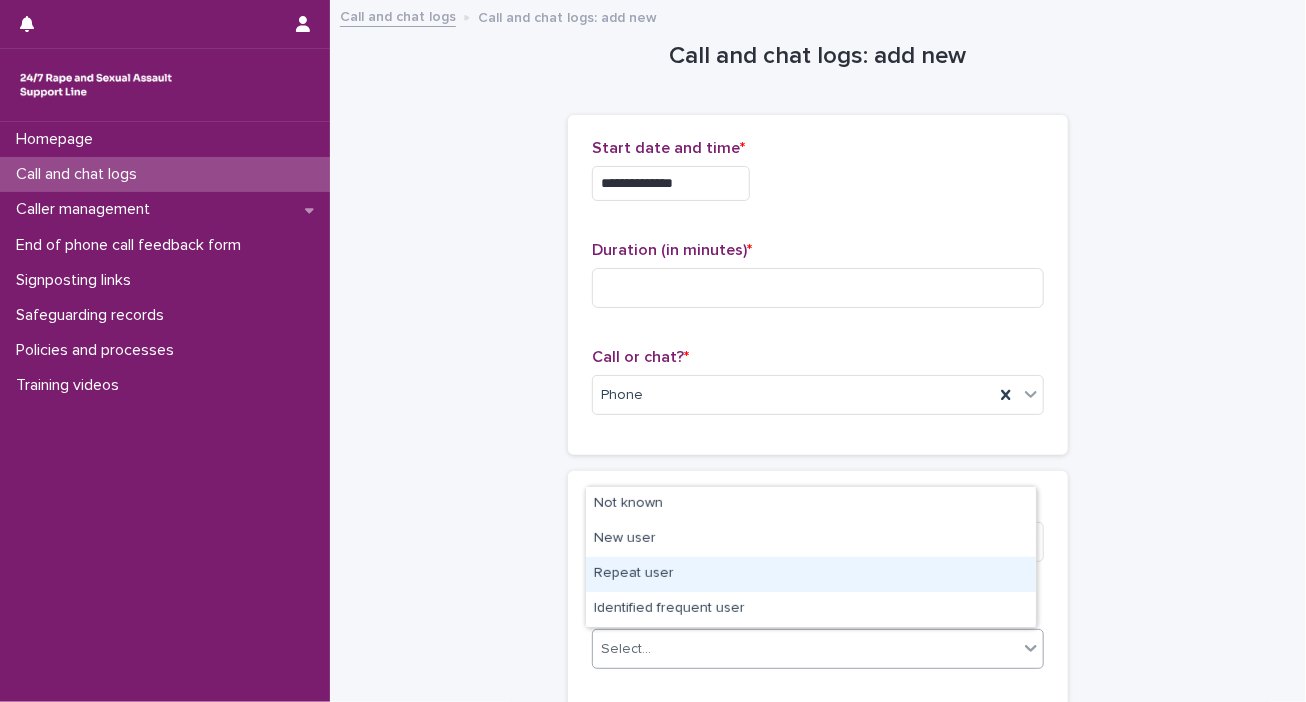 click on "Repeat user" at bounding box center [811, 574] 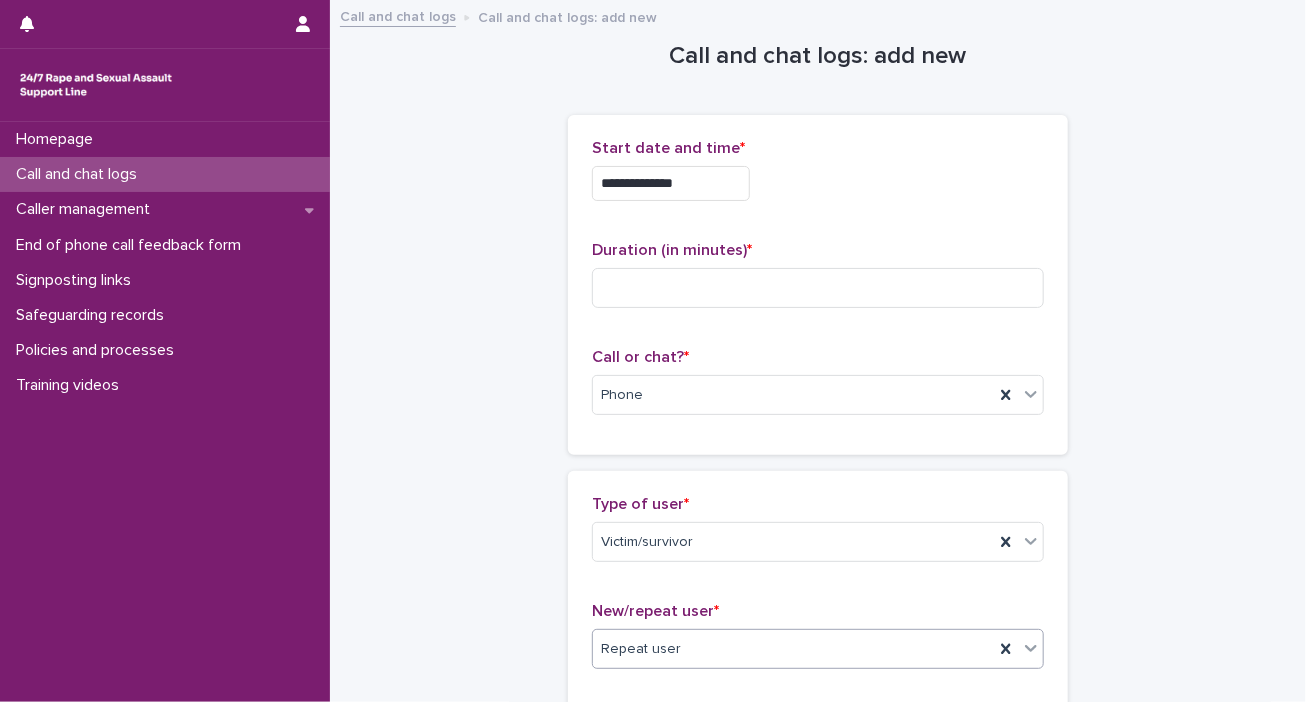 scroll, scrollTop: 614, scrollLeft: 0, axis: vertical 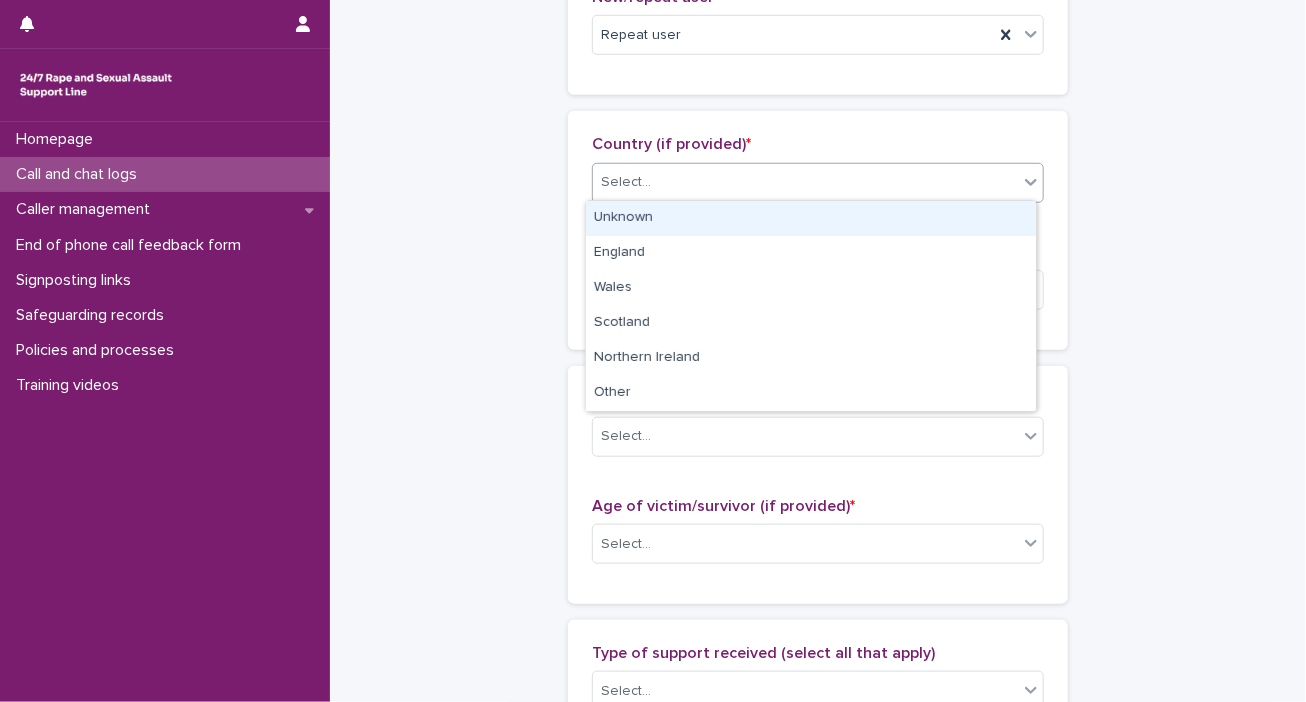 click 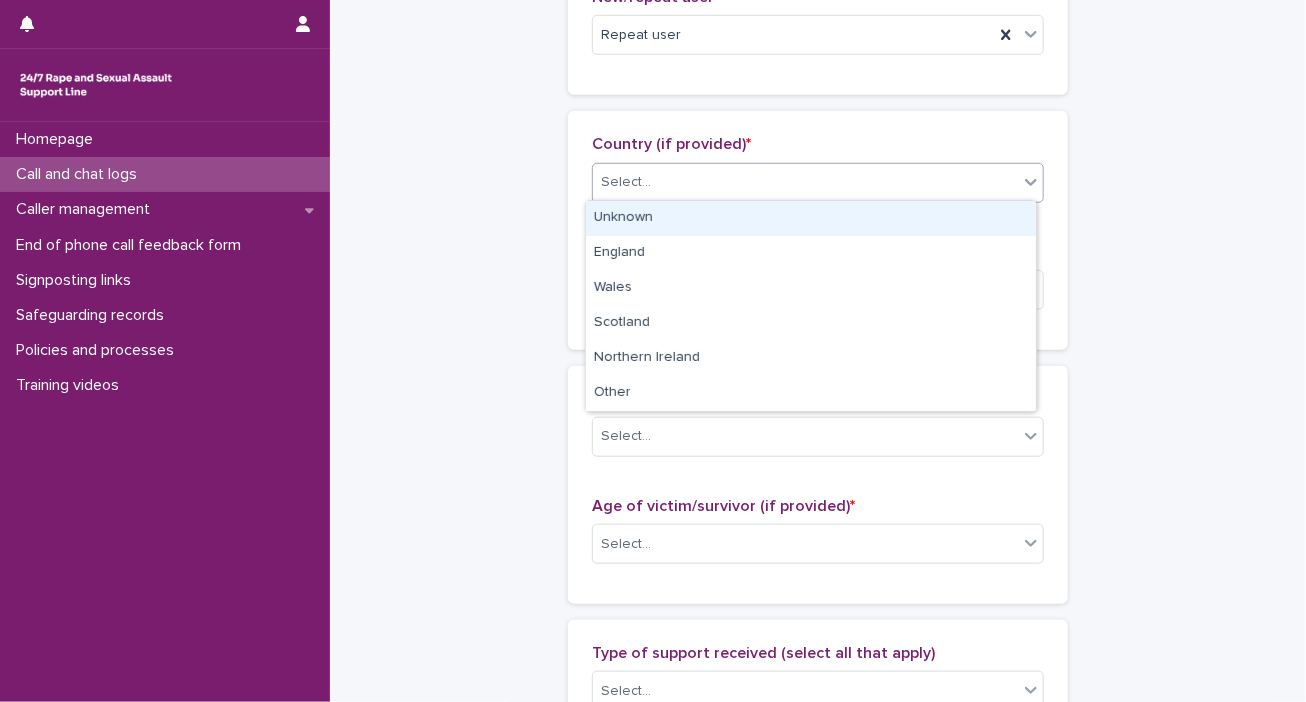 click on "Unknown" at bounding box center [811, 218] 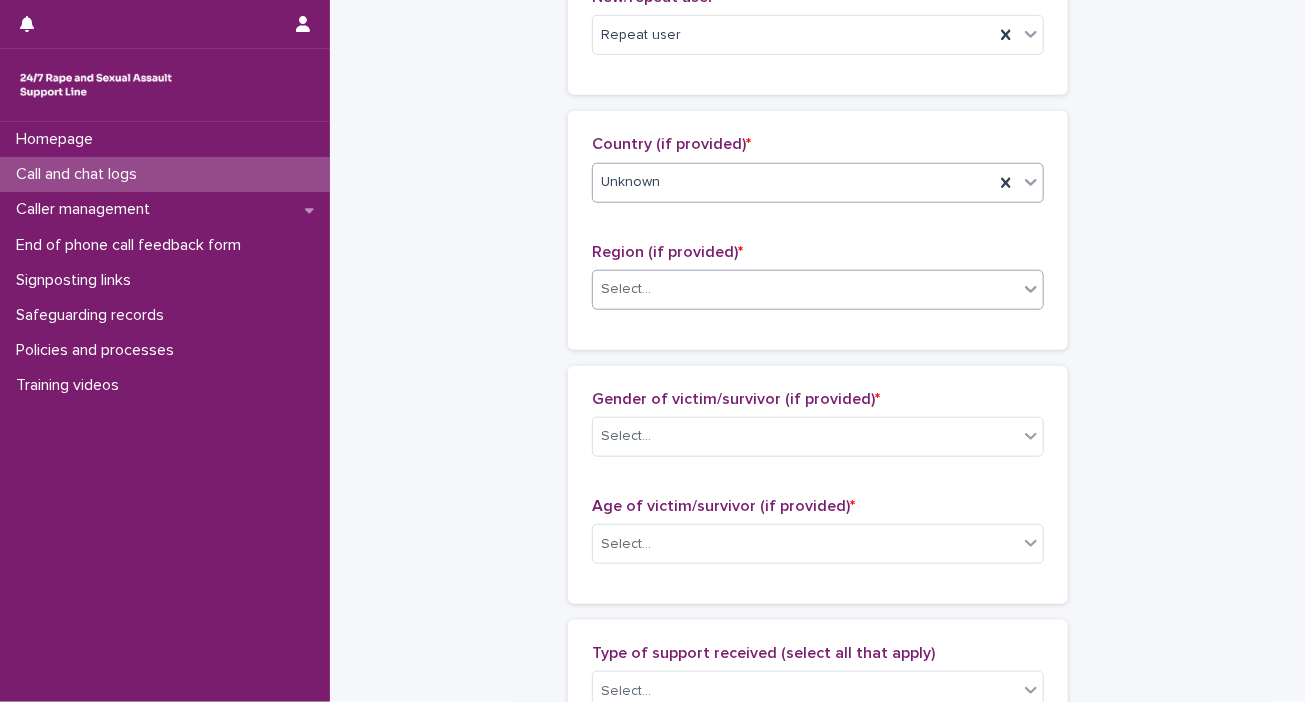 click 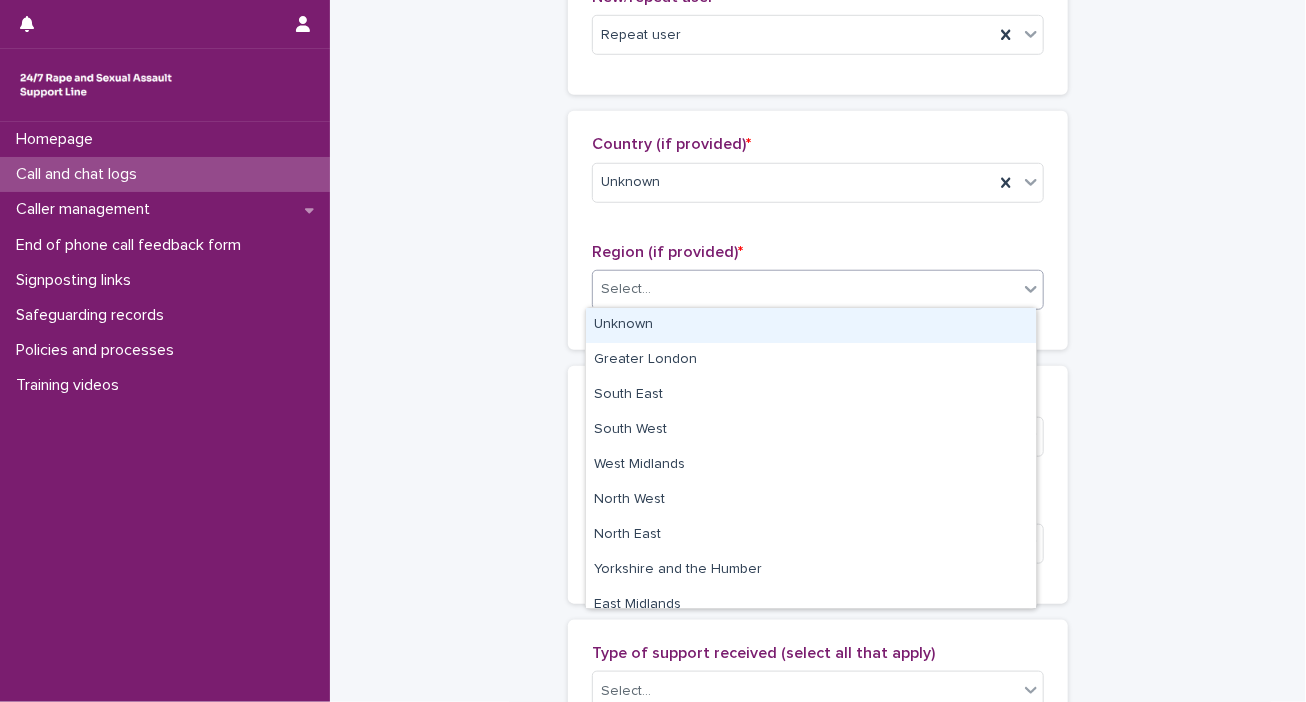 click on "Unknown" at bounding box center (811, 325) 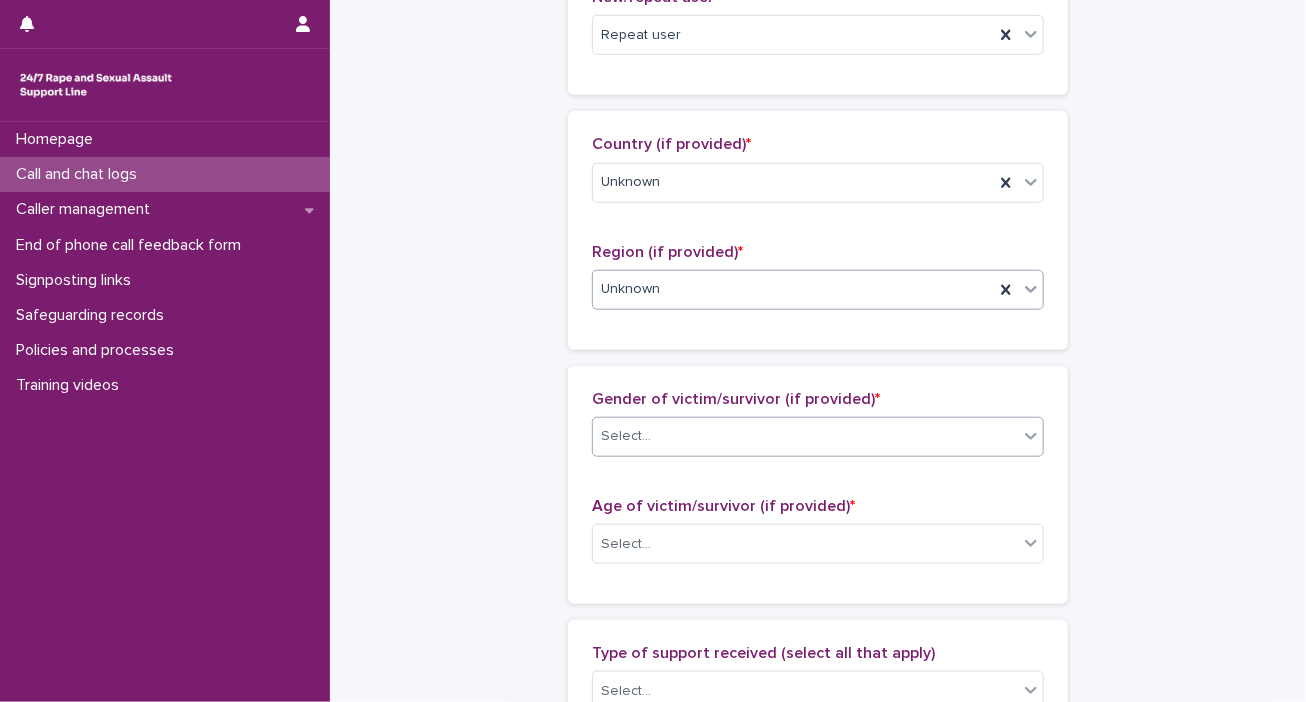 click 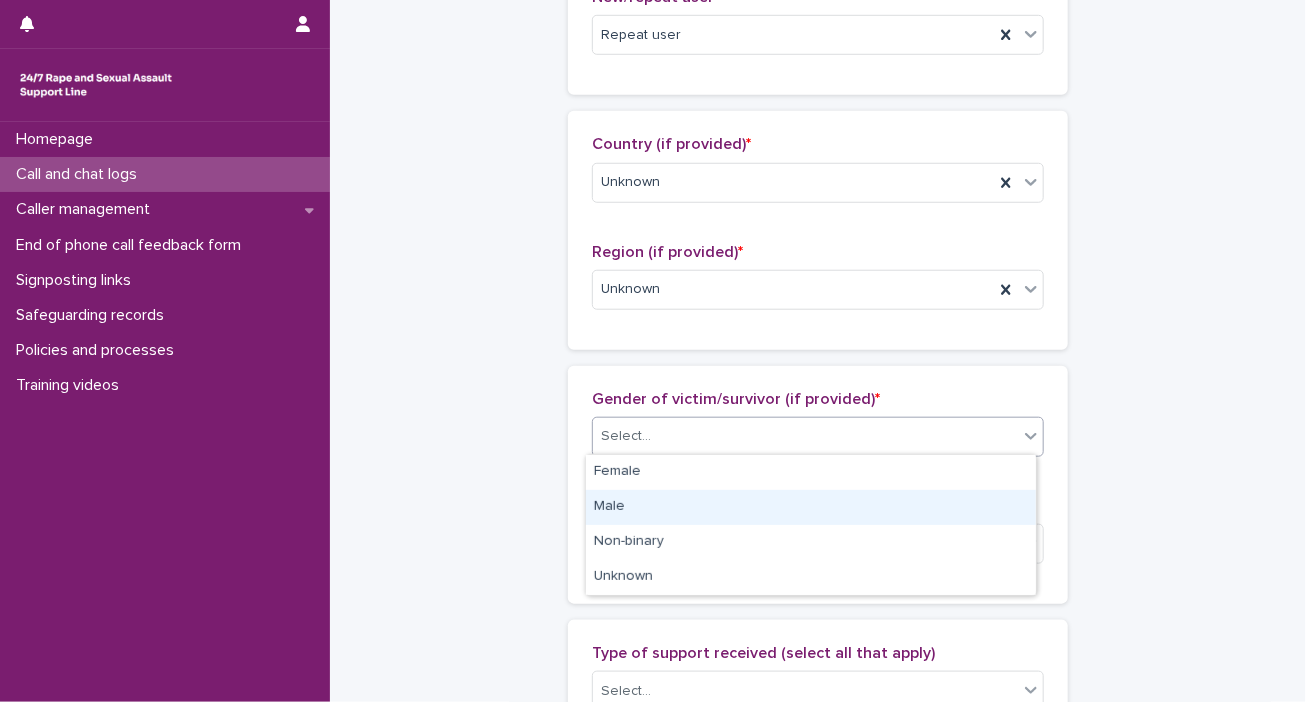click on "Male" at bounding box center [811, 507] 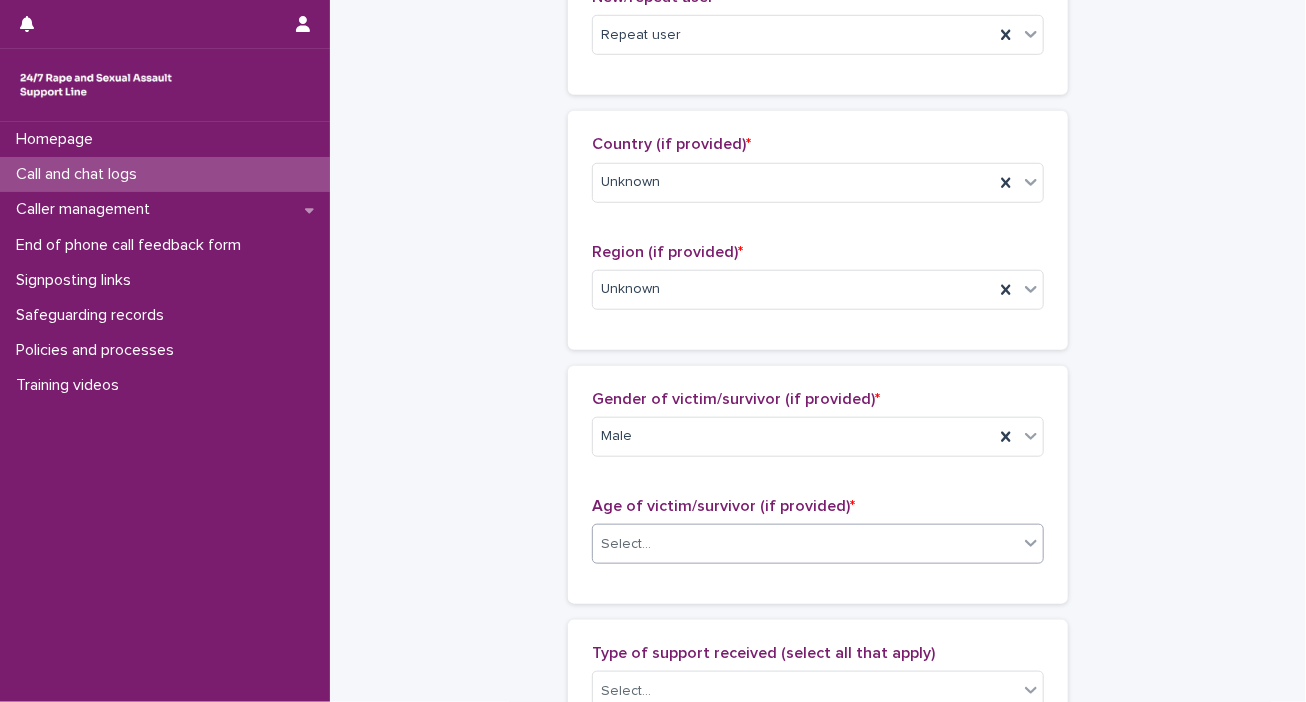 click 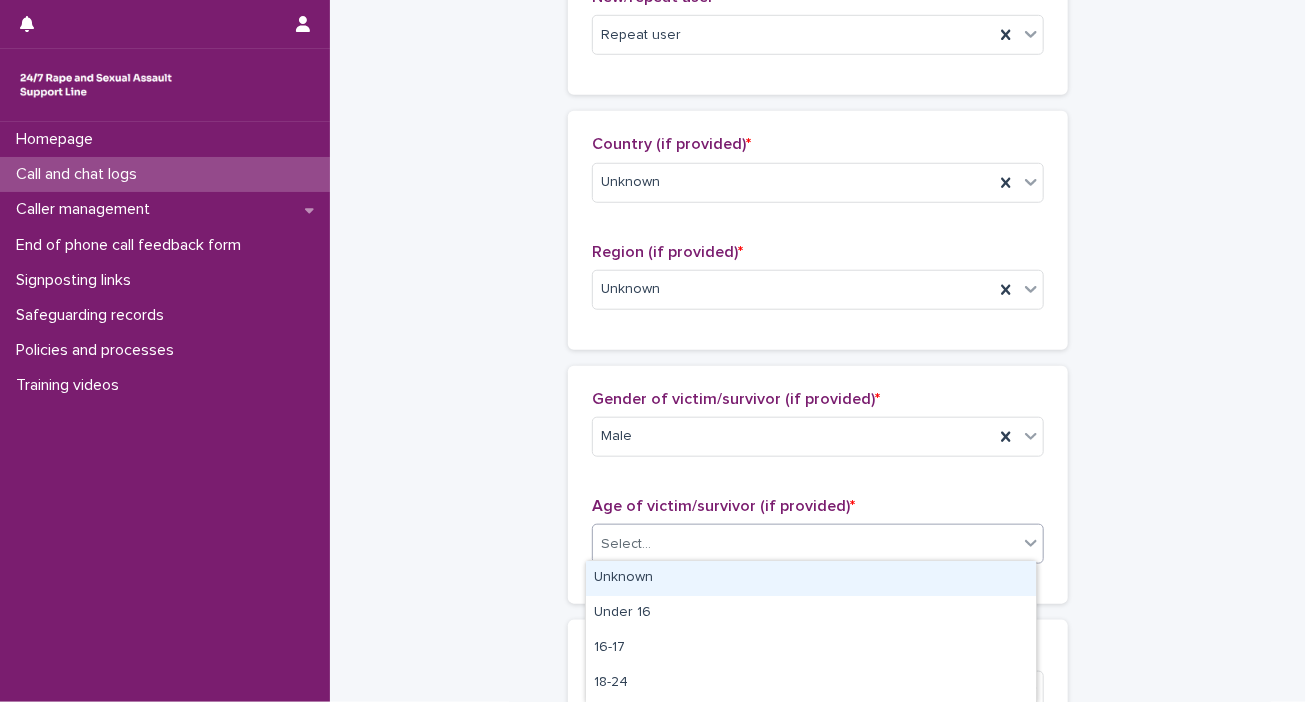 click on "Unknown" at bounding box center (811, 578) 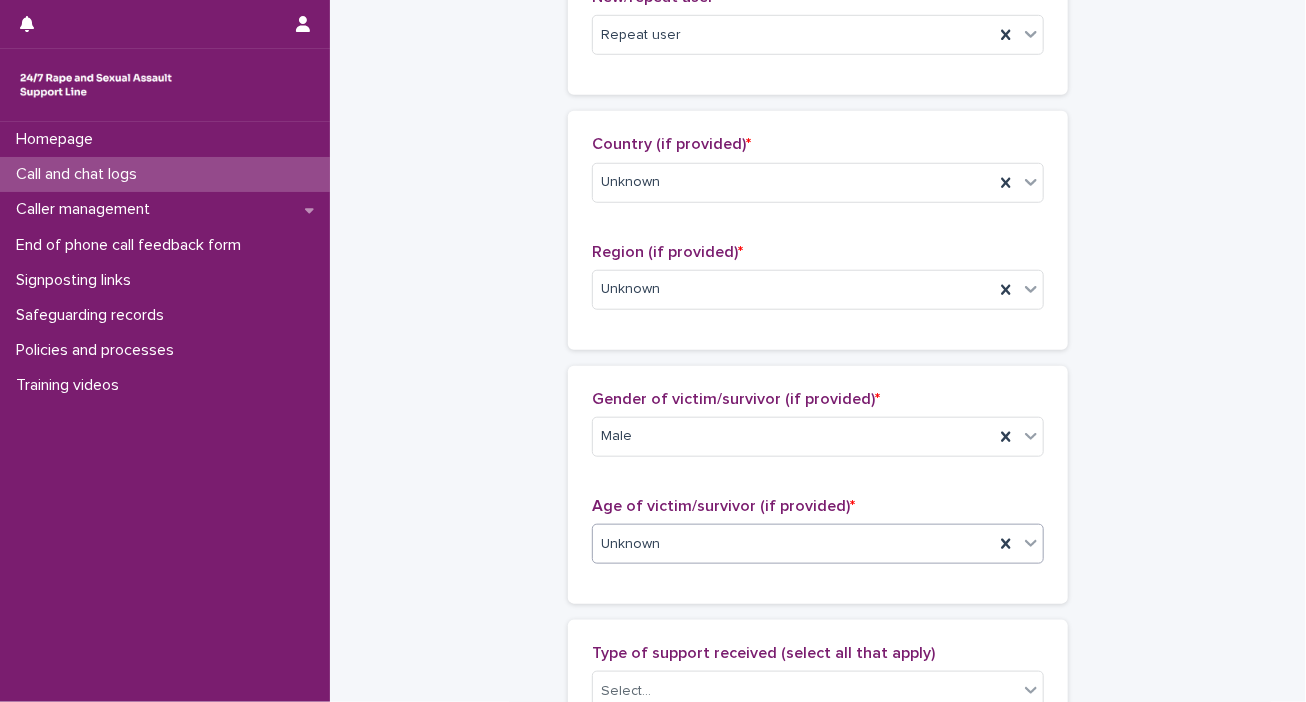 scroll, scrollTop: 1228, scrollLeft: 0, axis: vertical 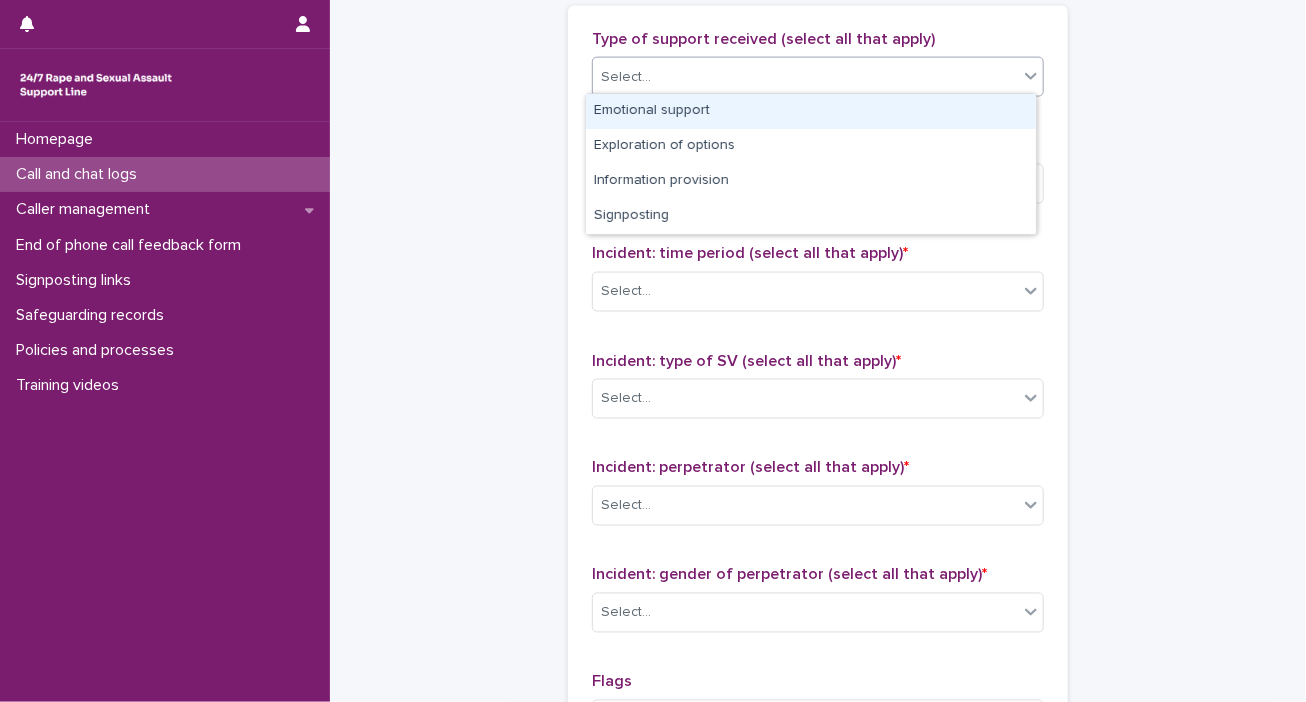 click 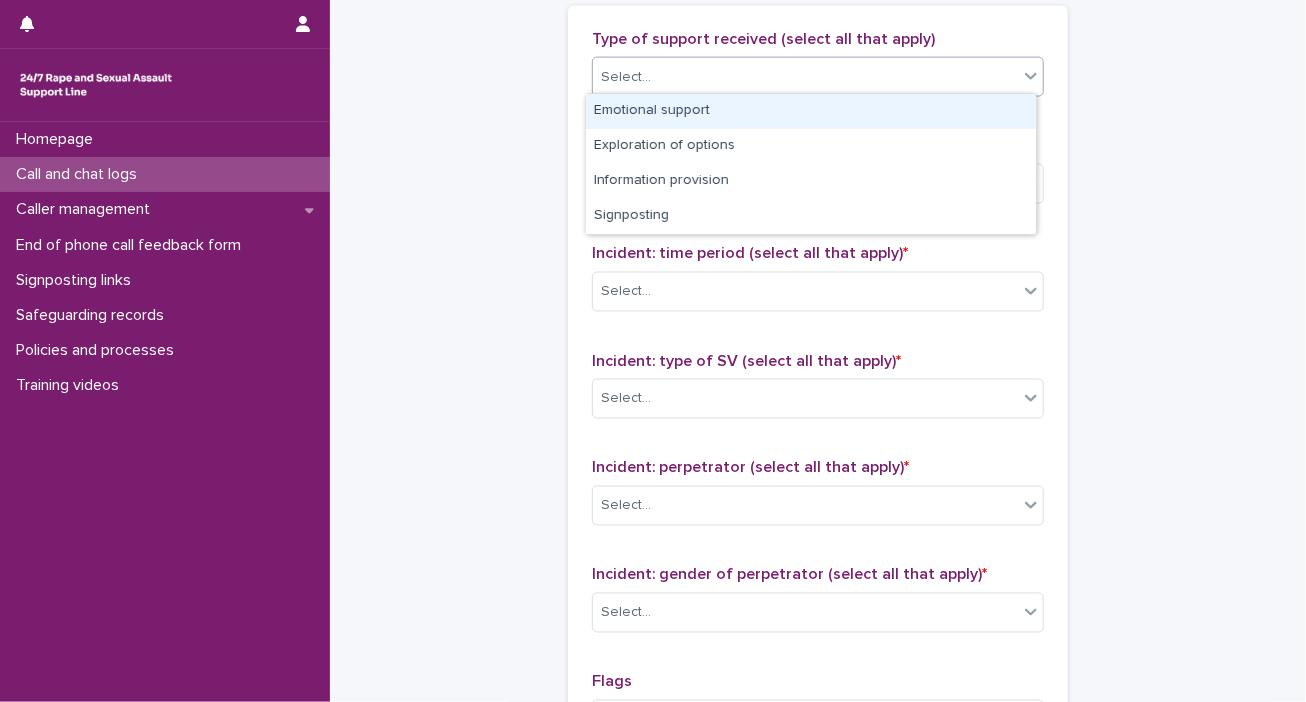 click on "Emotional support" at bounding box center [811, 111] 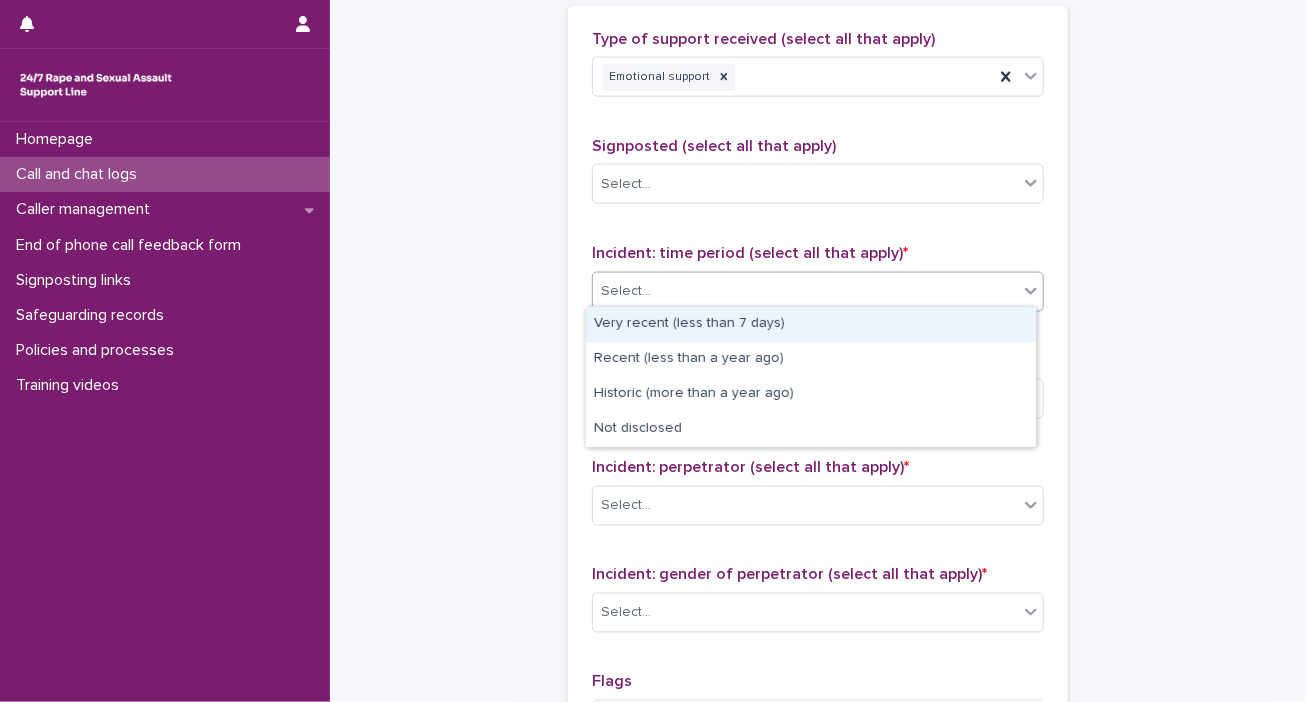 click 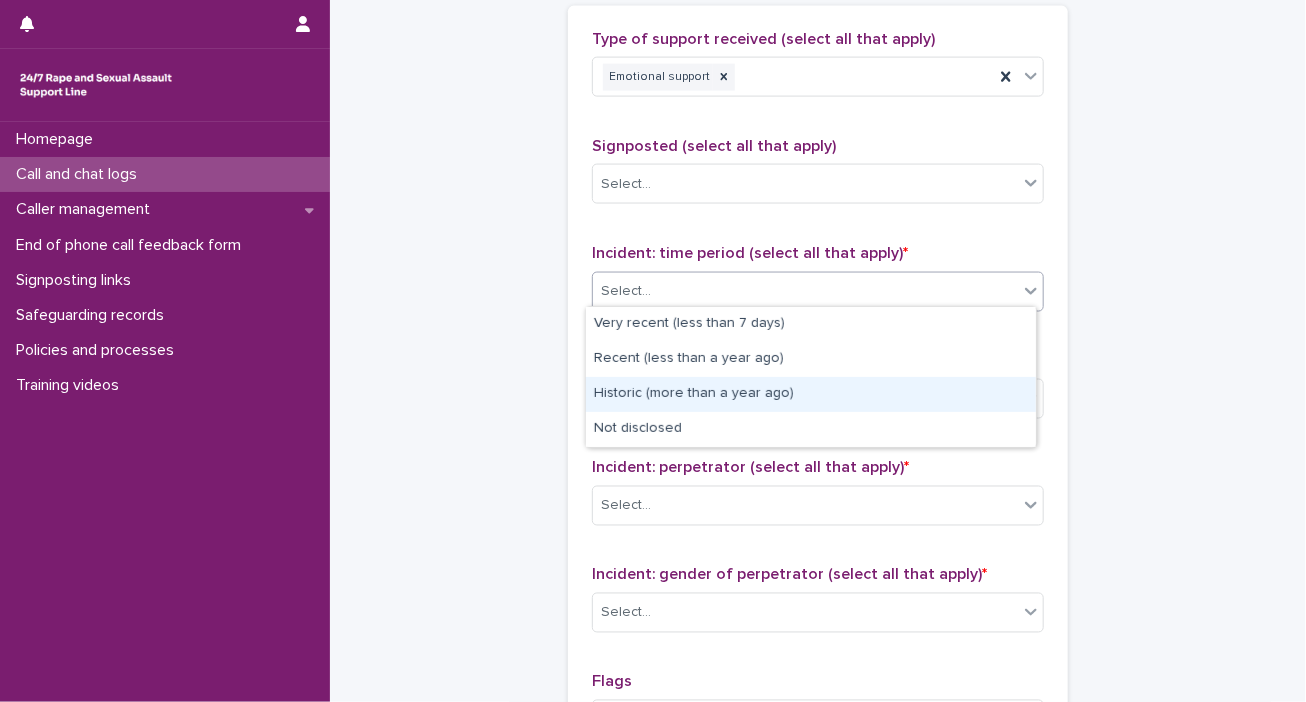 click on "Historic (more than a year ago)" at bounding box center [811, 394] 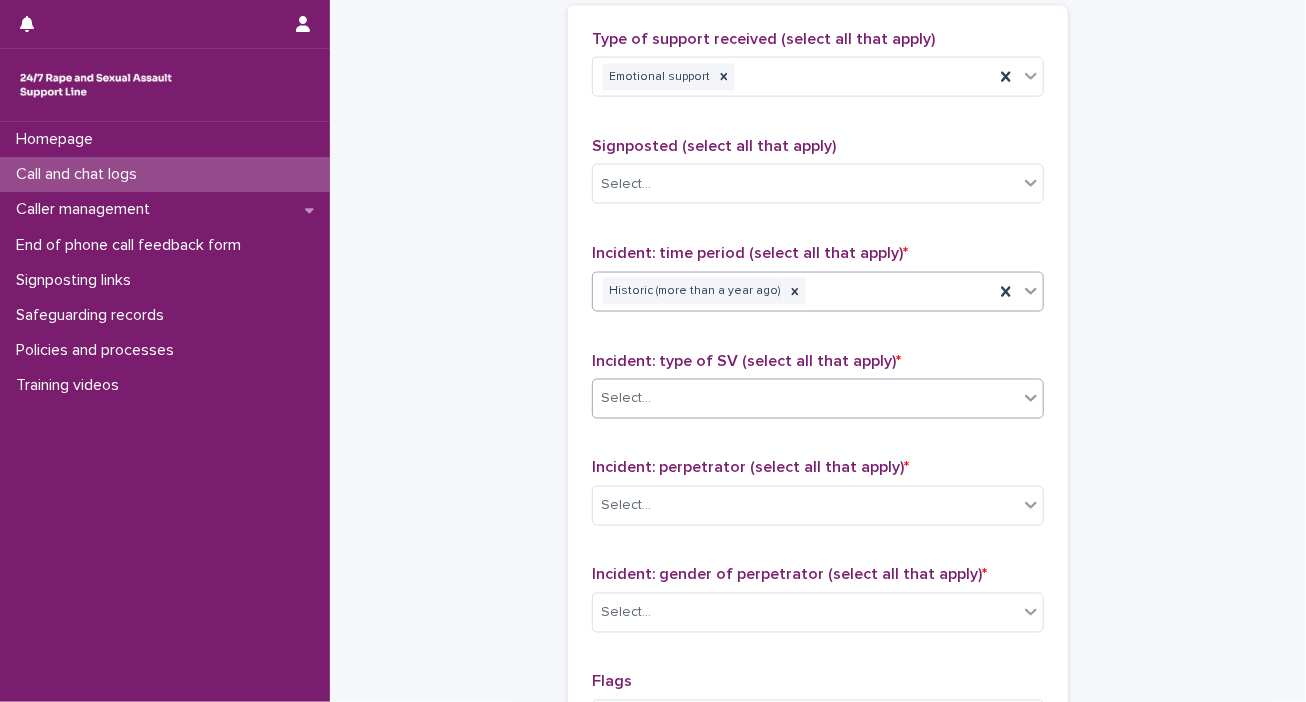click 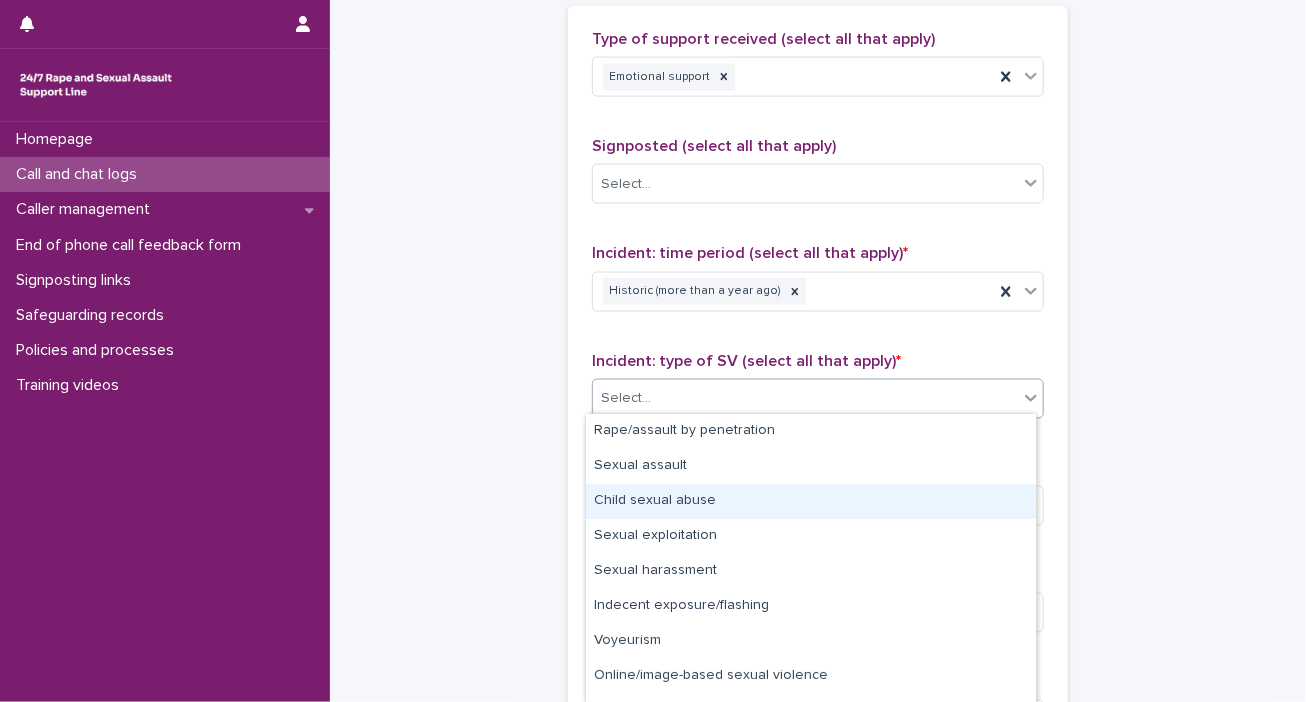 click on "Child sexual abuse" at bounding box center [811, 501] 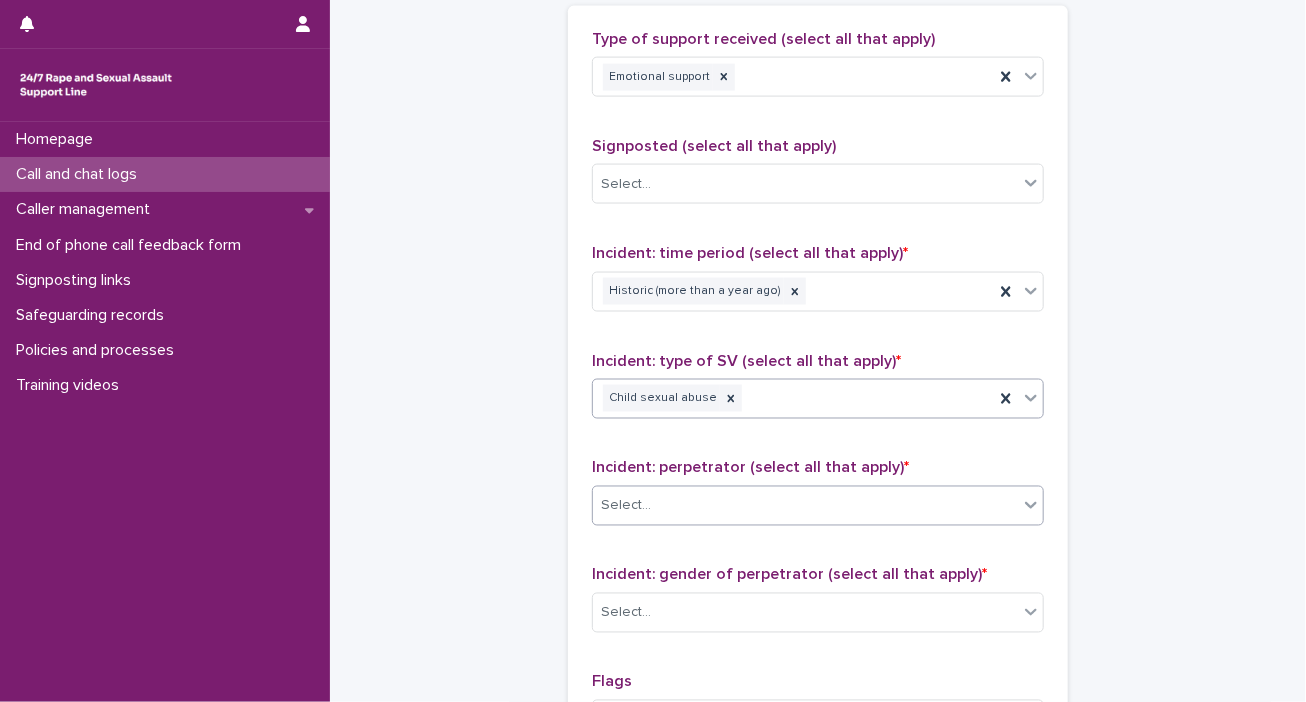 click 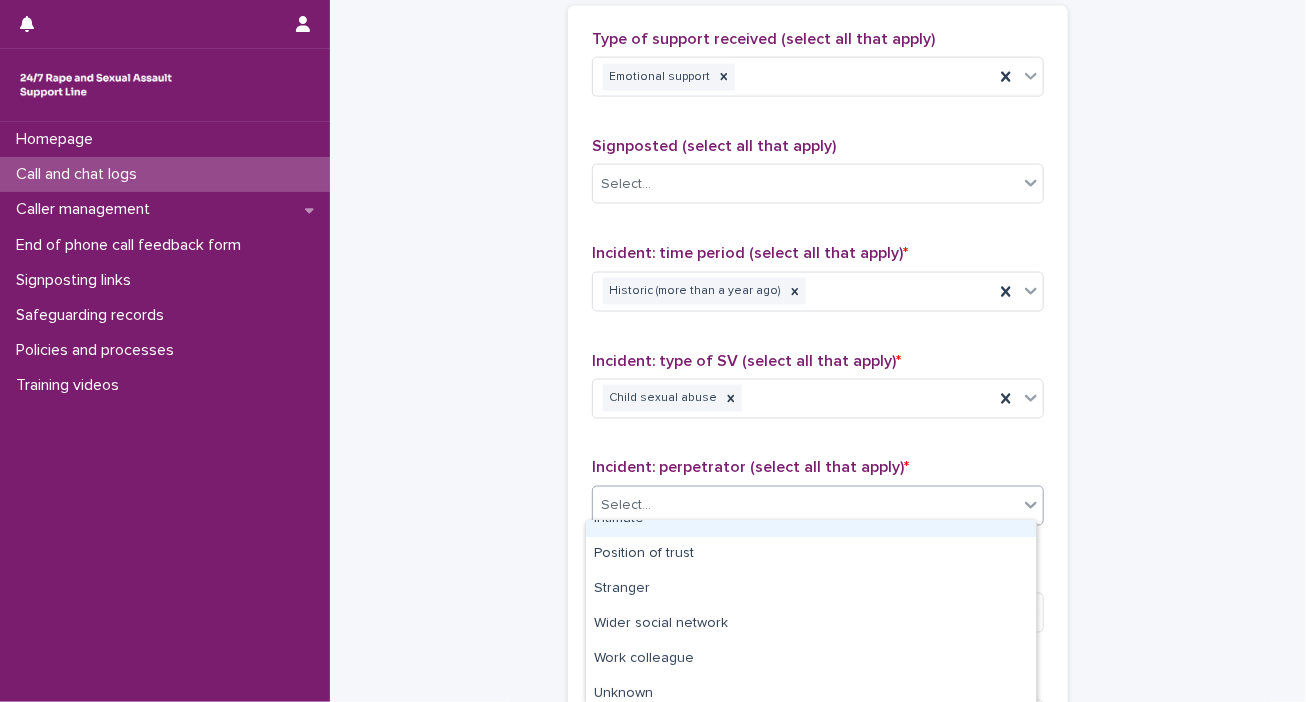 scroll, scrollTop: 202, scrollLeft: 0, axis: vertical 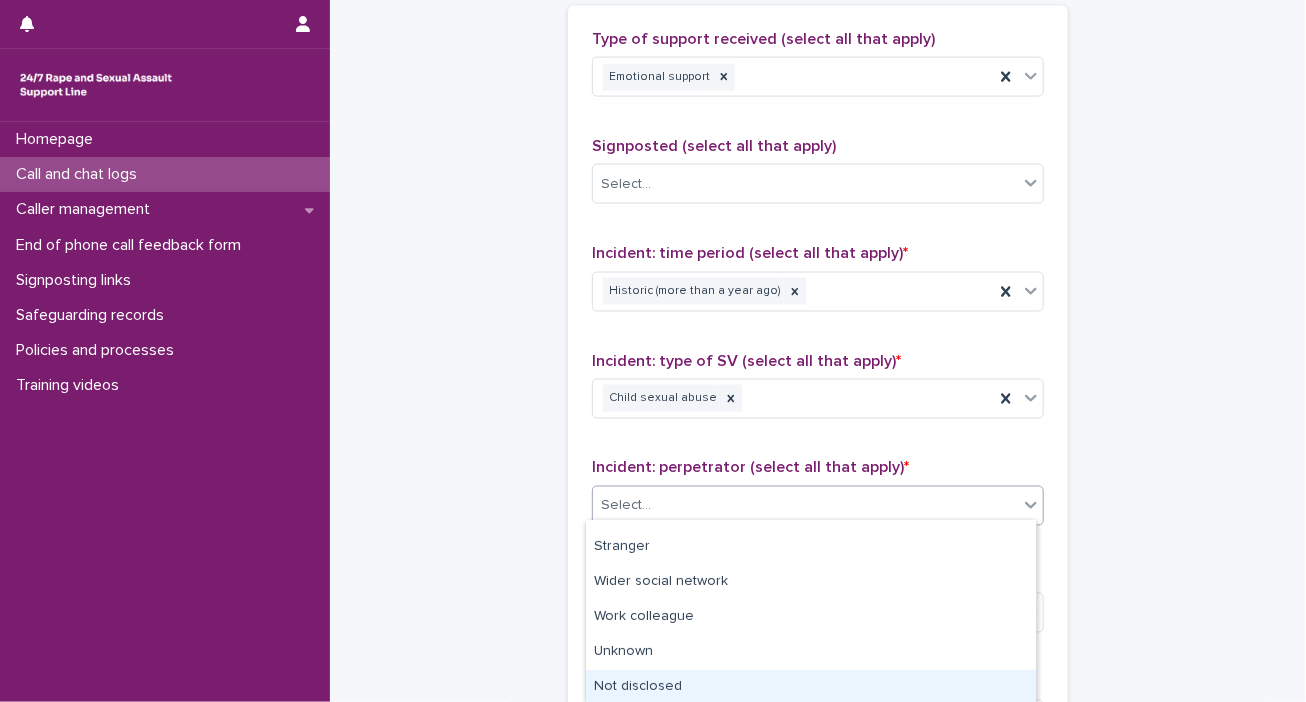 click on "Not disclosed" at bounding box center [811, 687] 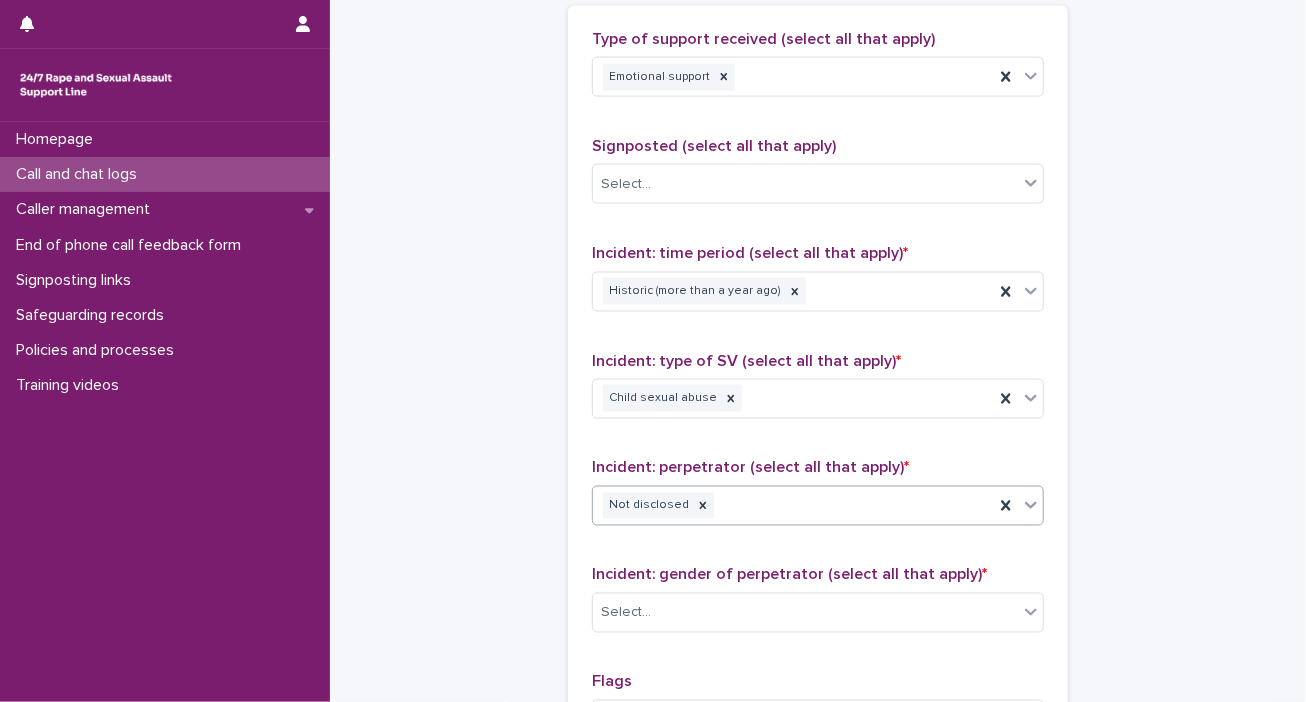 scroll, scrollTop: 1614, scrollLeft: 0, axis: vertical 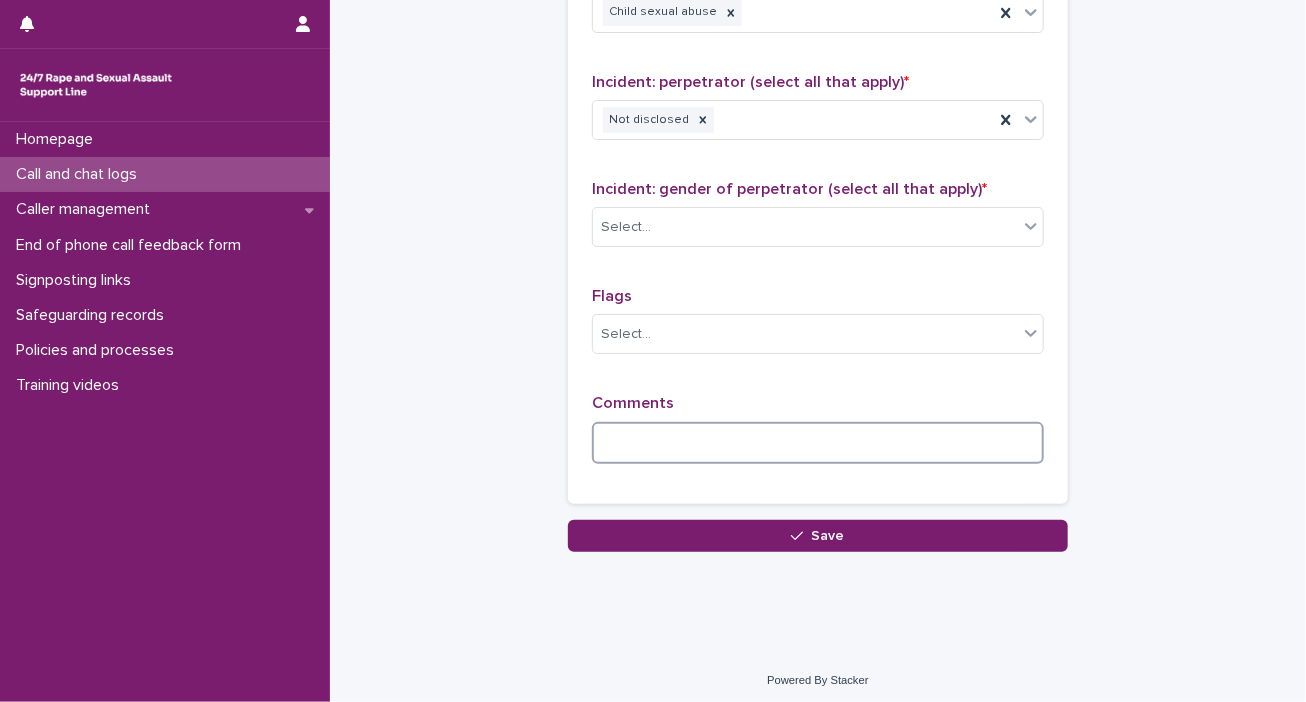 click at bounding box center [818, 443] 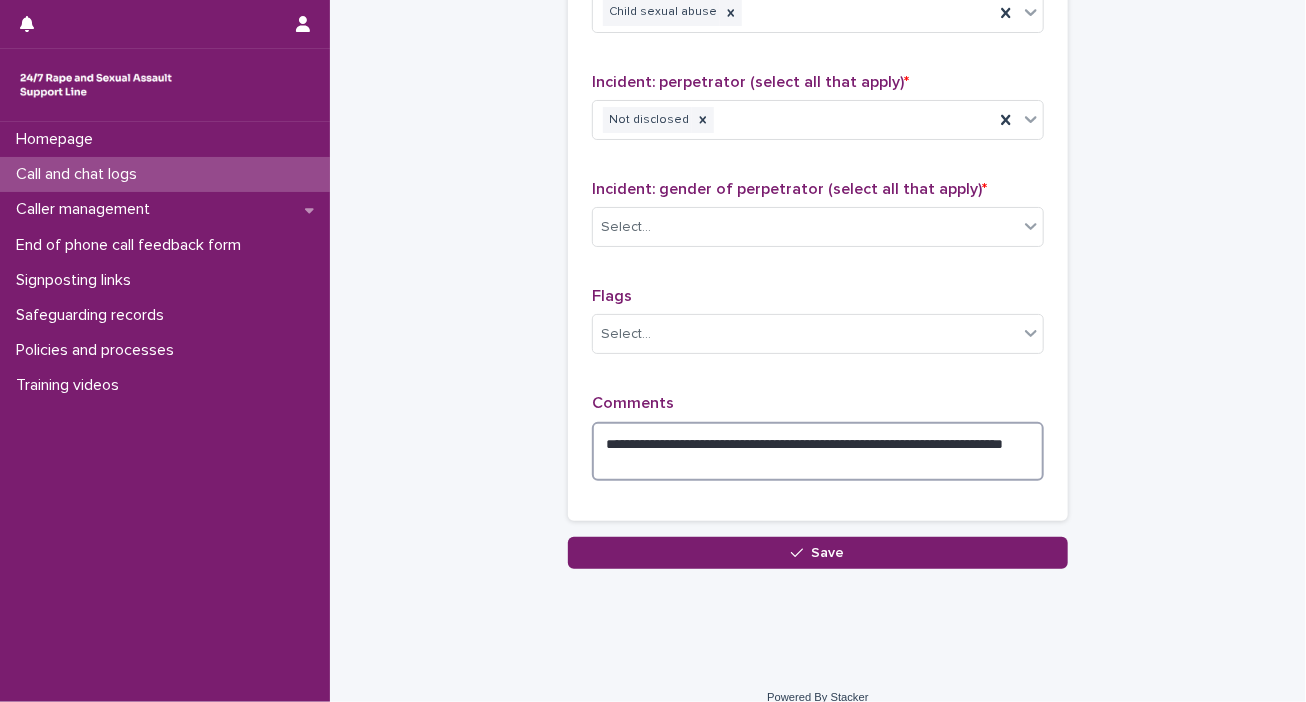 click on "**********" at bounding box center [818, 452] 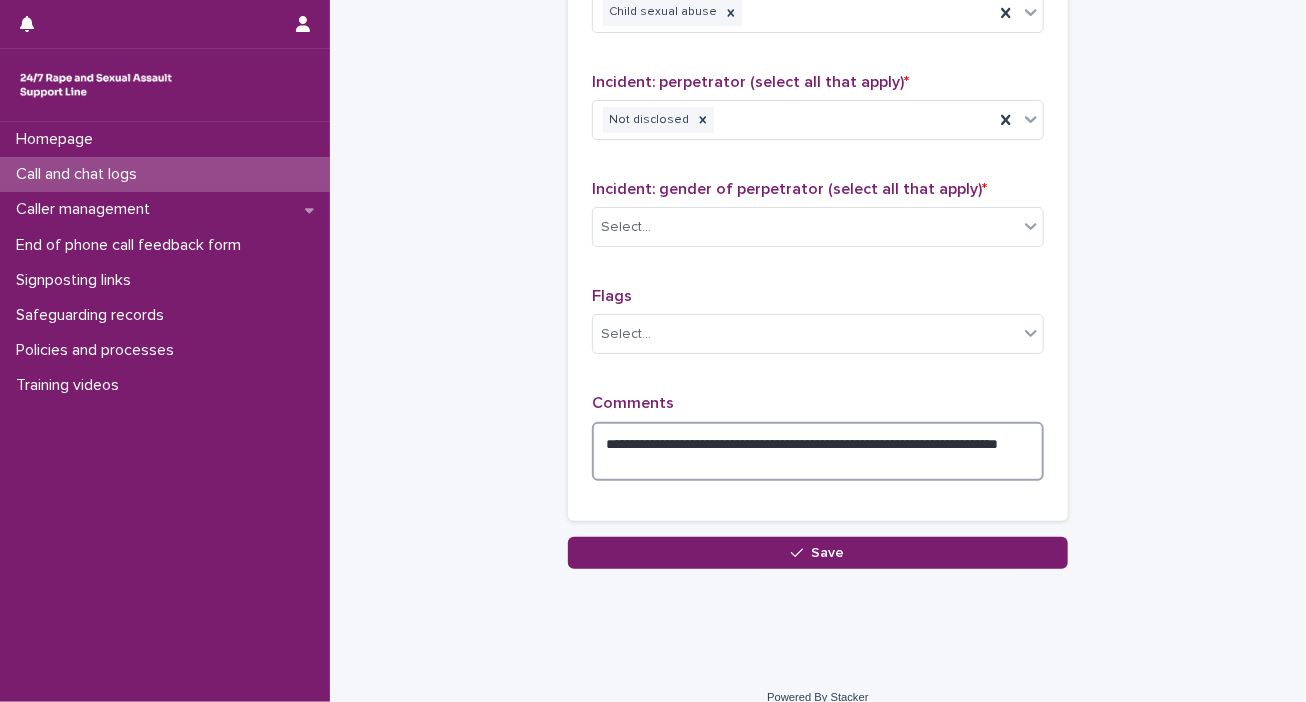click on "**********" at bounding box center (818, 452) 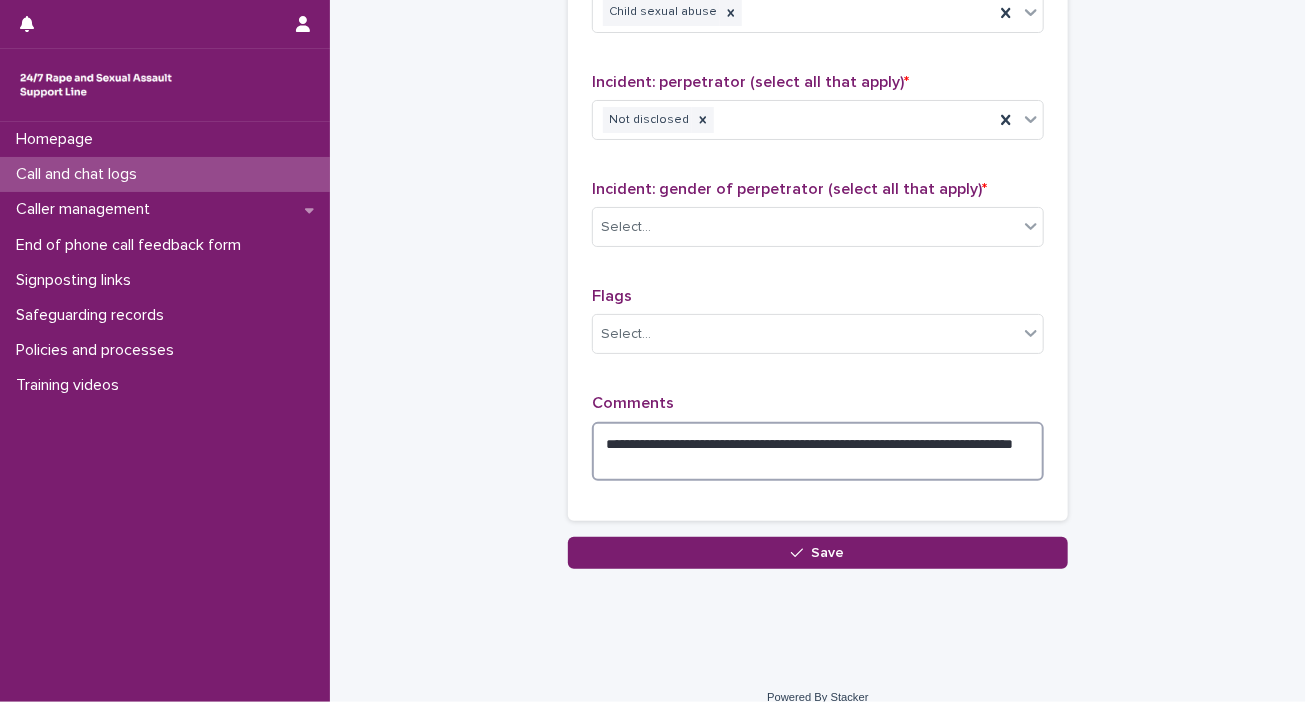 click on "**********" at bounding box center (818, 452) 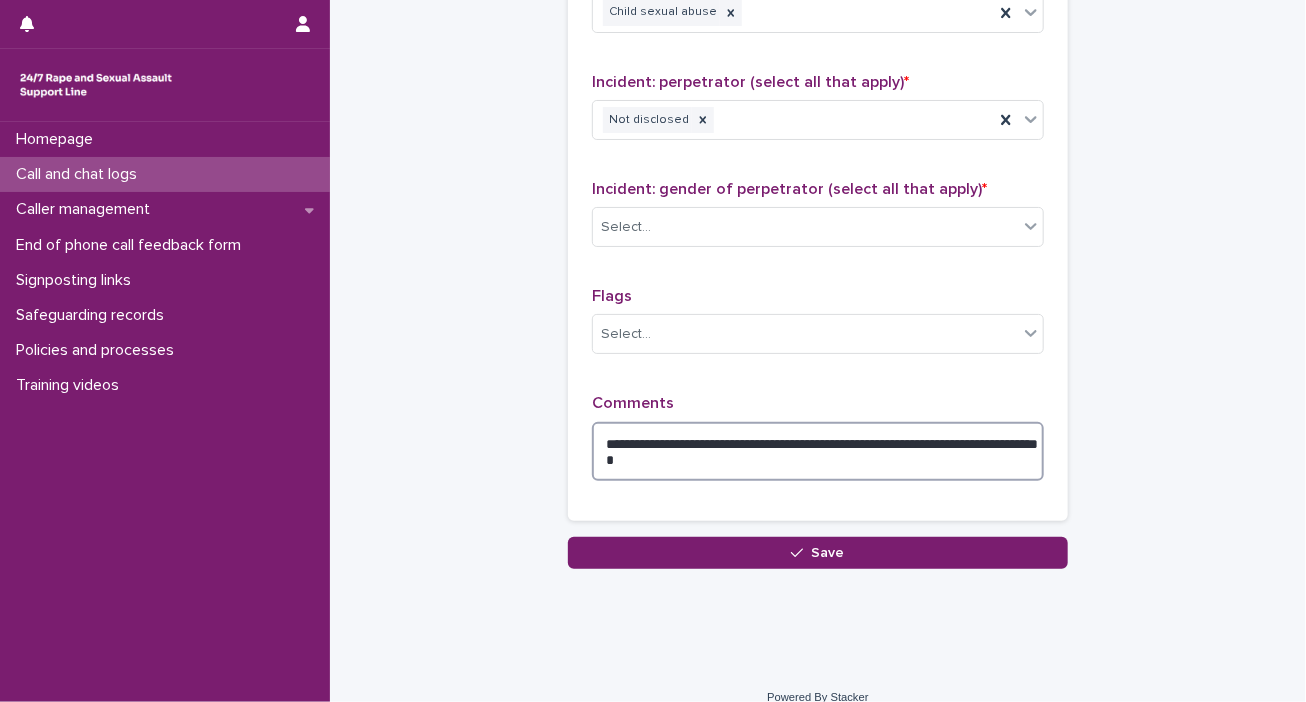 click on "**********" at bounding box center [818, 452] 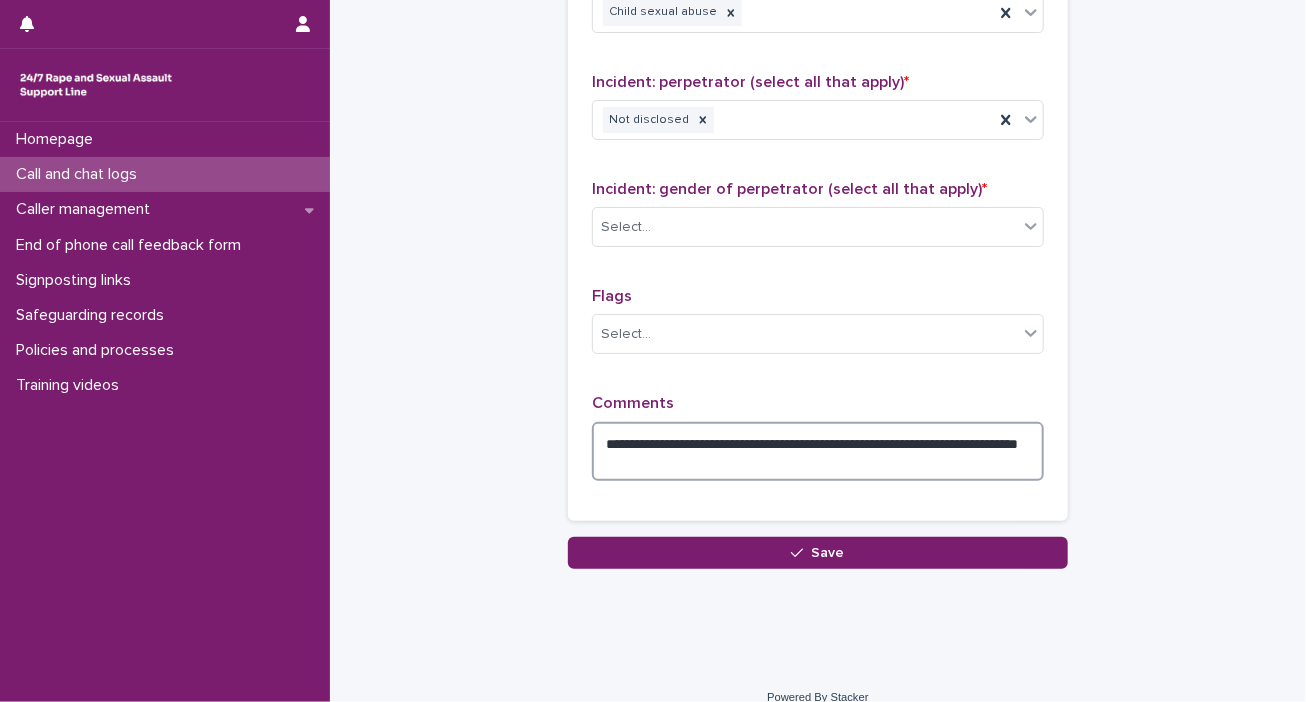 click on "**********" at bounding box center [818, 452] 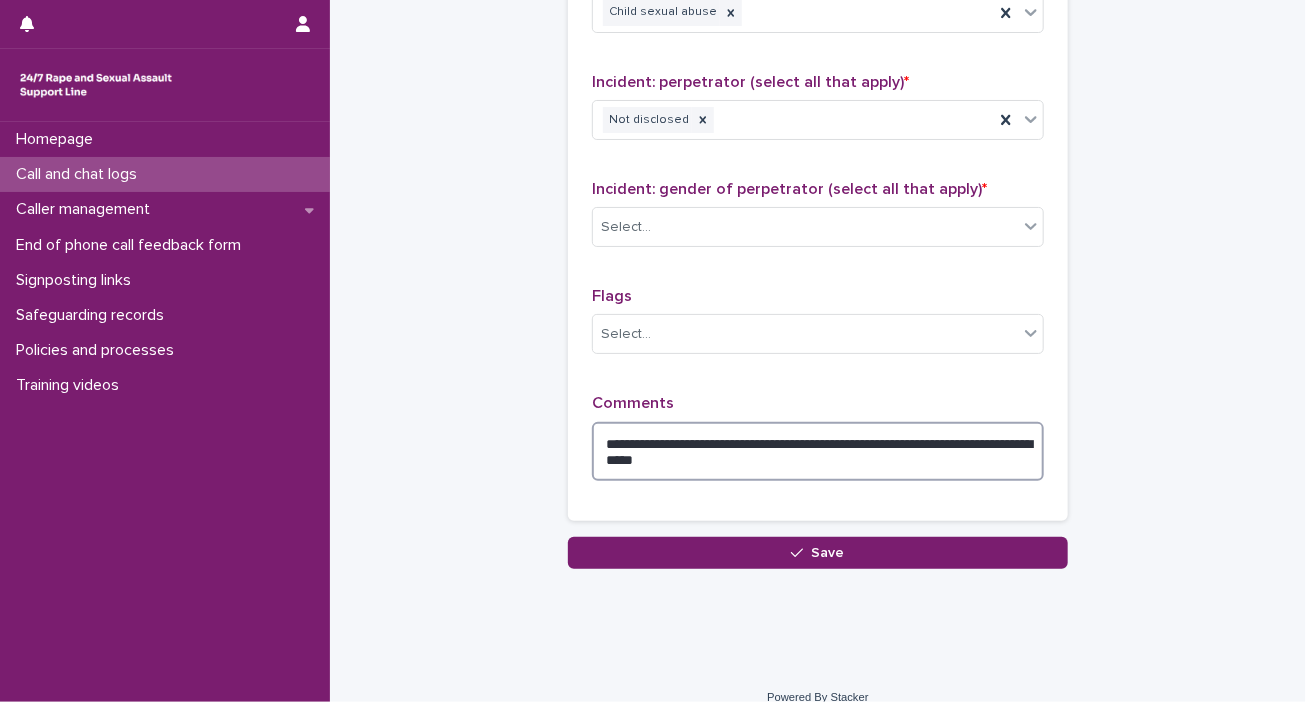 click on "**********" at bounding box center (818, 452) 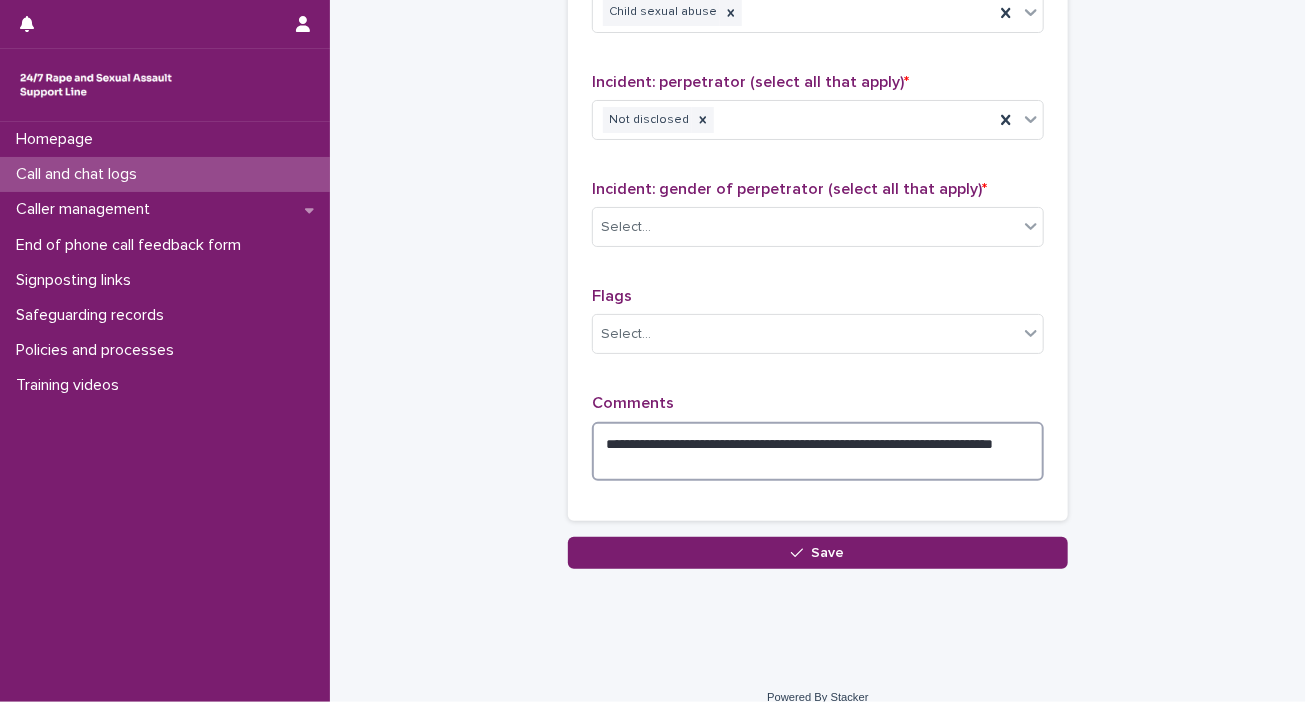 click on "**********" at bounding box center [818, 452] 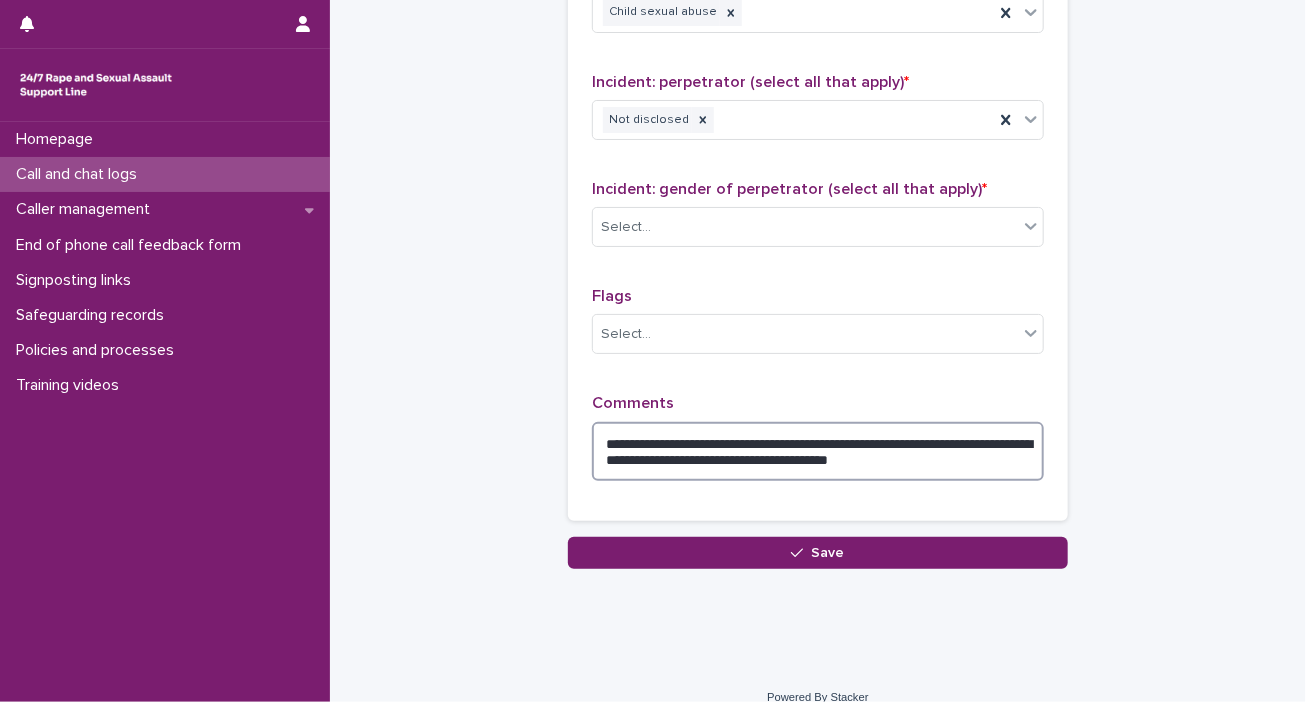 click on "**********" at bounding box center [818, 452] 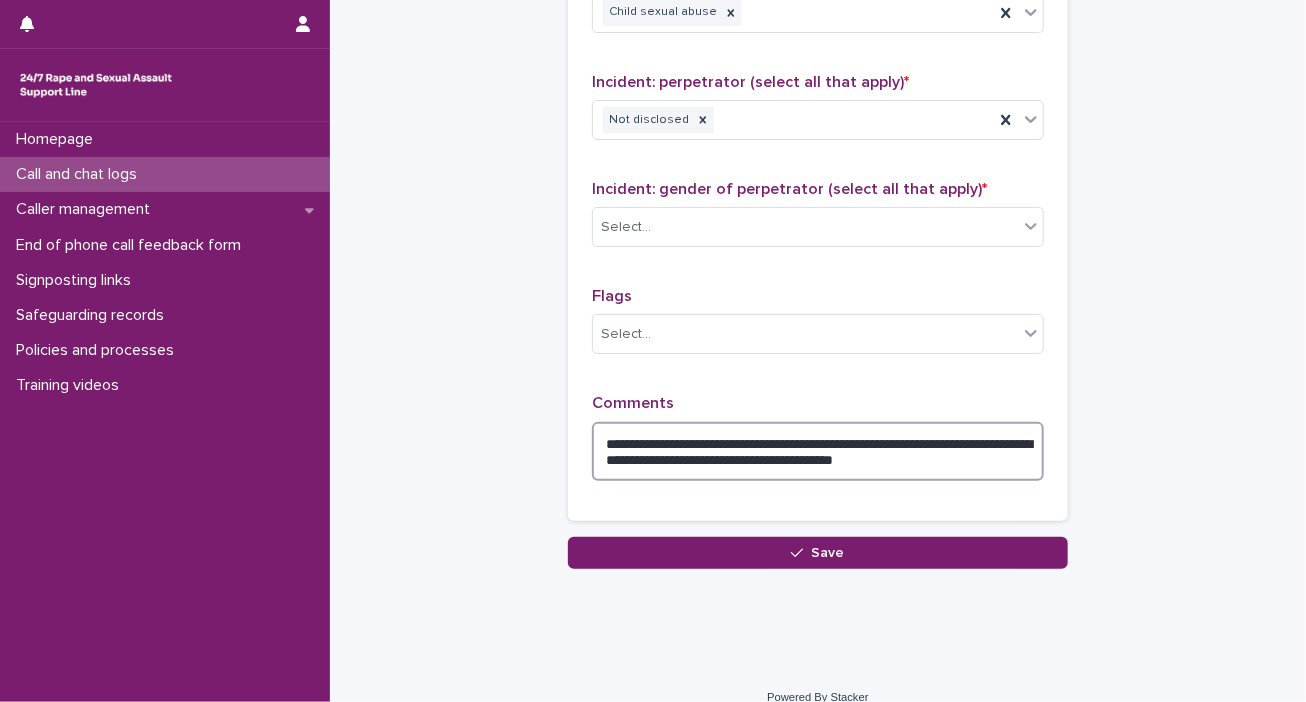 click on "**********" at bounding box center [818, 452] 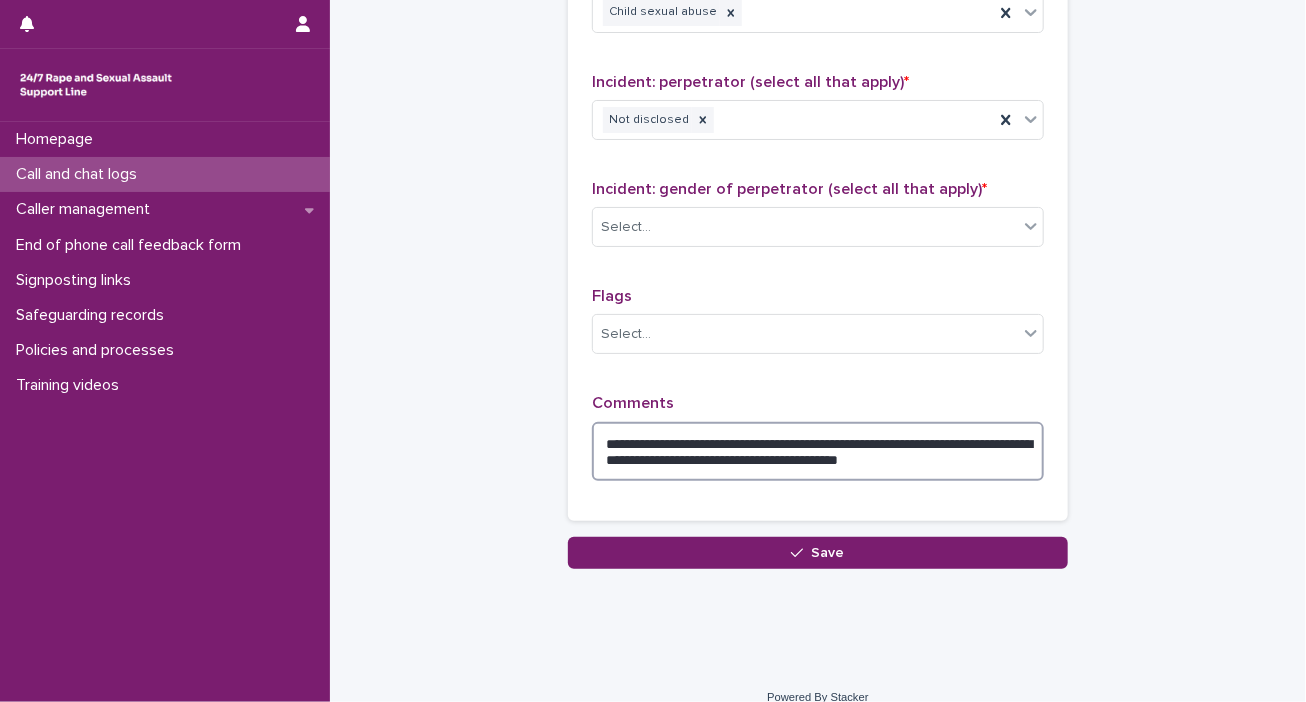 click on "**********" at bounding box center [818, 452] 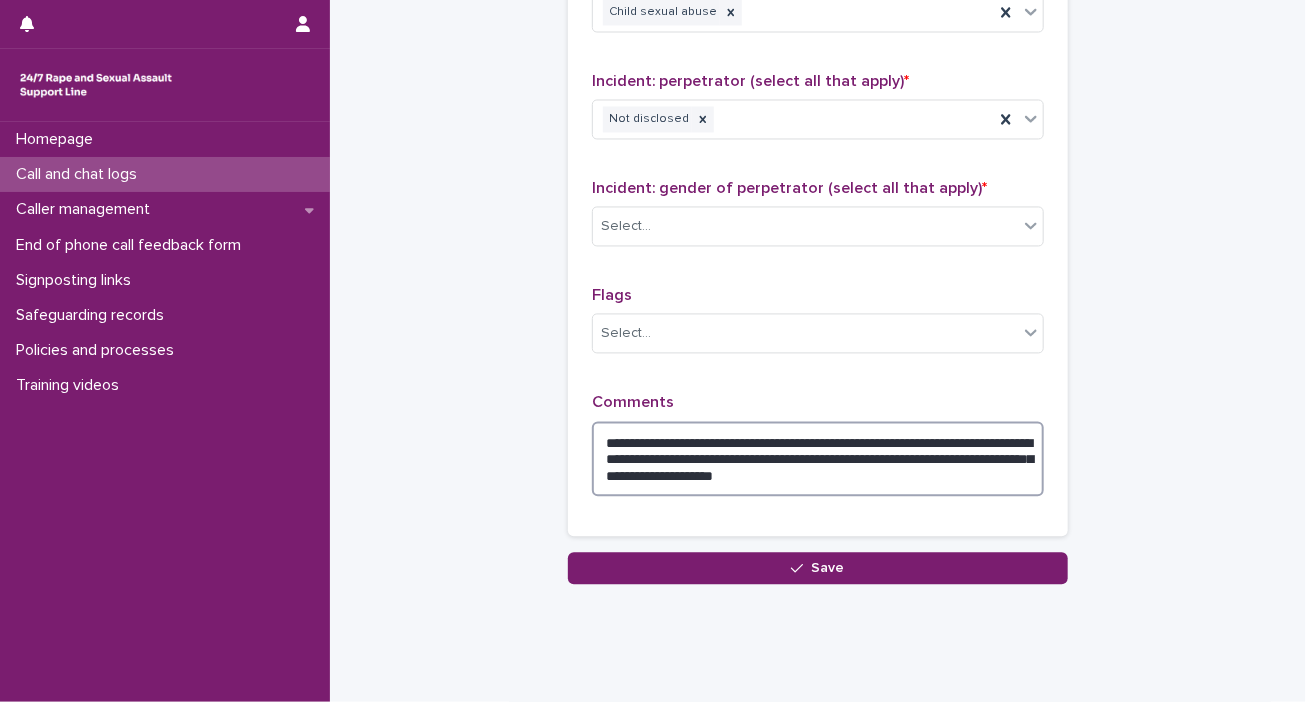 click on "**********" at bounding box center (818, 460) 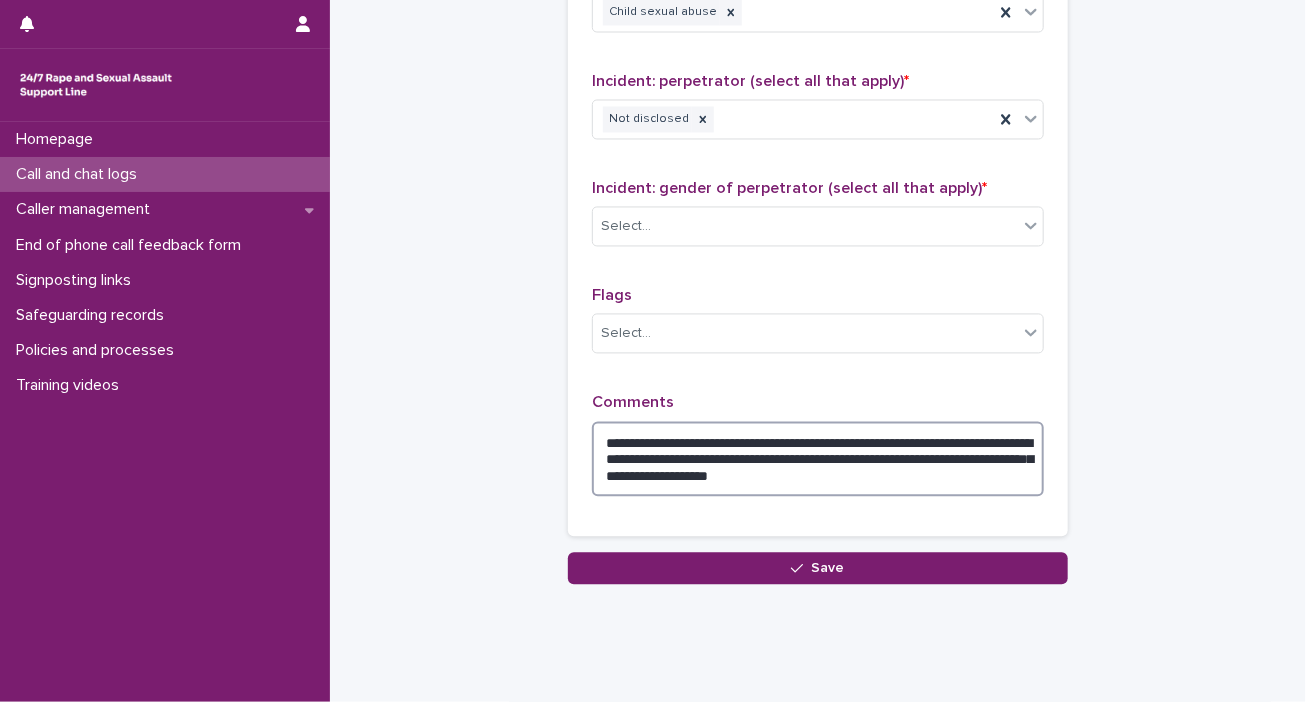 click on "**********" at bounding box center [818, 460] 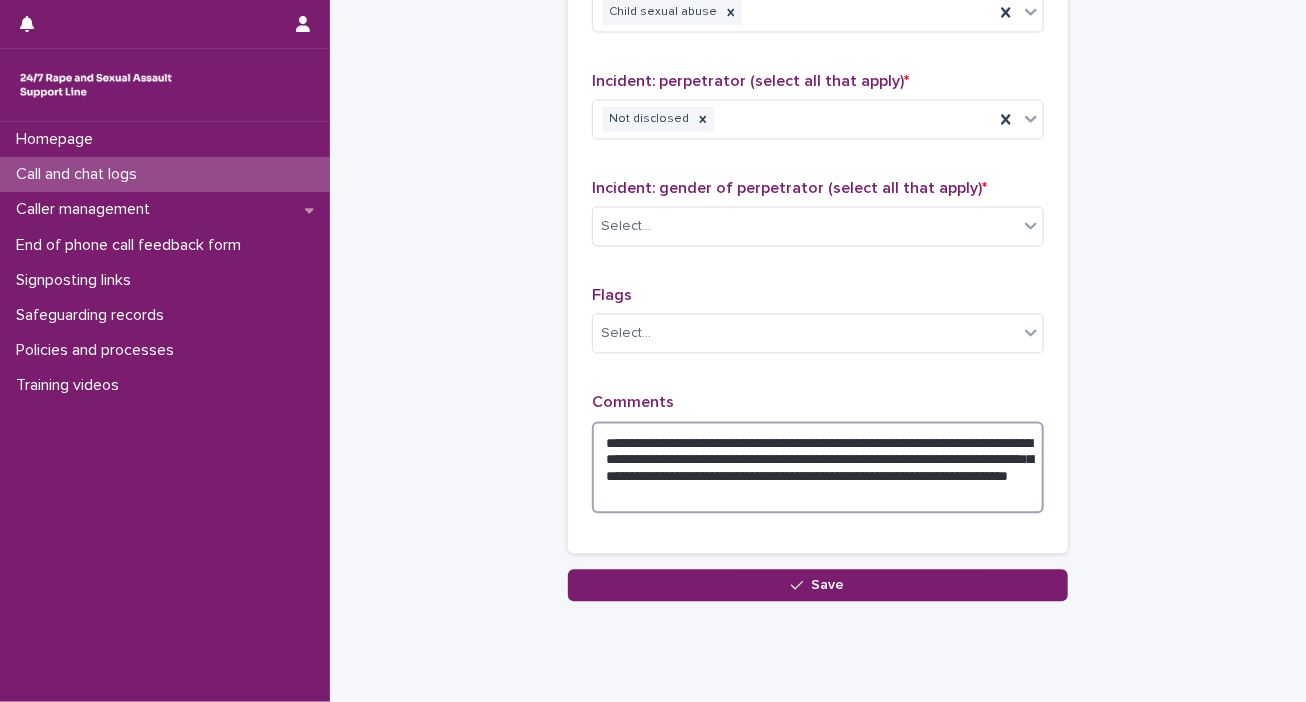 click on "**********" at bounding box center (818, 468) 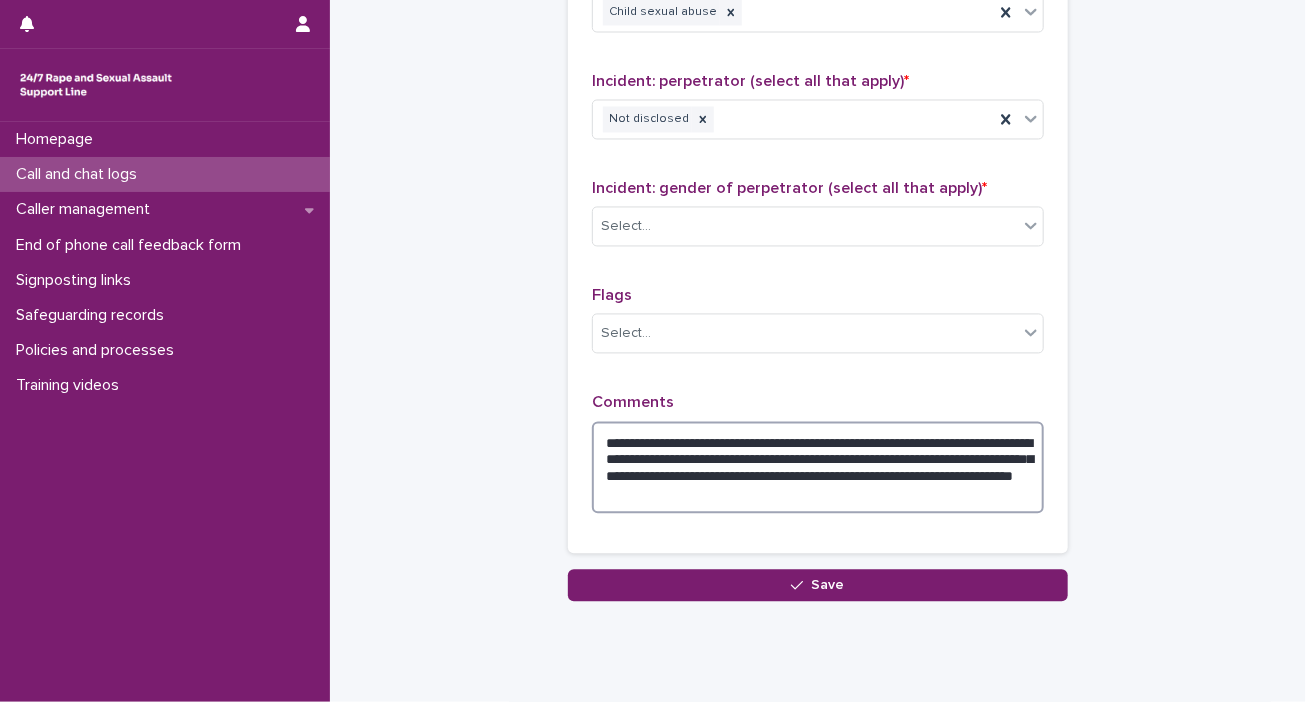 click on "**********" at bounding box center [818, 468] 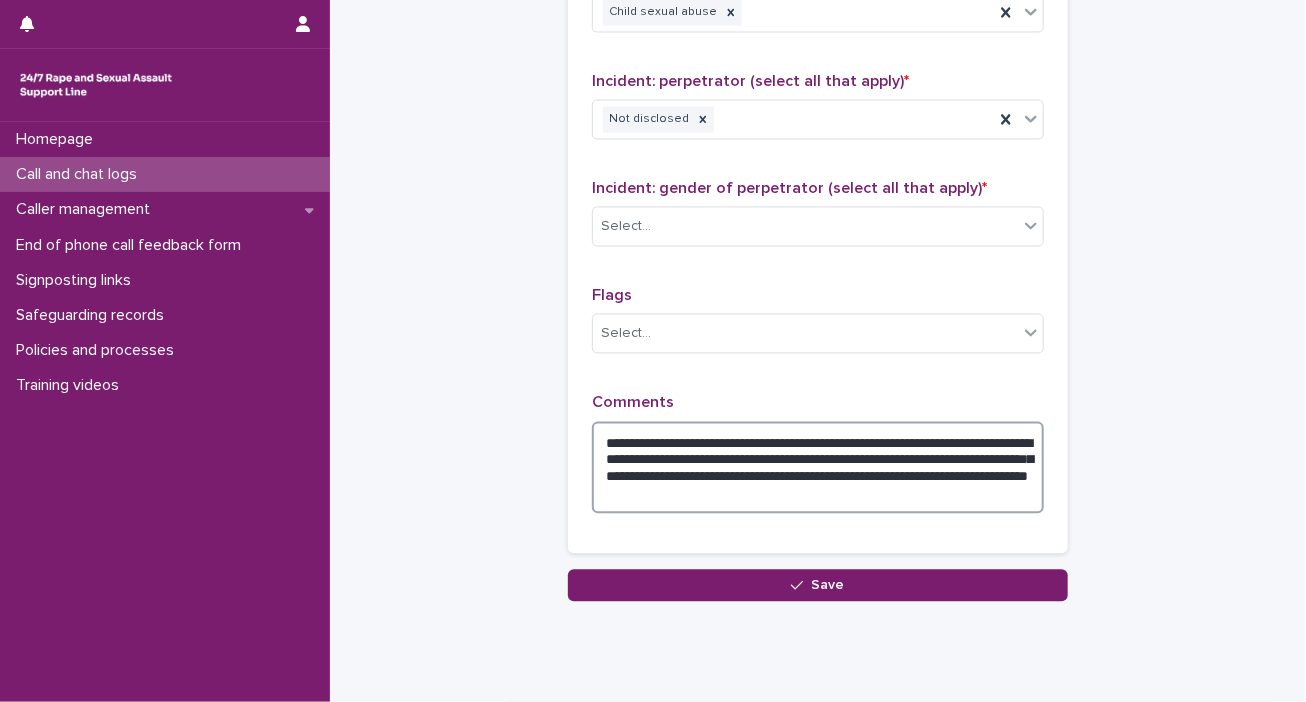 click on "**********" at bounding box center (818, 468) 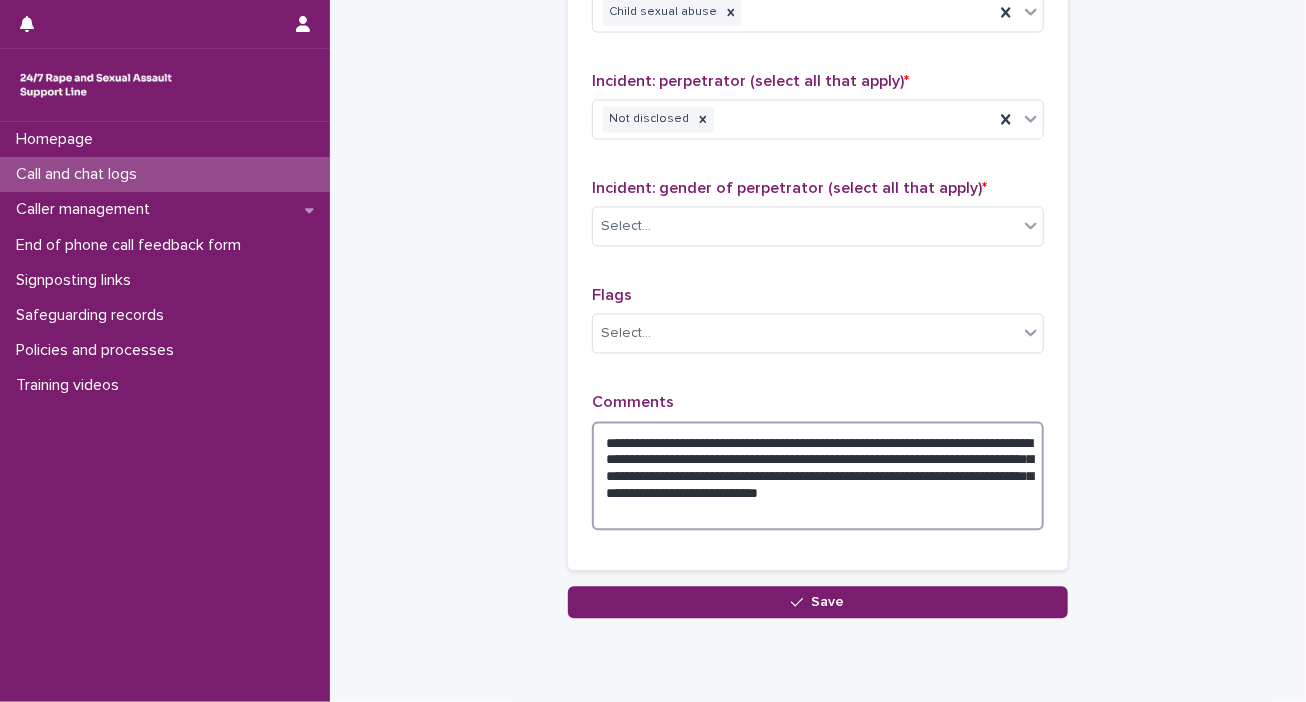click on "**********" at bounding box center (818, 477) 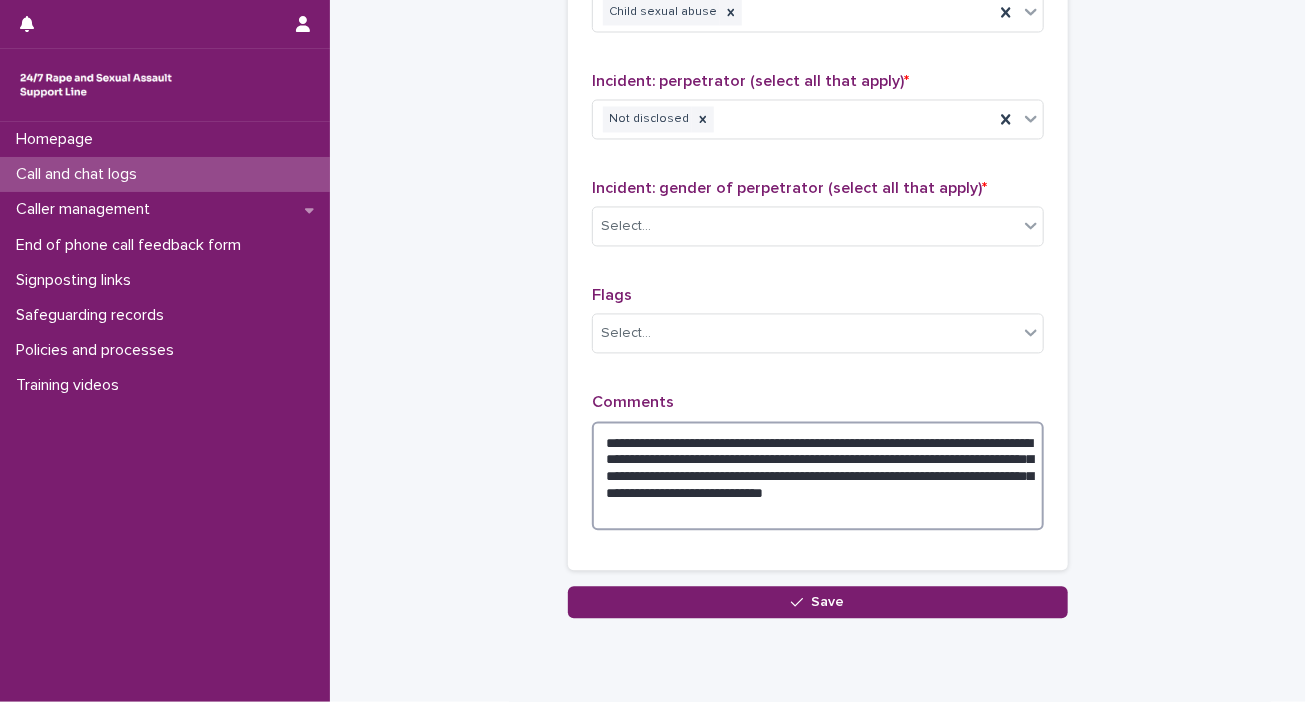 click on "**********" at bounding box center (818, 477) 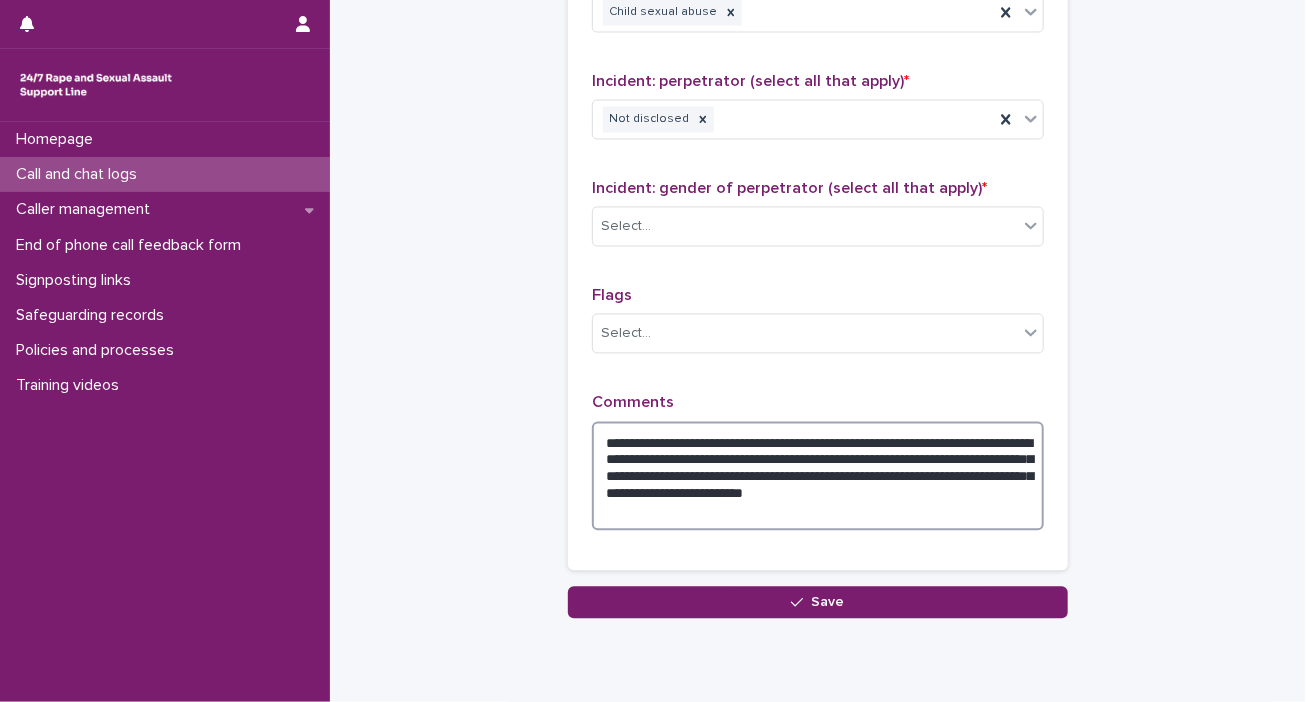 click on "**********" at bounding box center [818, 477] 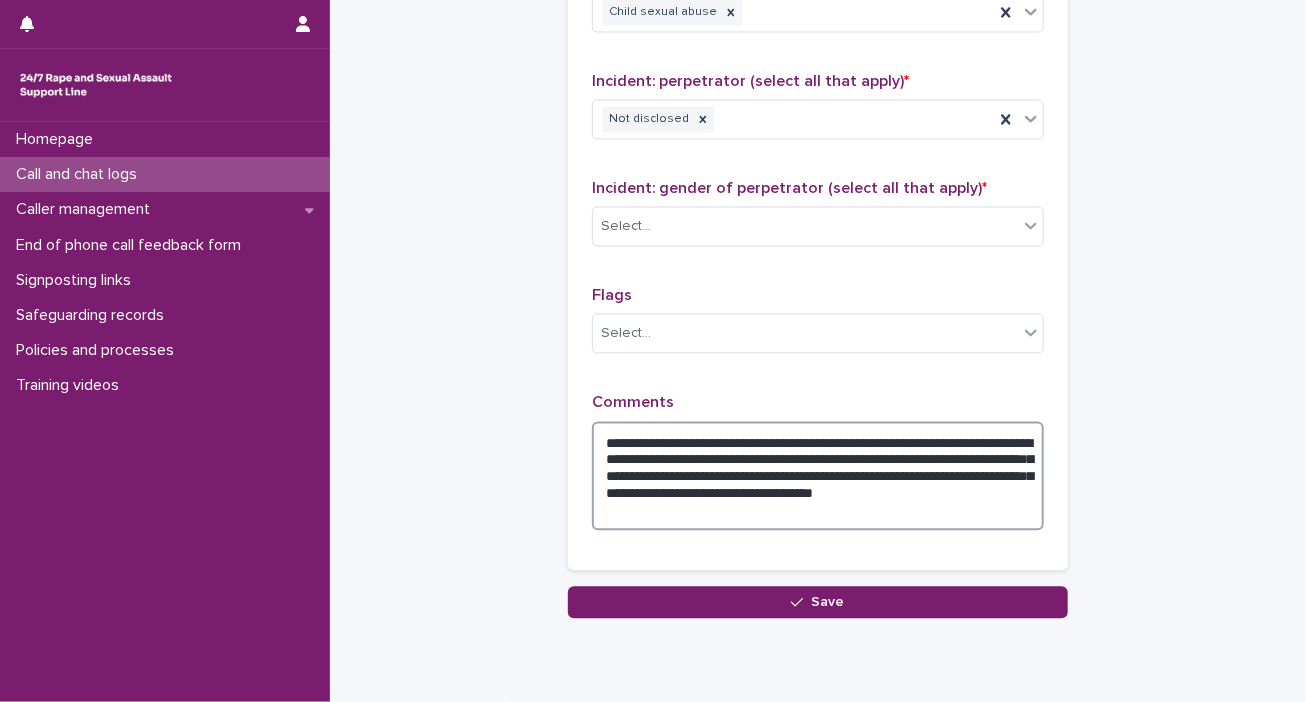 click on "**********" at bounding box center [818, 477] 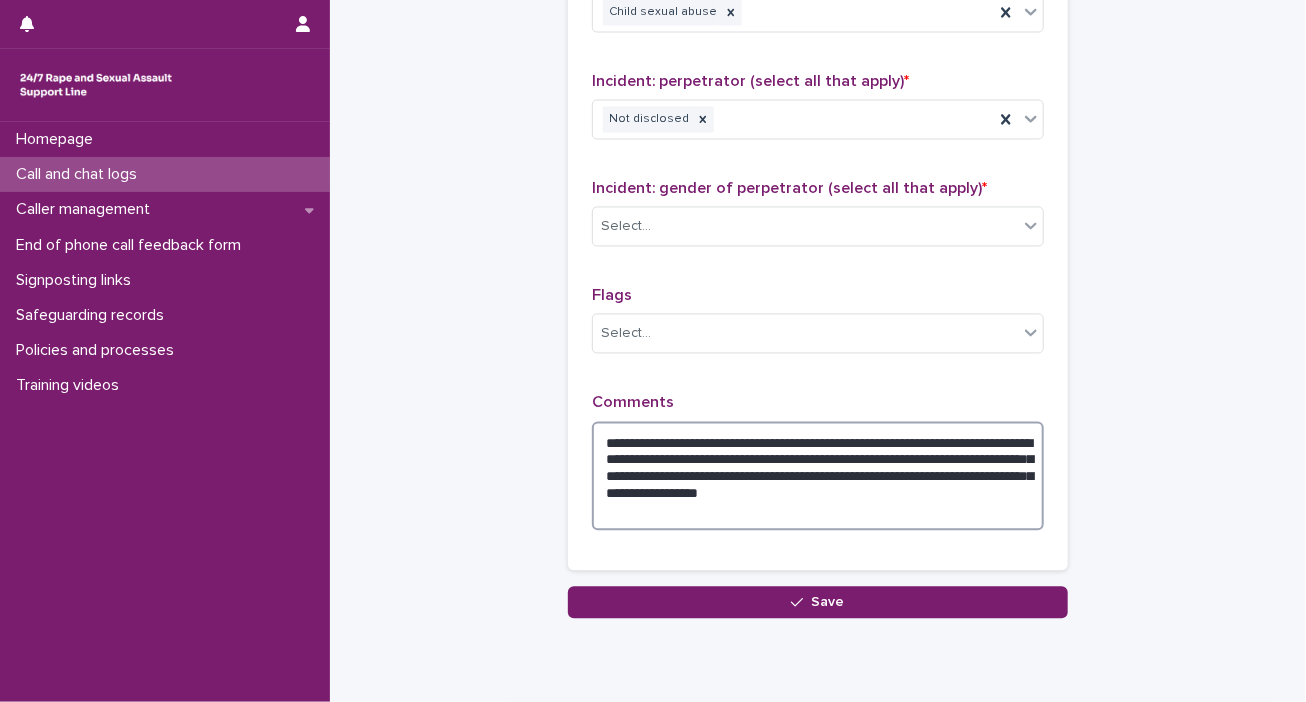 click on "**********" at bounding box center [818, 477] 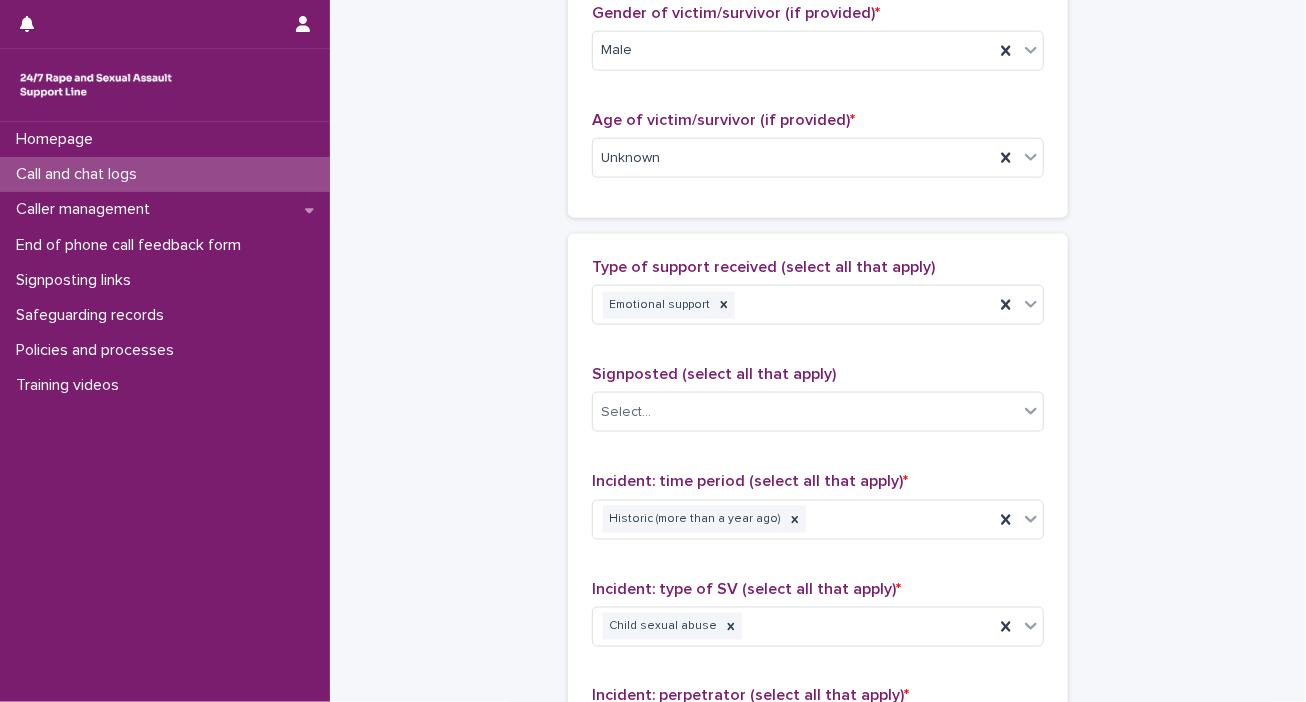 scroll, scrollTop: 0, scrollLeft: 0, axis: both 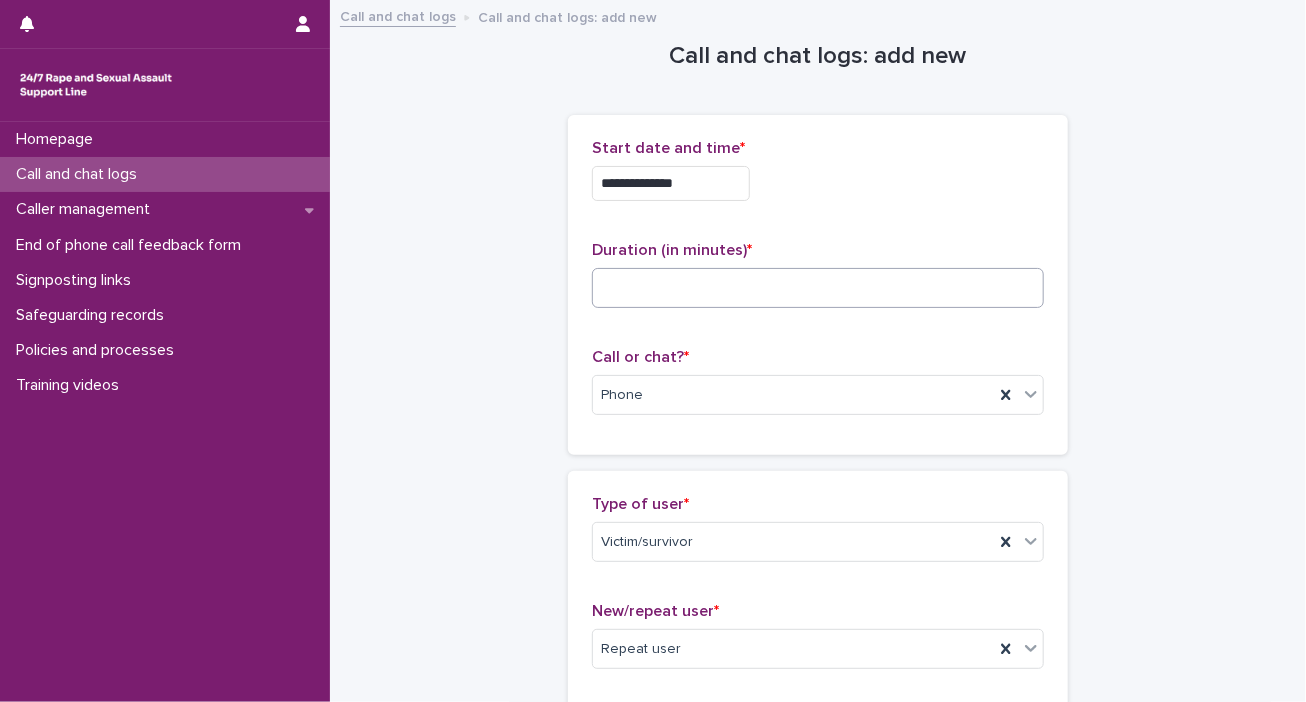 type on "**********" 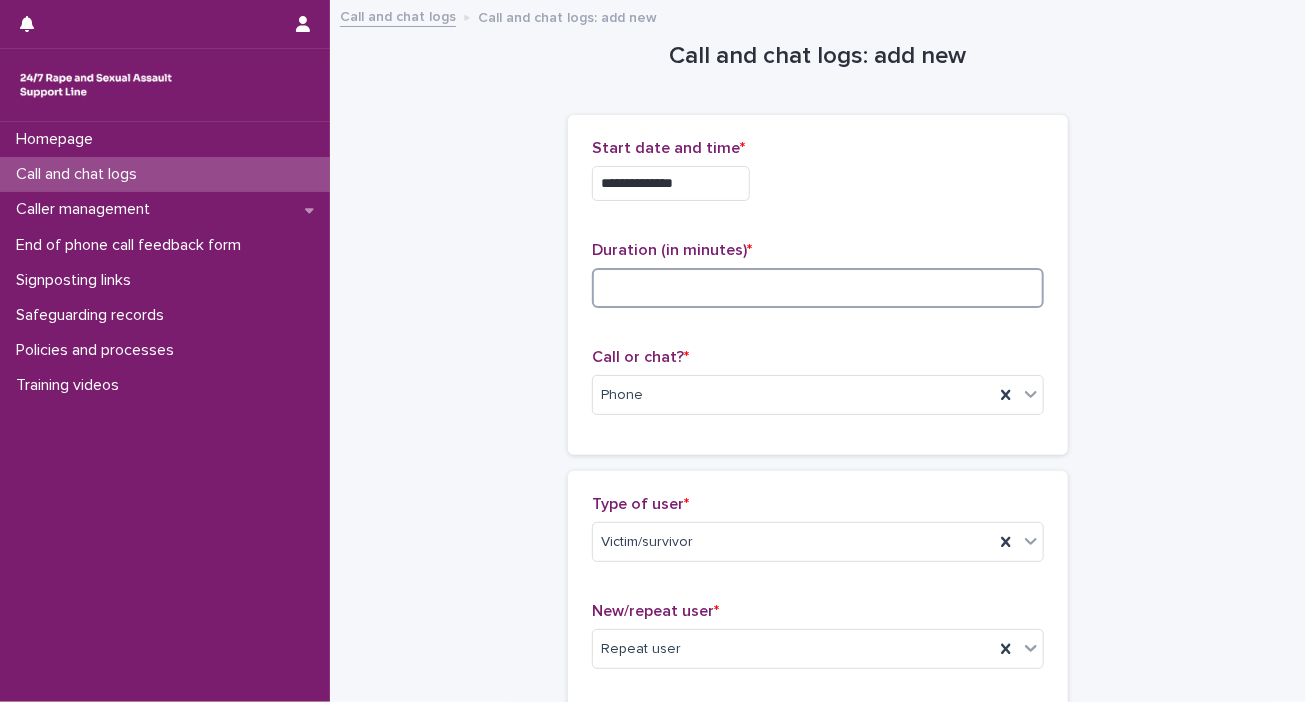 click at bounding box center (818, 288) 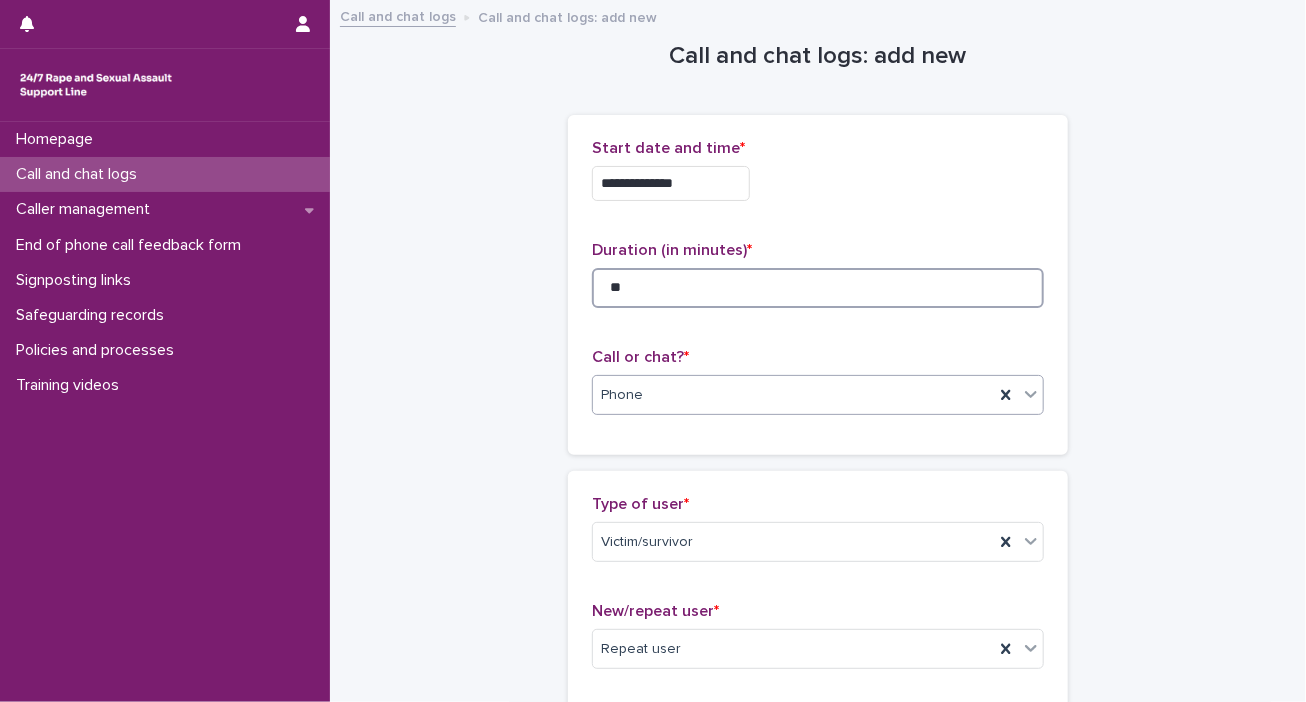 type on "**" 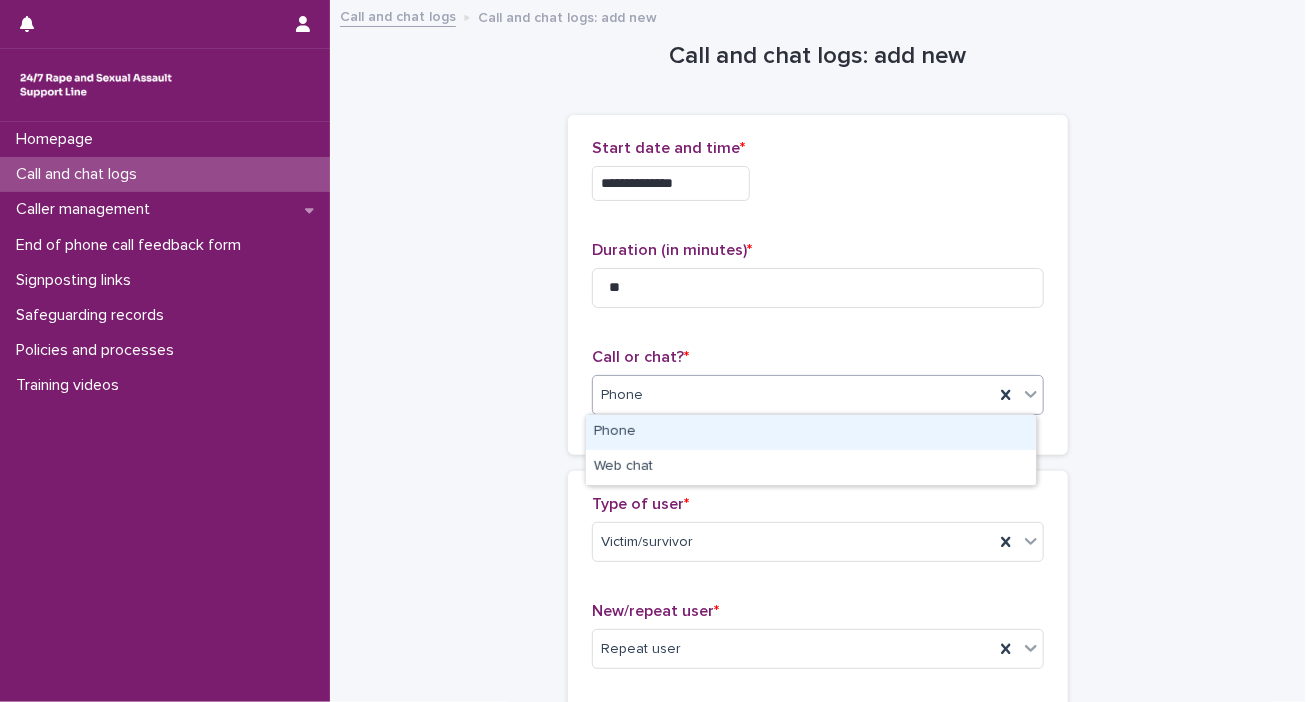 click on "Phone" at bounding box center (793, 395) 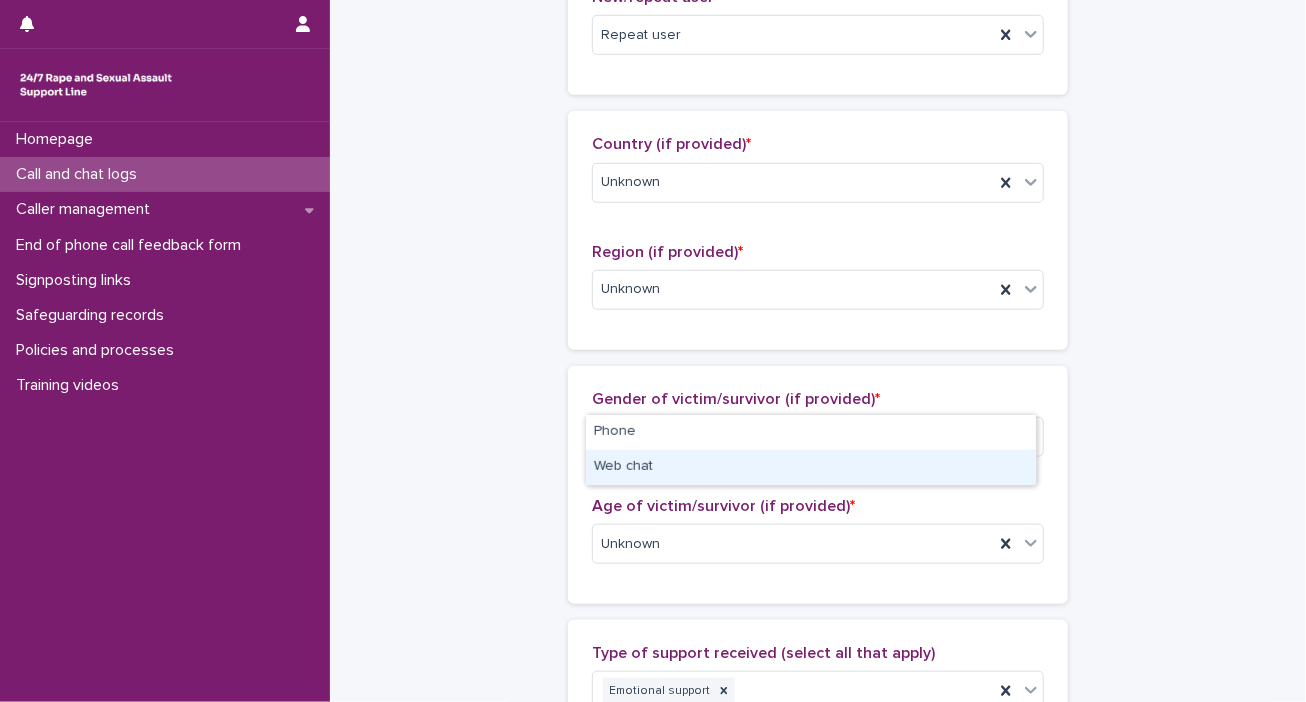 scroll, scrollTop: 1023, scrollLeft: 0, axis: vertical 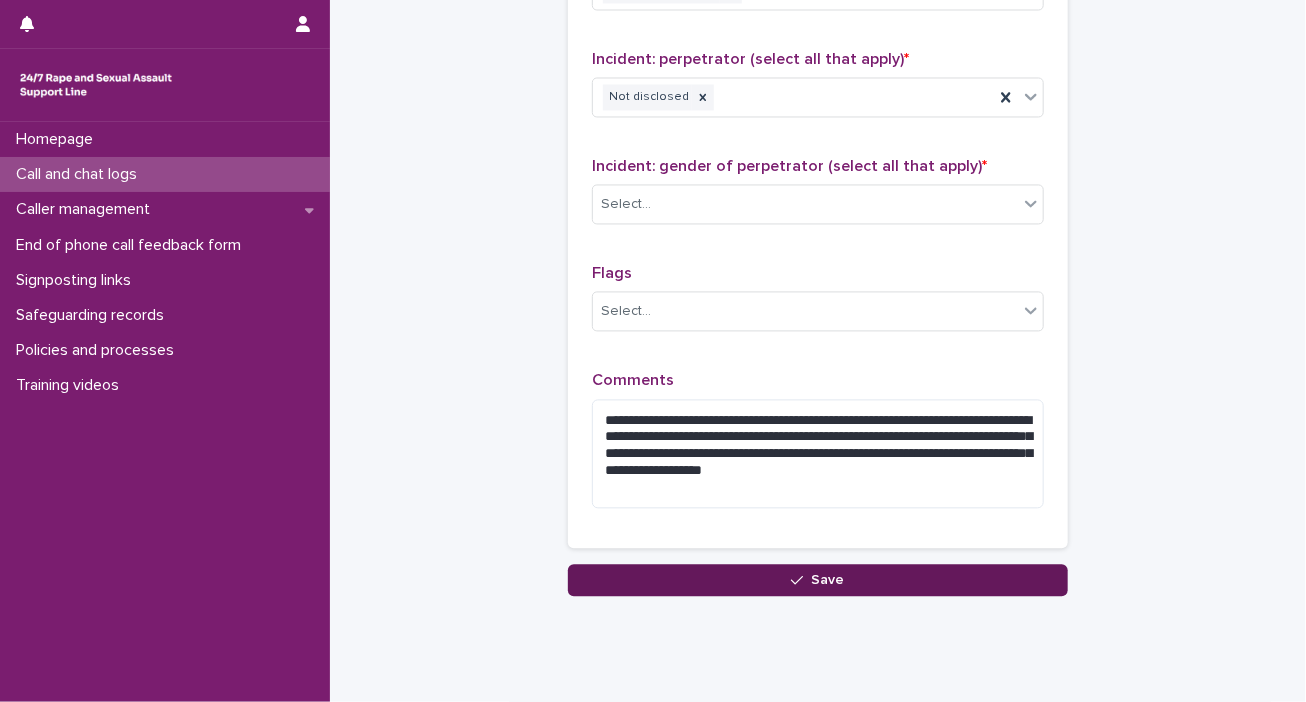 click on "Save" at bounding box center (828, 580) 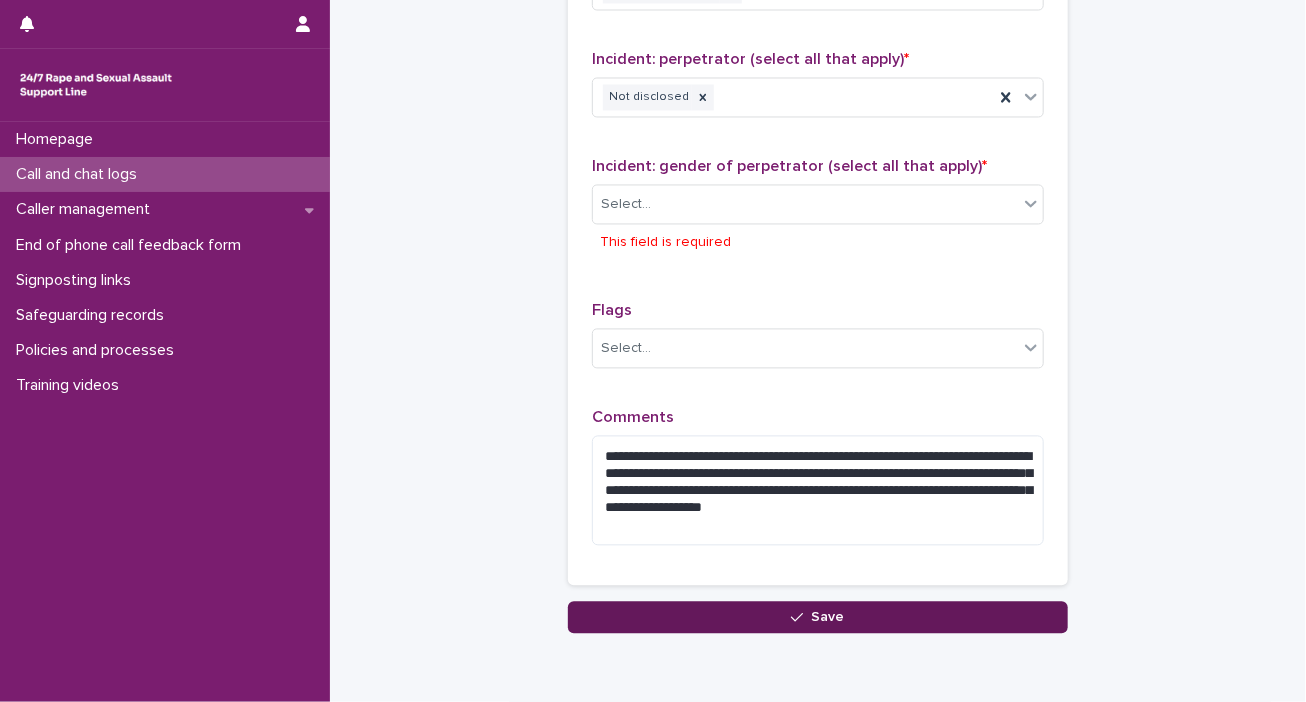 scroll, scrollTop: 1718, scrollLeft: 0, axis: vertical 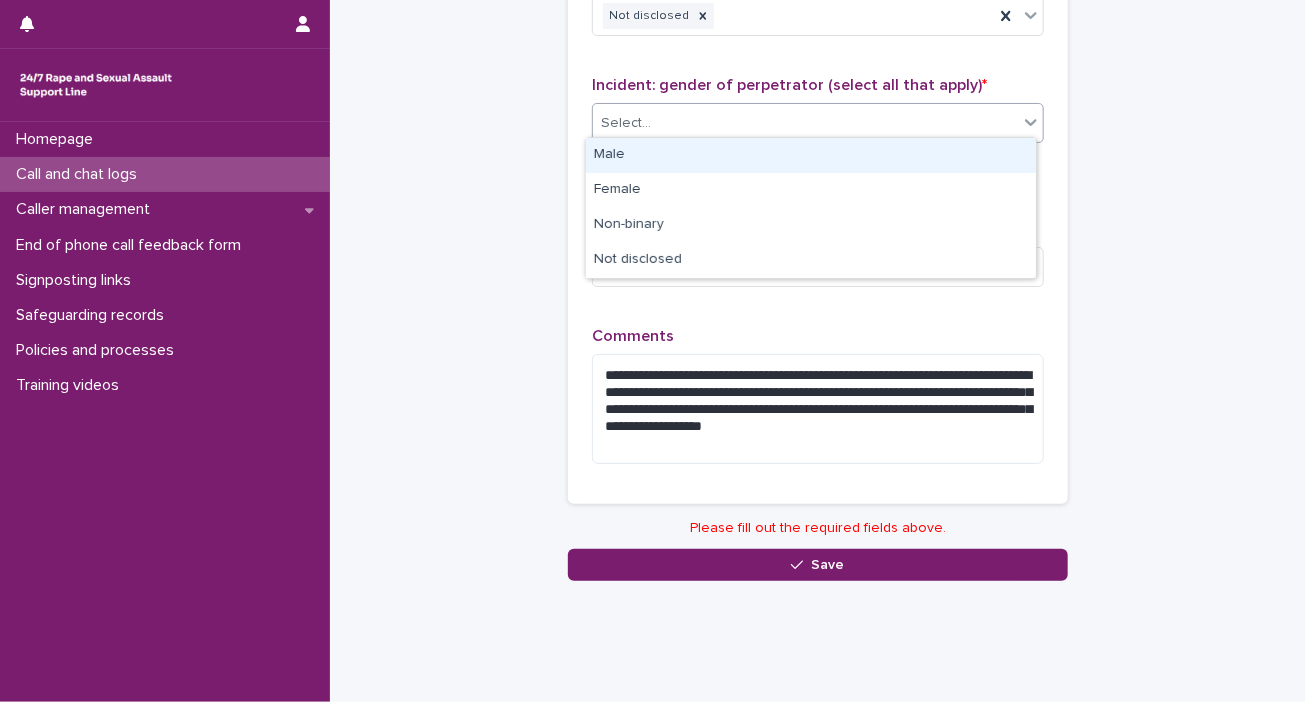 click 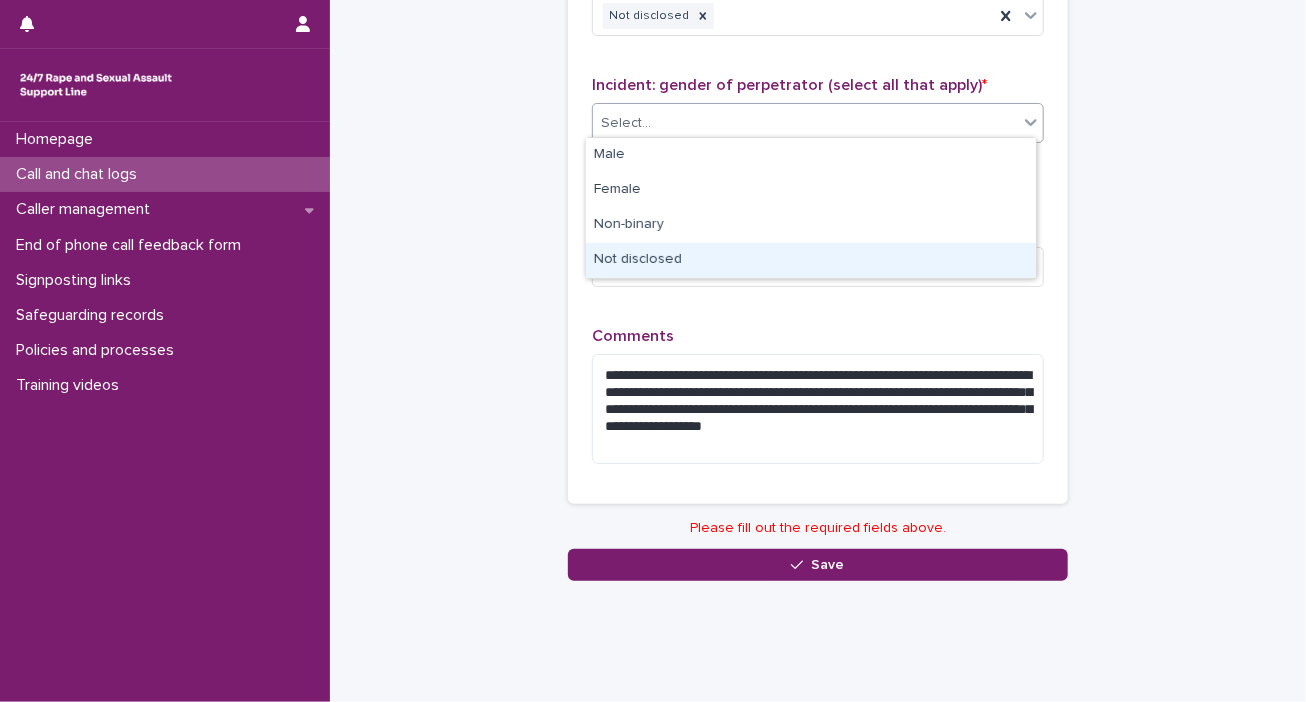 click on "Not disclosed" at bounding box center [811, 260] 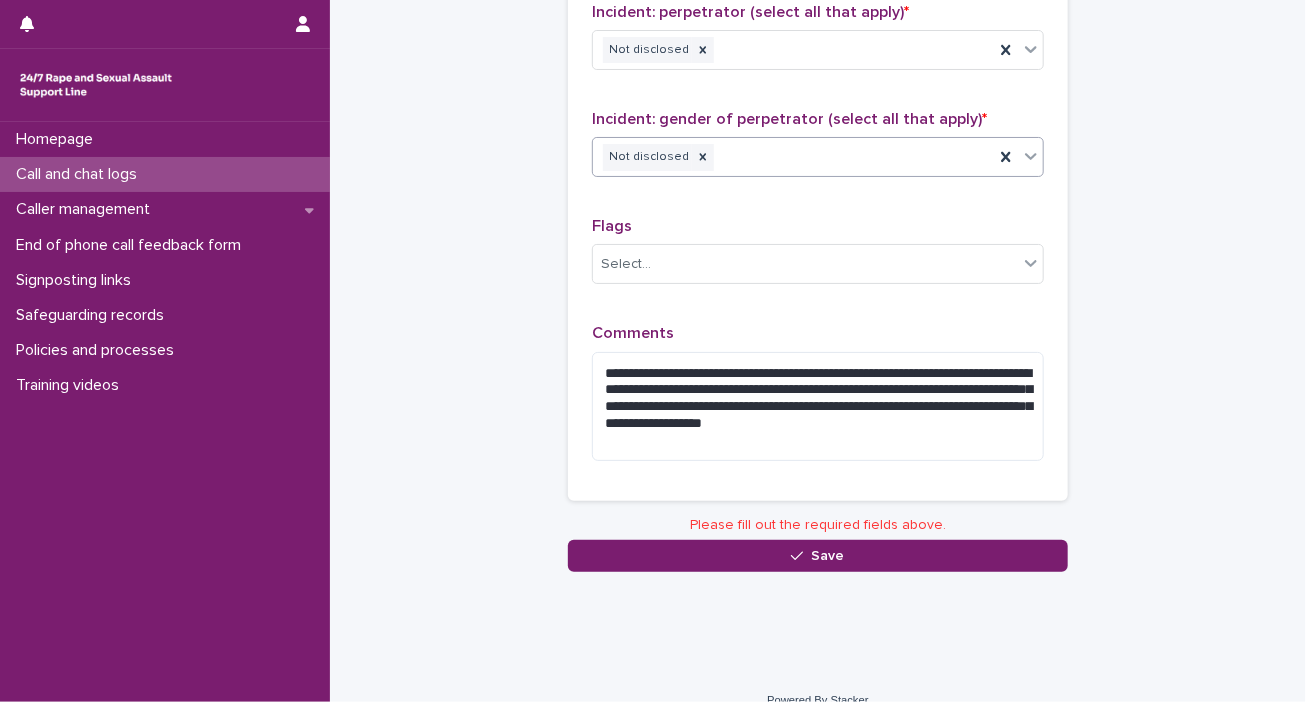 scroll, scrollTop: 1681, scrollLeft: 0, axis: vertical 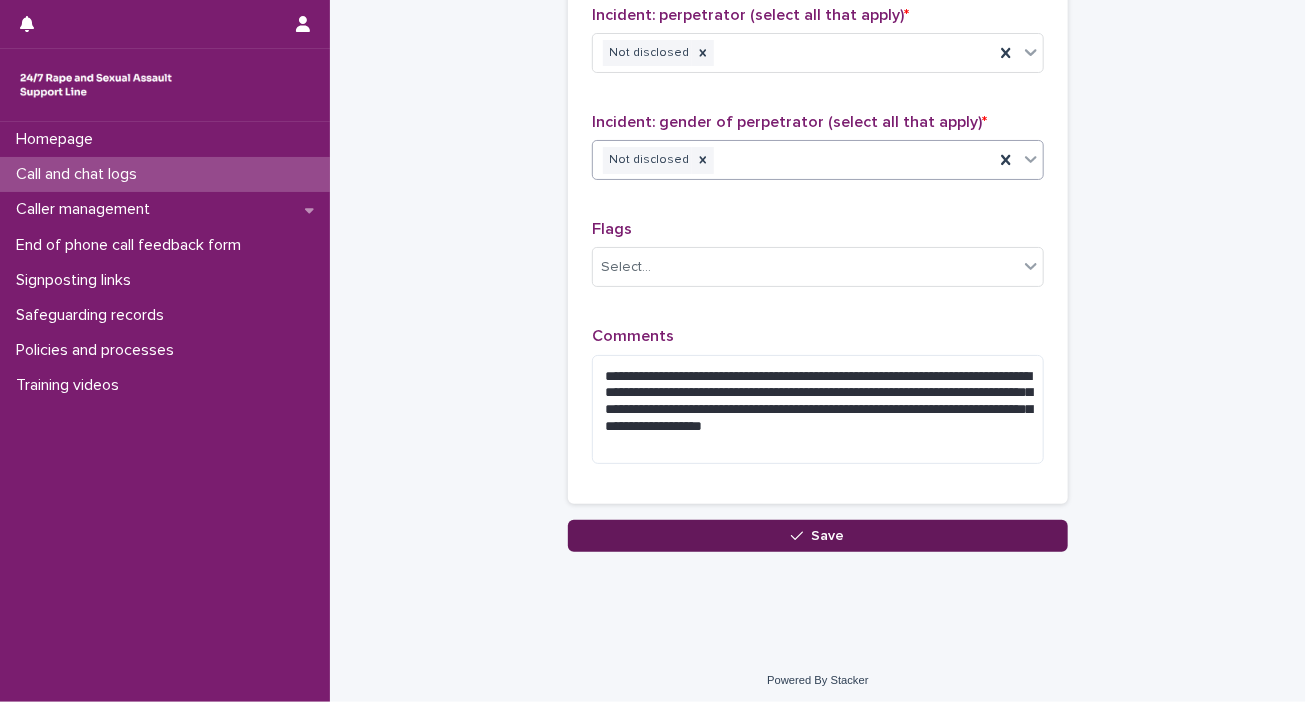 click on "Save" at bounding box center (818, 536) 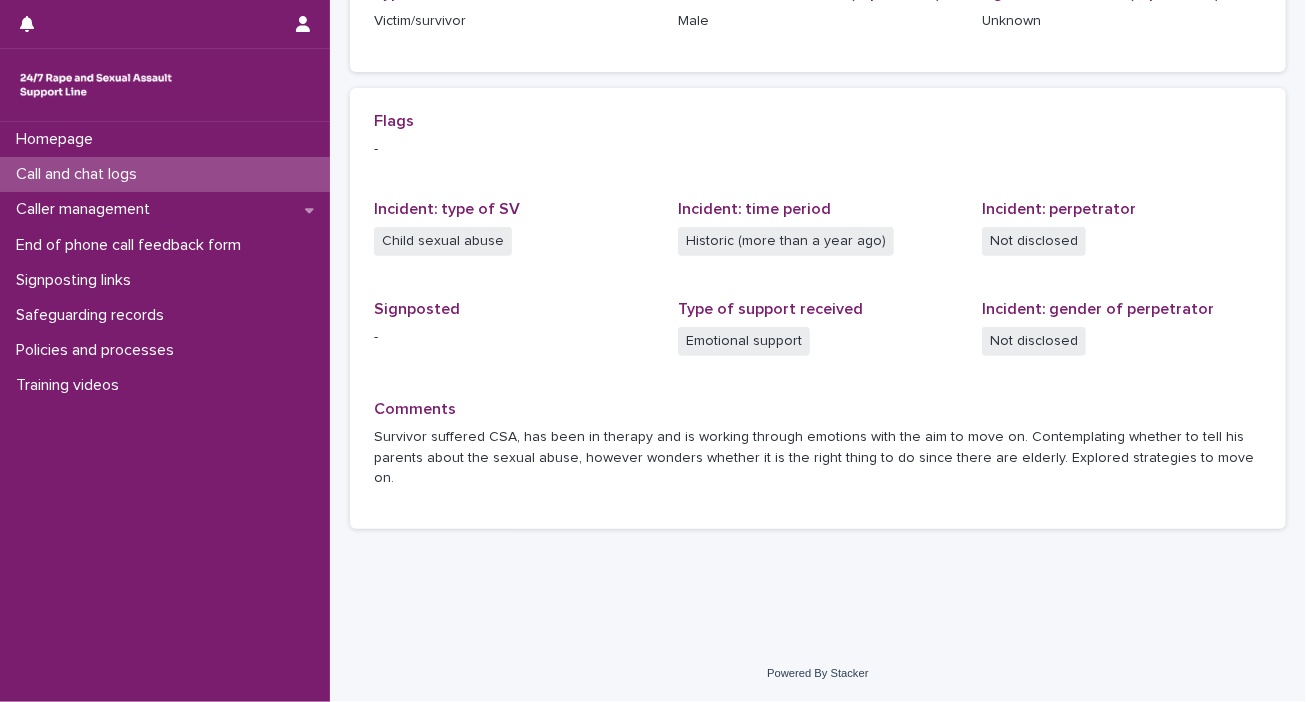 scroll, scrollTop: 0, scrollLeft: 0, axis: both 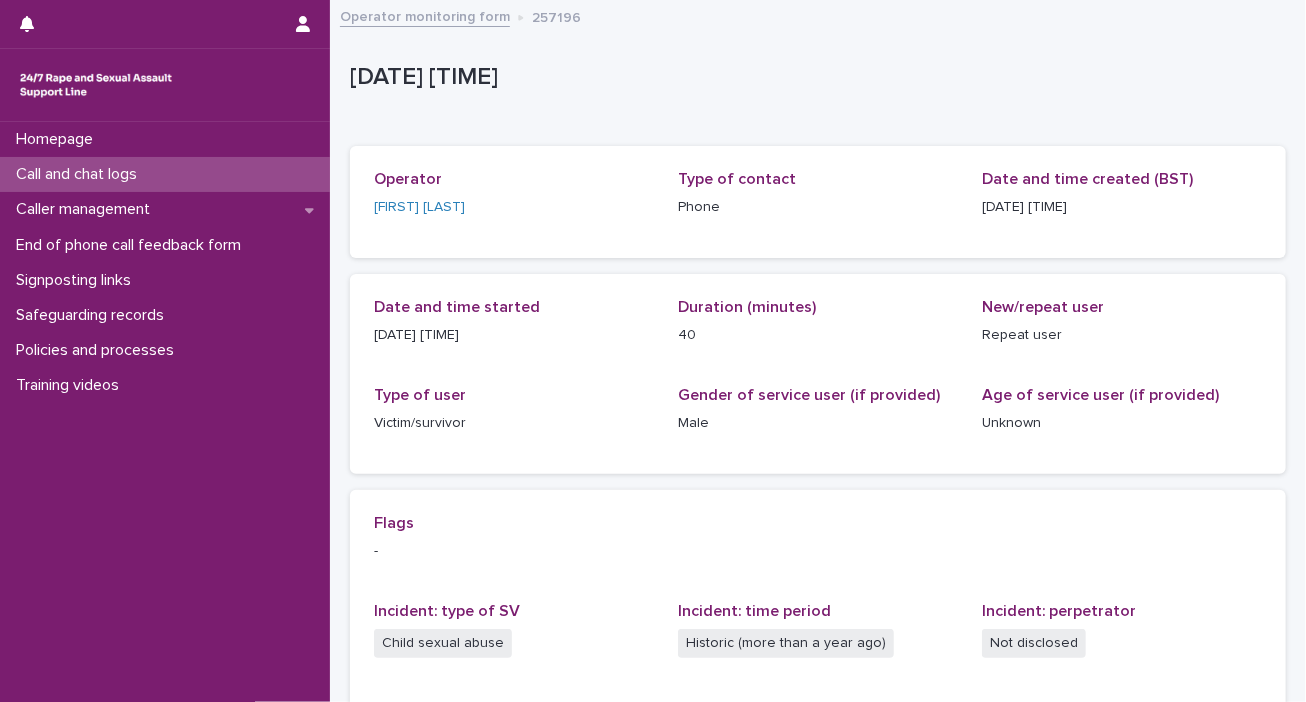 drag, startPoint x: 108, startPoint y: 135, endPoint x: 227, endPoint y: 73, distance: 134.18271 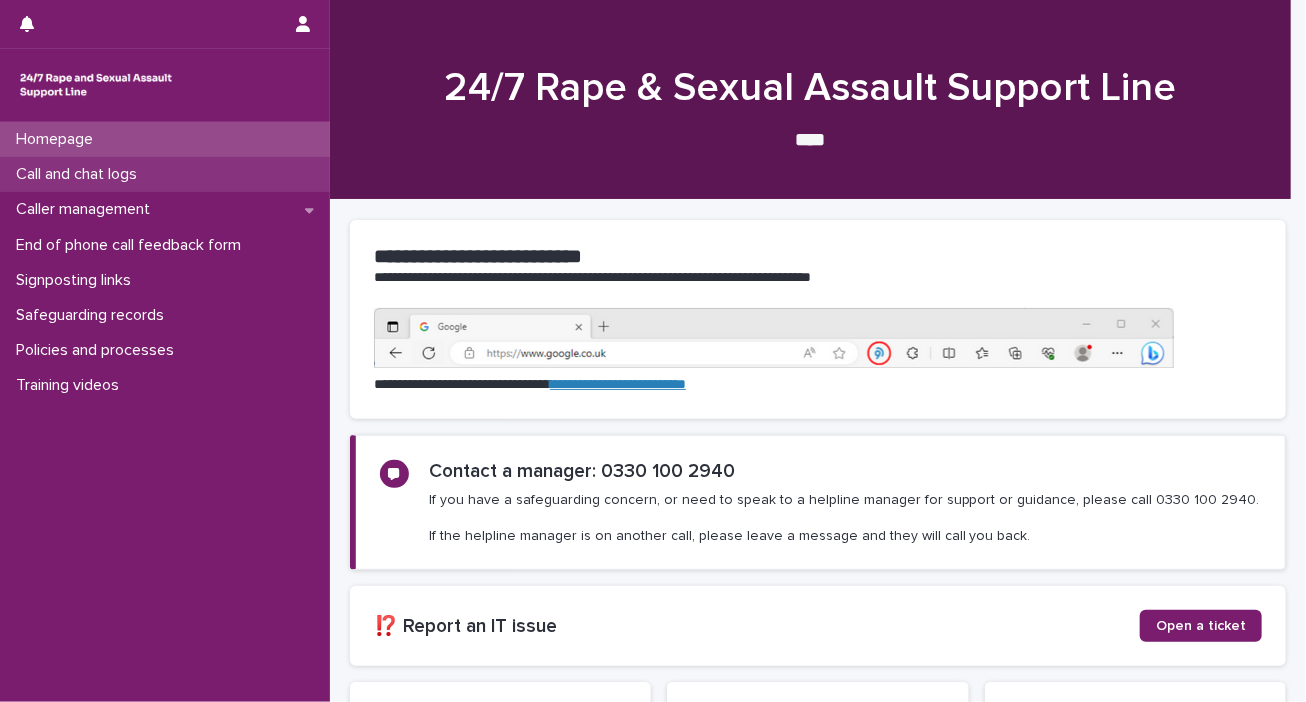 click on "Call and chat logs" at bounding box center [80, 174] 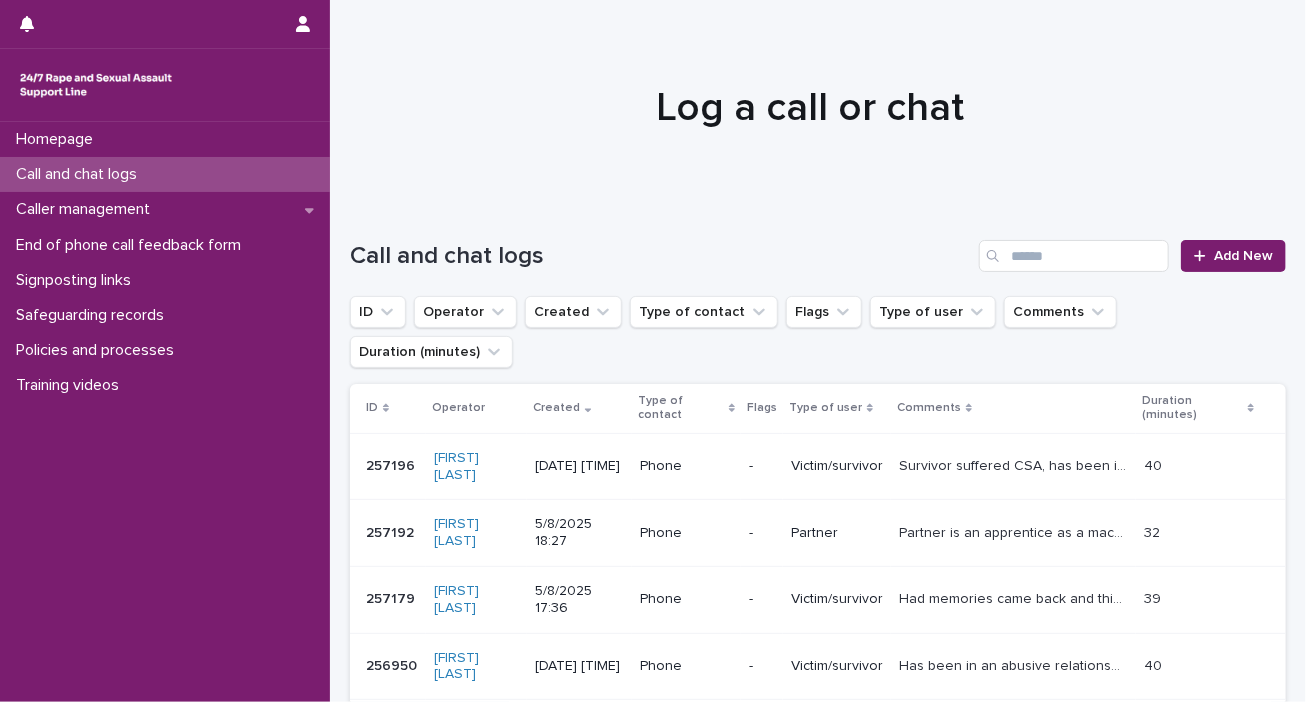 click on "[DATE] [TIME]" at bounding box center (579, 466) 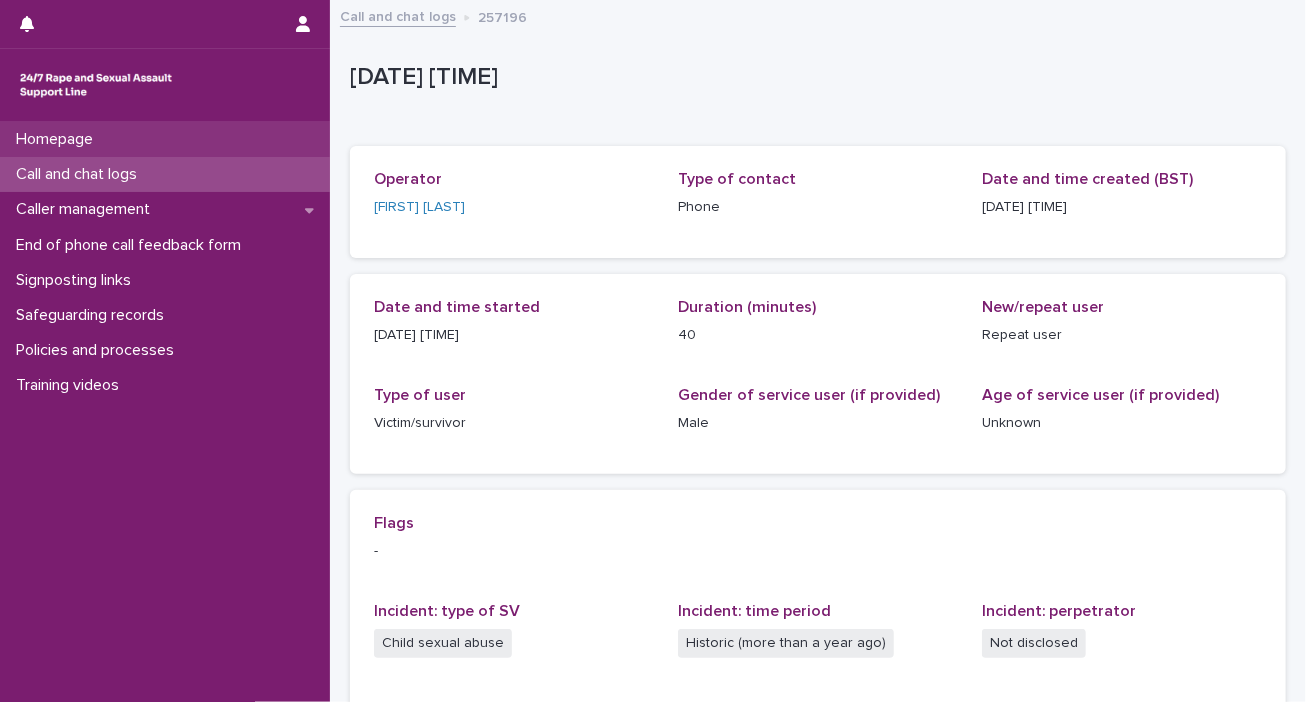 click on "Homepage" at bounding box center (58, 139) 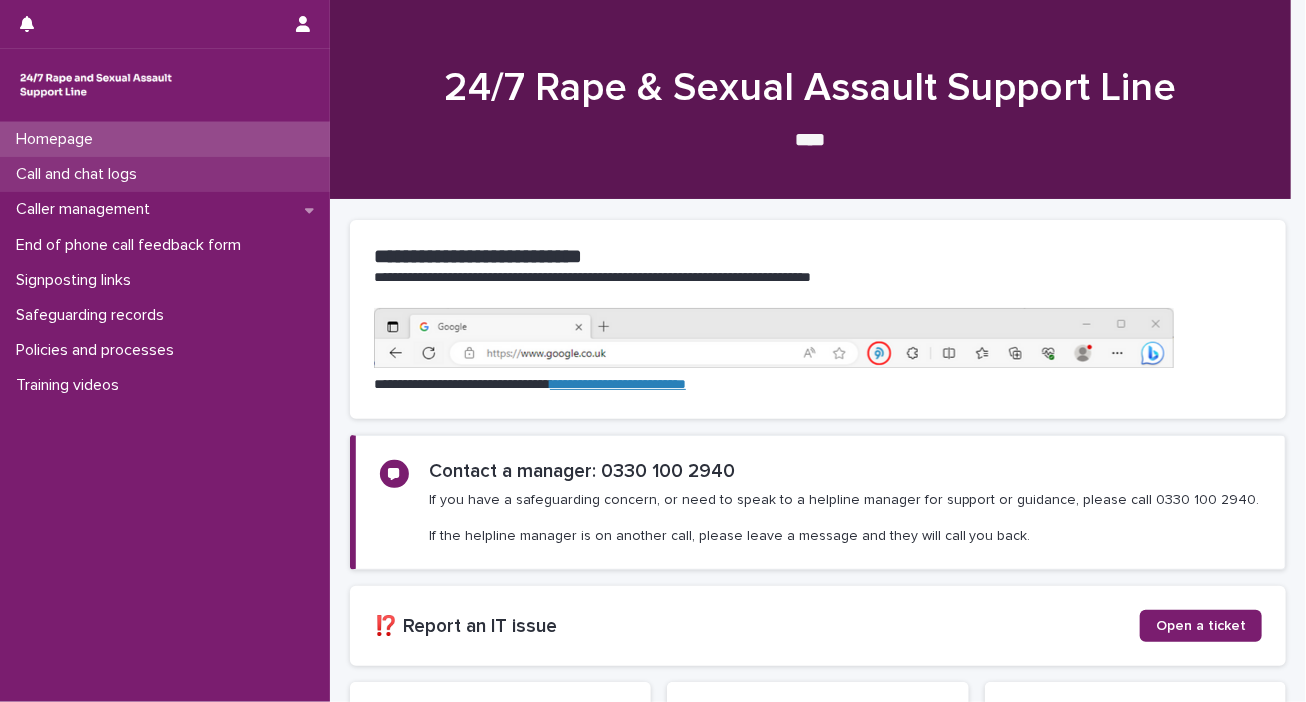 click on "Call and chat logs" at bounding box center (80, 174) 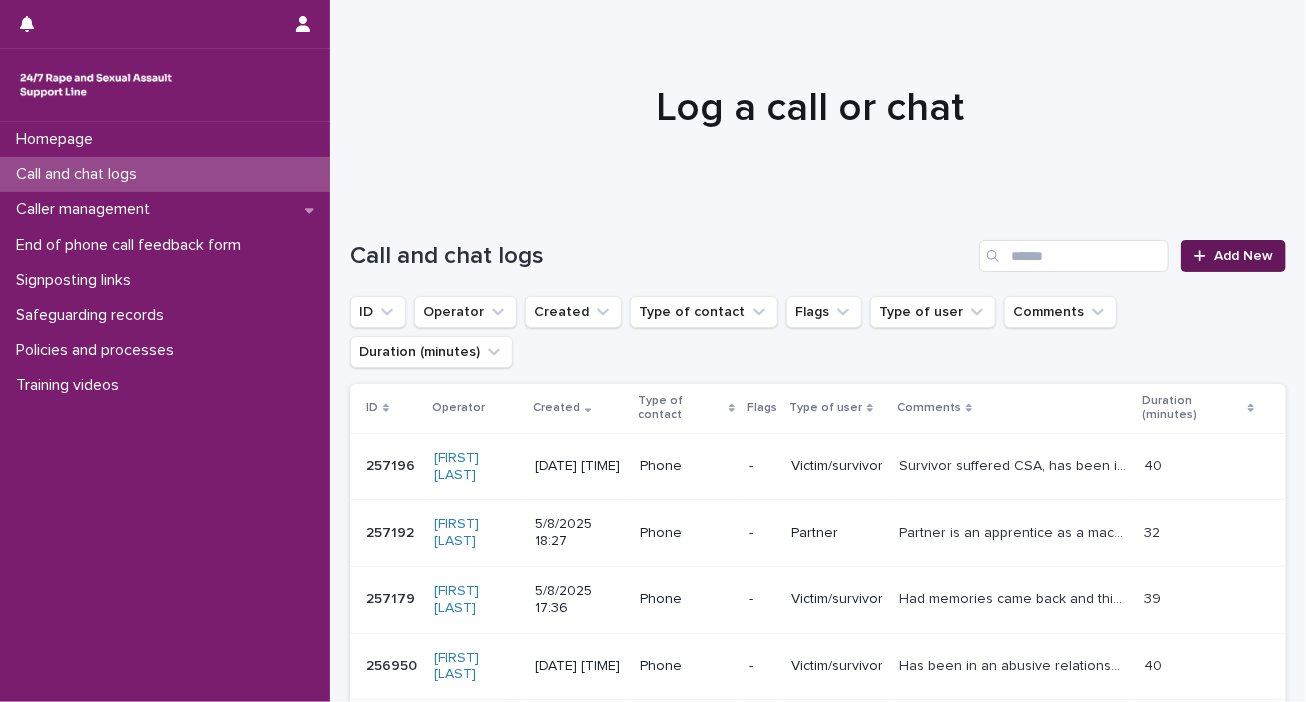 click at bounding box center (1204, 256) 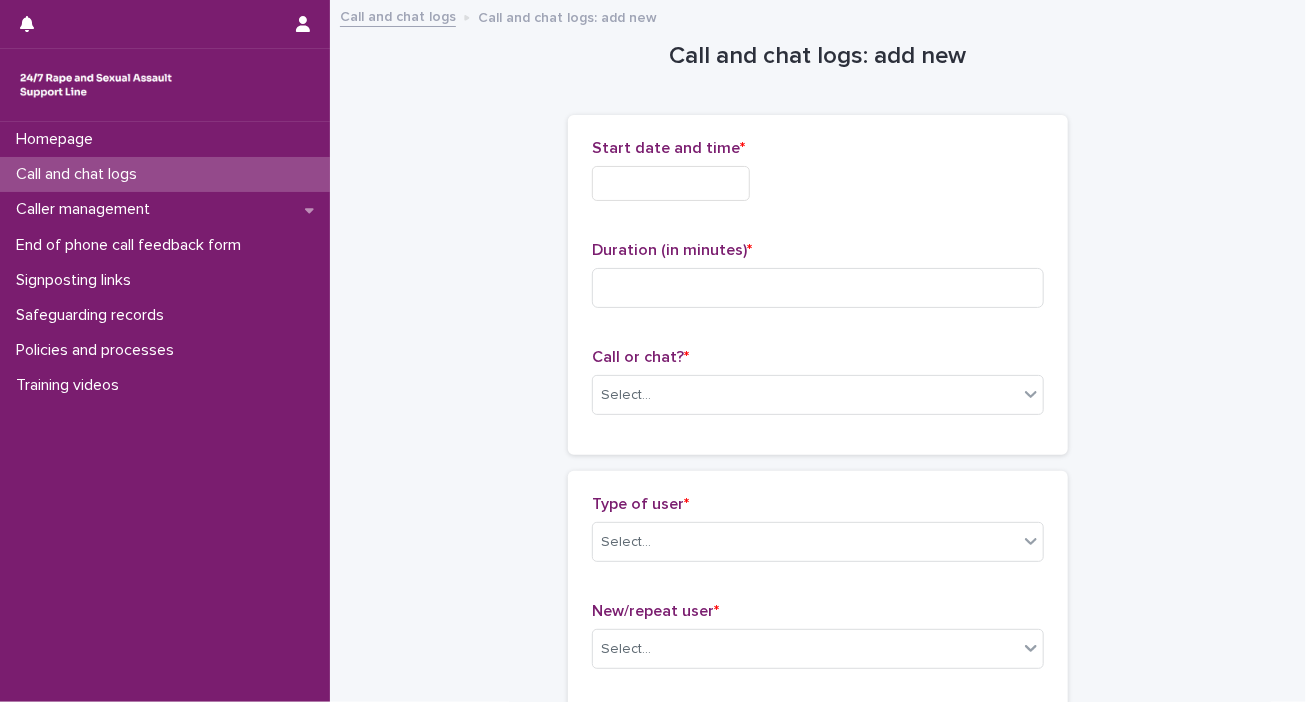 click at bounding box center (671, 183) 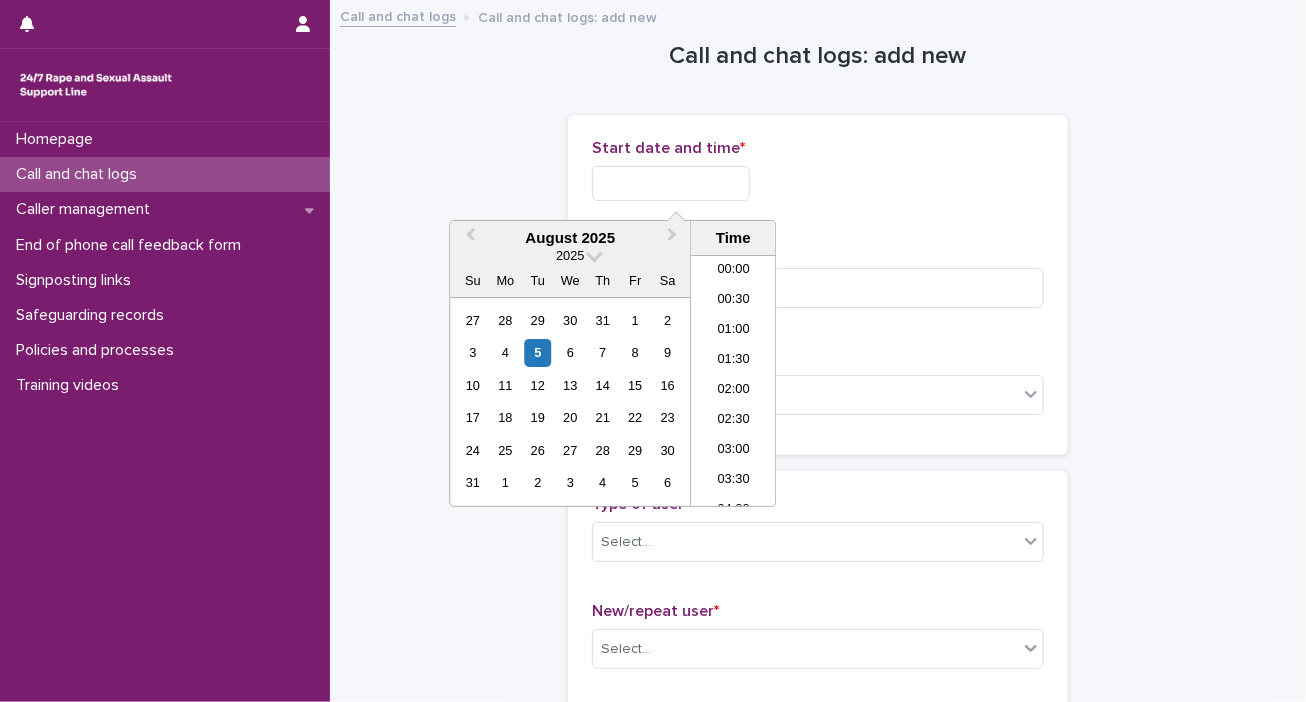 scroll, scrollTop: 1060, scrollLeft: 0, axis: vertical 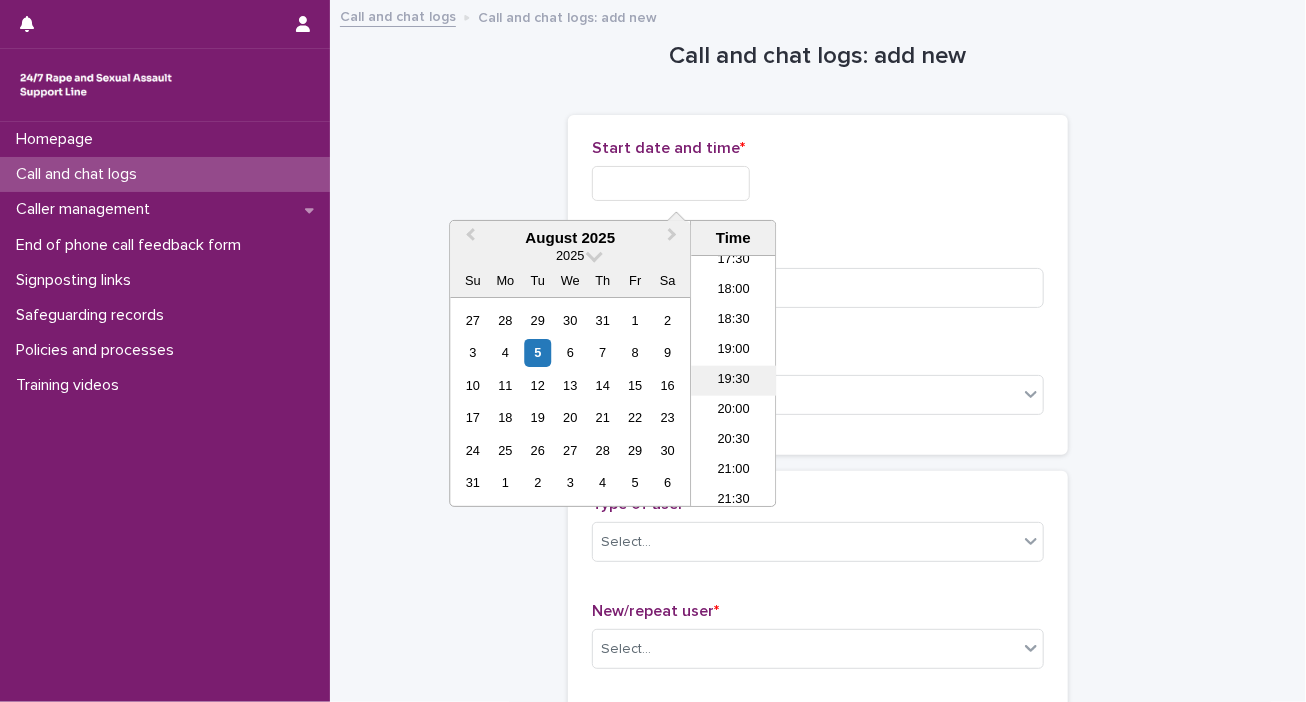 click on "19:30" at bounding box center [733, 381] 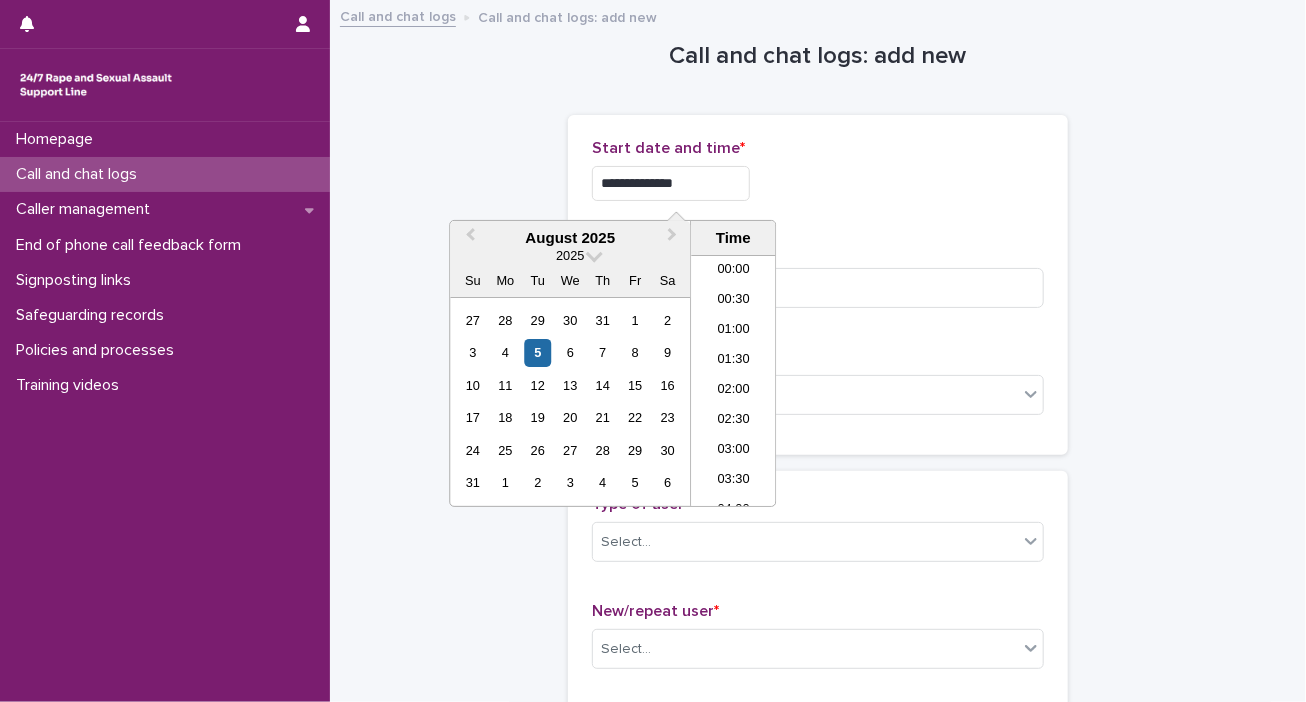 click on "**********" at bounding box center (671, 183) 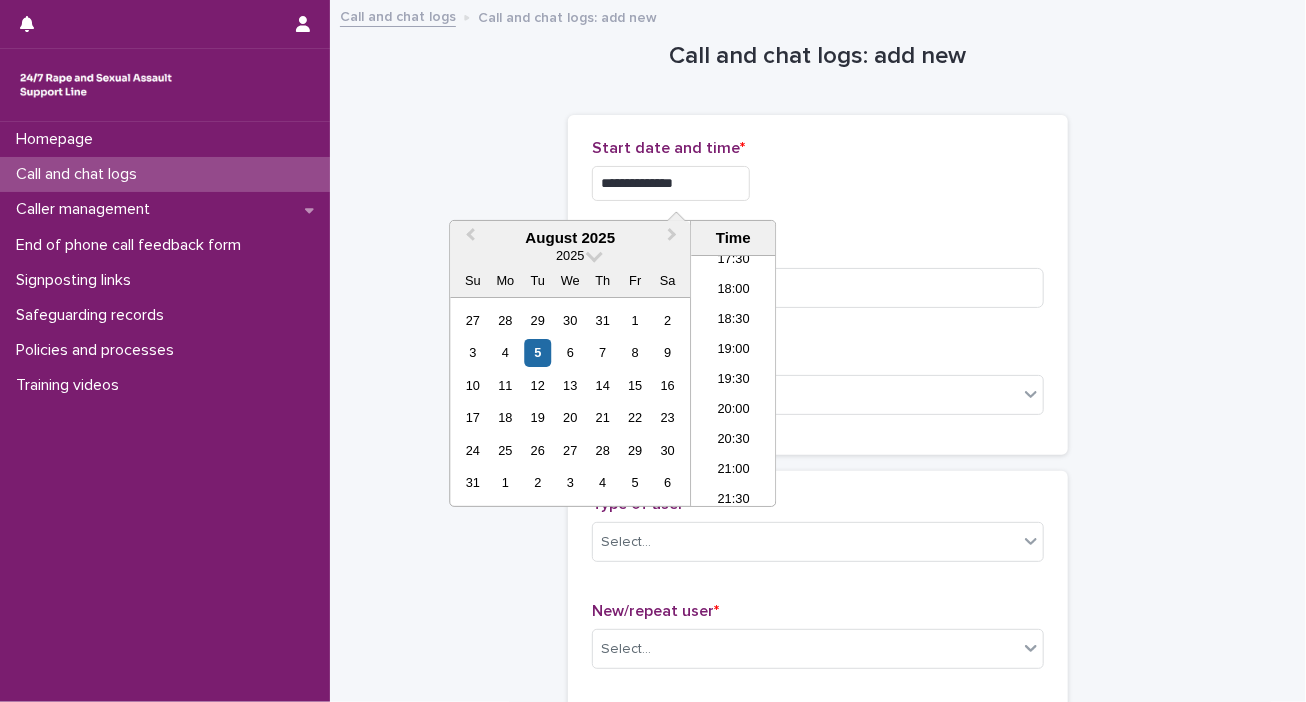 type on "**********" 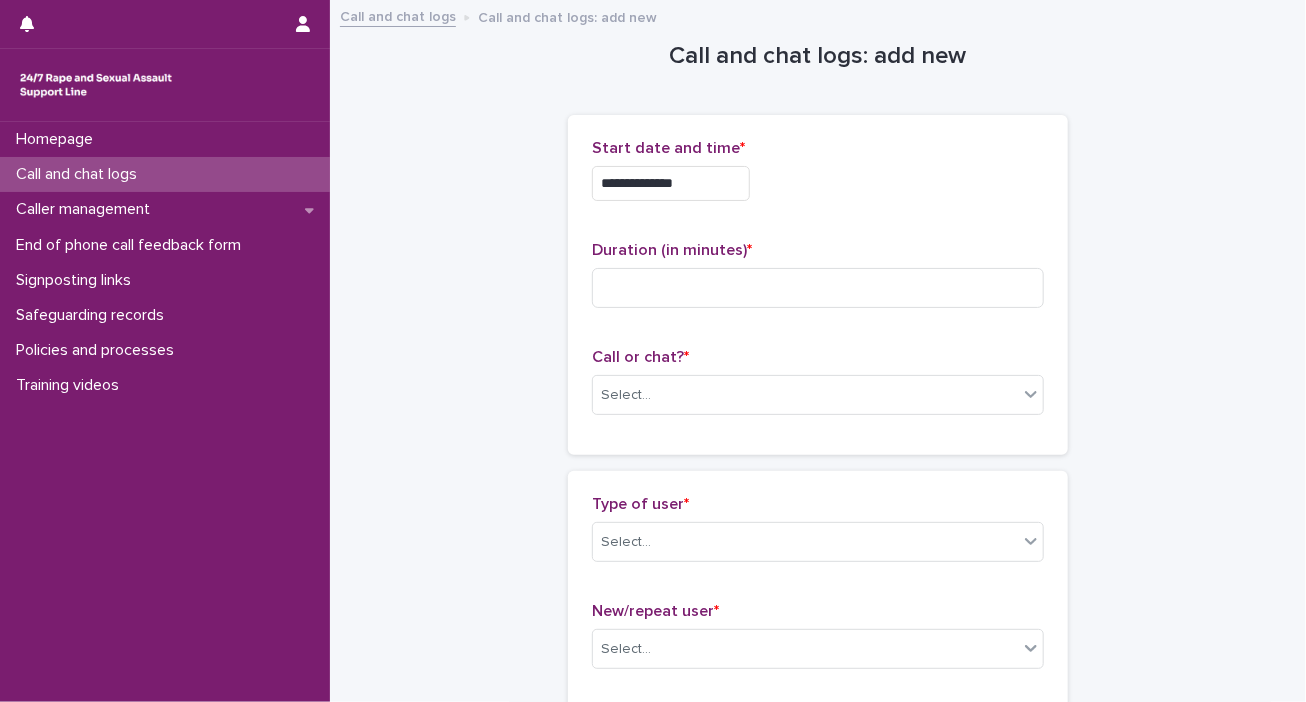 click on "**********" at bounding box center (818, 178) 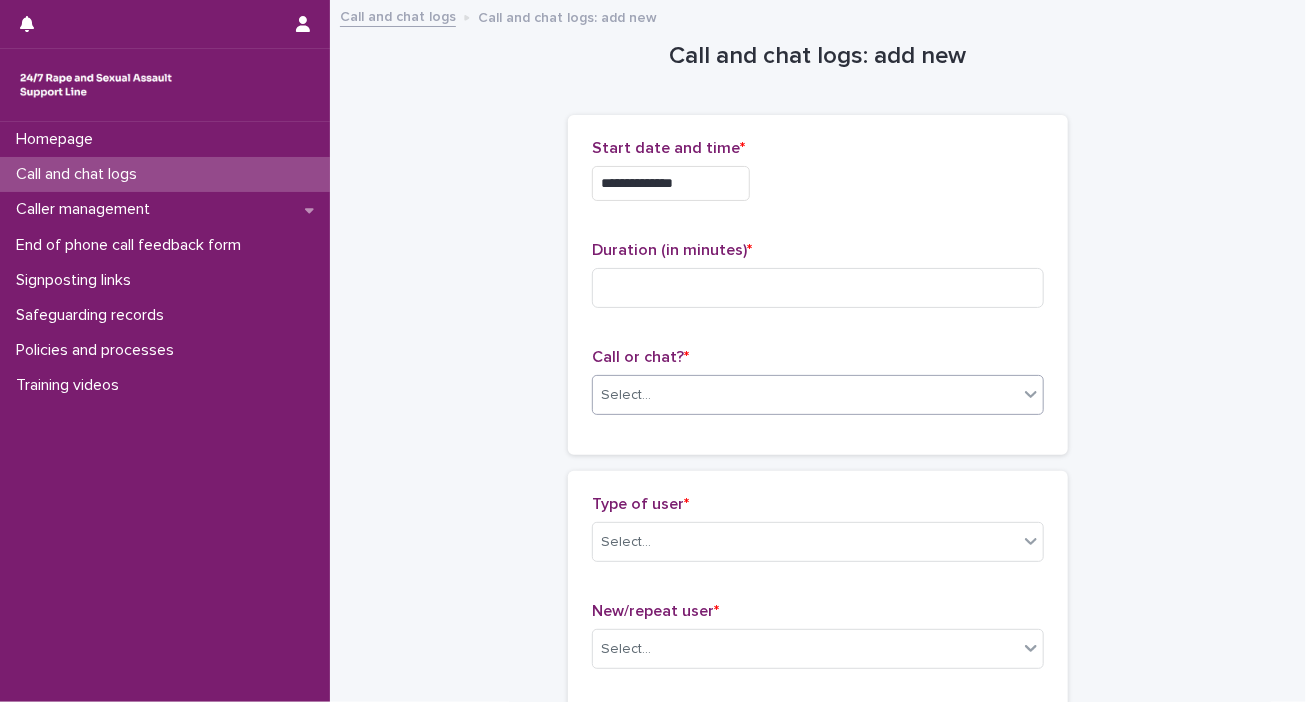click 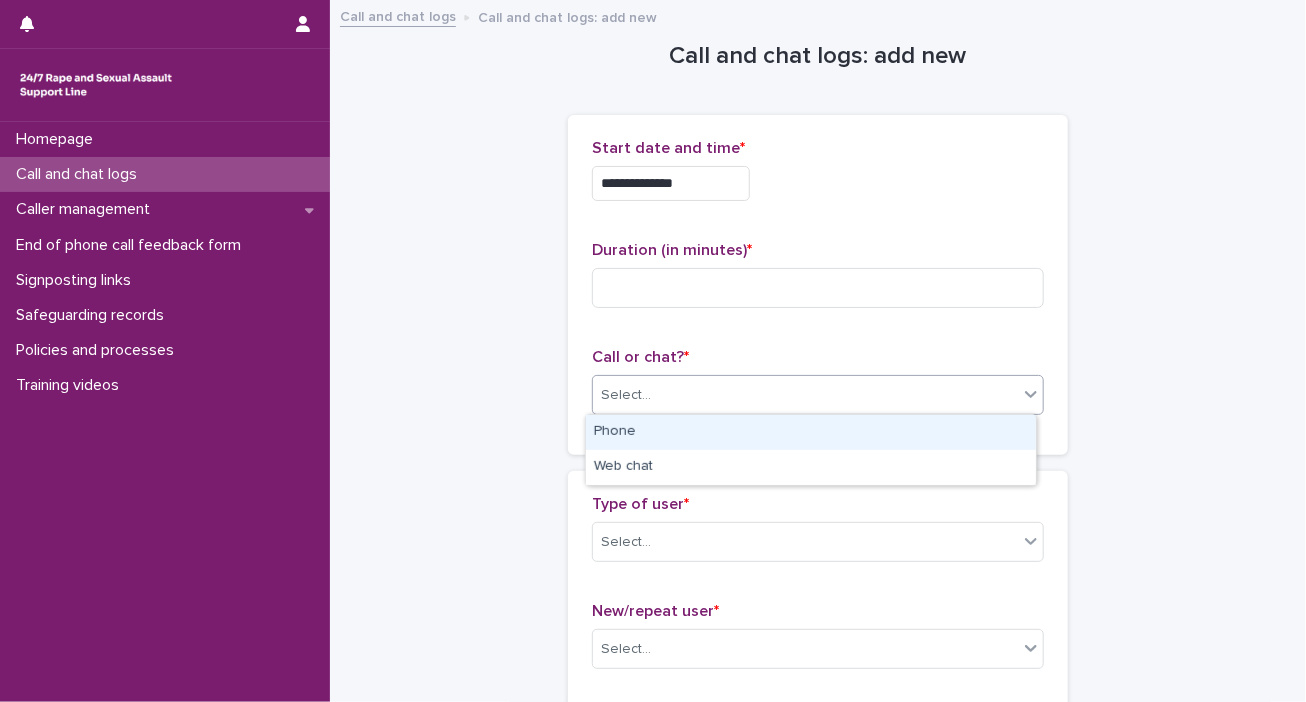 click on "Phone" at bounding box center (811, 432) 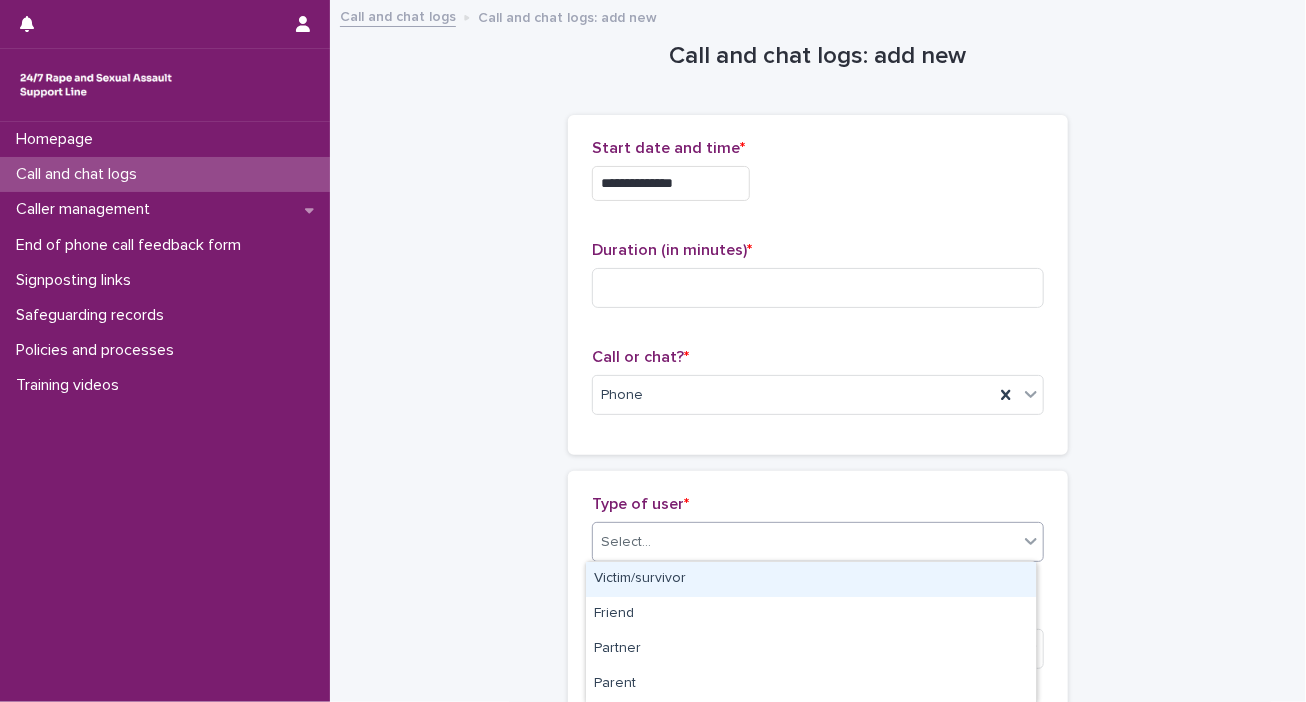 click 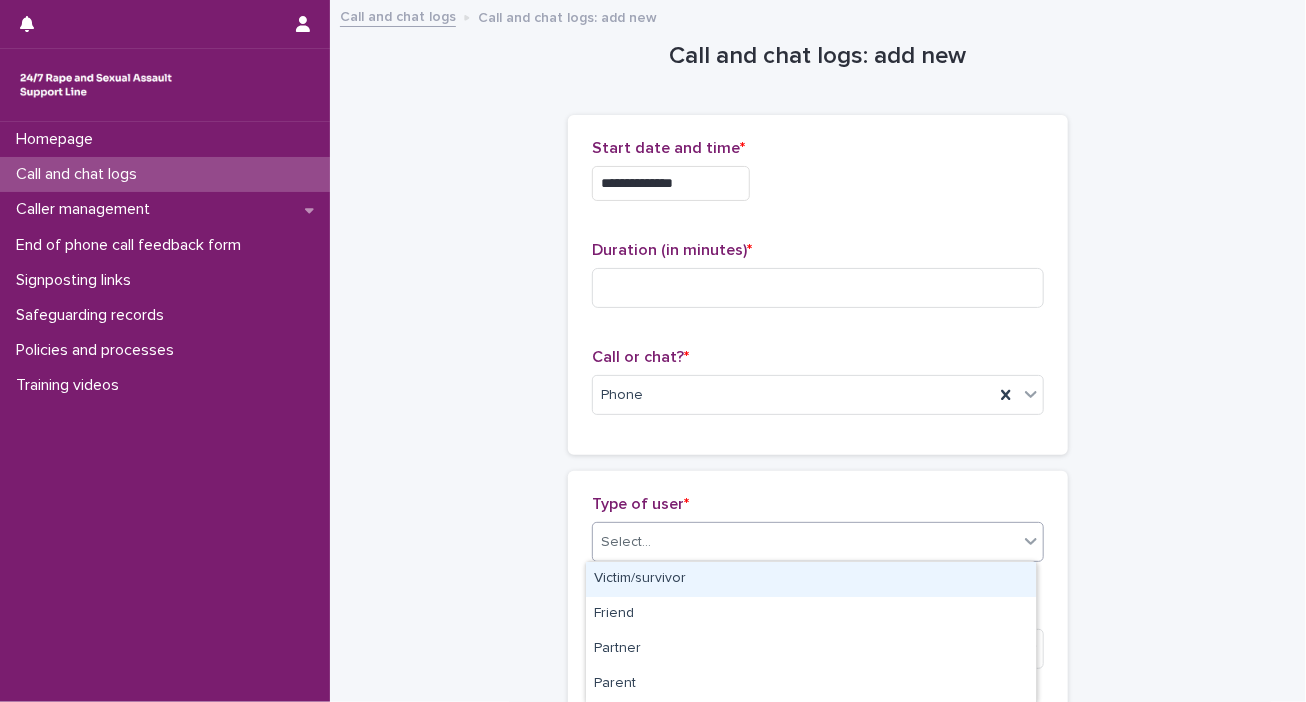 click on "Victim/survivor" at bounding box center (811, 579) 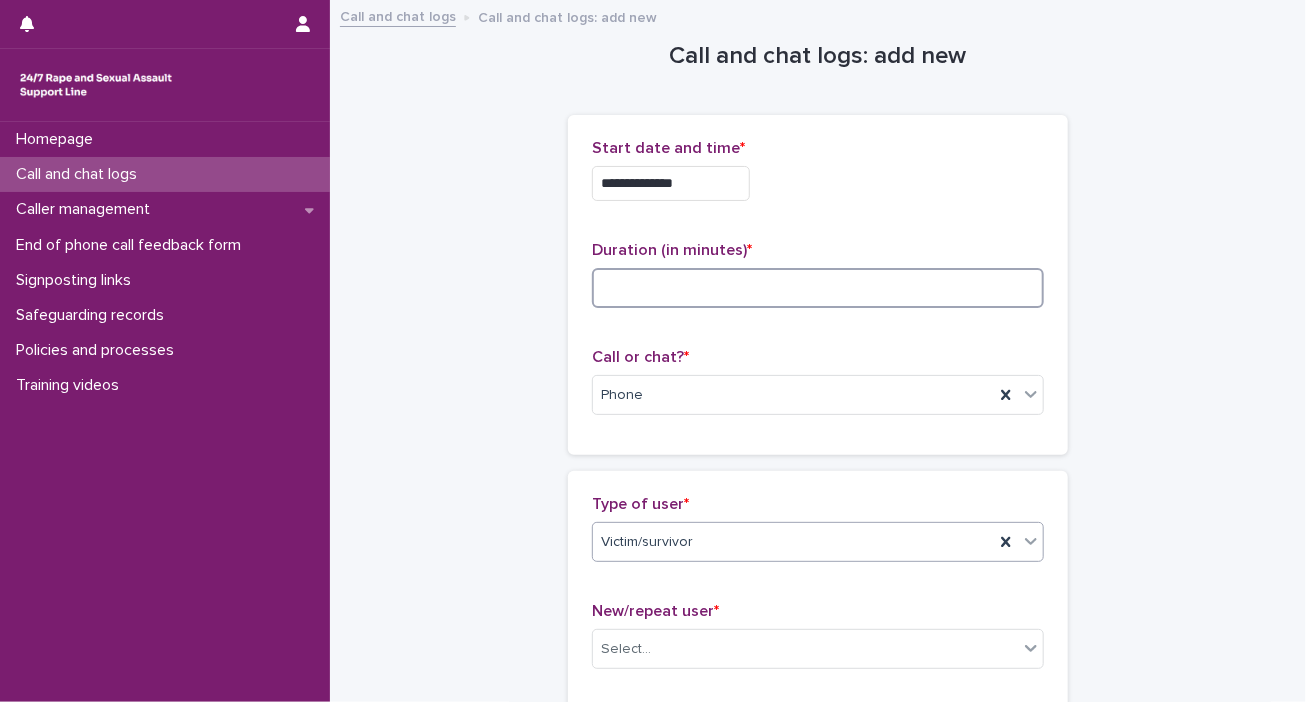 click at bounding box center (818, 288) 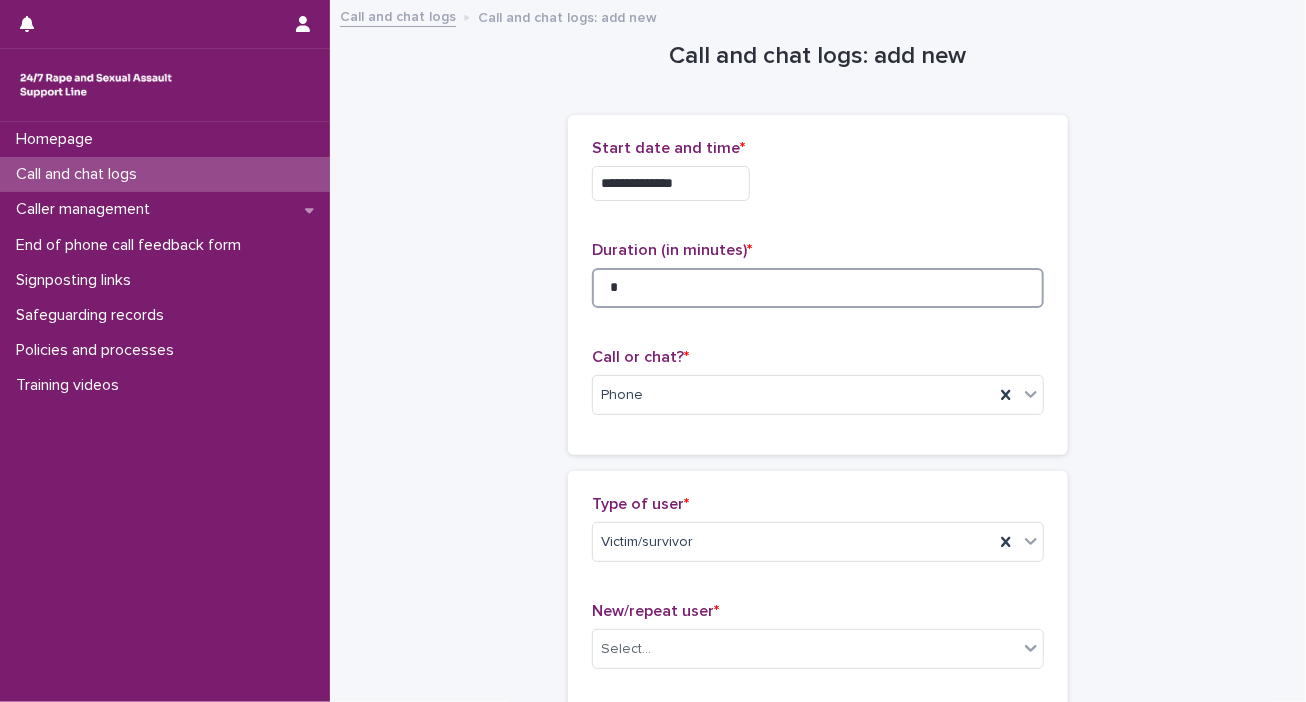 type on "*" 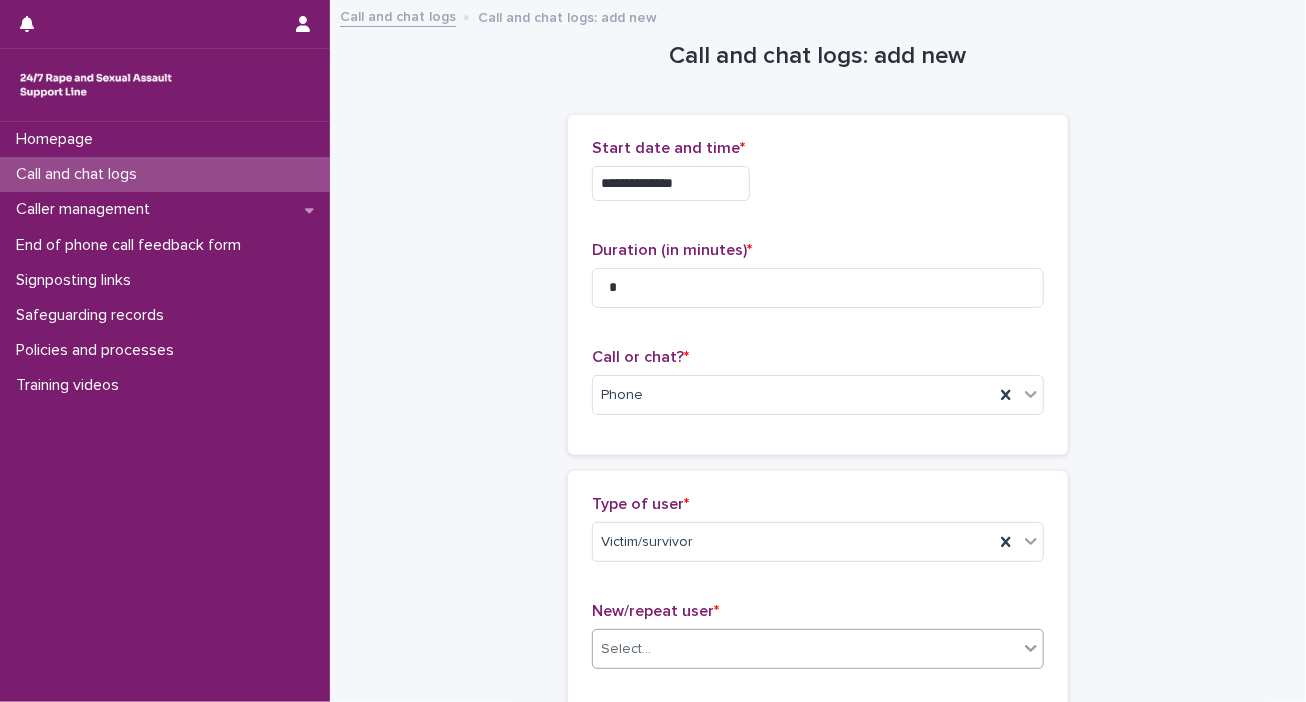 click 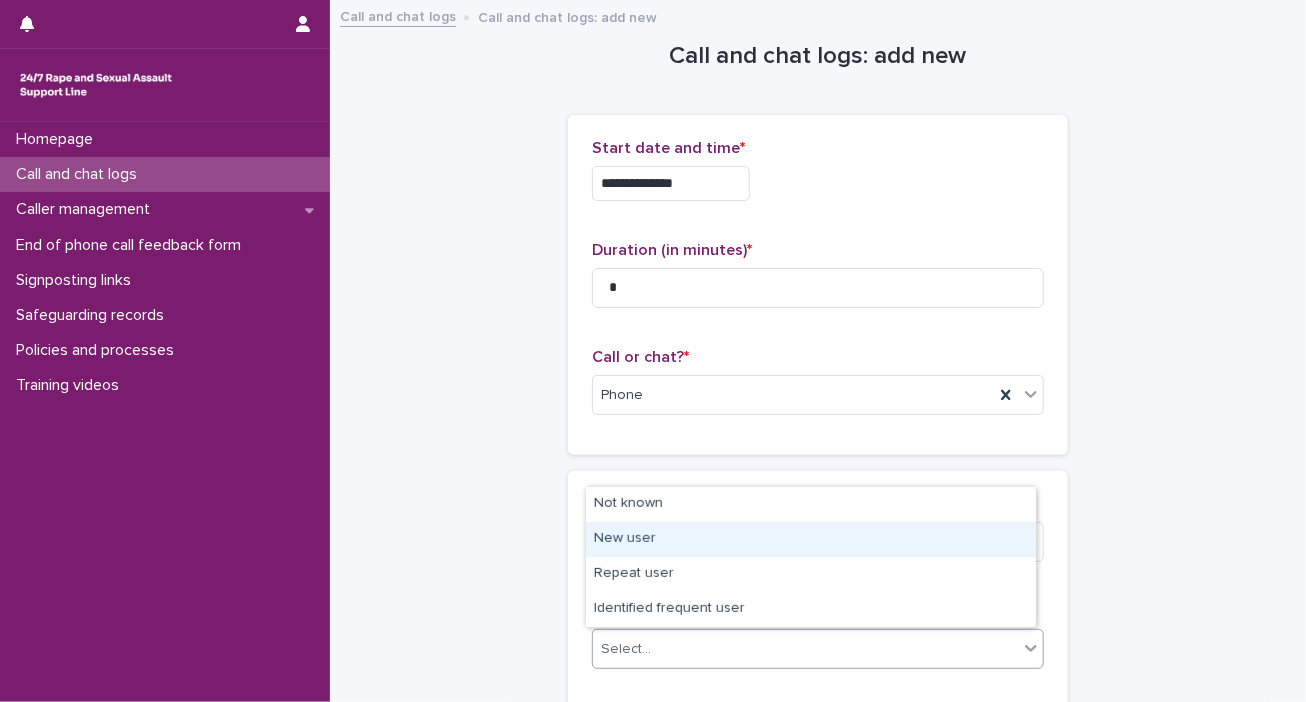 click on "New user" at bounding box center [811, 539] 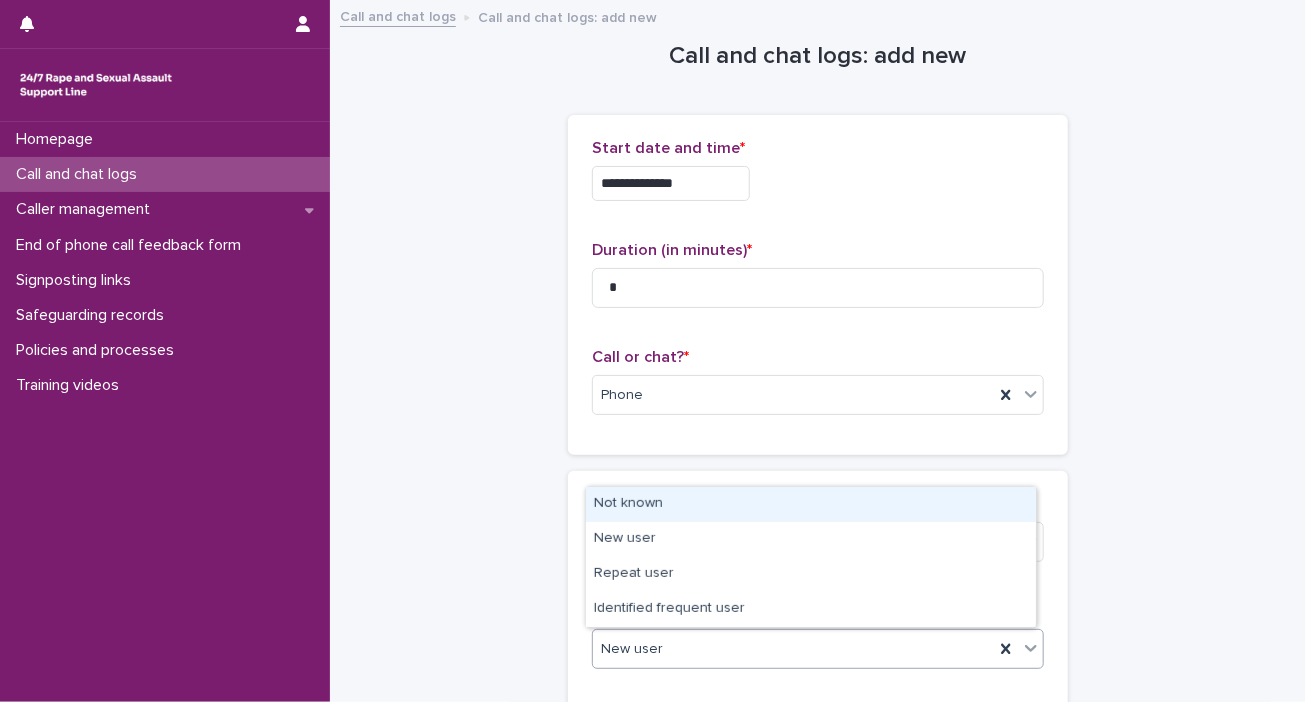 click 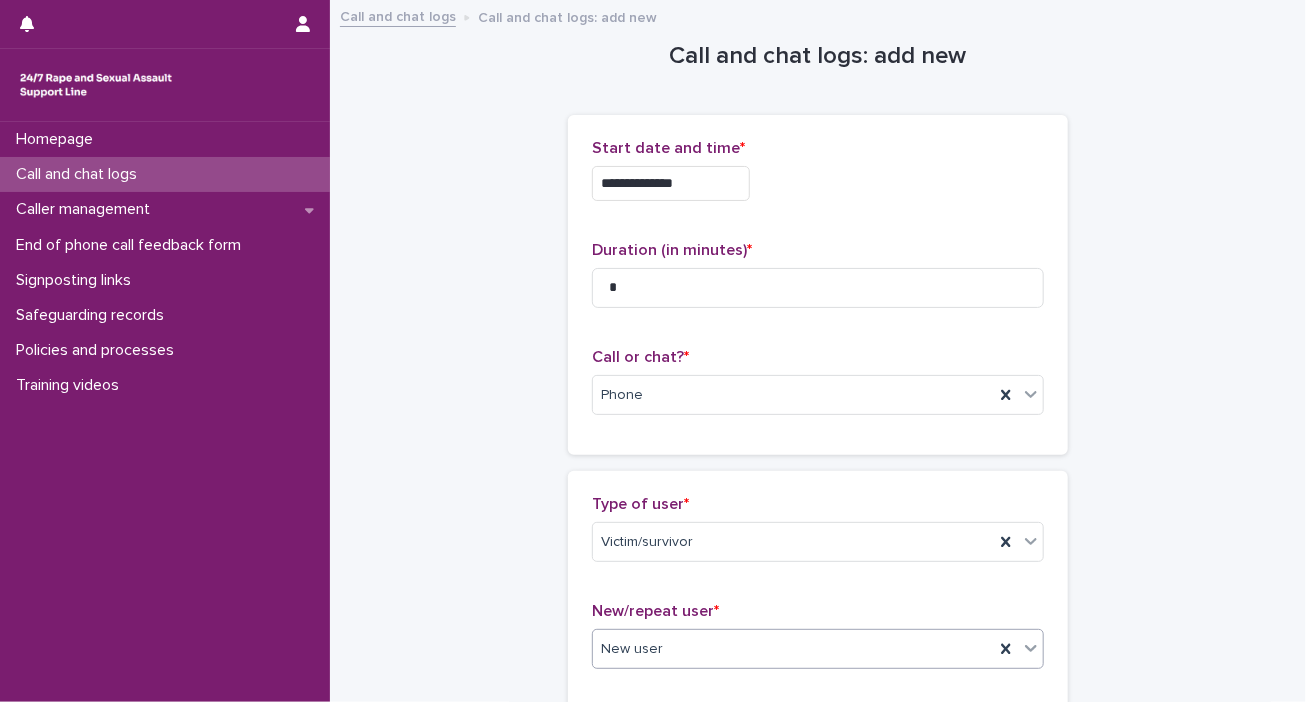 scroll, scrollTop: 614, scrollLeft: 0, axis: vertical 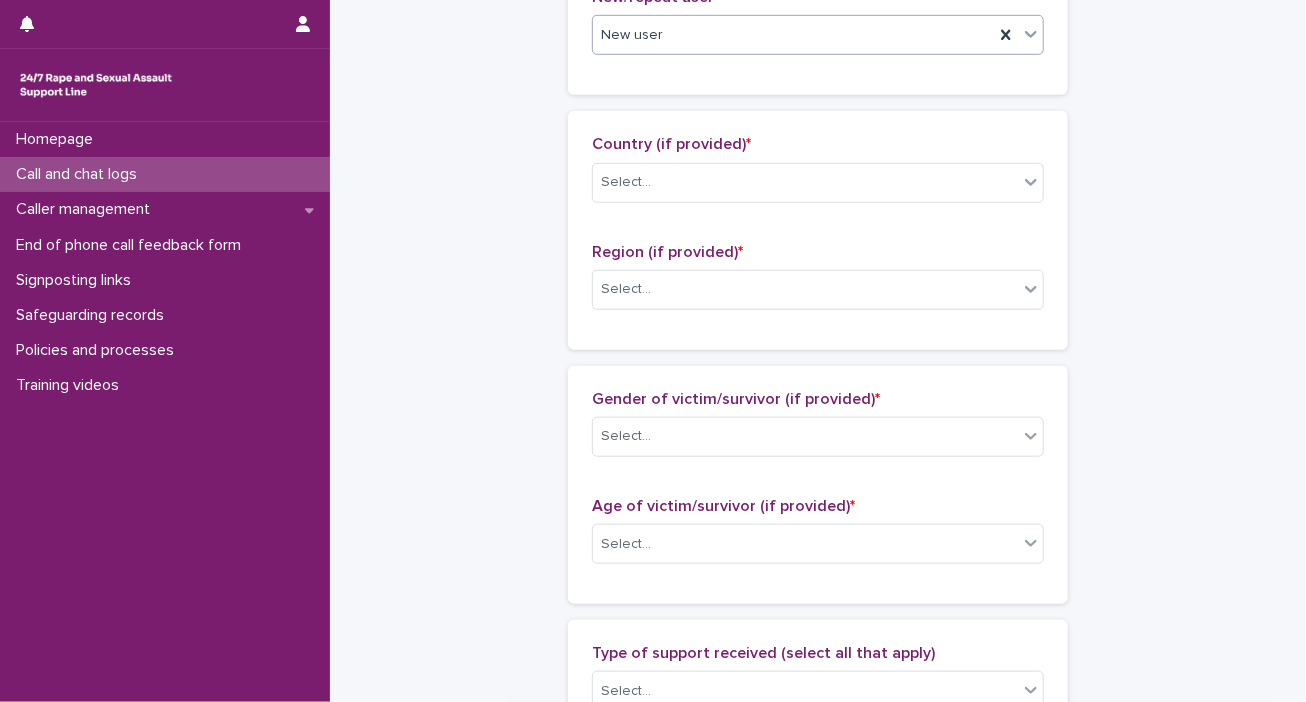 click on "Call and chat logs: add new Loading... Saving… Loading... Saving… Loading... Saving… Start date and time * [DATE] [TIME] Duration (in minutes) * * Call or chat? * Phone Loading... Saving… Type of user * Victim/survivor New/repeat user *   option New user, selected.     0 results available. Select is focused ,type to refine list, press Down to open the menu,  New user Loading... Saving… Loading... Saving… Country (if provided) * Select... Region (if provided) * Select... Loading... Saving… Loading... Saving… Gender of victim/survivor (if provided) * Select... Age of victim/survivor (if provided) * Select... Loading... Saving… Type of support received (select all that apply) Select... Signposted (select all that apply) Select... Incident: time period (select all that apply) * Select... Incident: type of SV (select all that apply) * Select... Incident: perpetrator (select all that apply) * Select... * Select... Flags Select... Comments Loading..." at bounding box center (818, 520) 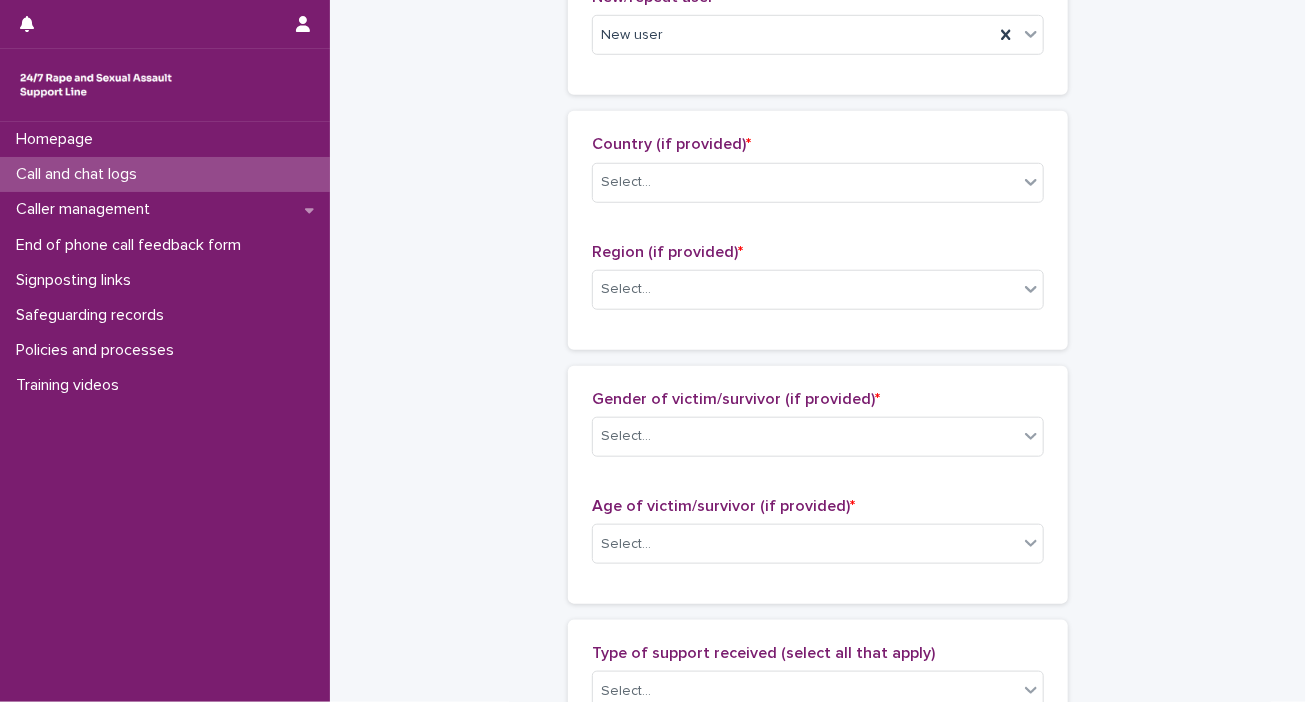 scroll, scrollTop: 0, scrollLeft: 0, axis: both 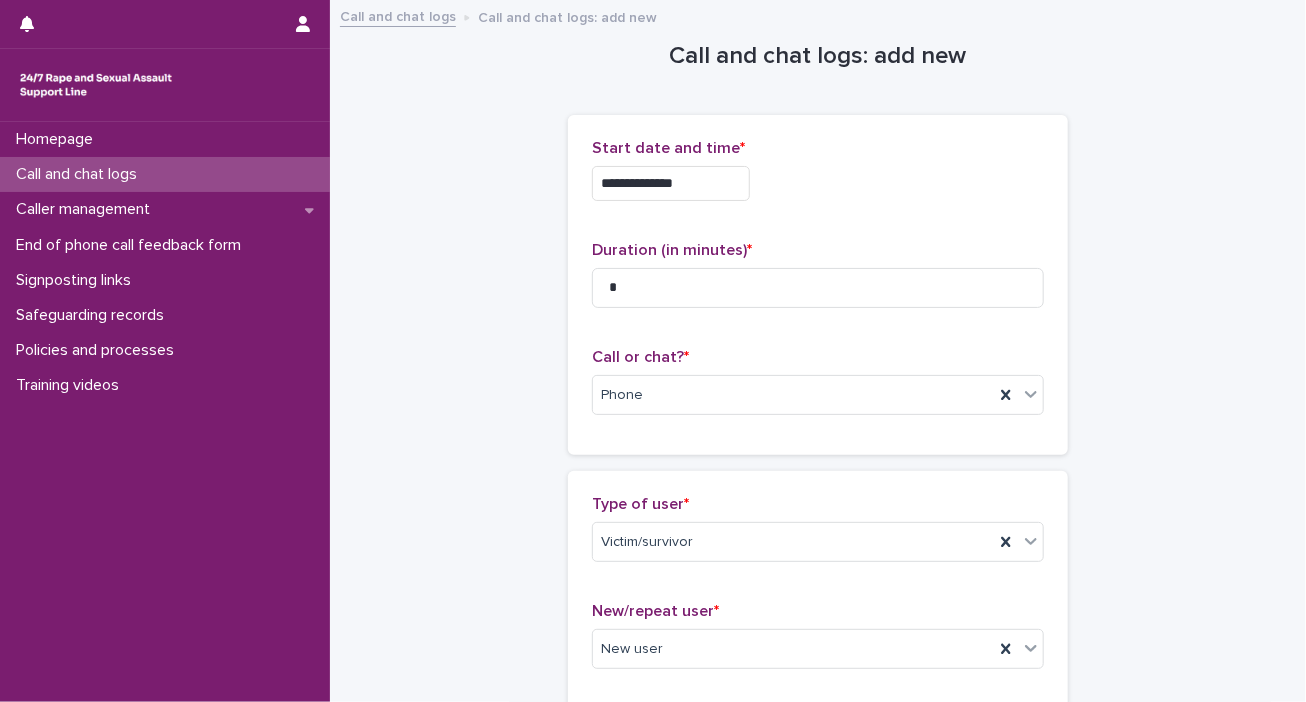 click on "New/repeat user *" at bounding box center (818, 611) 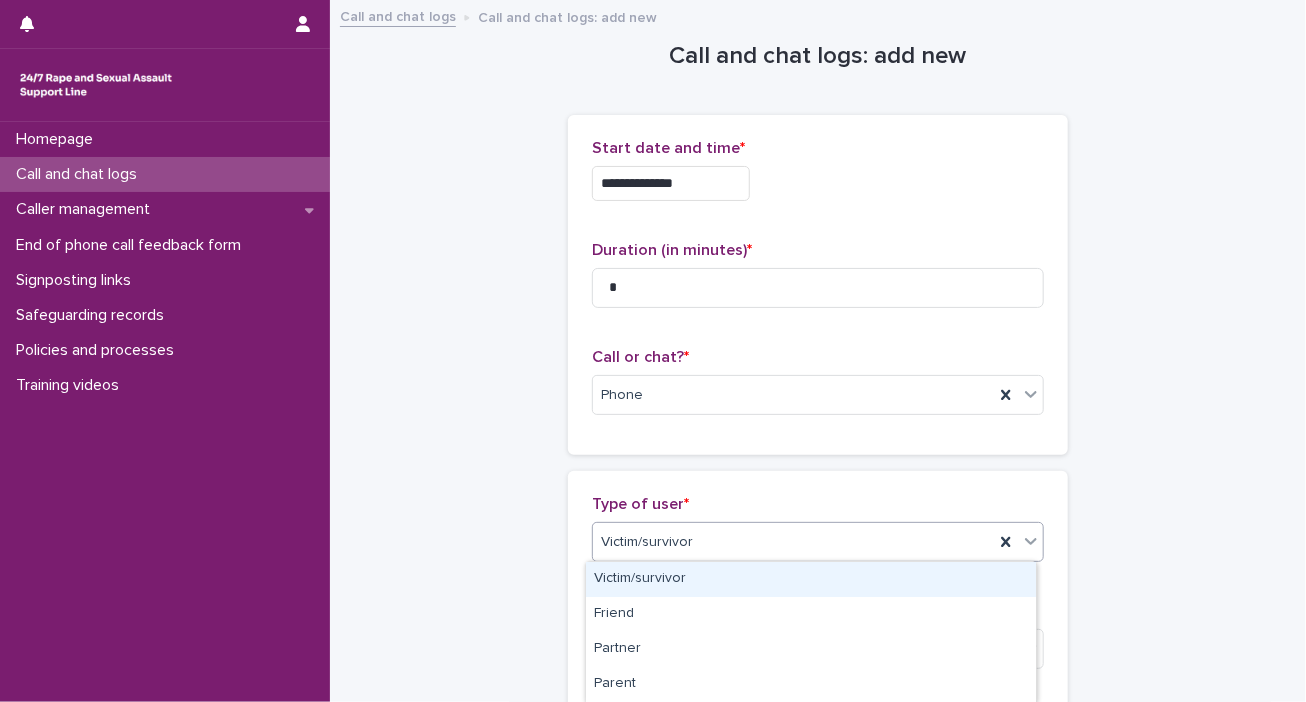 click 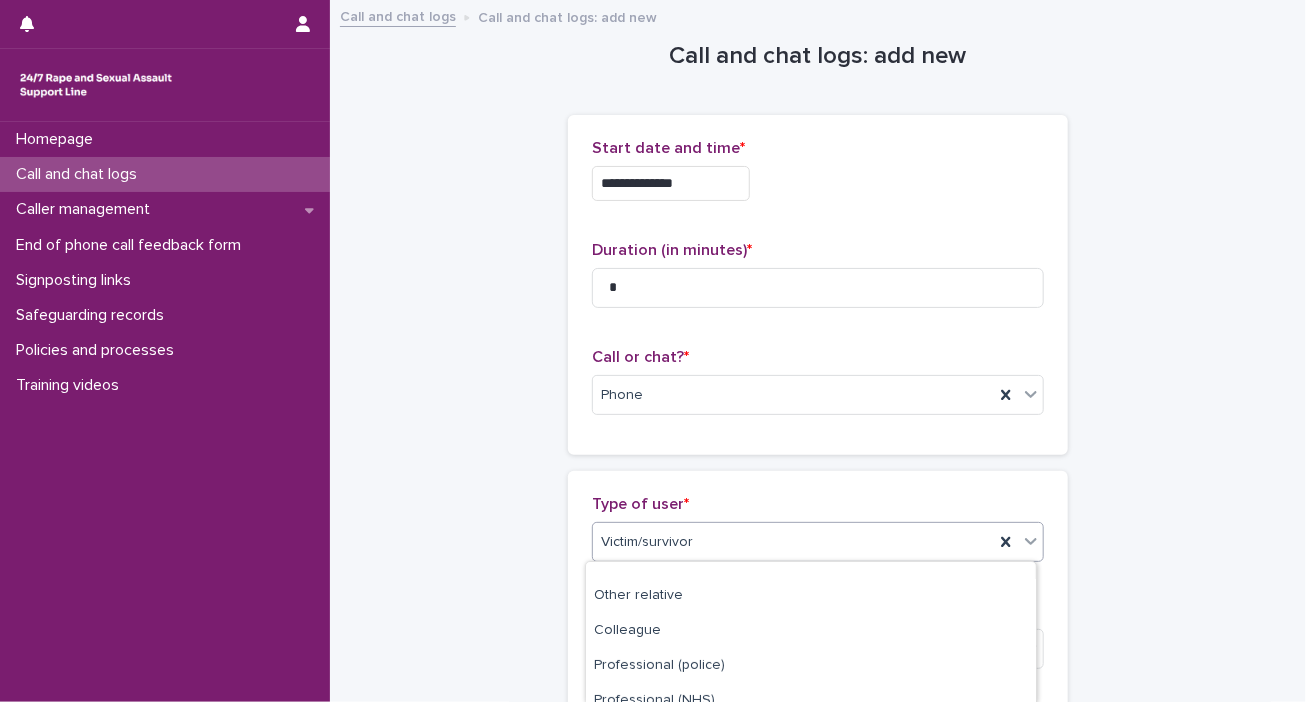 scroll, scrollTop: 246, scrollLeft: 0, axis: vertical 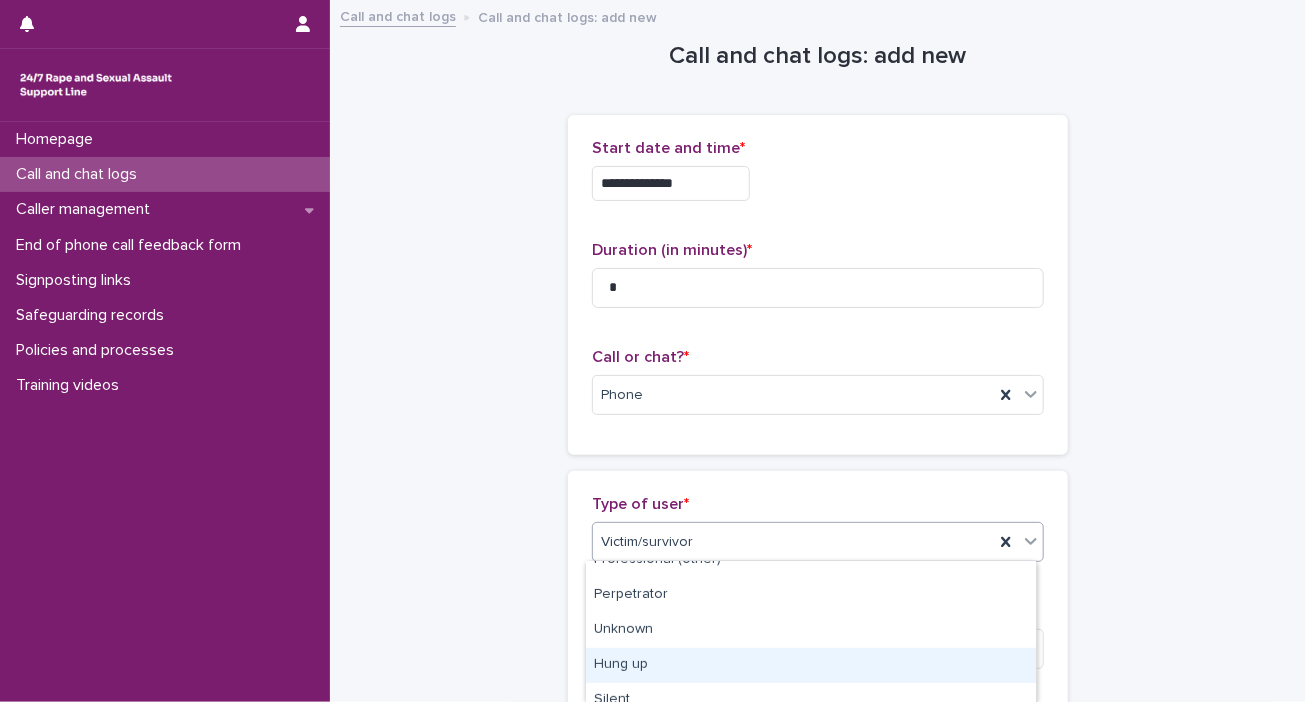click on "Hung up" at bounding box center (811, 665) 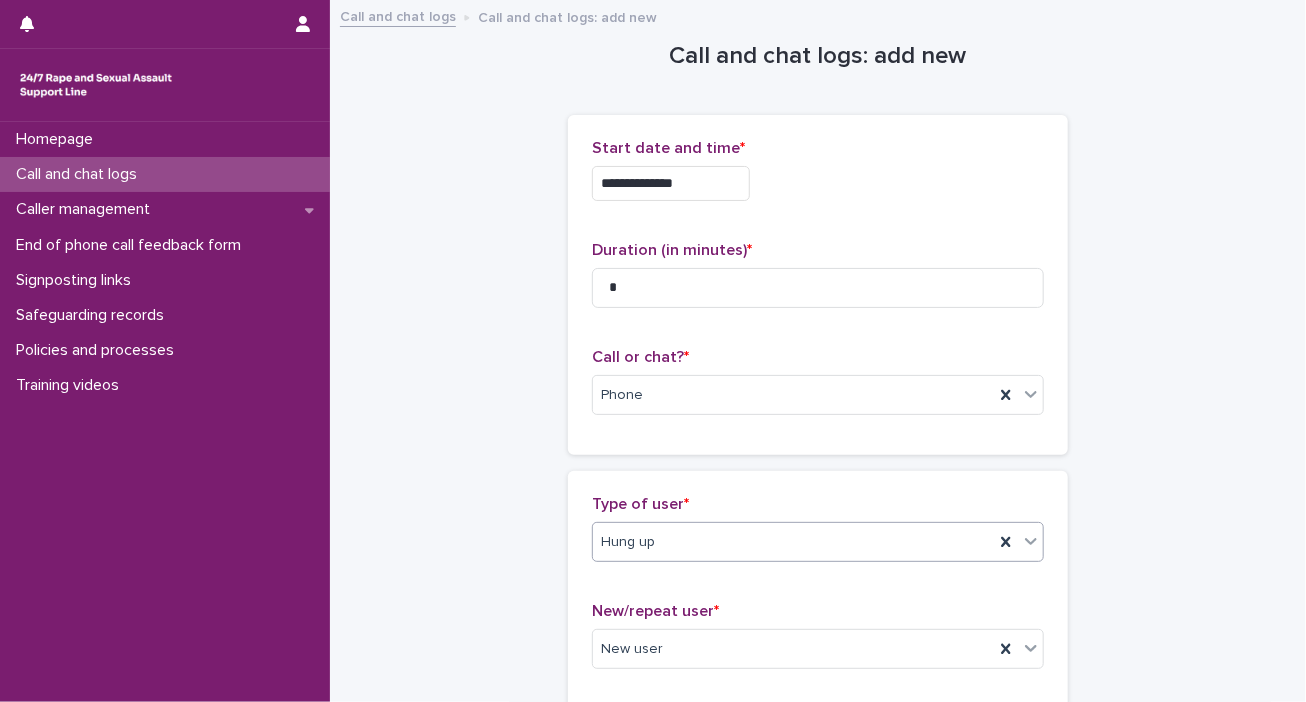 scroll, scrollTop: 360, scrollLeft: 0, axis: vertical 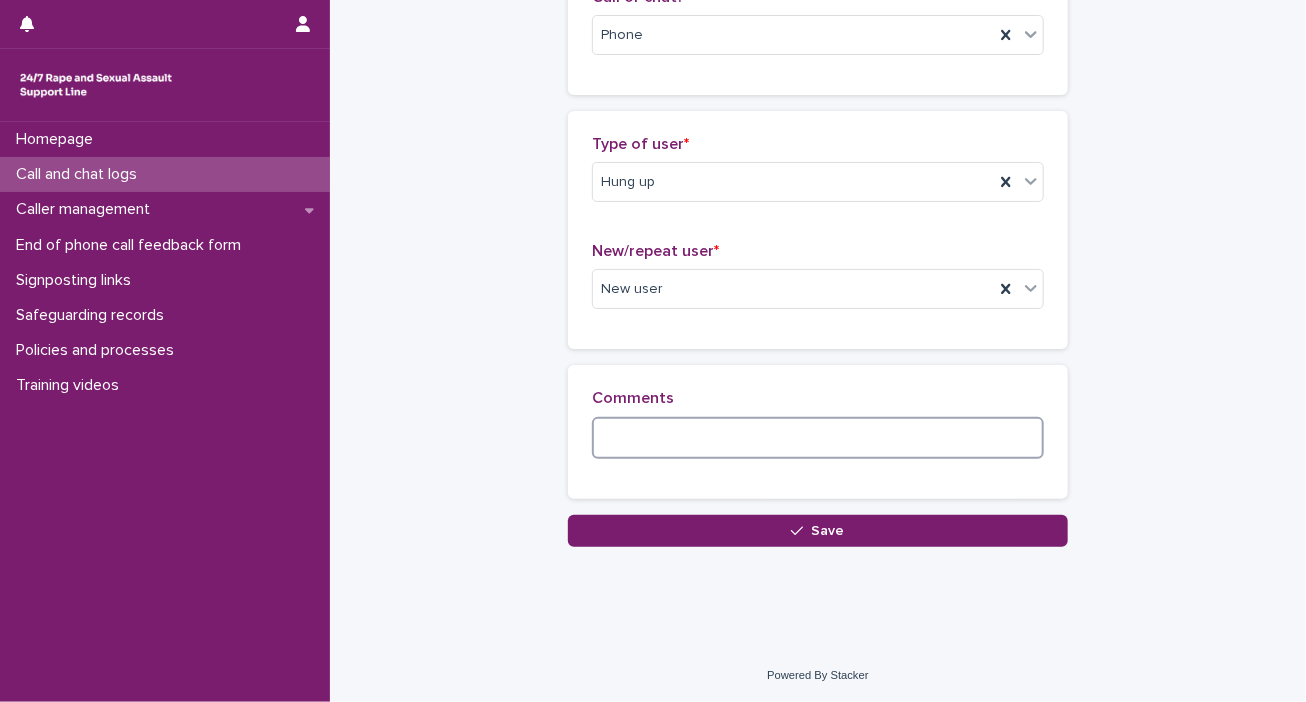 click at bounding box center (818, 438) 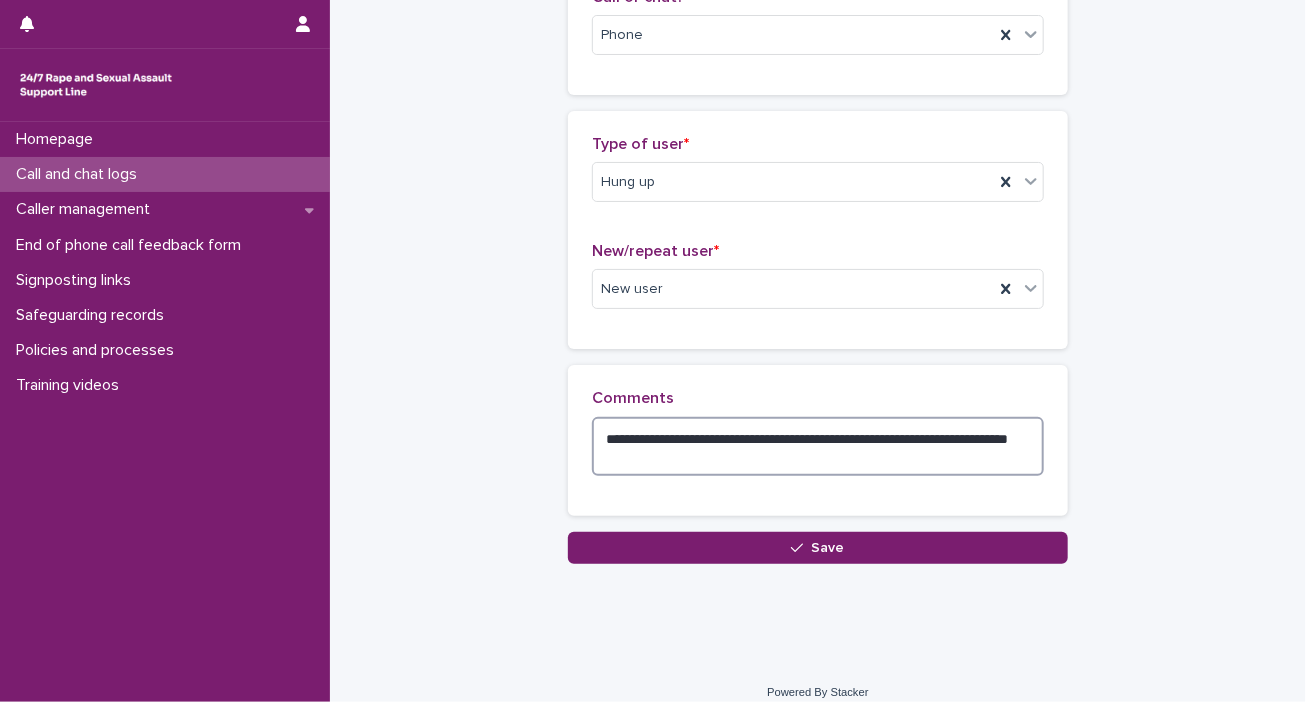 click on "**********" at bounding box center (818, 447) 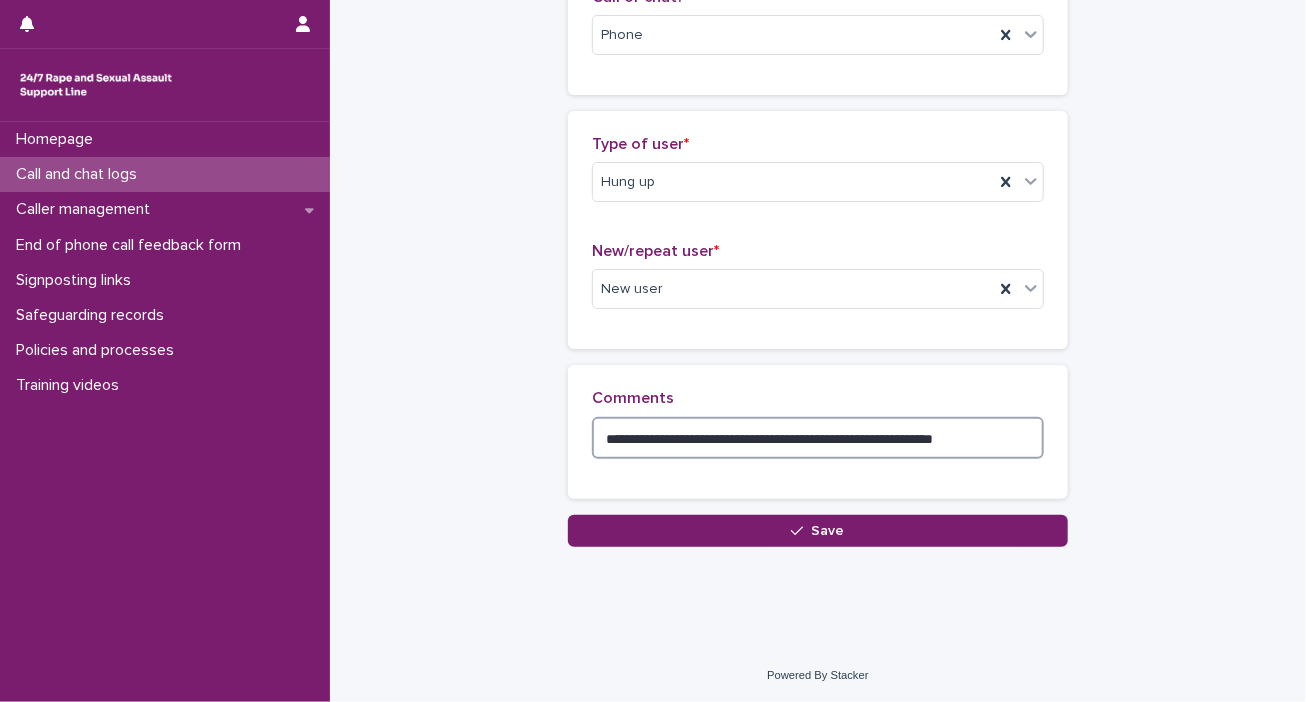 click on "**********" at bounding box center (818, 438) 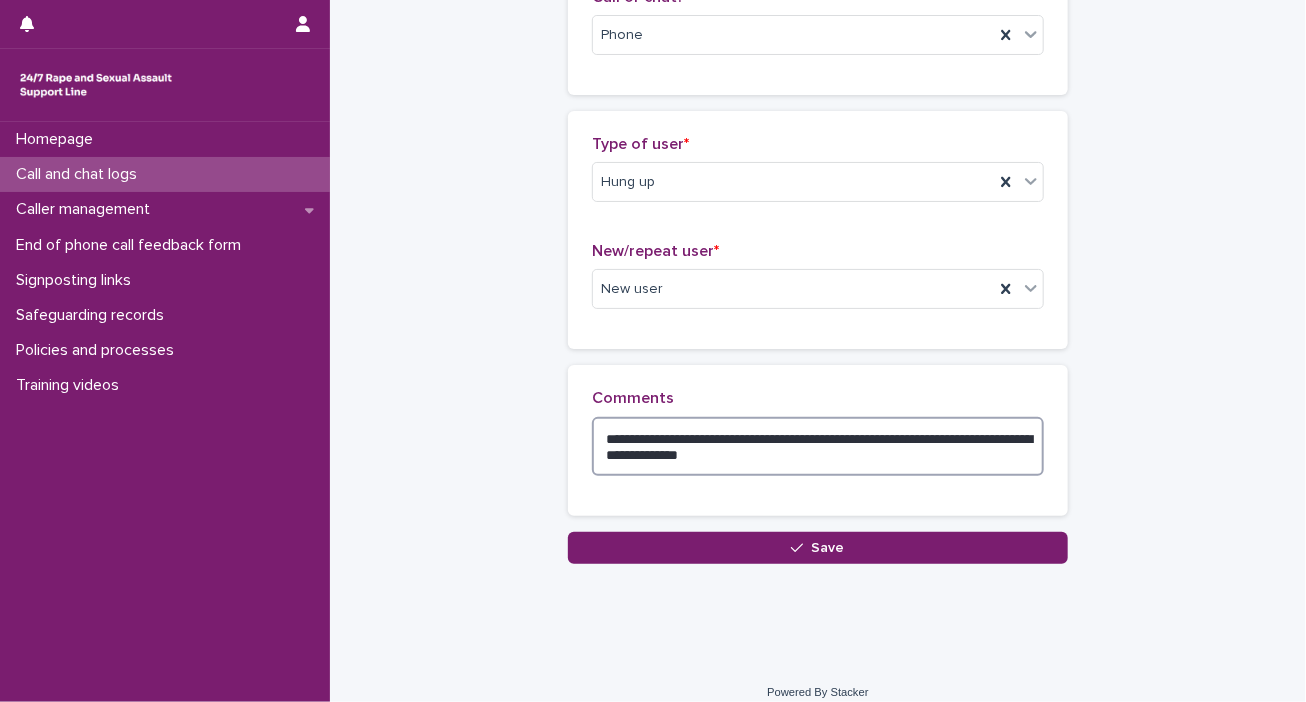 click on "**********" at bounding box center [818, 447] 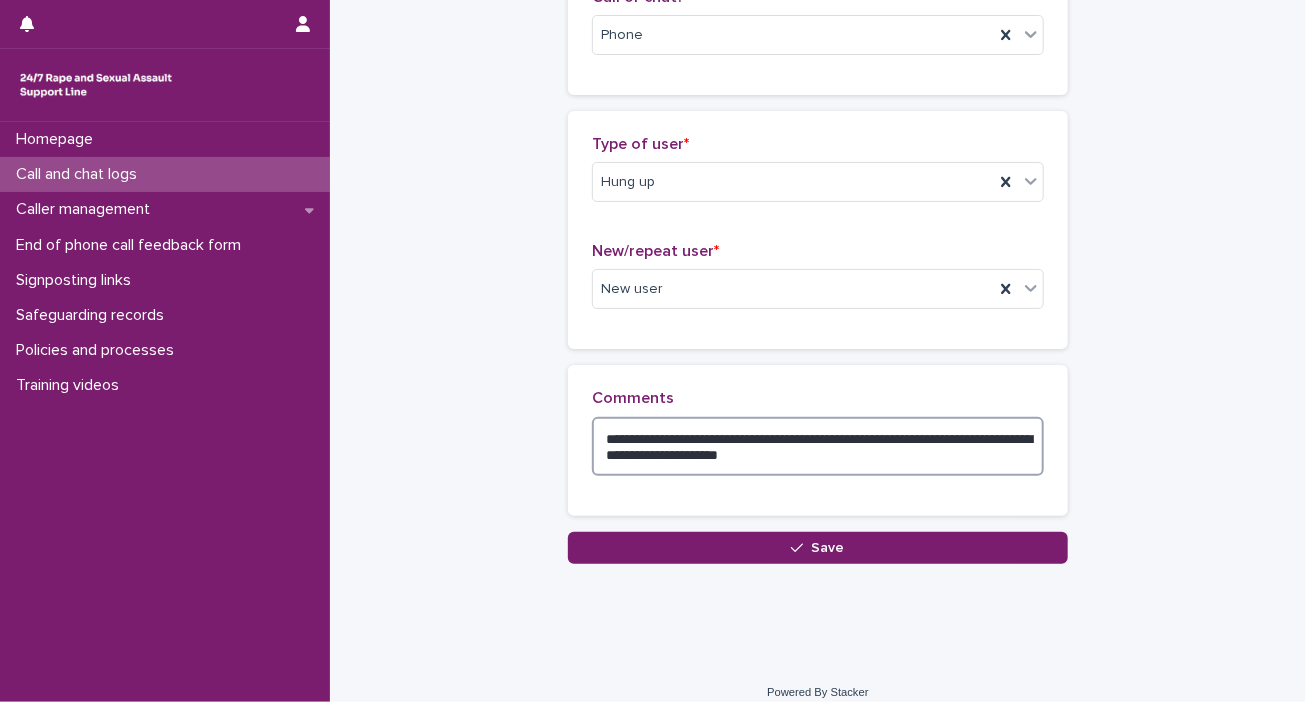 click on "**********" at bounding box center (818, 447) 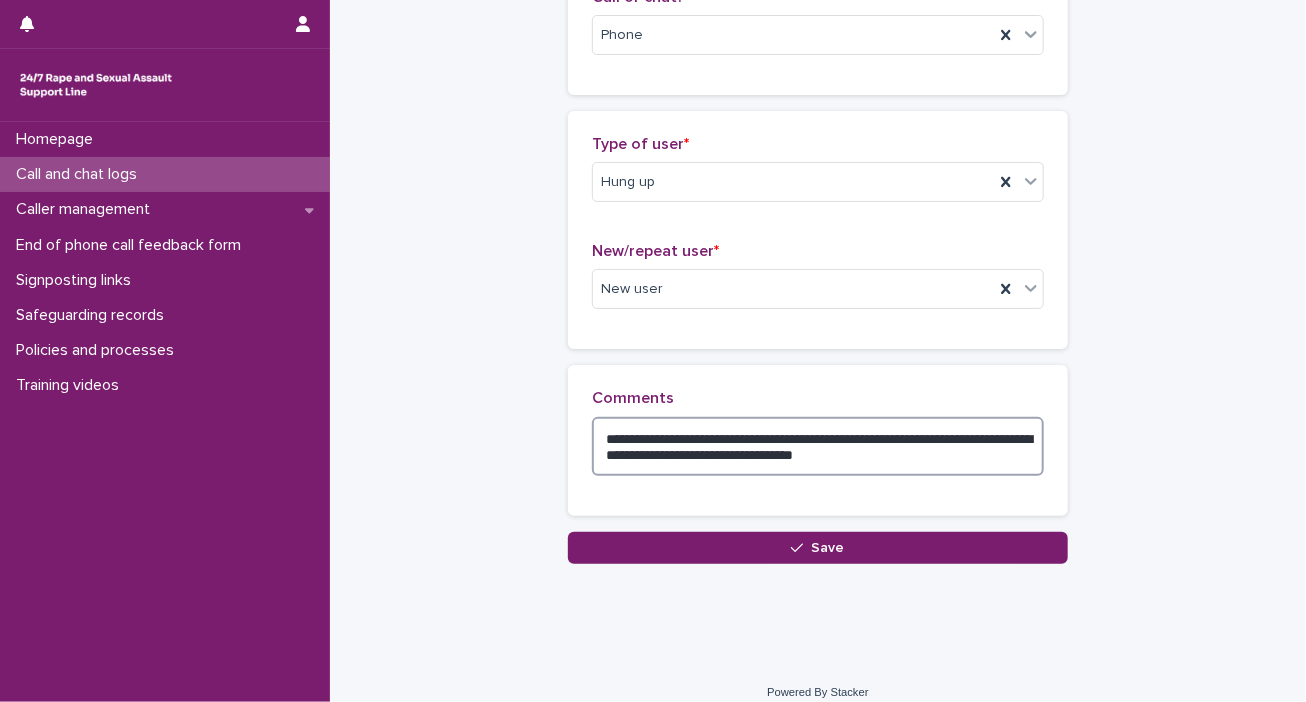 click on "**********" at bounding box center [818, 447] 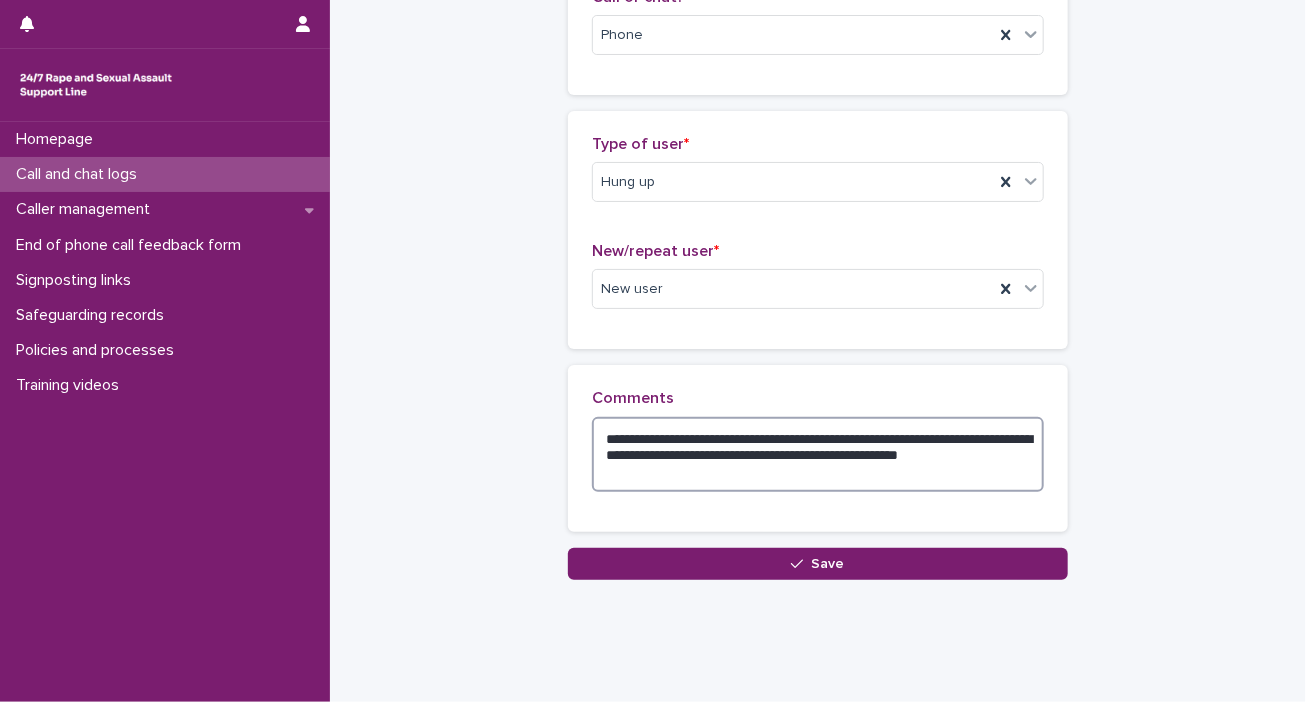 click on "**********" at bounding box center [818, 455] 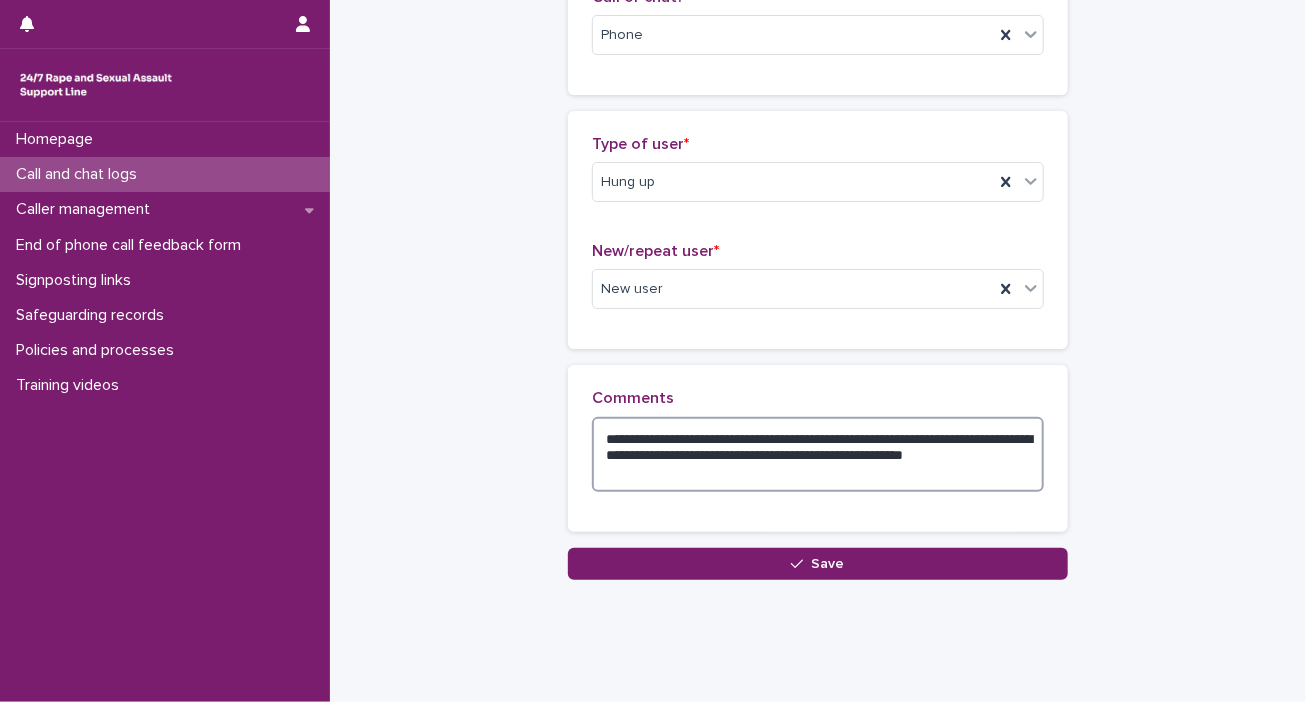 click on "**********" at bounding box center (818, 455) 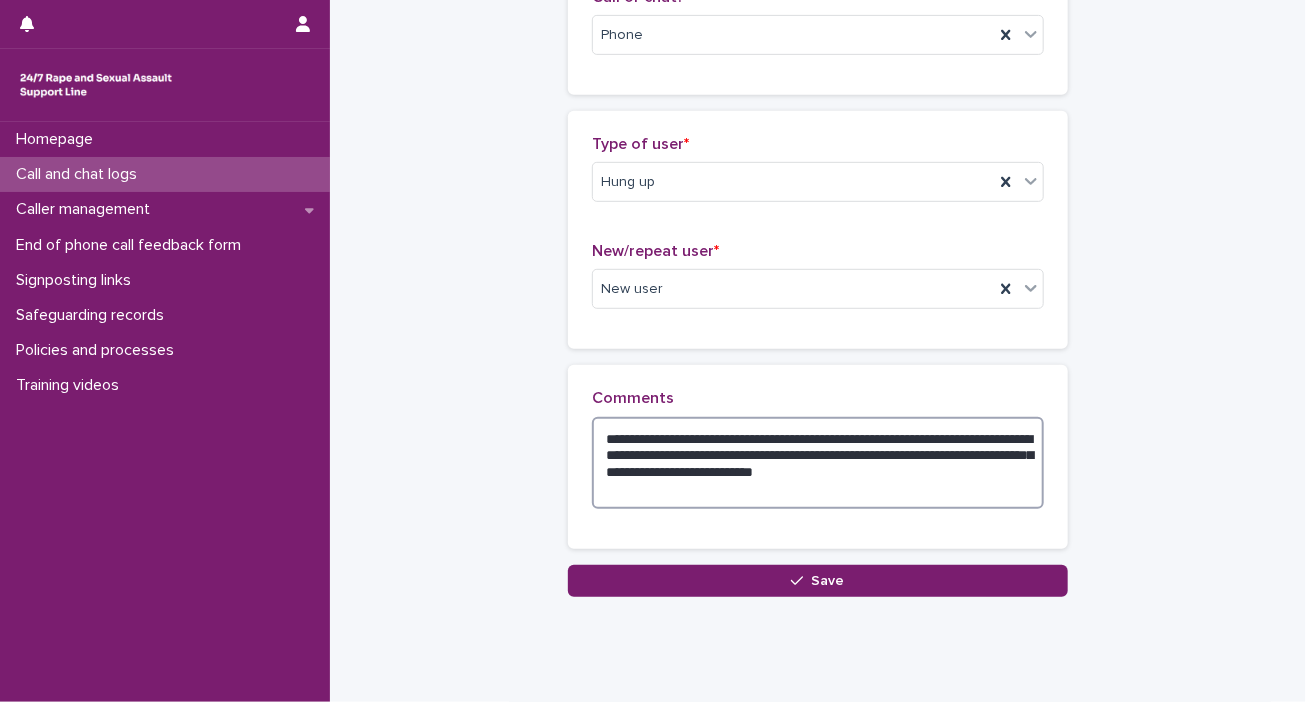 click on "**********" at bounding box center (818, 463) 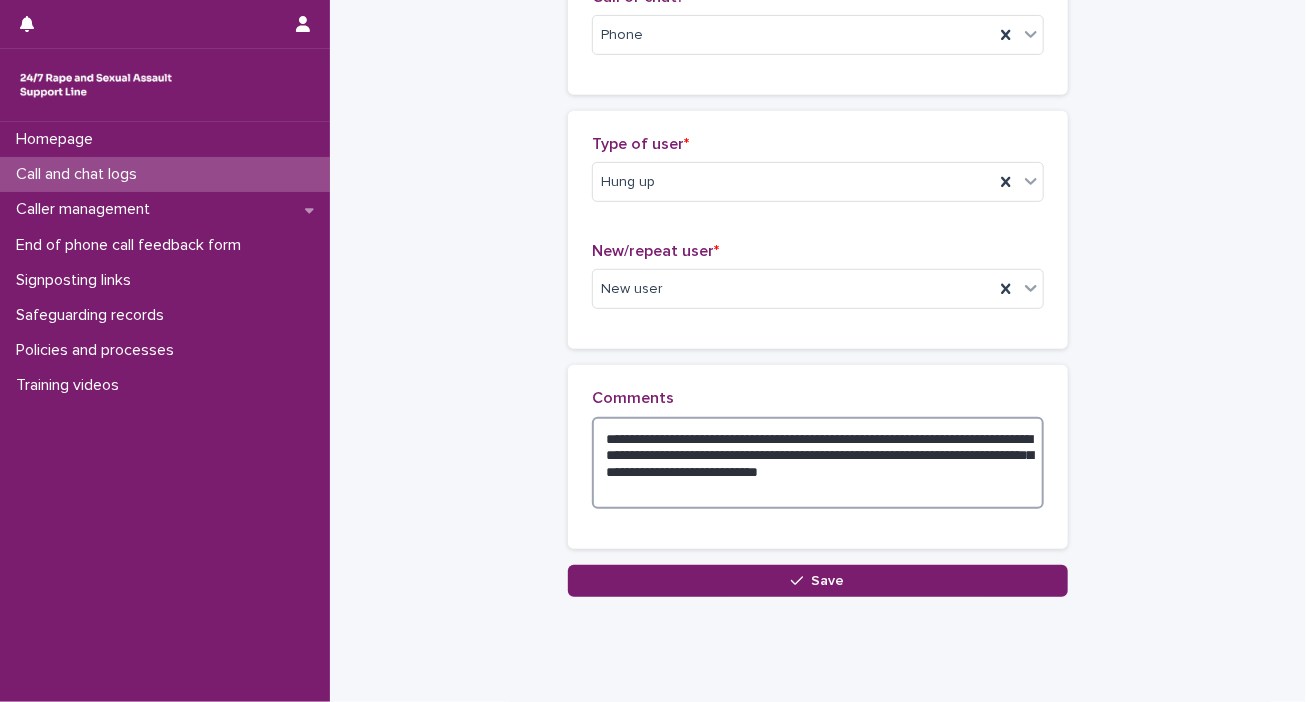 click on "**********" at bounding box center (818, 463) 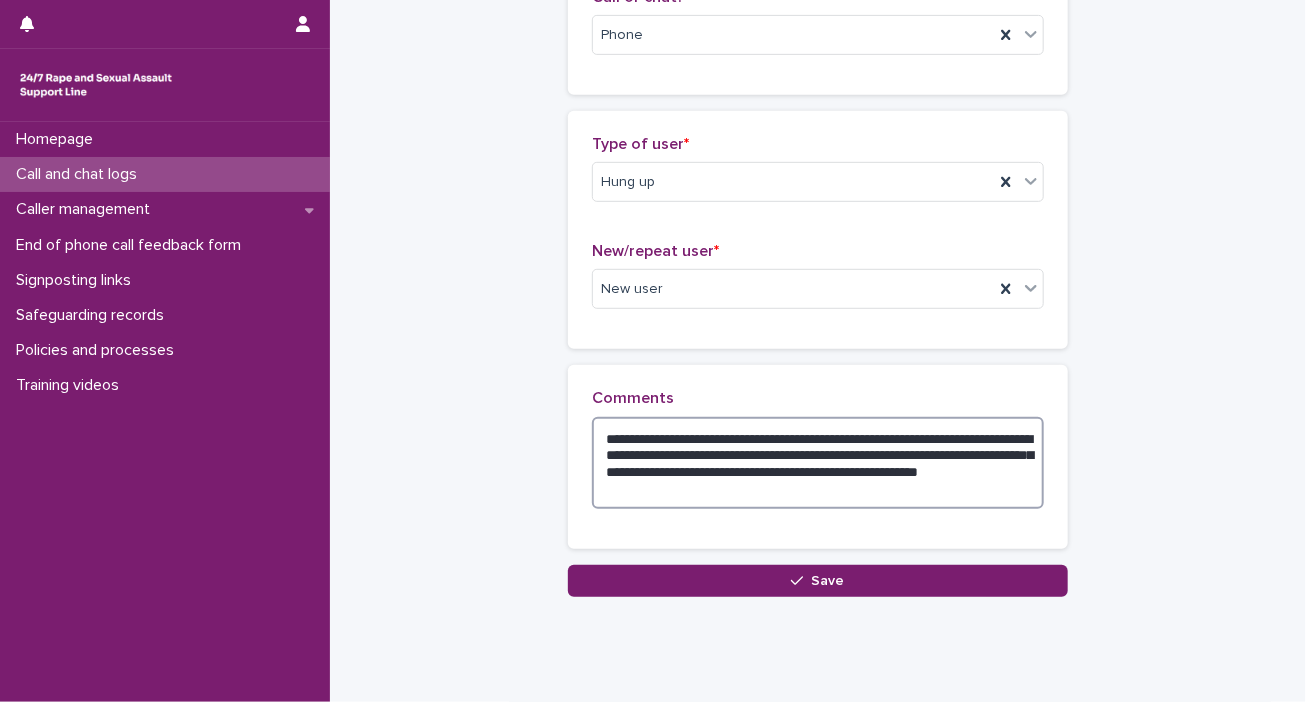 scroll, scrollTop: 356, scrollLeft: 0, axis: vertical 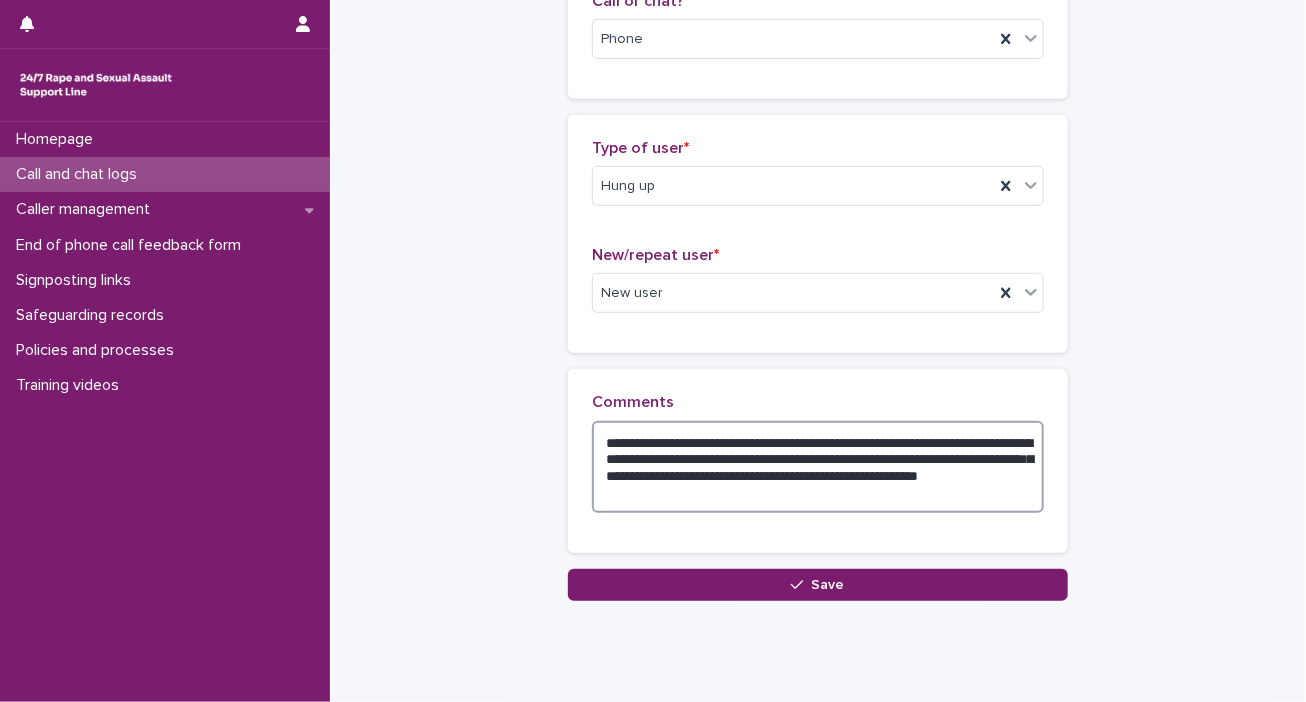 drag, startPoint x: 853, startPoint y: 475, endPoint x: 866, endPoint y: 499, distance: 27.294687 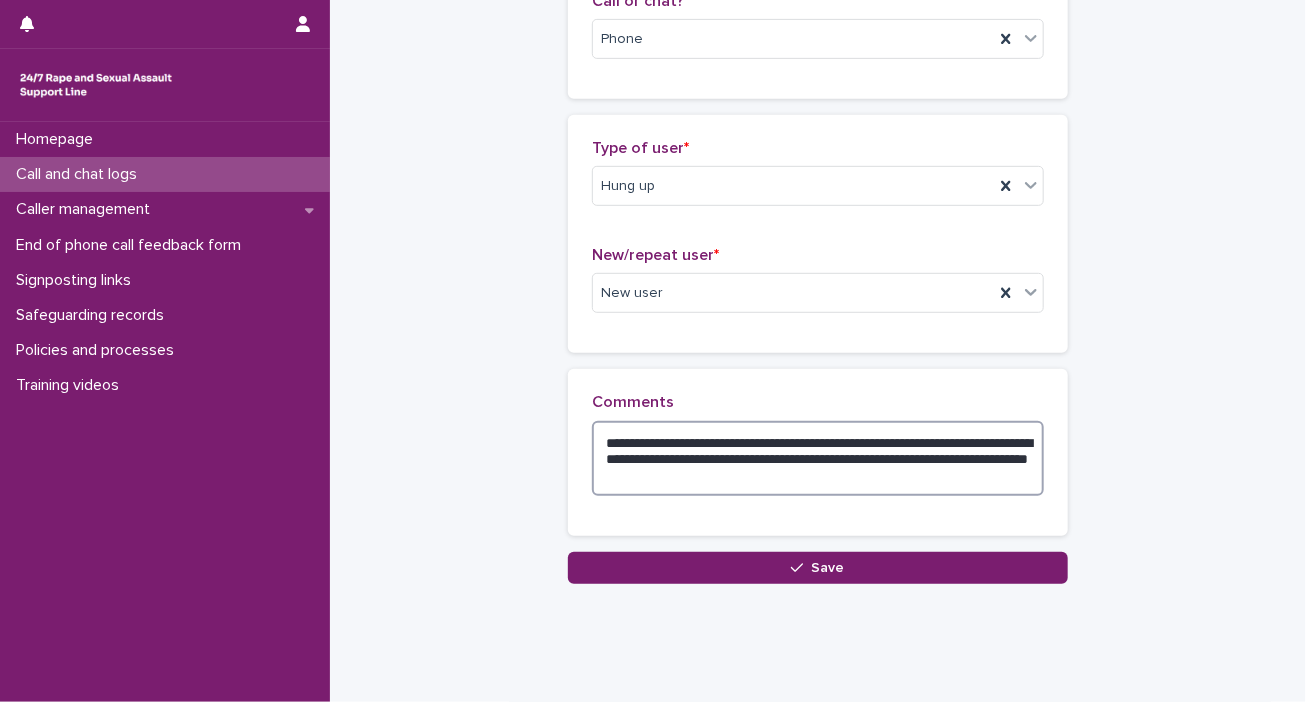 click on "**********" at bounding box center [818, 459] 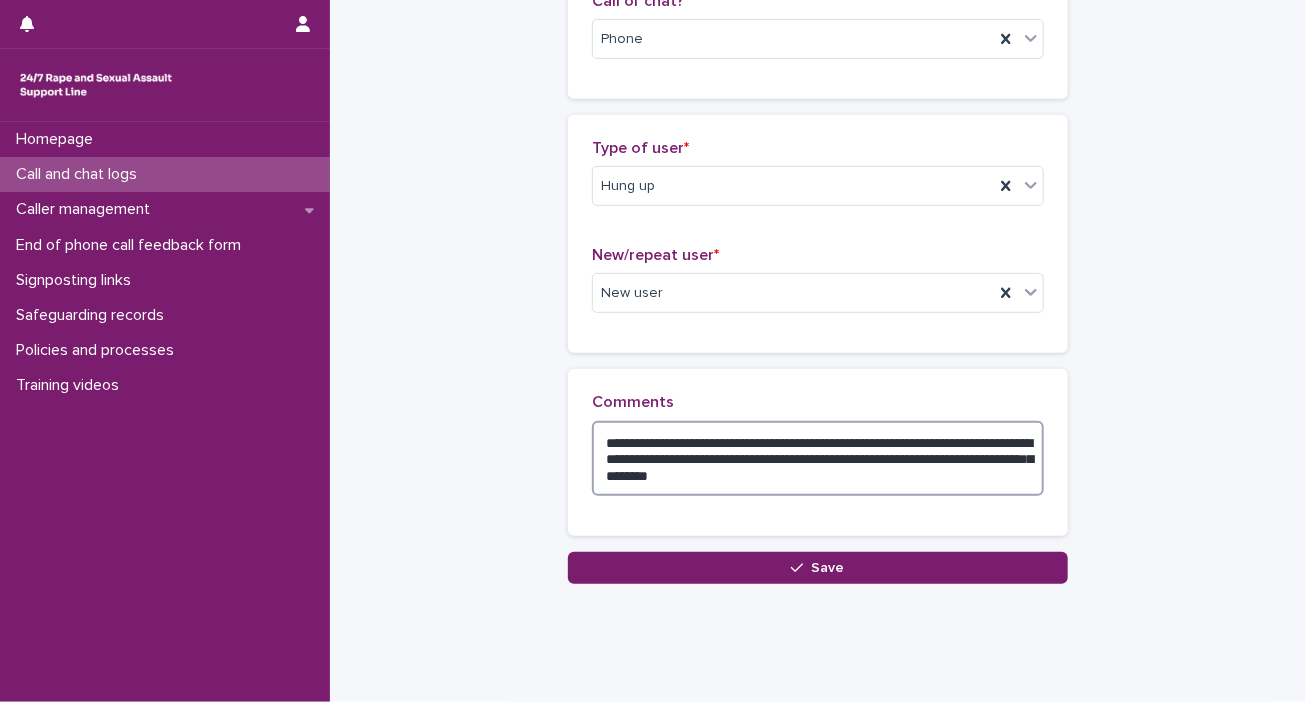 click on "**********" at bounding box center (818, 459) 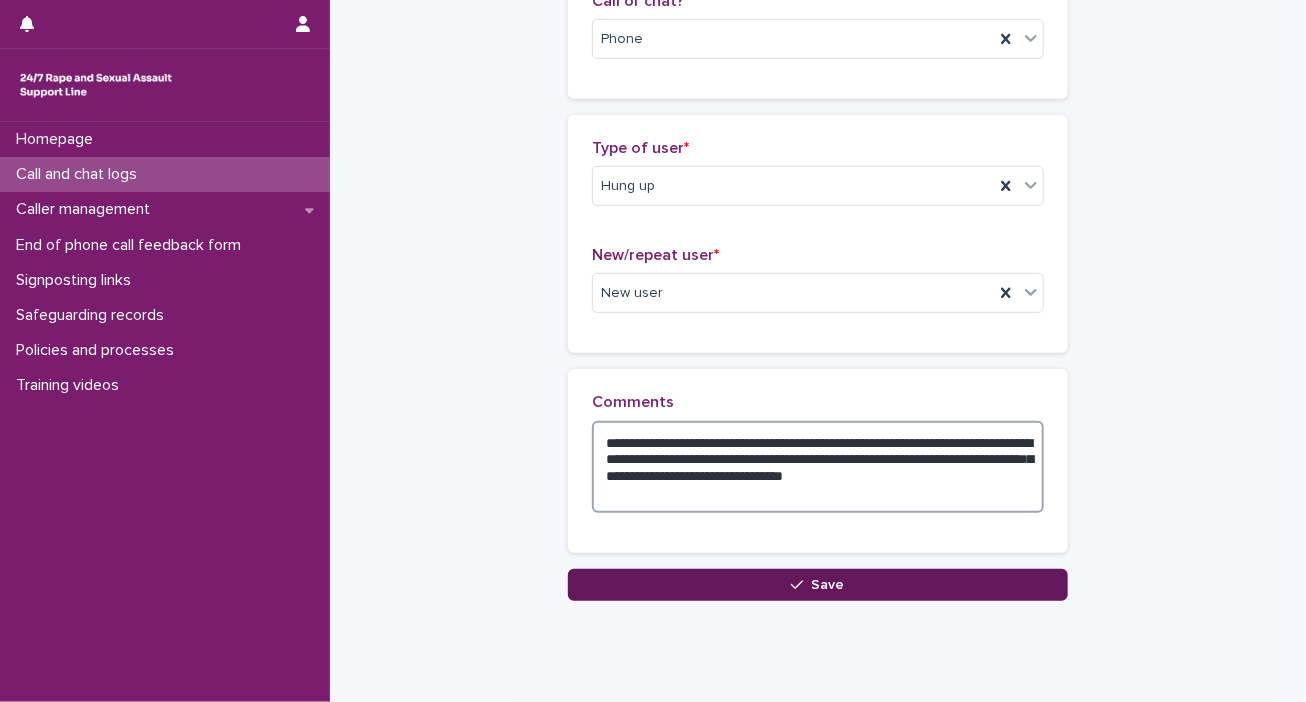 type on "**********" 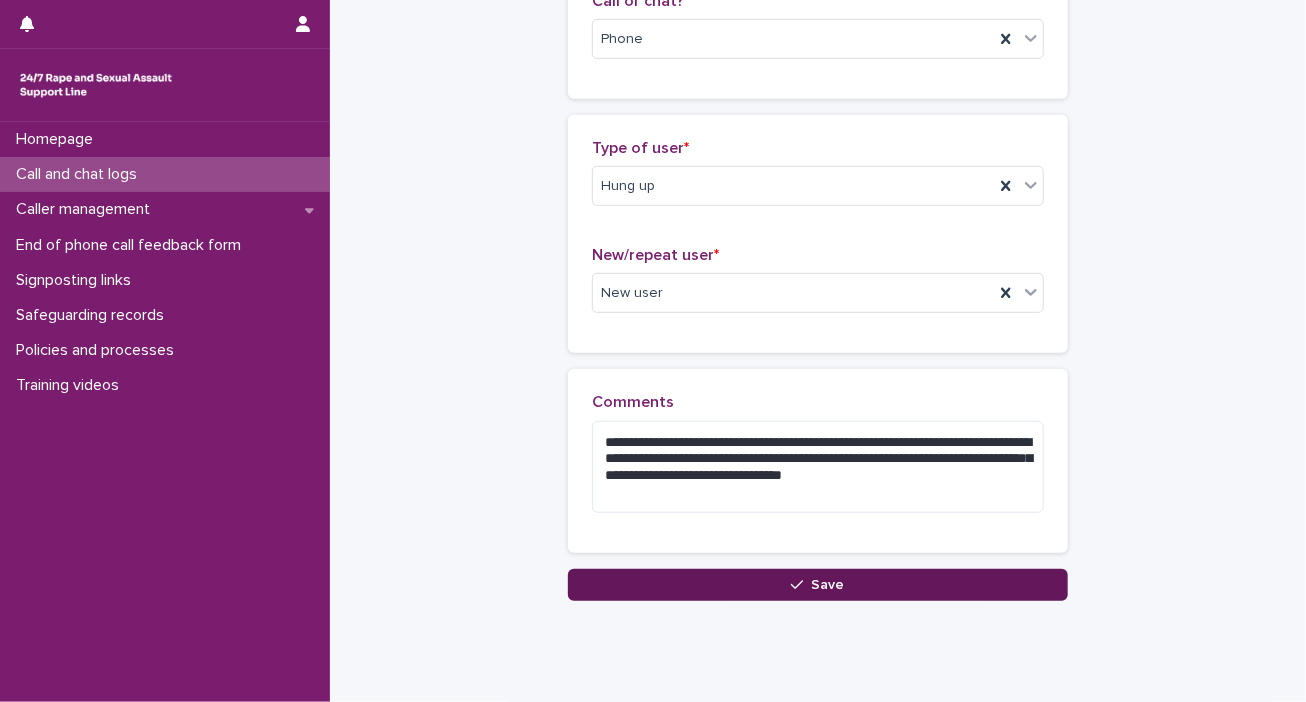 click on "Save" at bounding box center (828, 585) 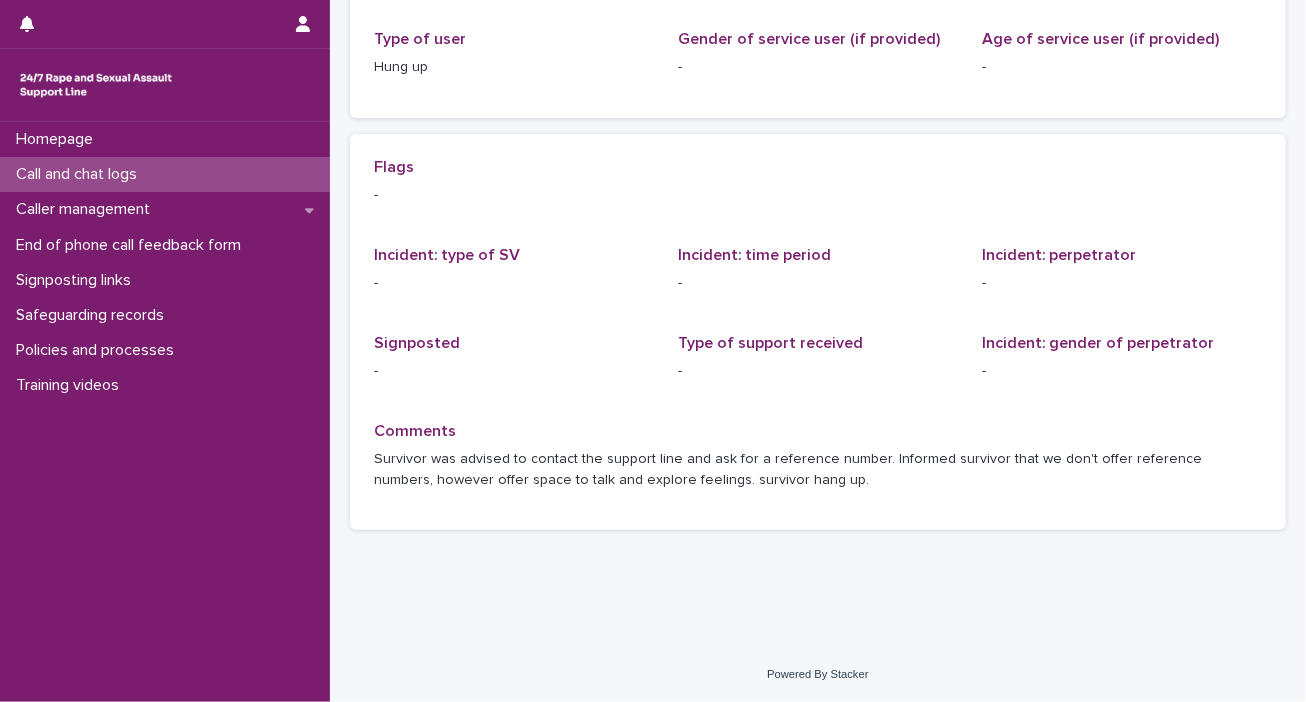 scroll, scrollTop: 0, scrollLeft: 0, axis: both 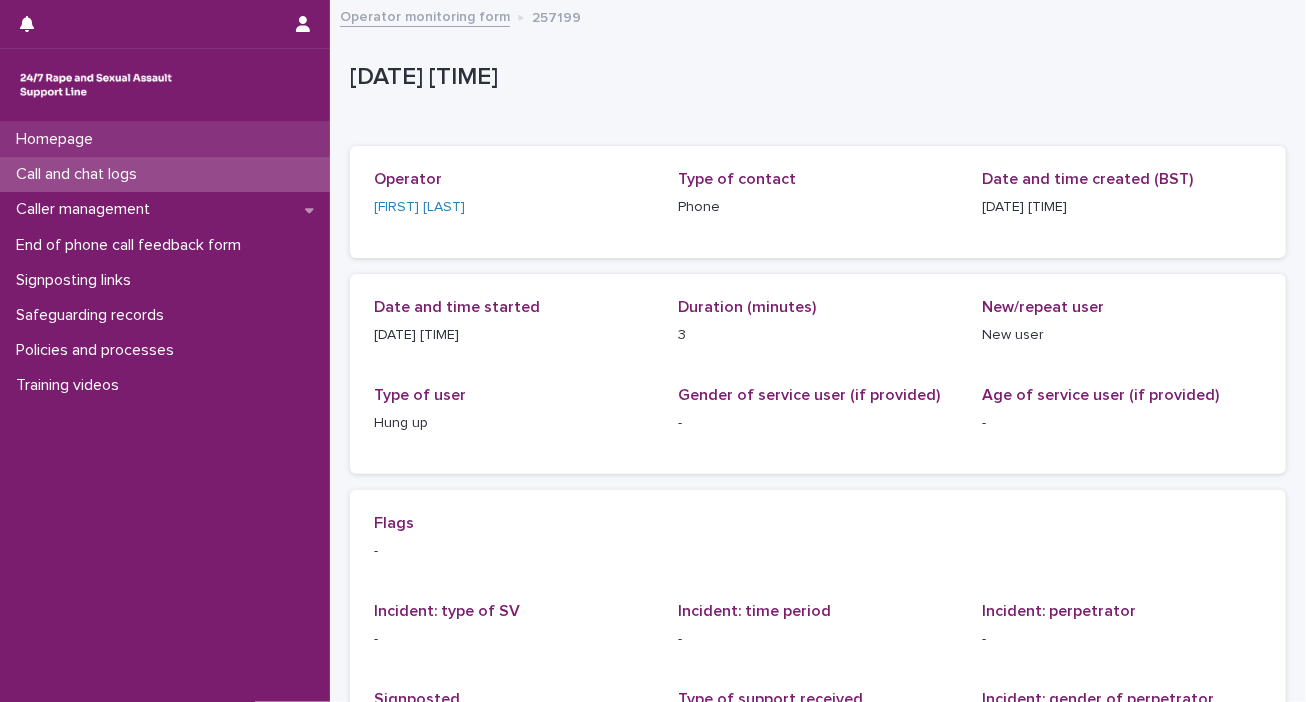 click on "Homepage" at bounding box center (58, 139) 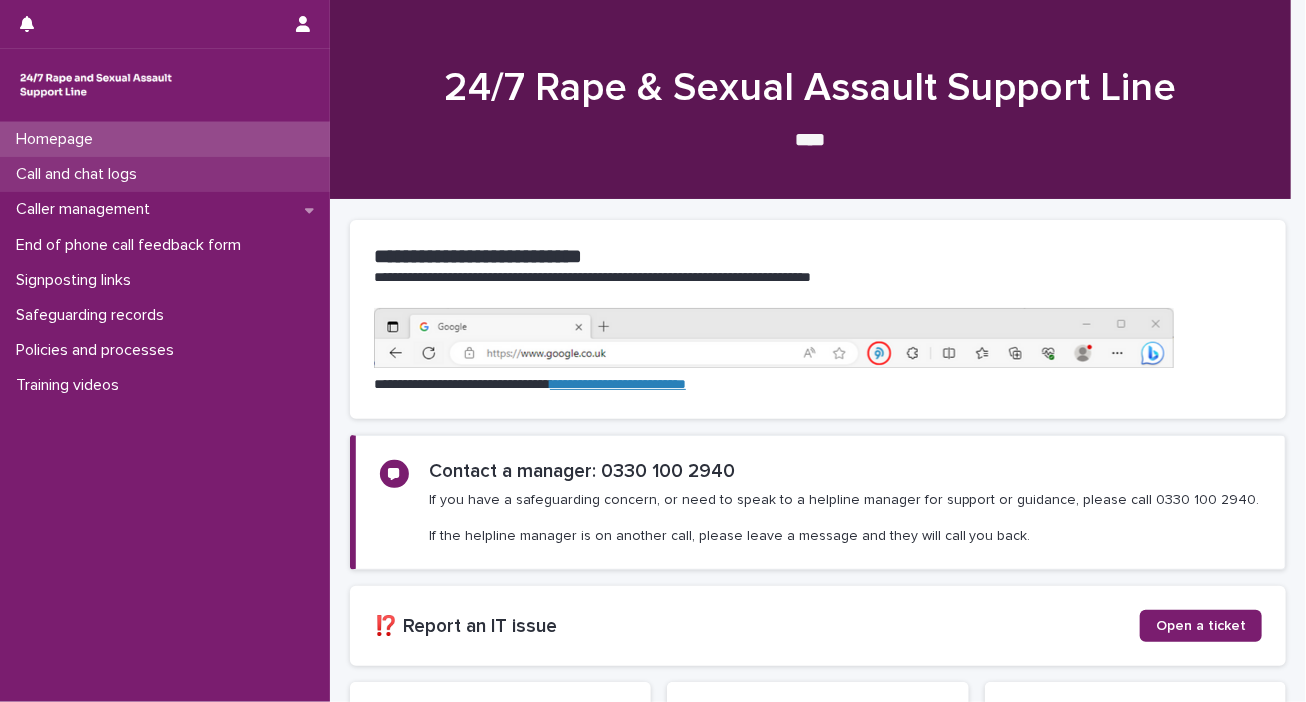 click on "Call and chat logs" at bounding box center (80, 174) 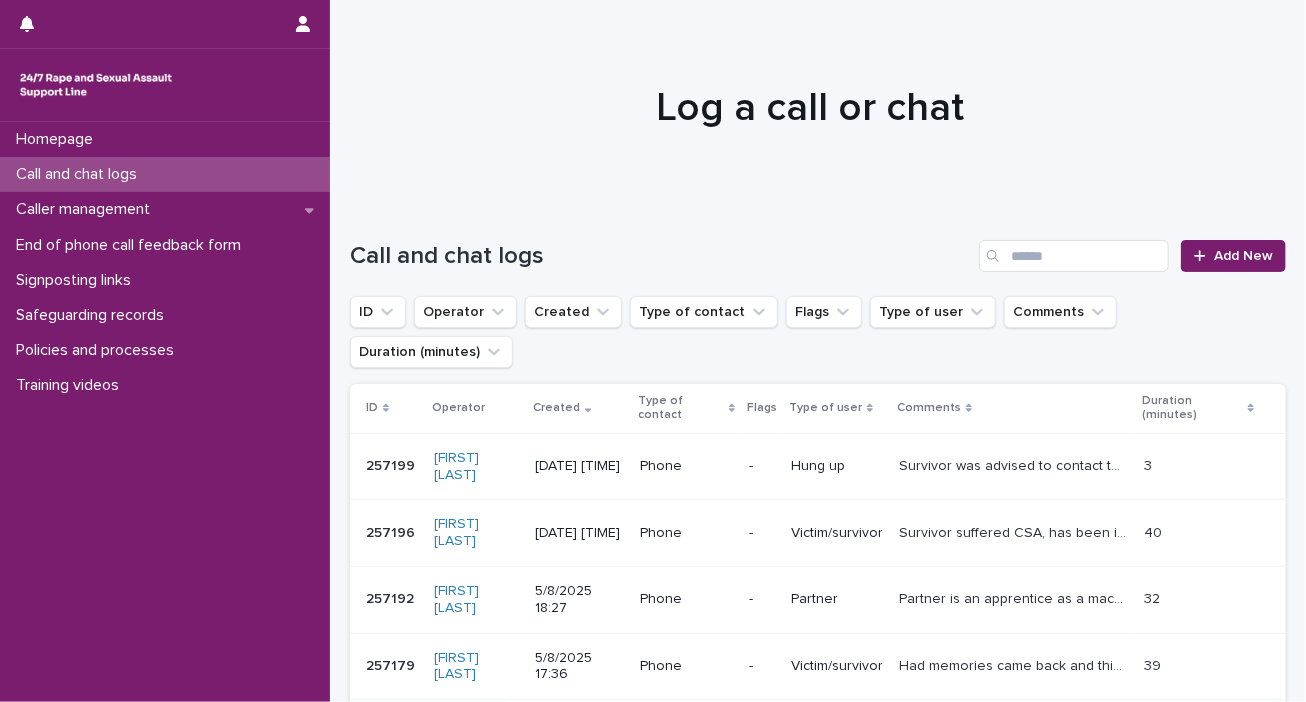 click at bounding box center (165, 24) 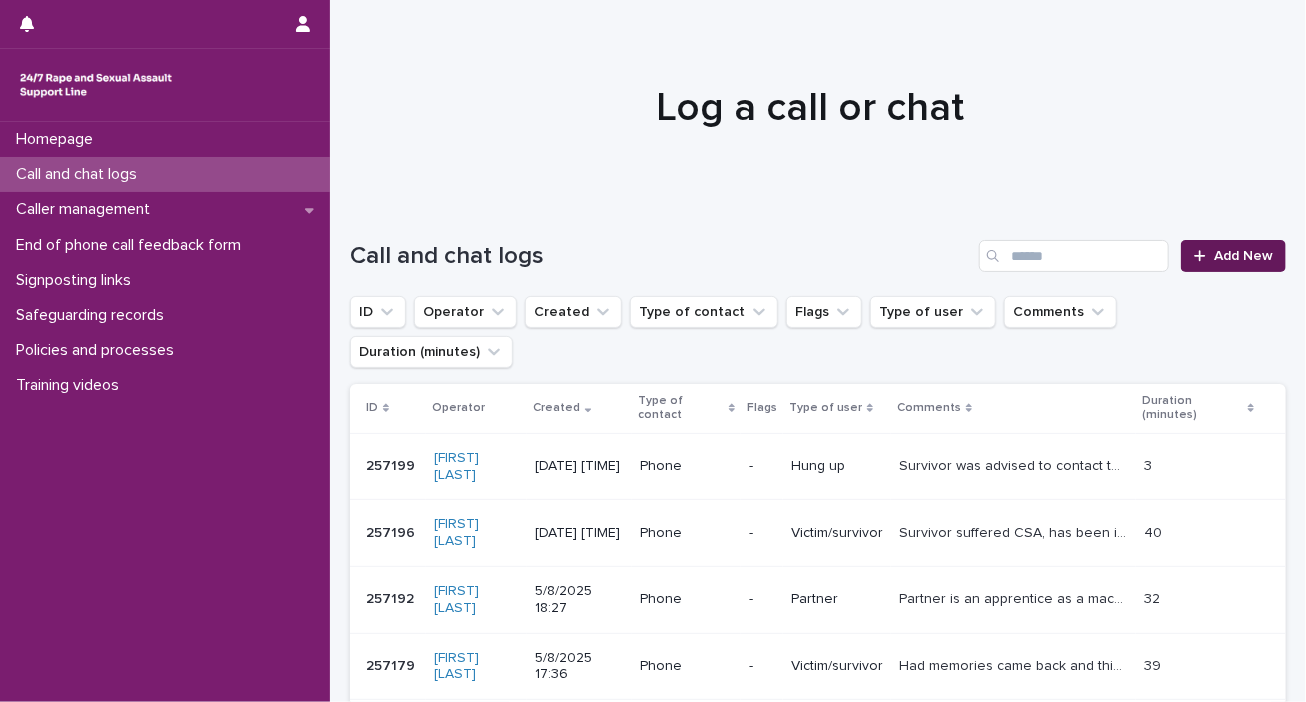 click on "Add New" at bounding box center (1243, 256) 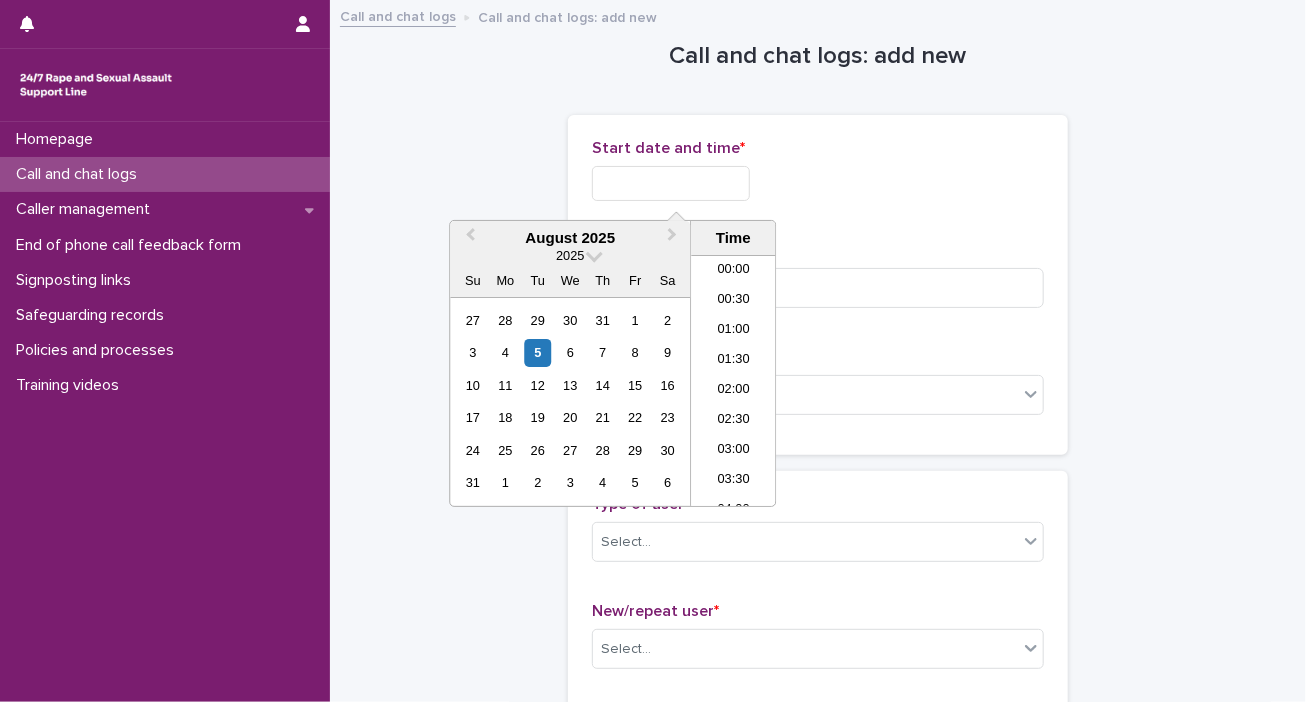 click at bounding box center [671, 183] 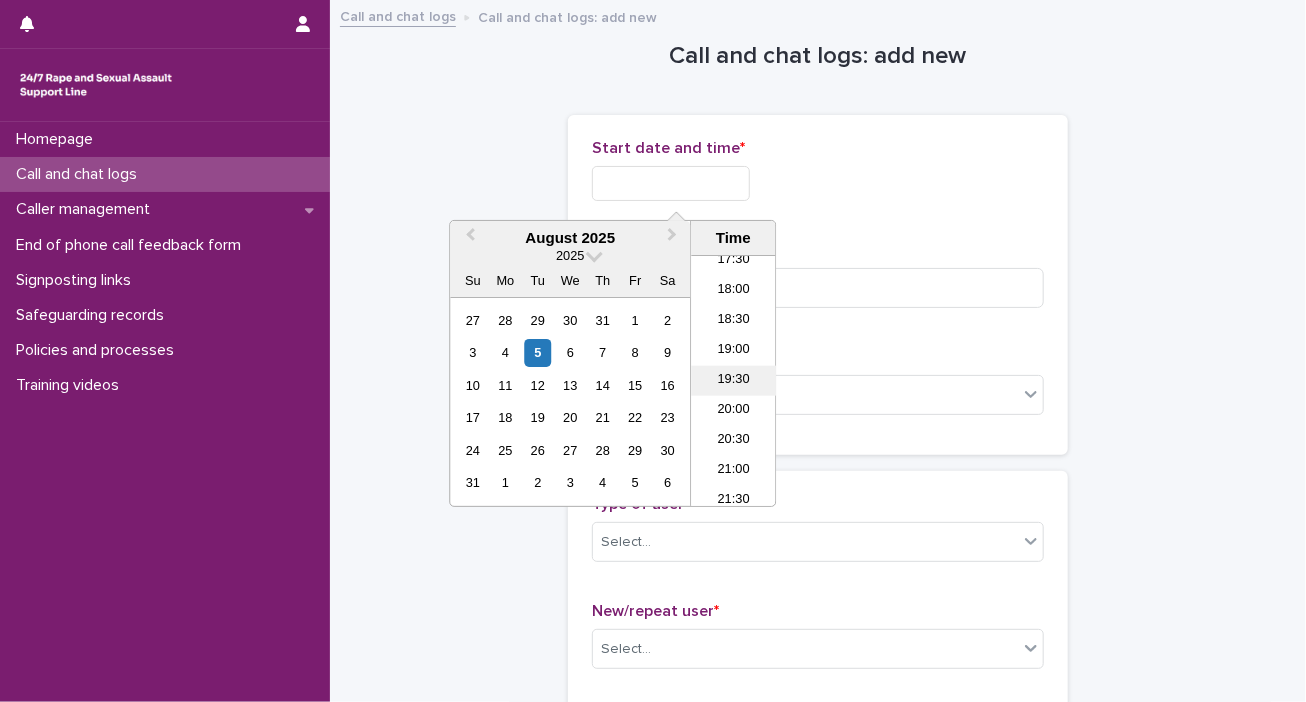 click on "19:30" at bounding box center [733, 381] 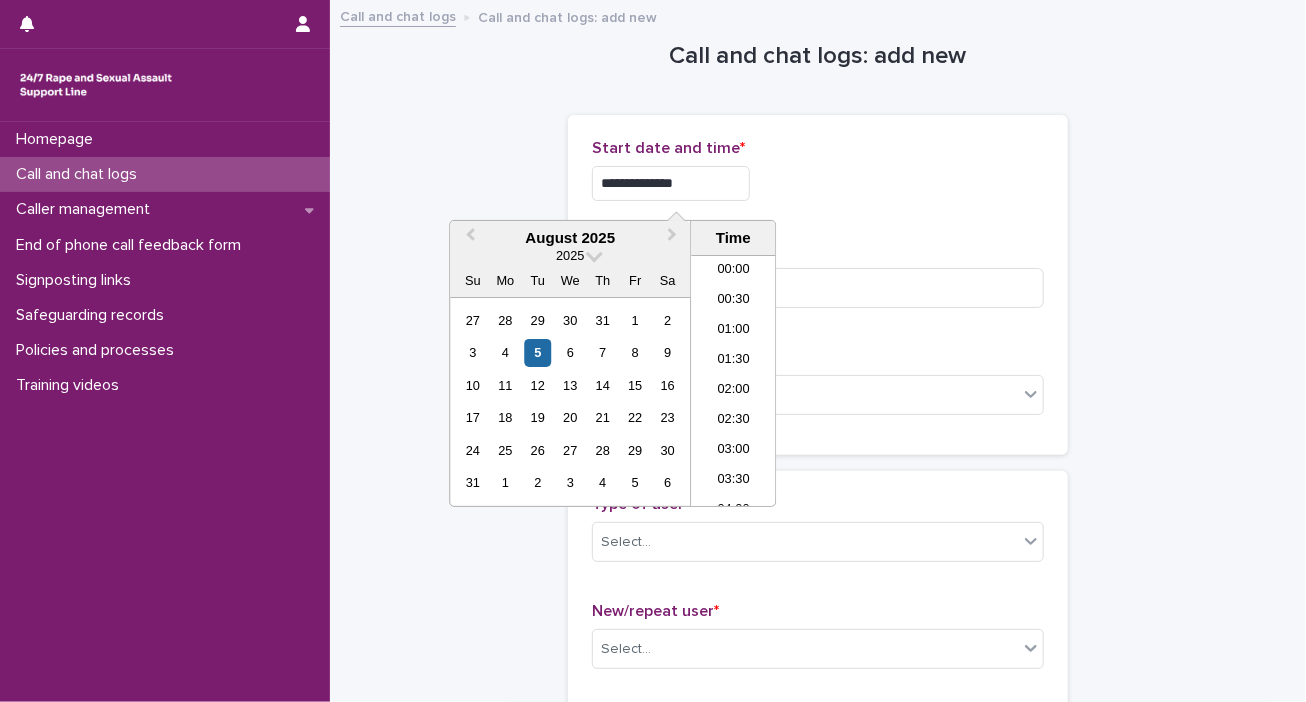 click on "**********" at bounding box center [671, 183] 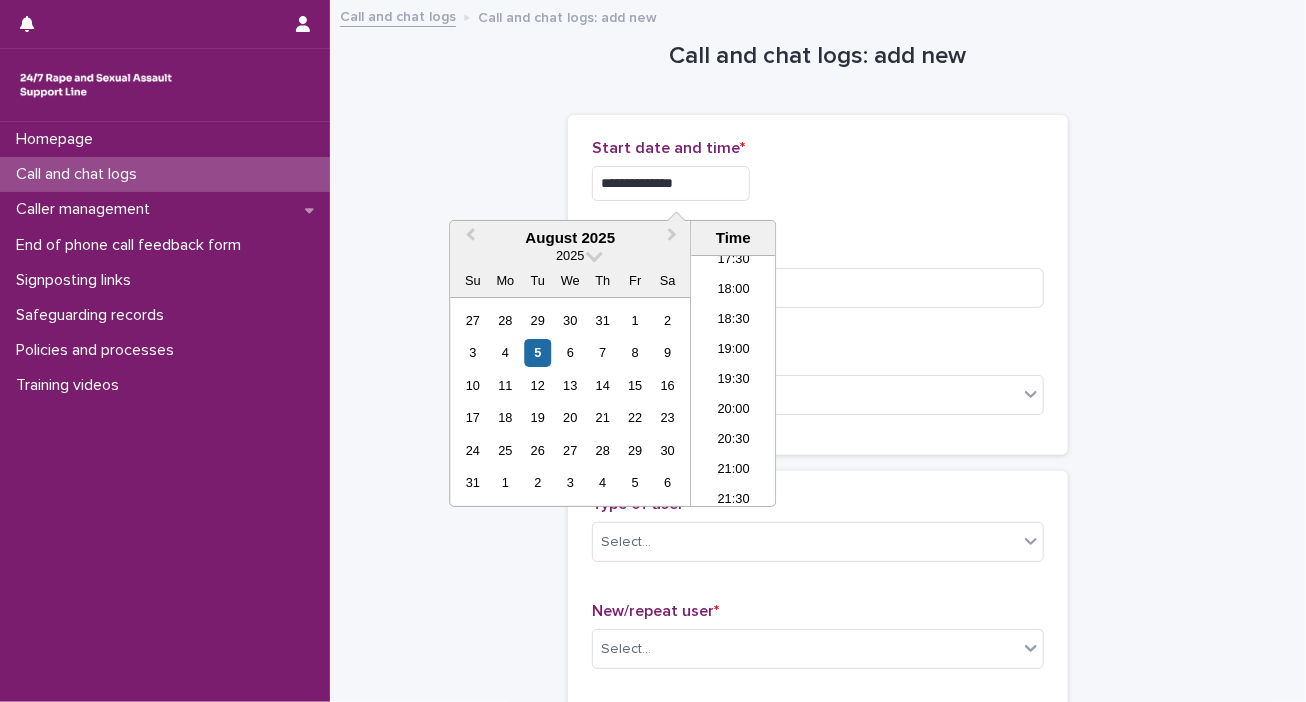 type on "**********" 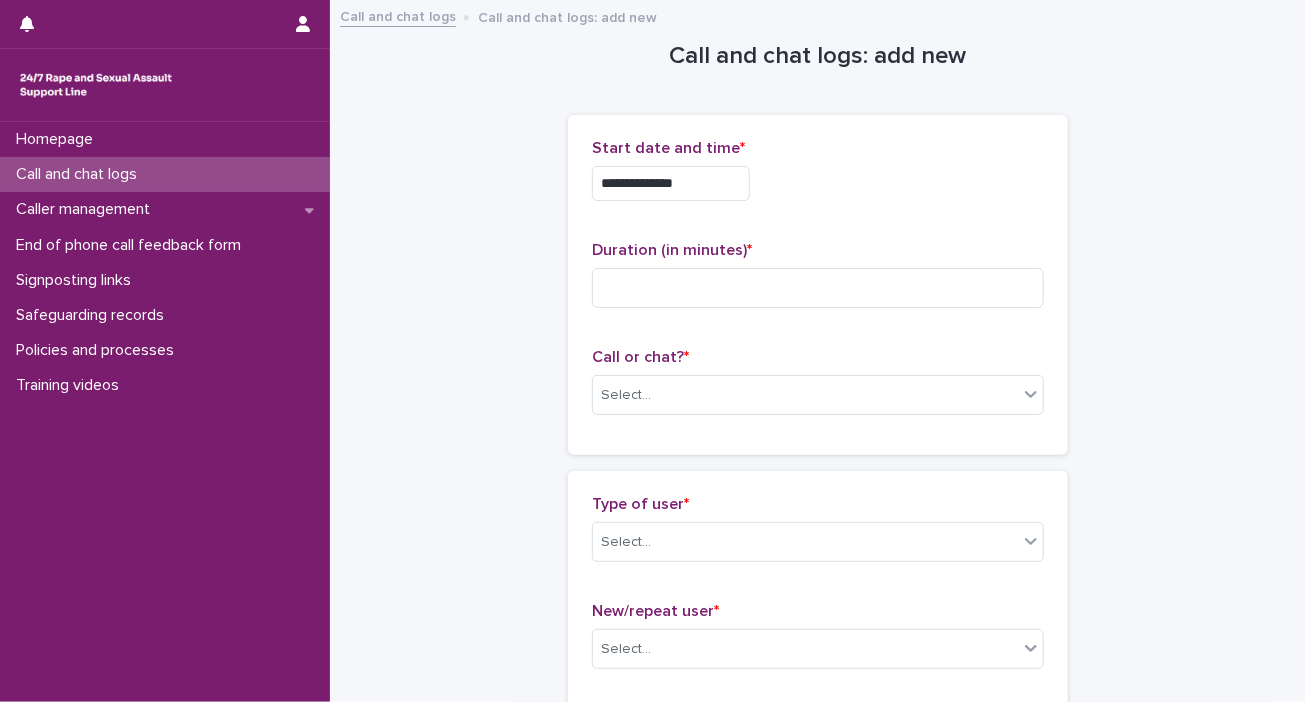 click on "**********" at bounding box center (818, 178) 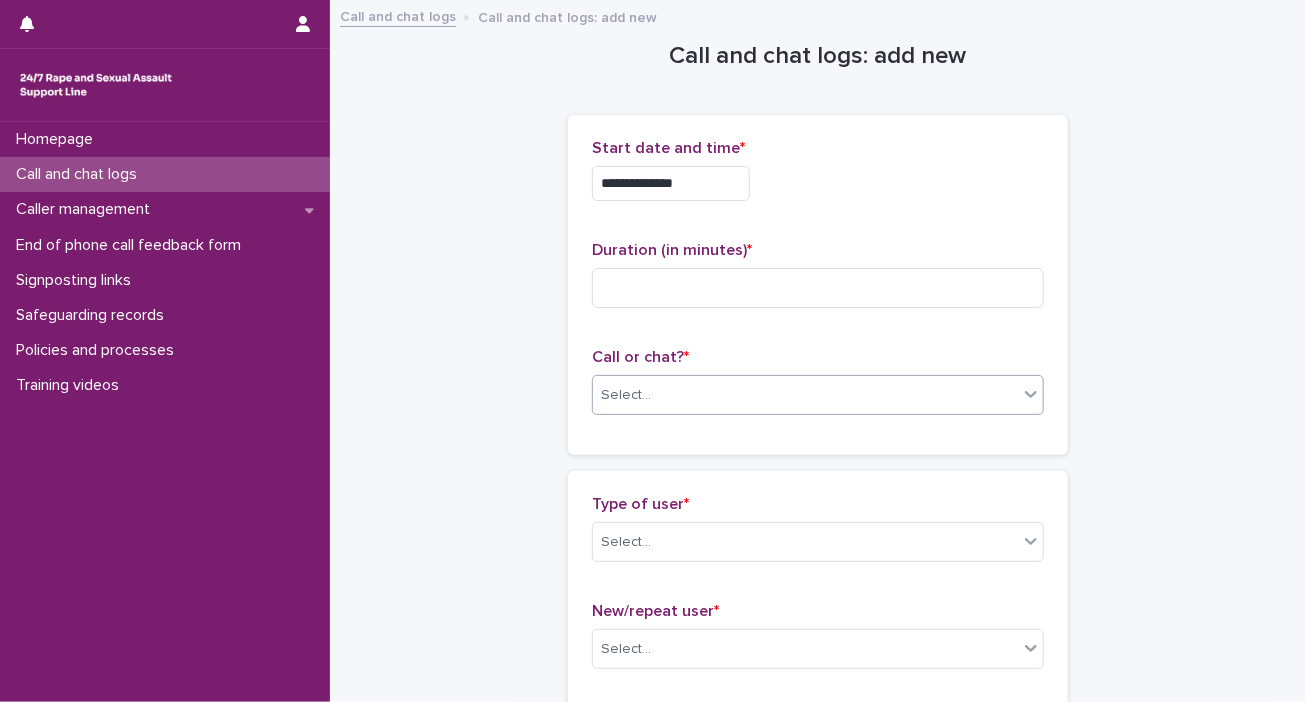 click 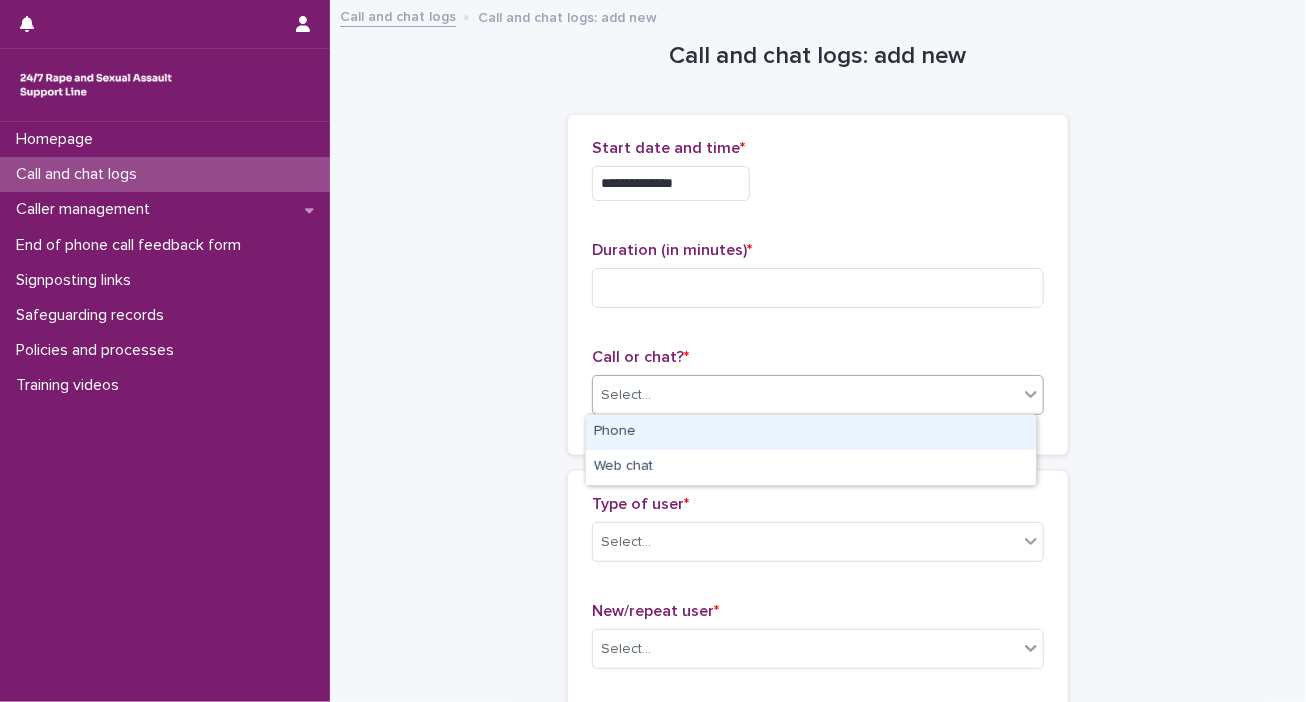 click on "Phone" at bounding box center [811, 432] 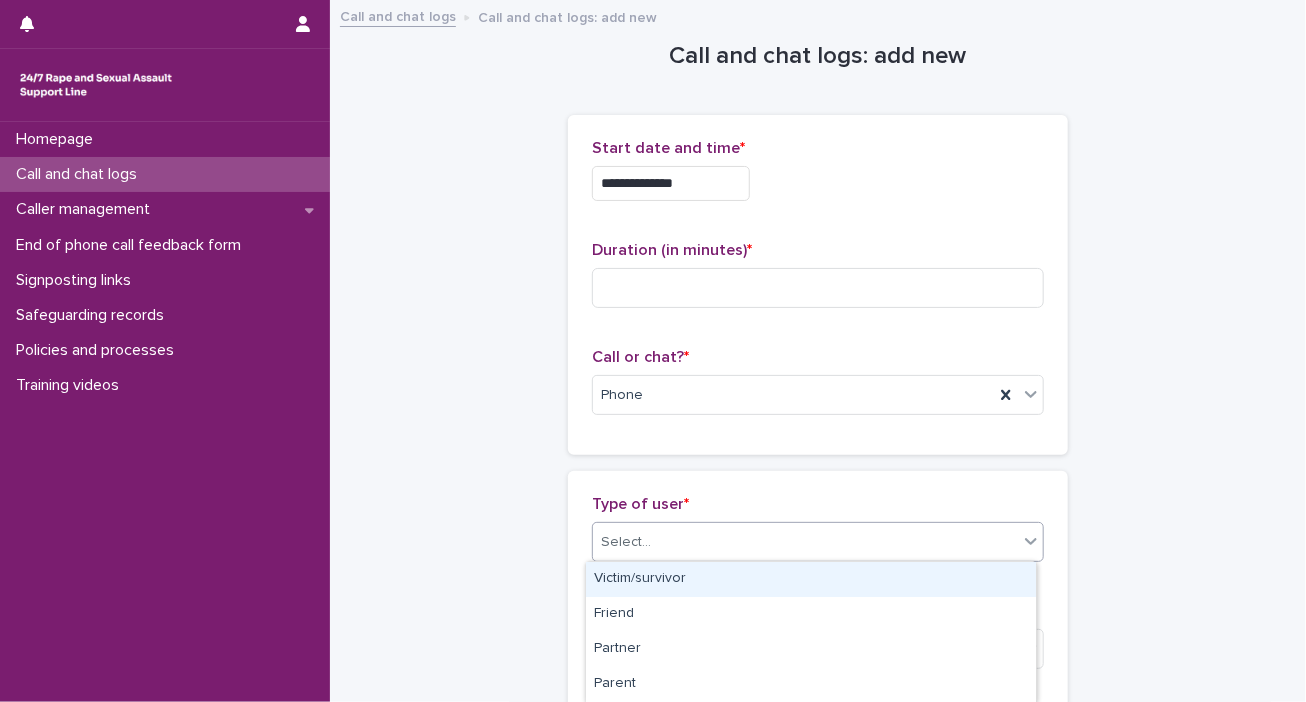 click 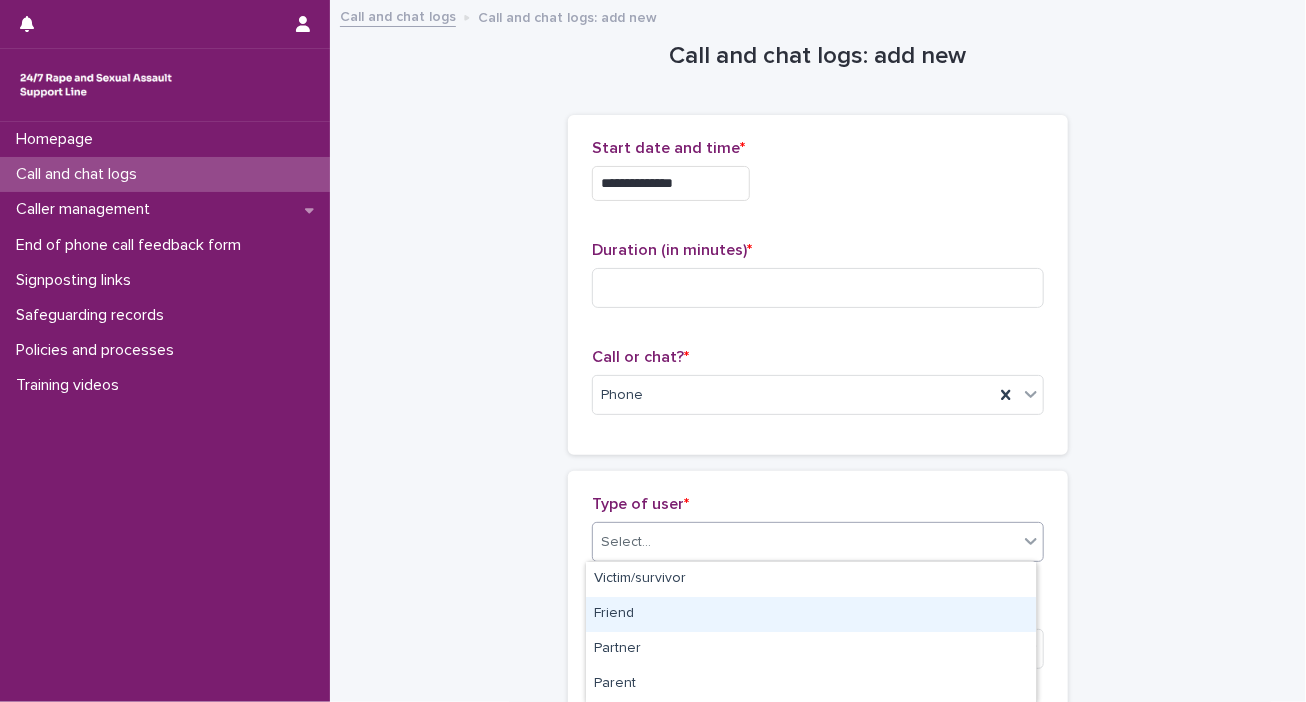 scroll, scrollTop: 614, scrollLeft: 0, axis: vertical 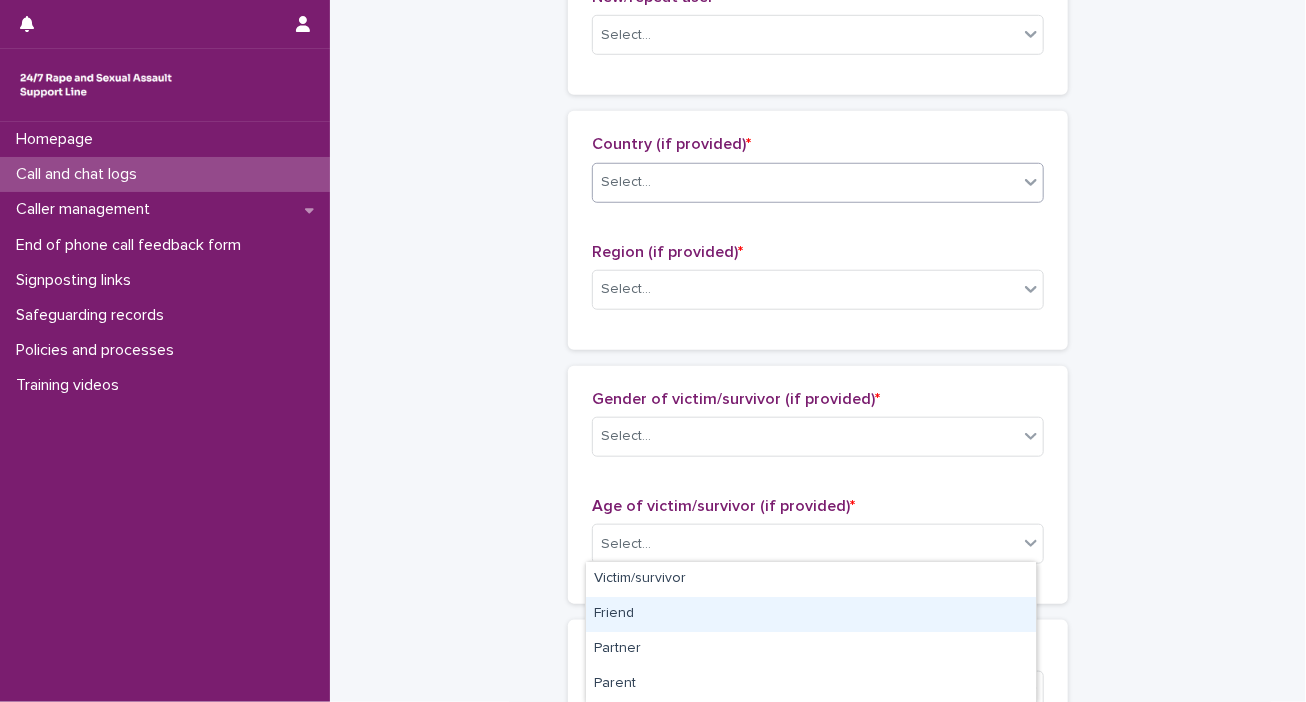 click 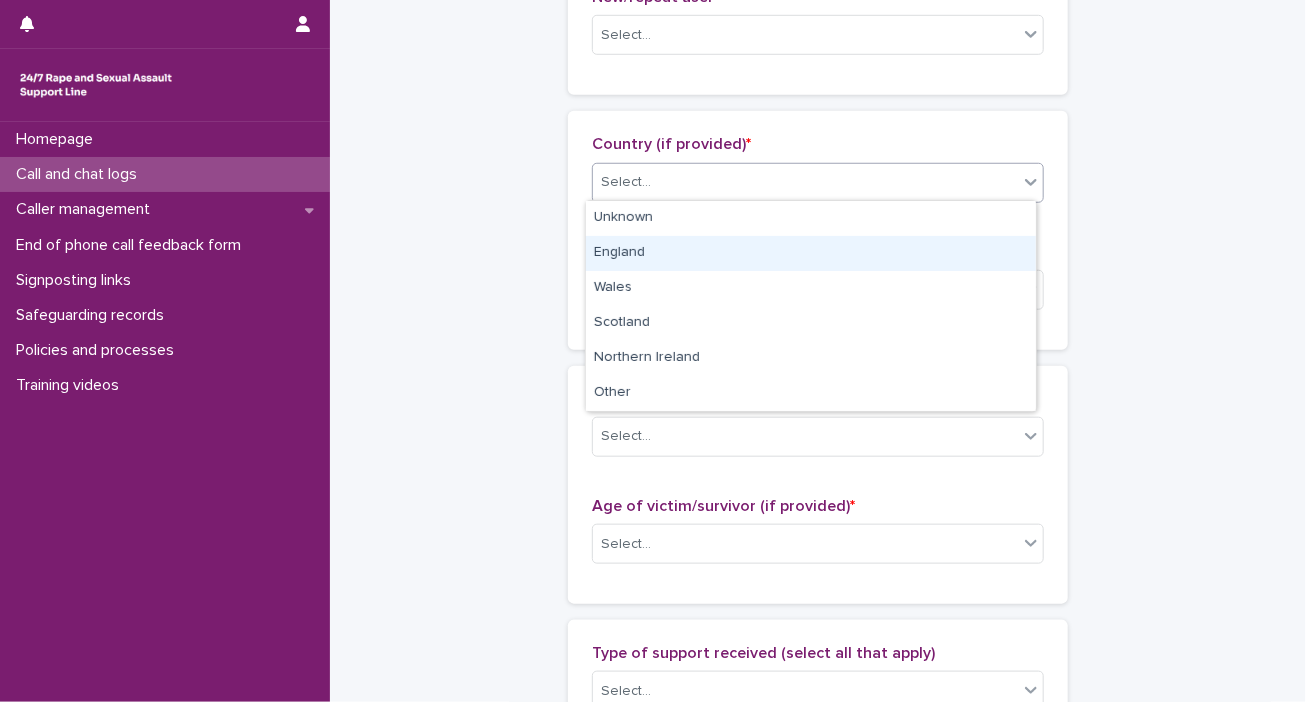click on "**********" at bounding box center [818, 470] 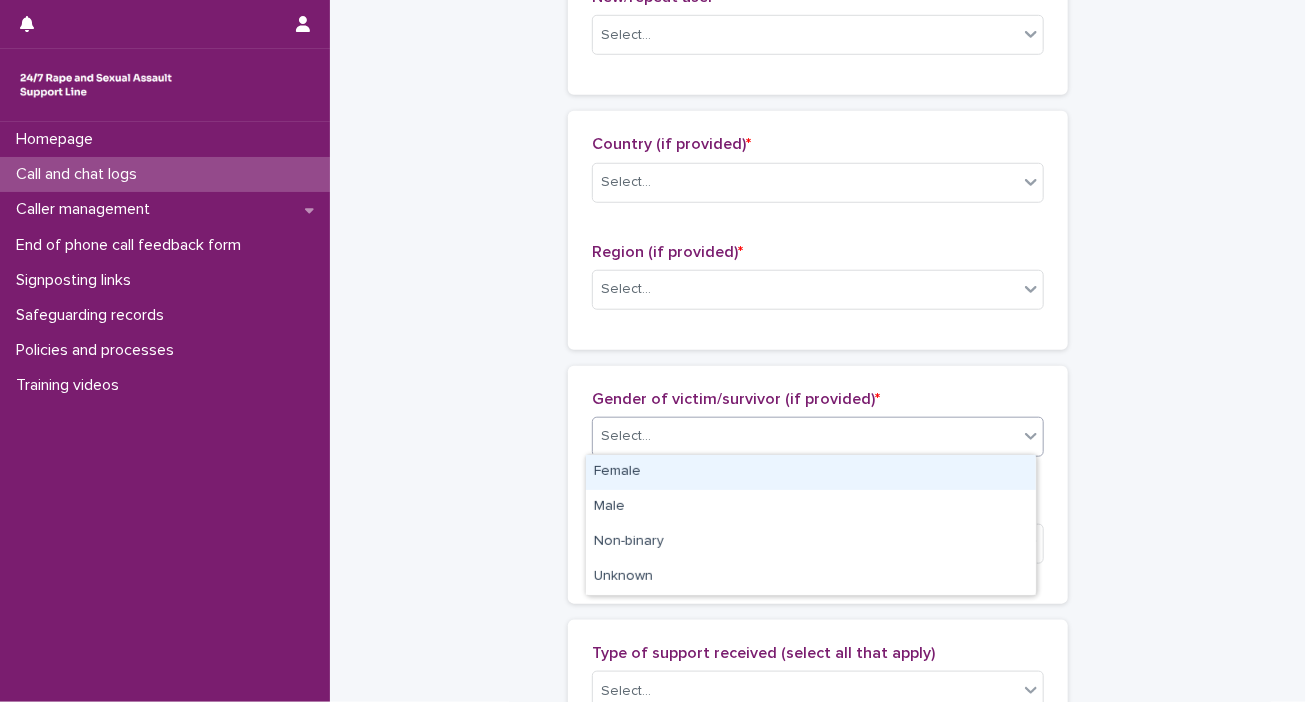 click 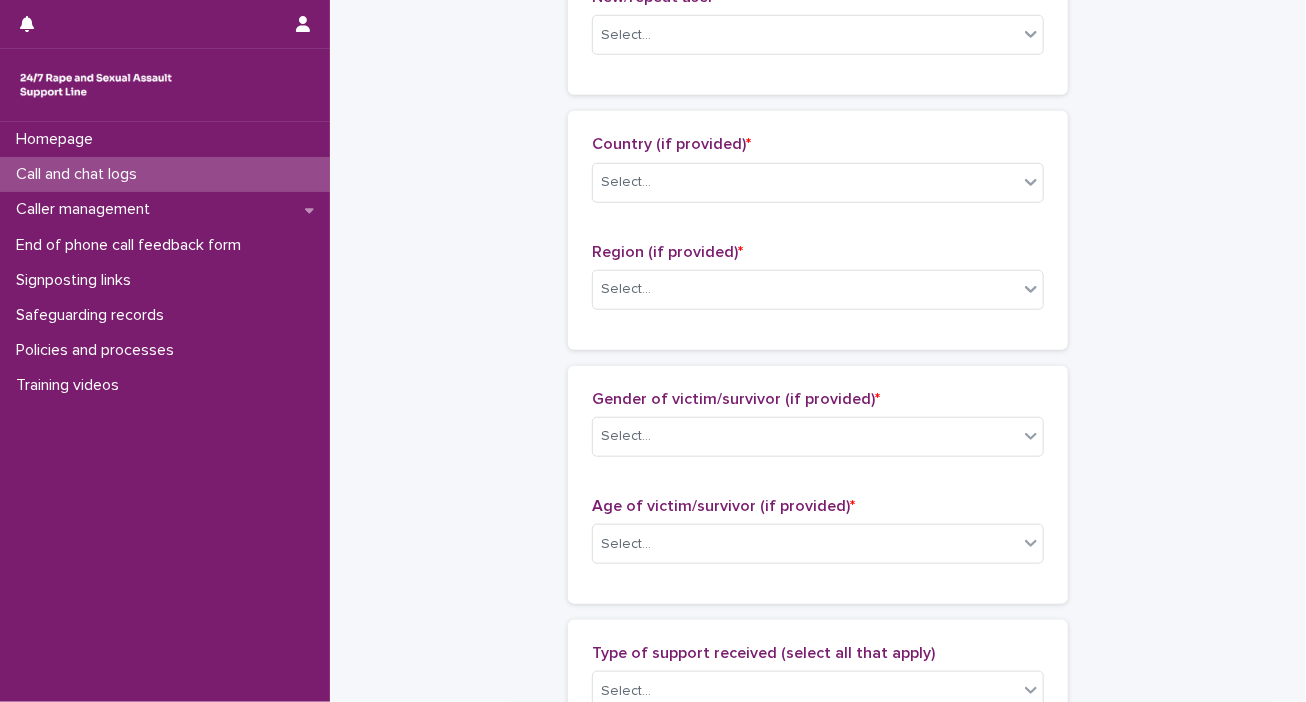click on "**********" at bounding box center (818, 470) 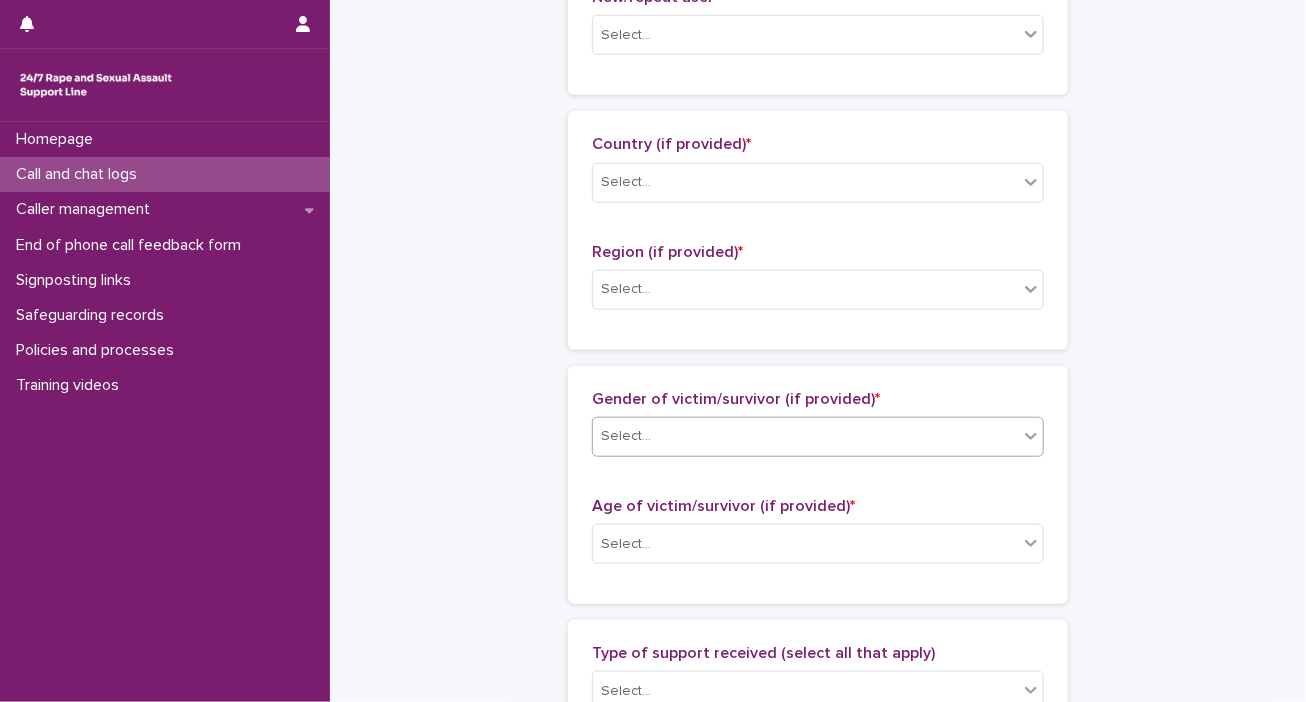 click 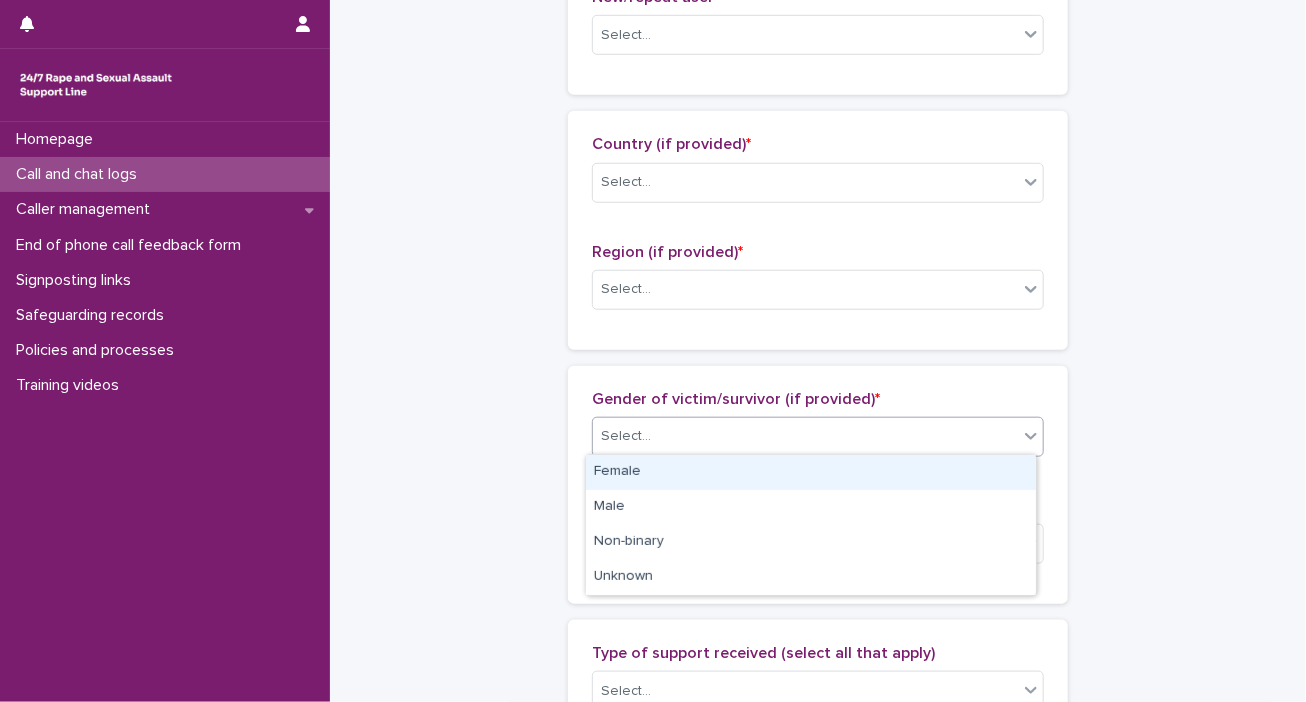 click on "Female" at bounding box center [811, 472] 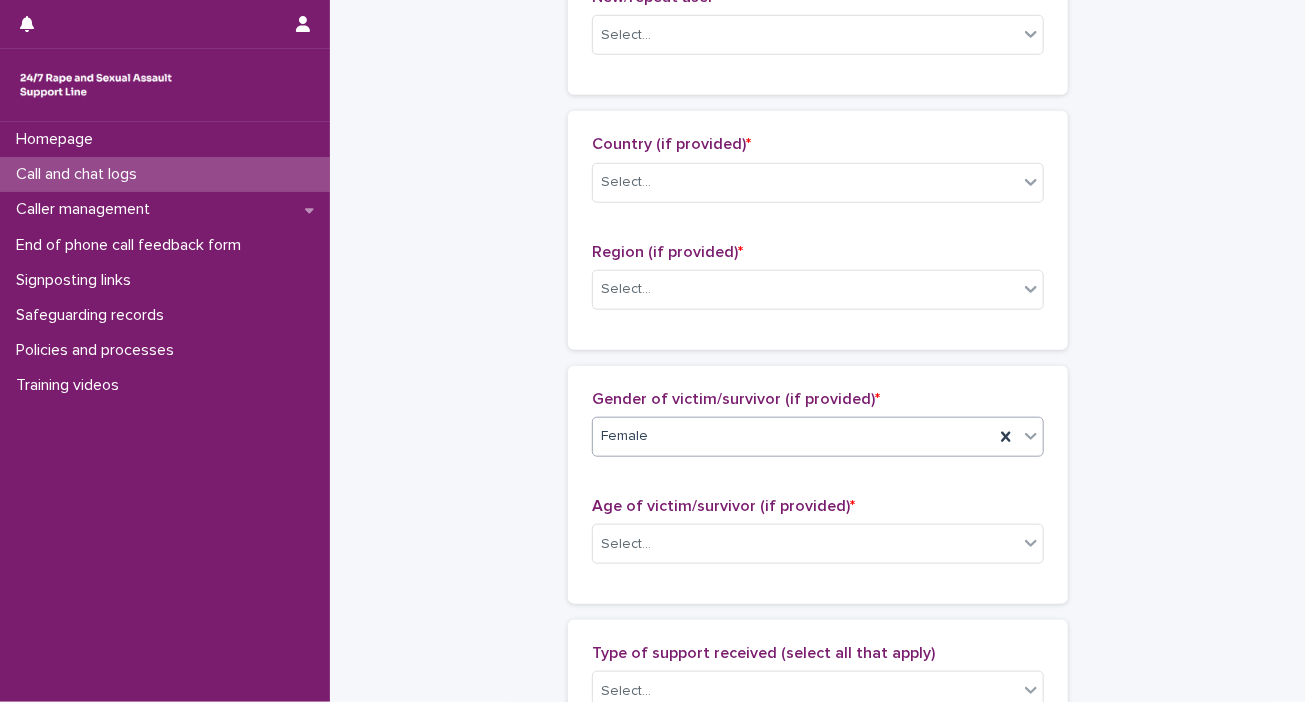 scroll, scrollTop: 1228, scrollLeft: 0, axis: vertical 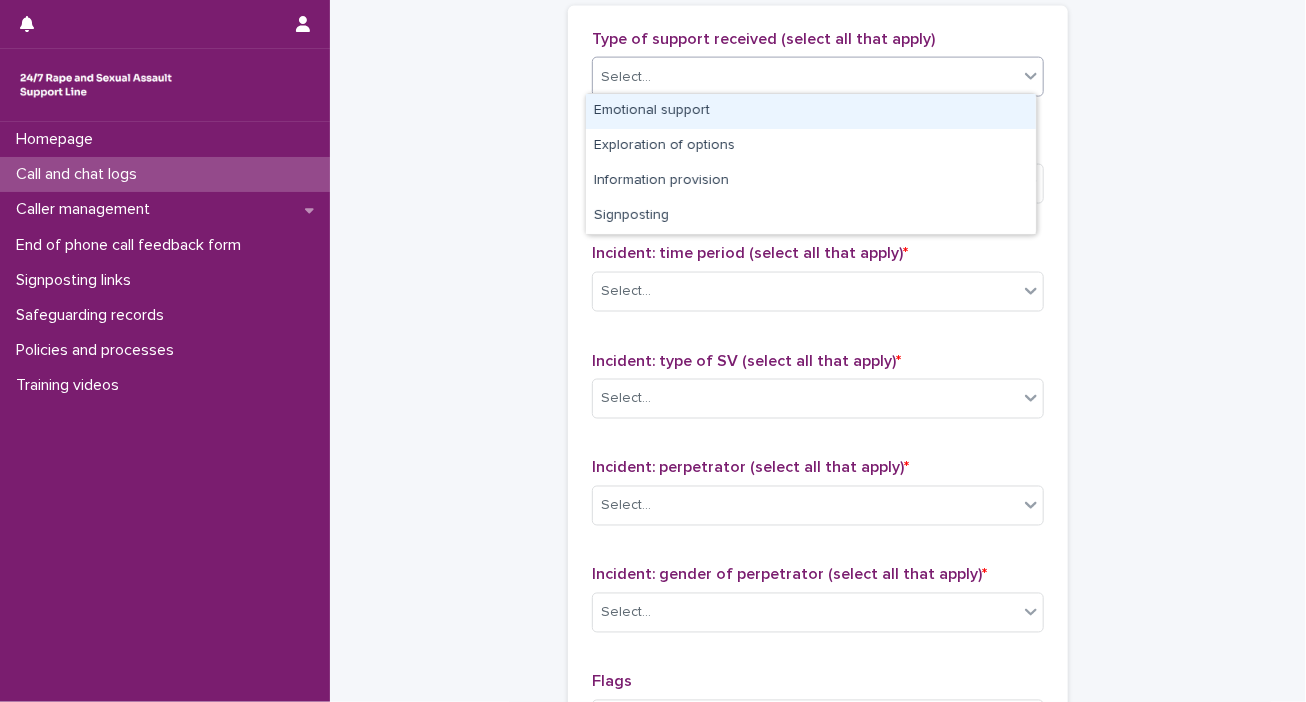 click 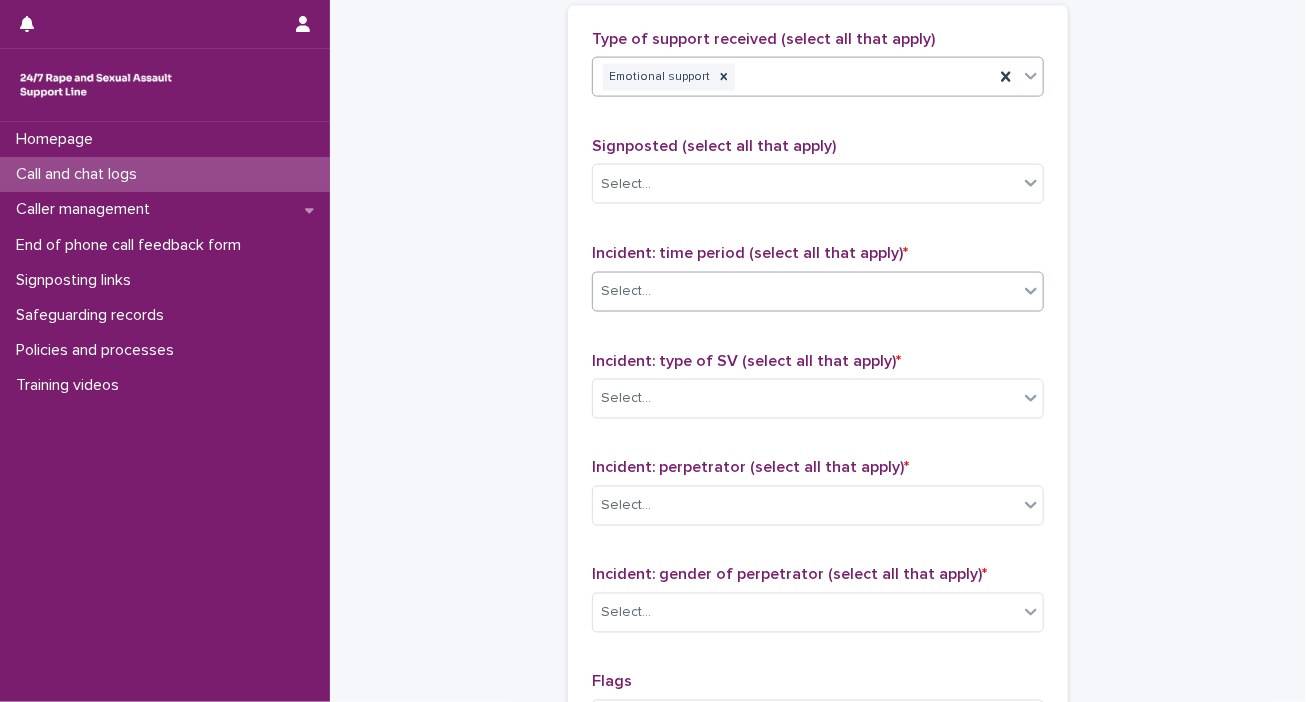 click 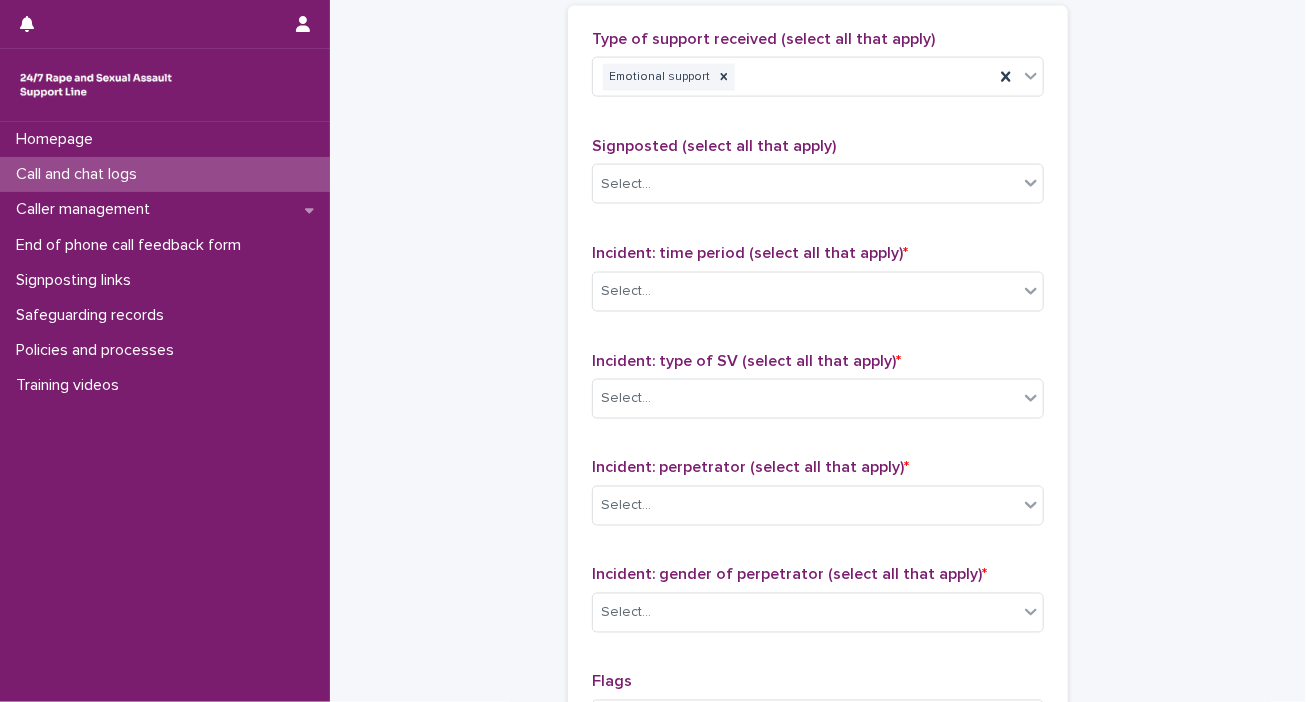 click on "**********" at bounding box center [818, -144] 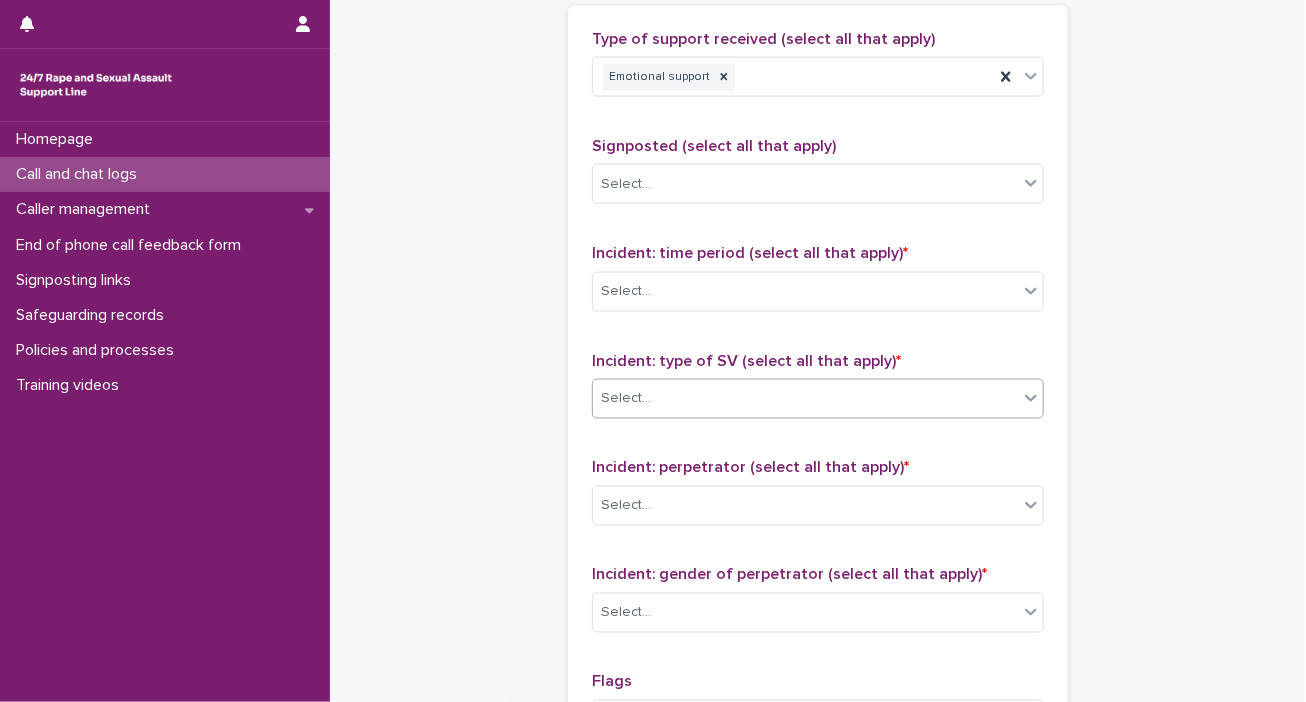 click 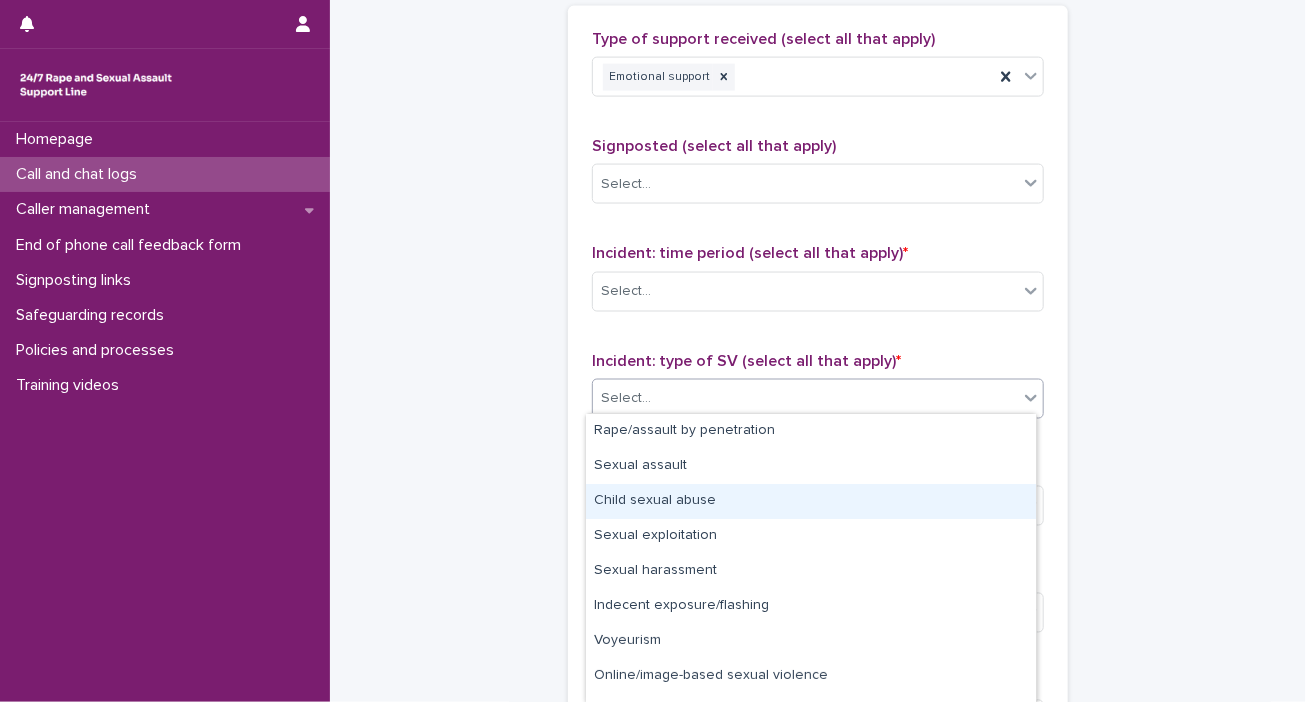 click on "Child sexual abuse" at bounding box center (811, 501) 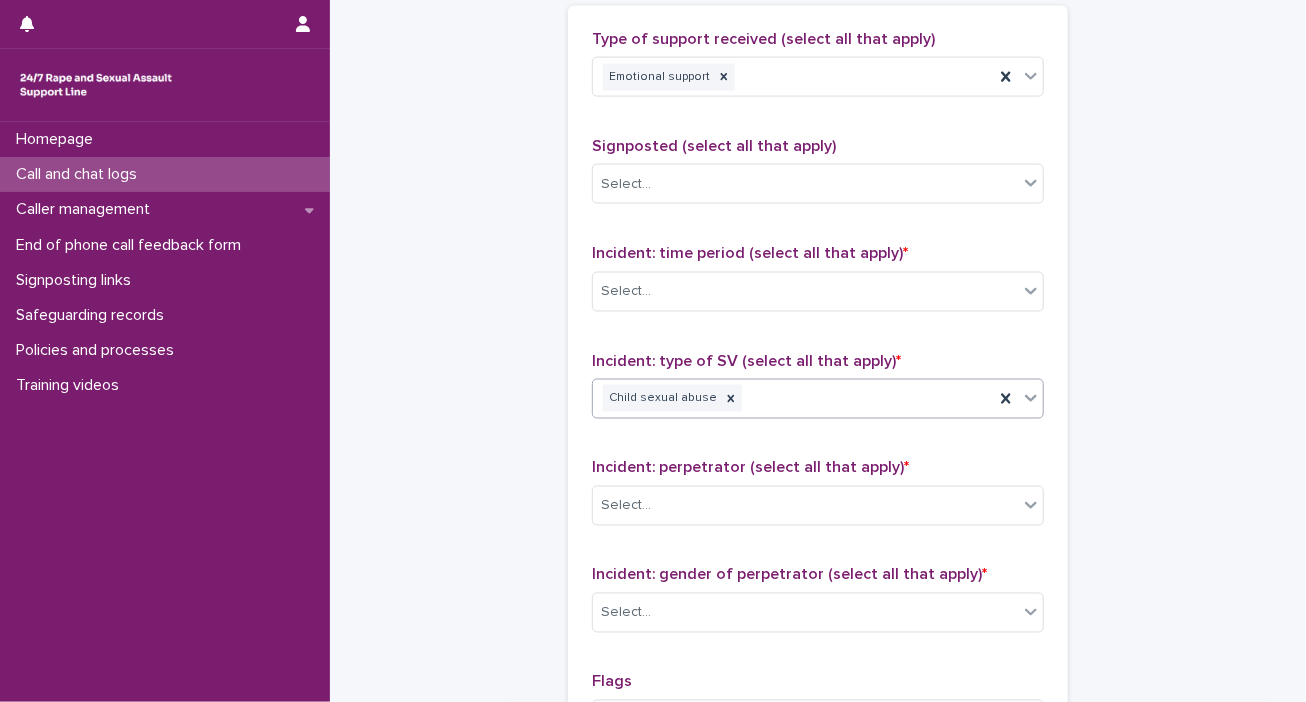 scroll, scrollTop: 1614, scrollLeft: 0, axis: vertical 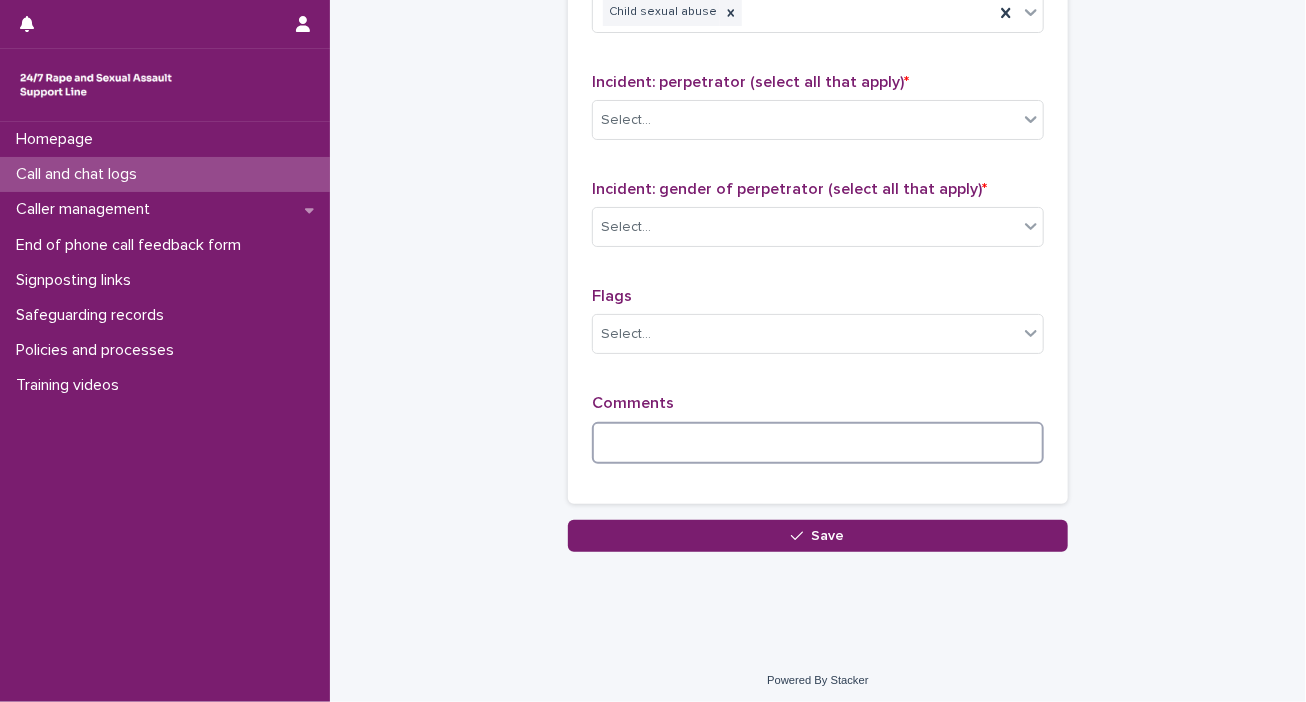 click at bounding box center [818, 443] 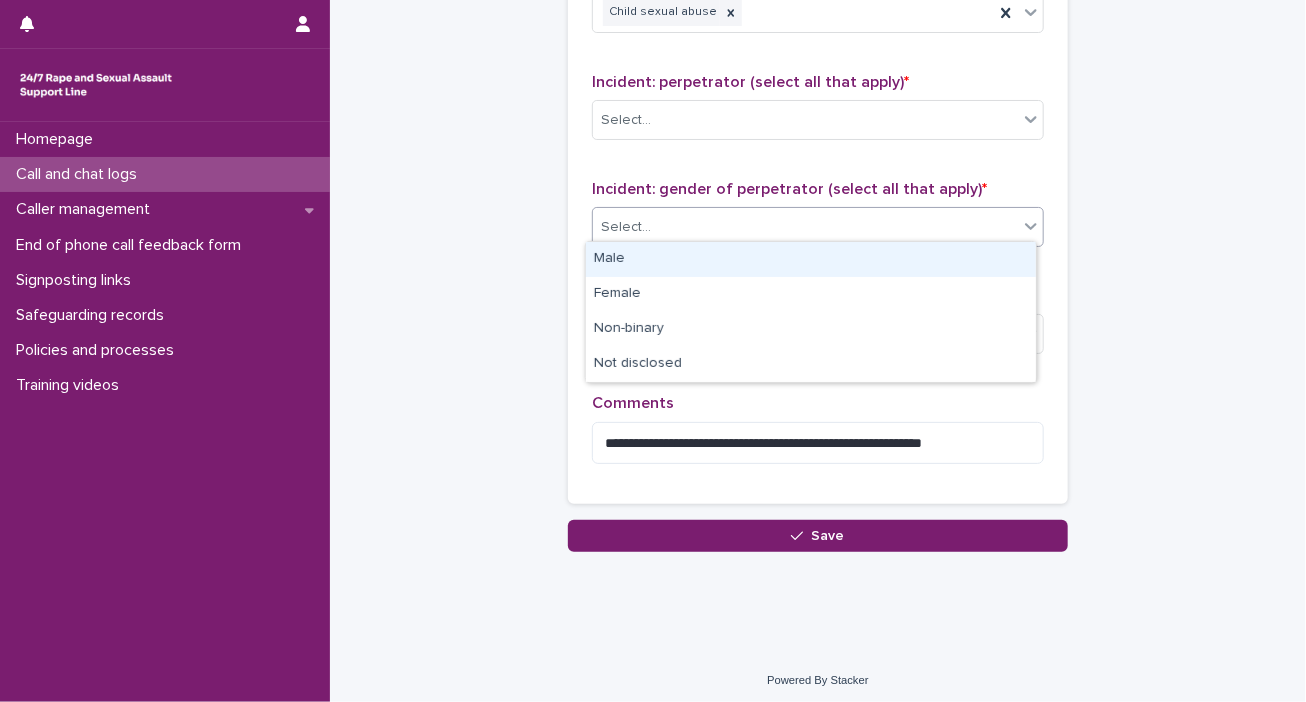 click 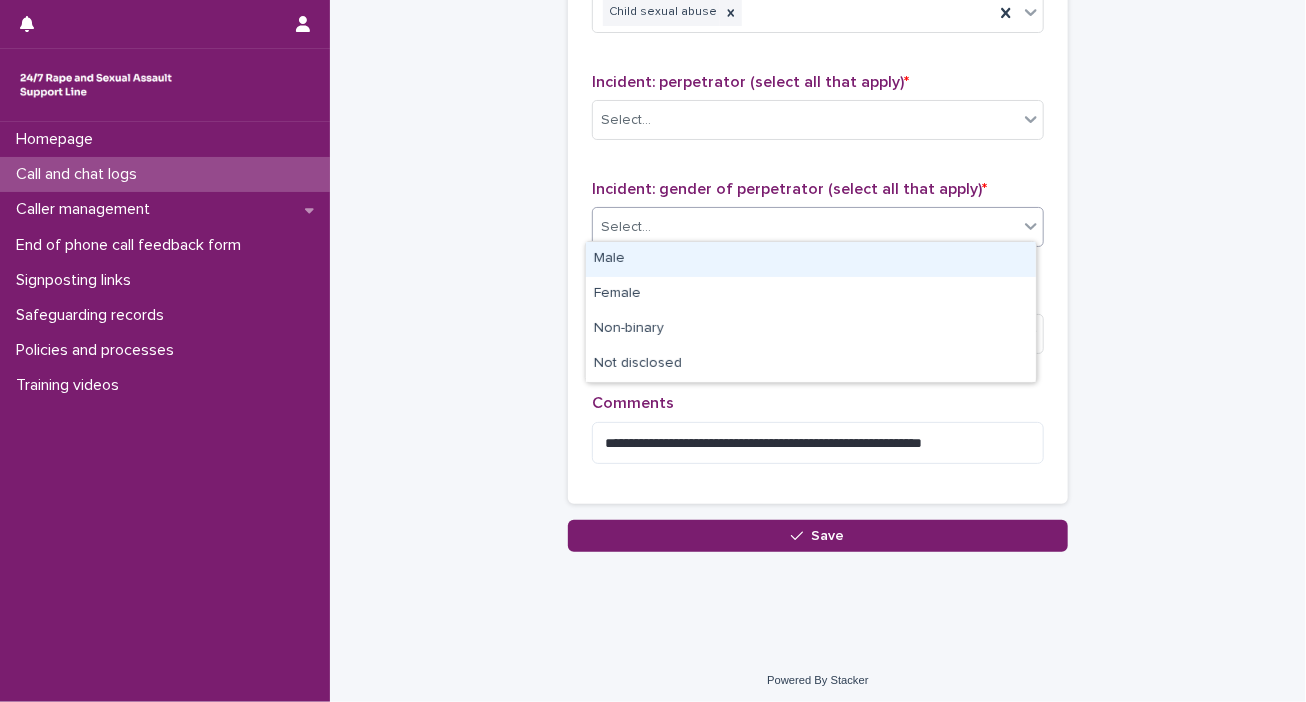 click on "Male" at bounding box center (811, 259) 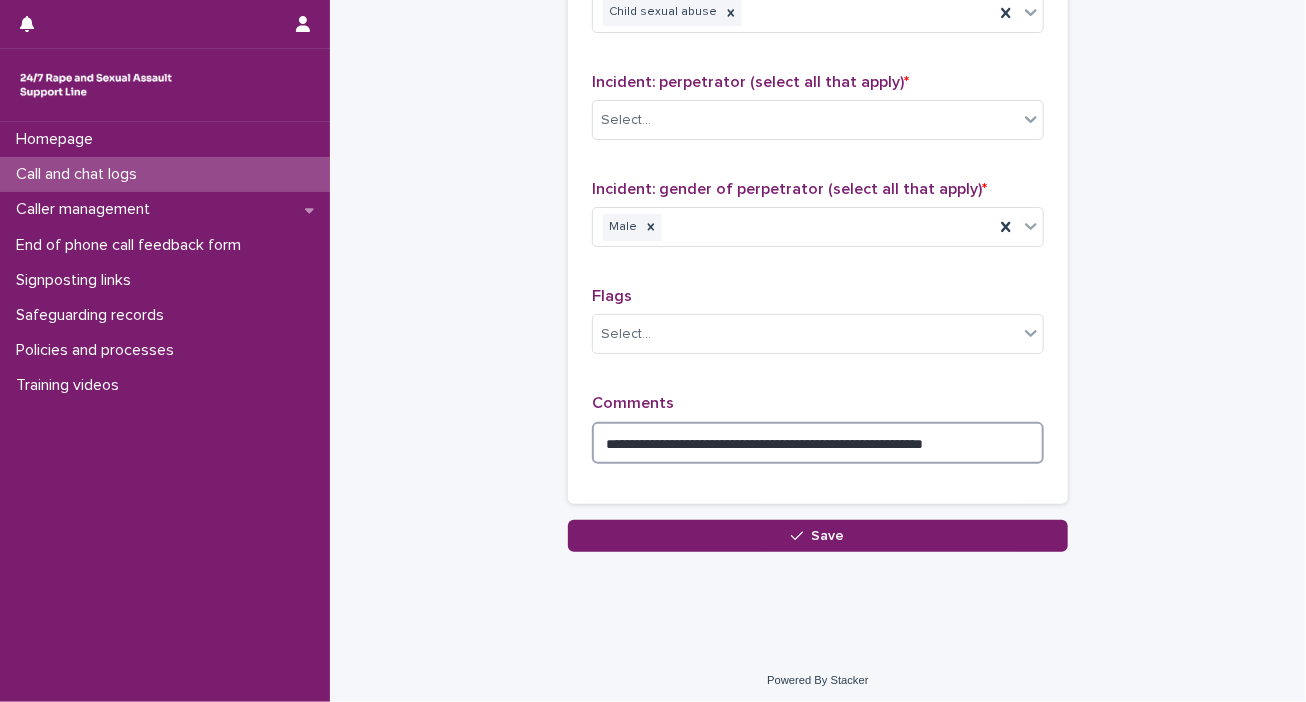 click on "**********" at bounding box center (818, 443) 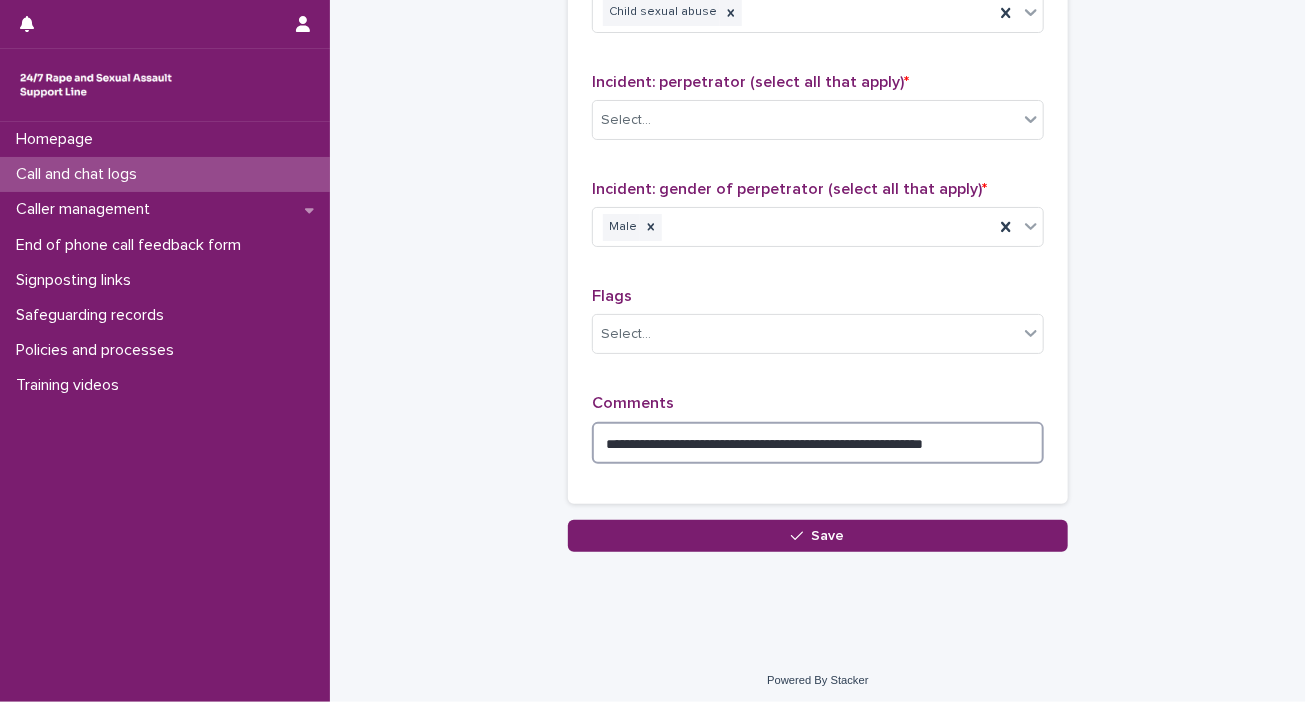 click on "**********" at bounding box center (818, 443) 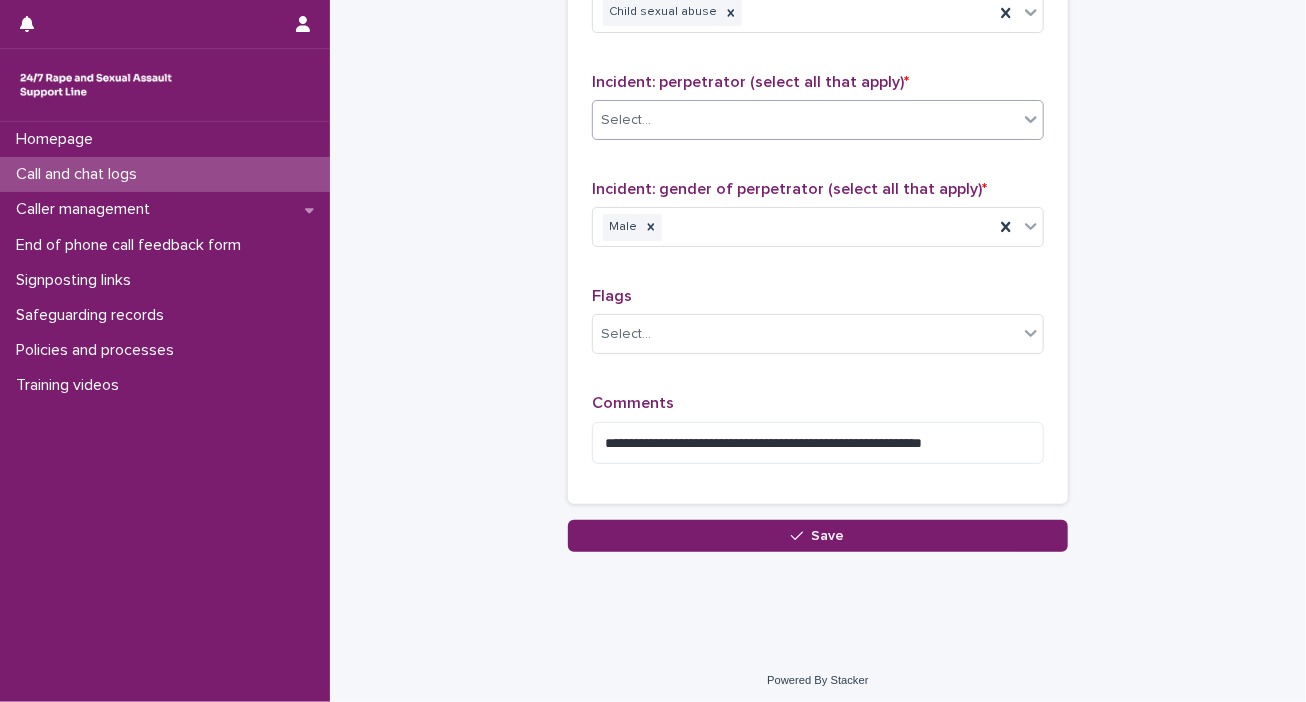 click 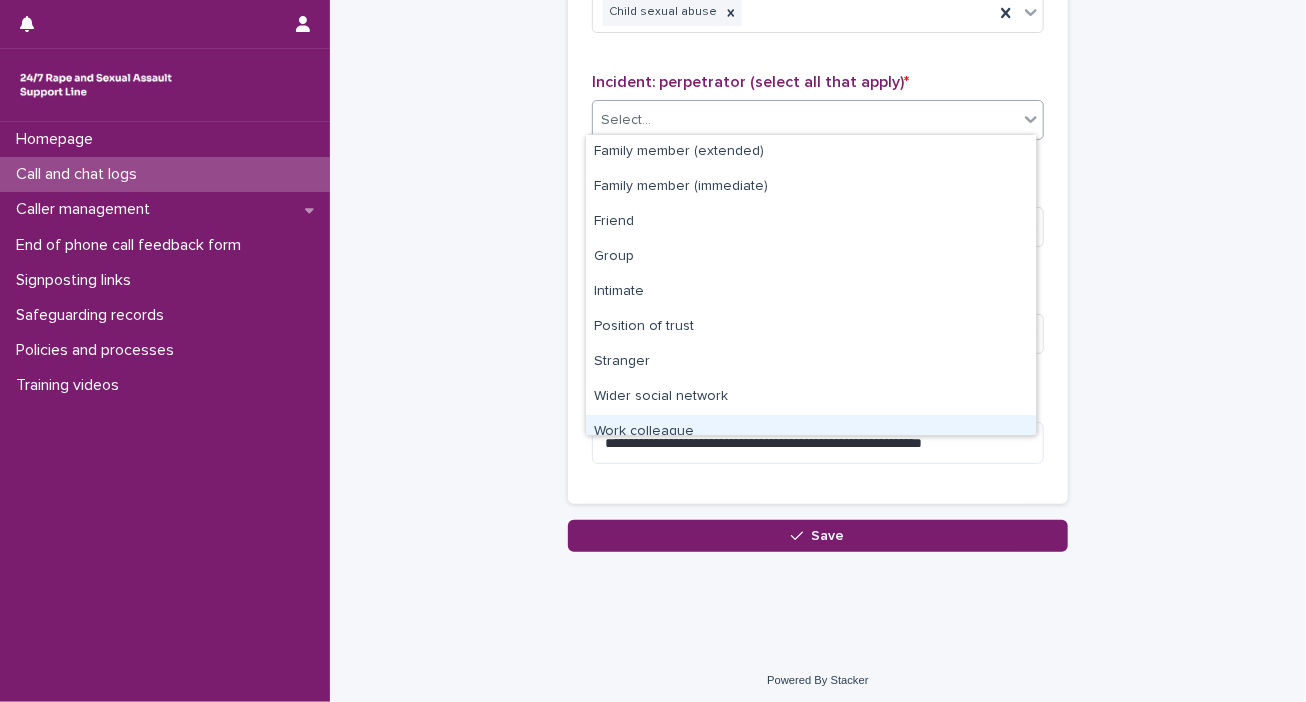 click on "**********" at bounding box center [818, -530] 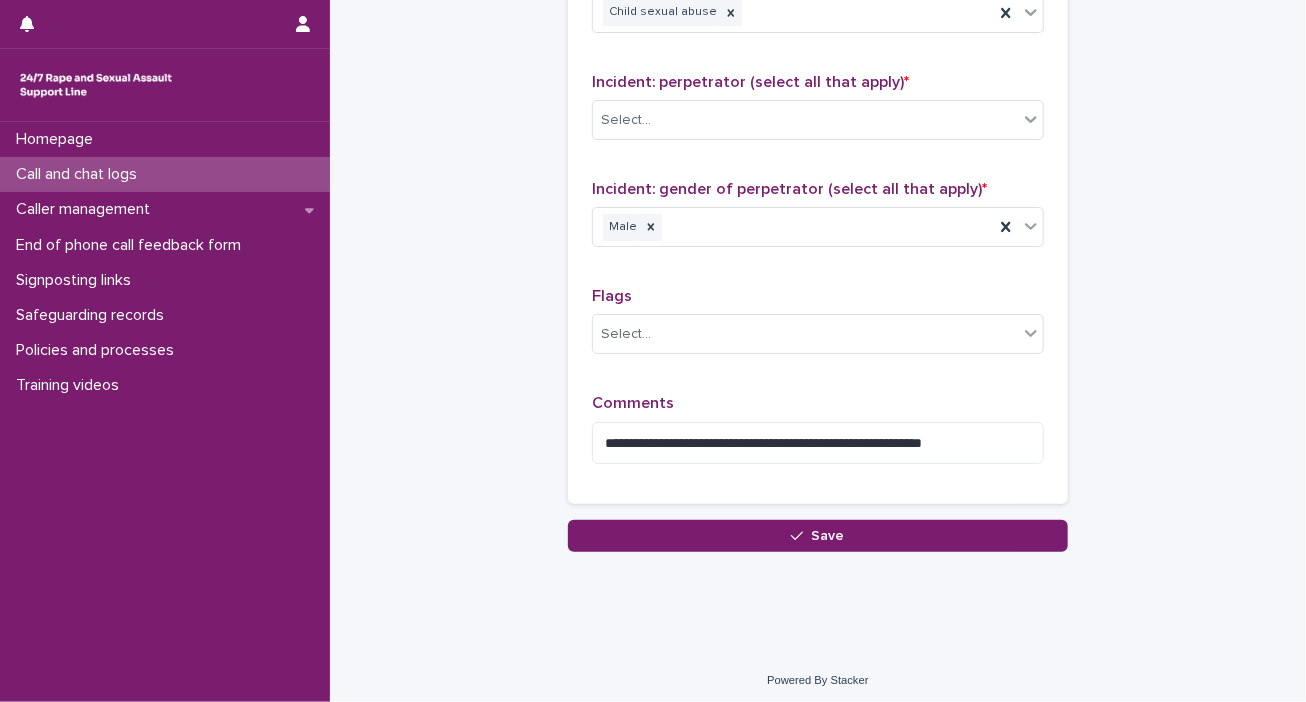 scroll, scrollTop: 1000, scrollLeft: 0, axis: vertical 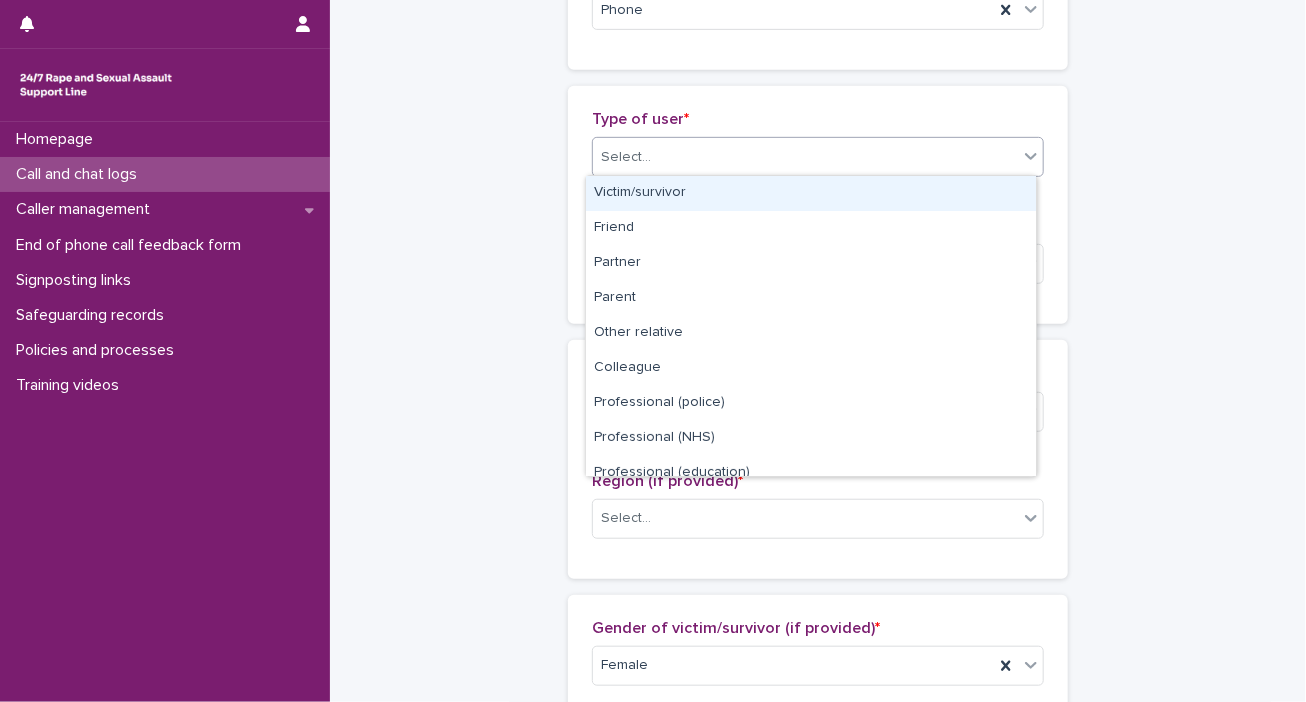 click 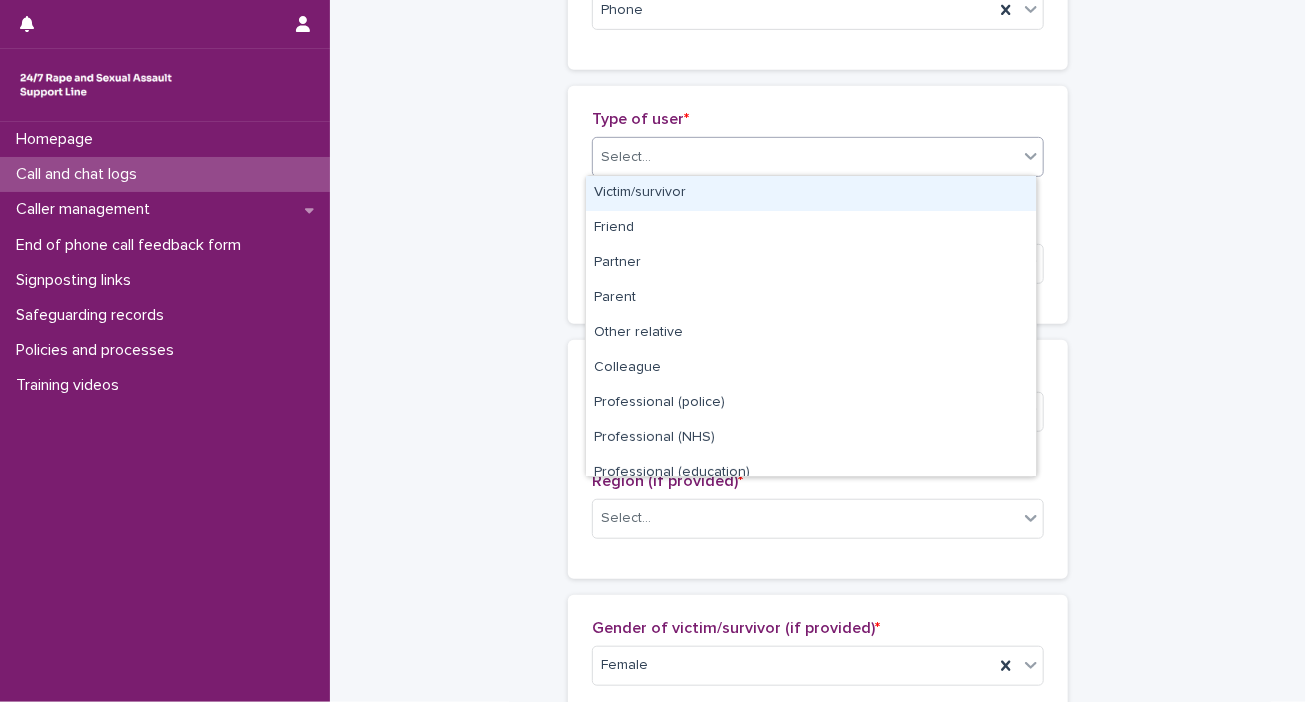 scroll, scrollTop: 1000, scrollLeft: 0, axis: vertical 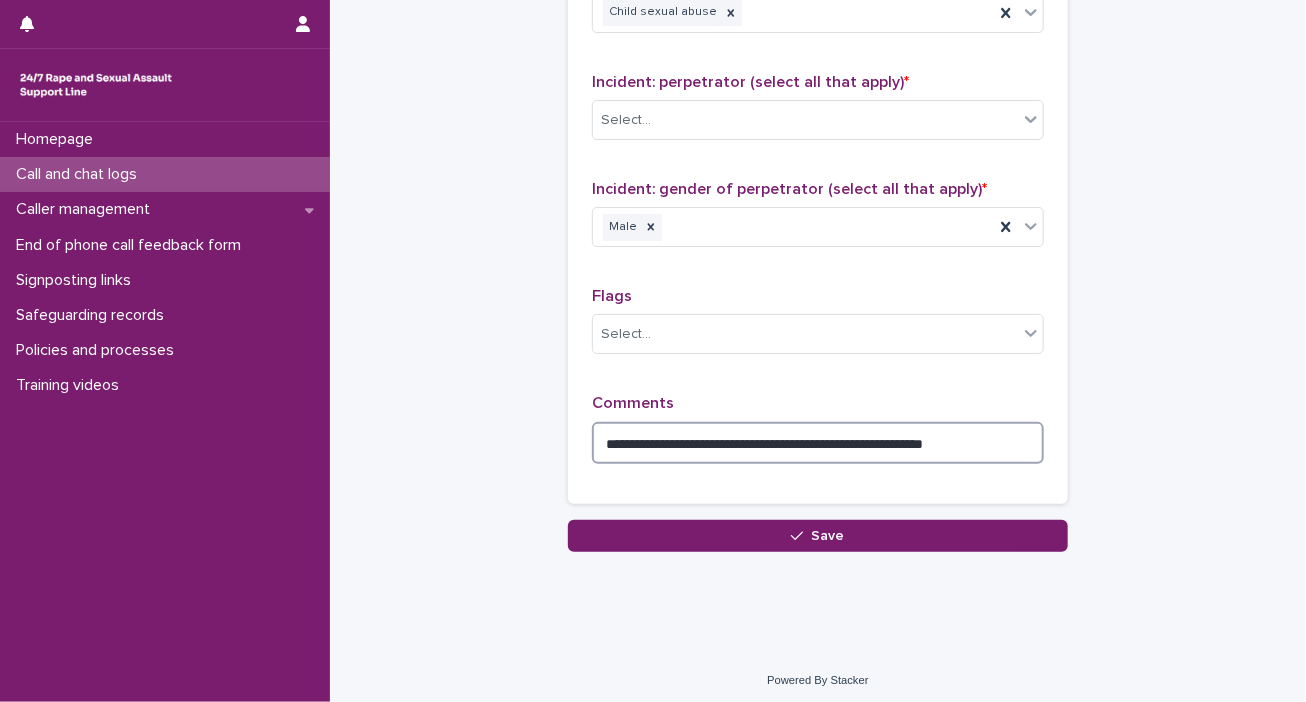 click on "**********" at bounding box center (818, 443) 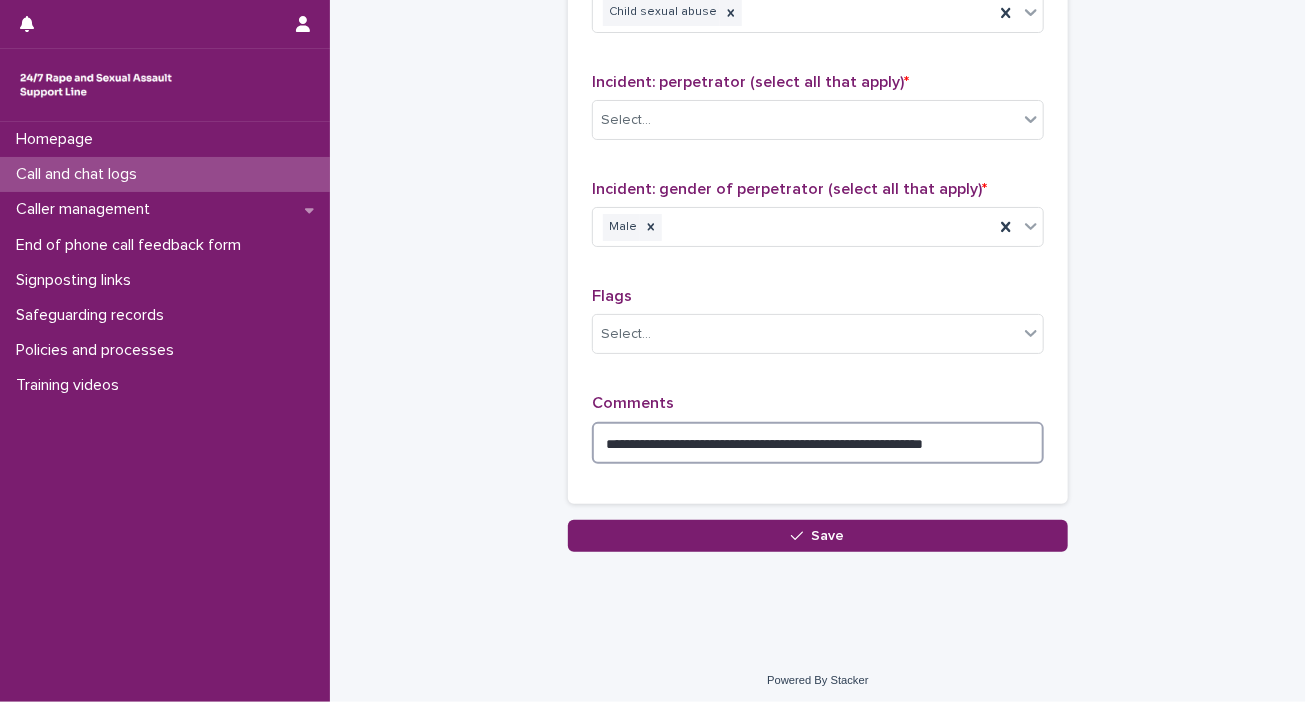click on "**********" at bounding box center (818, 443) 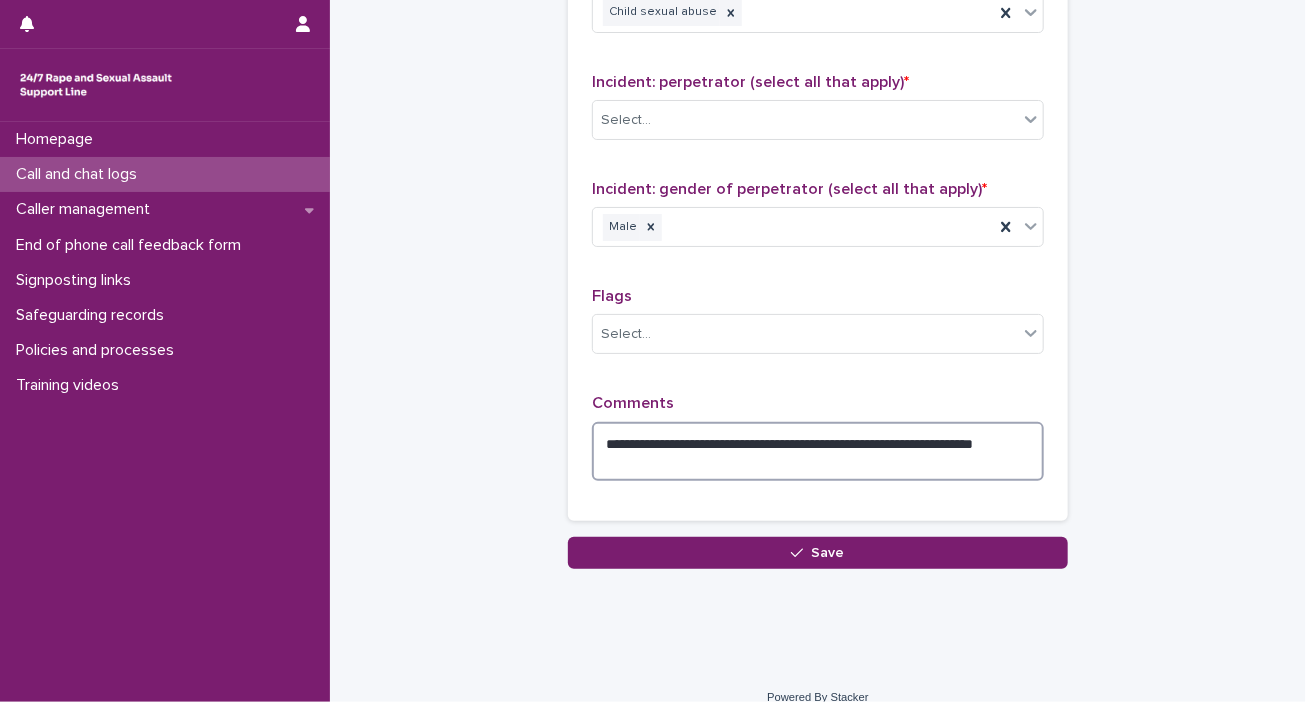 click on "**********" at bounding box center [818, 452] 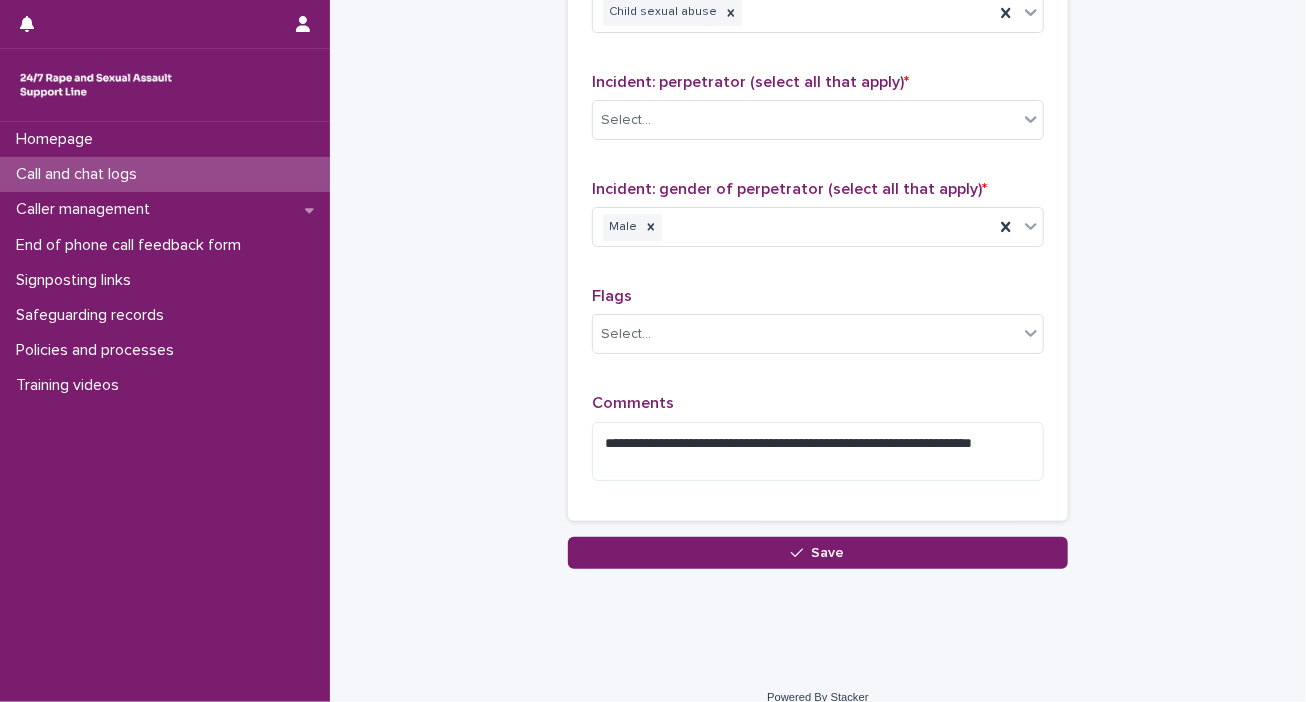 drag, startPoint x: 759, startPoint y: 433, endPoint x: 1226, endPoint y: 123, distance: 560.52563 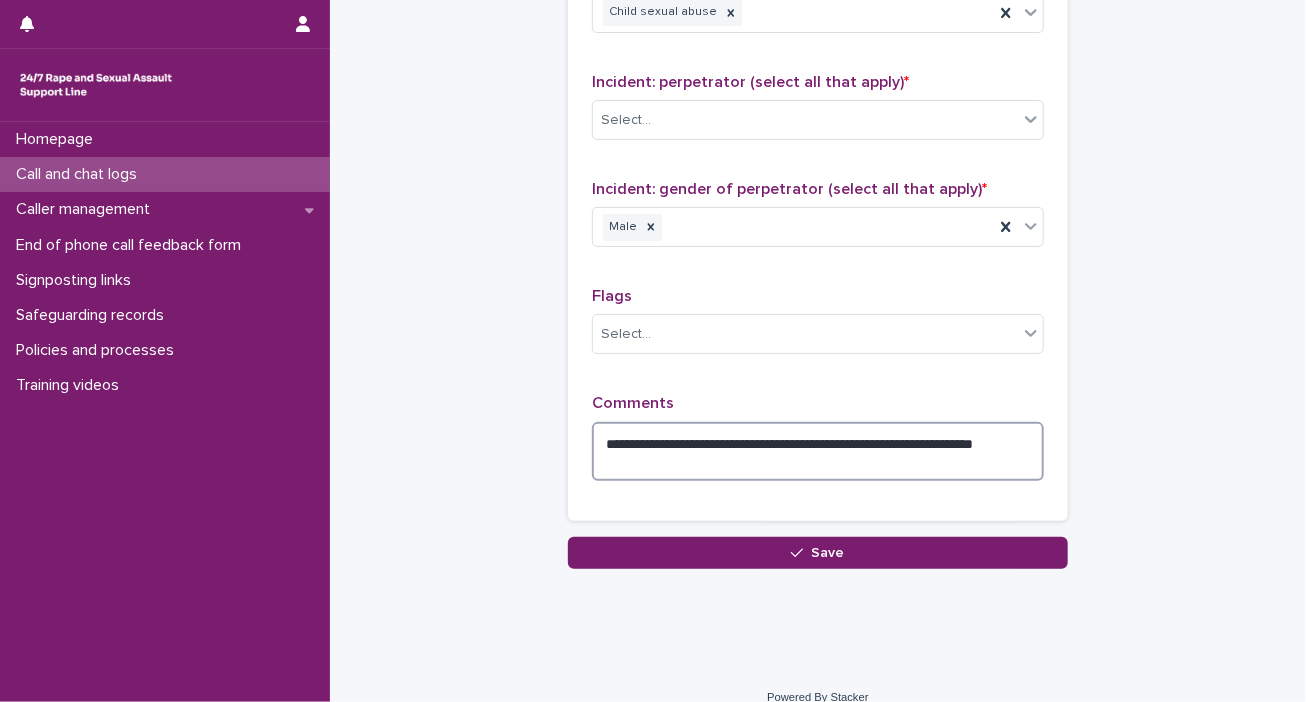 click on "**********" at bounding box center [818, 452] 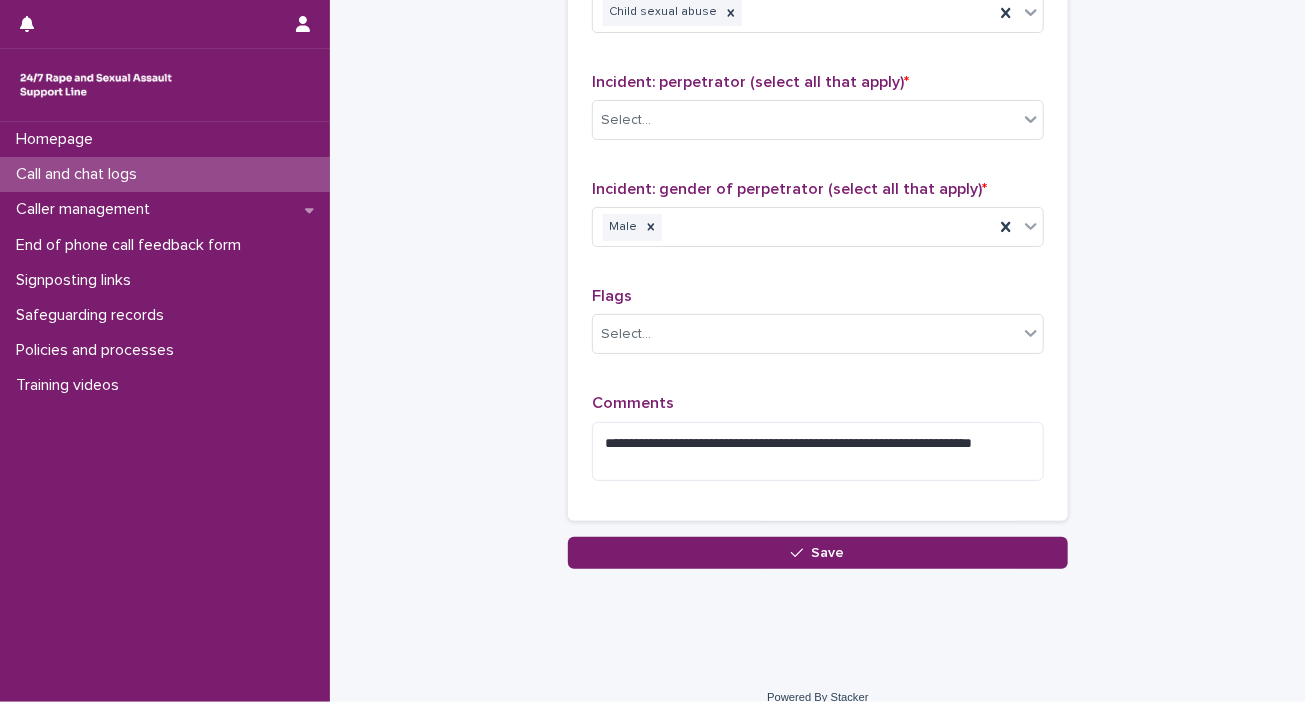 drag, startPoint x: 759, startPoint y: 437, endPoint x: 1182, endPoint y: 172, distance: 499.1533 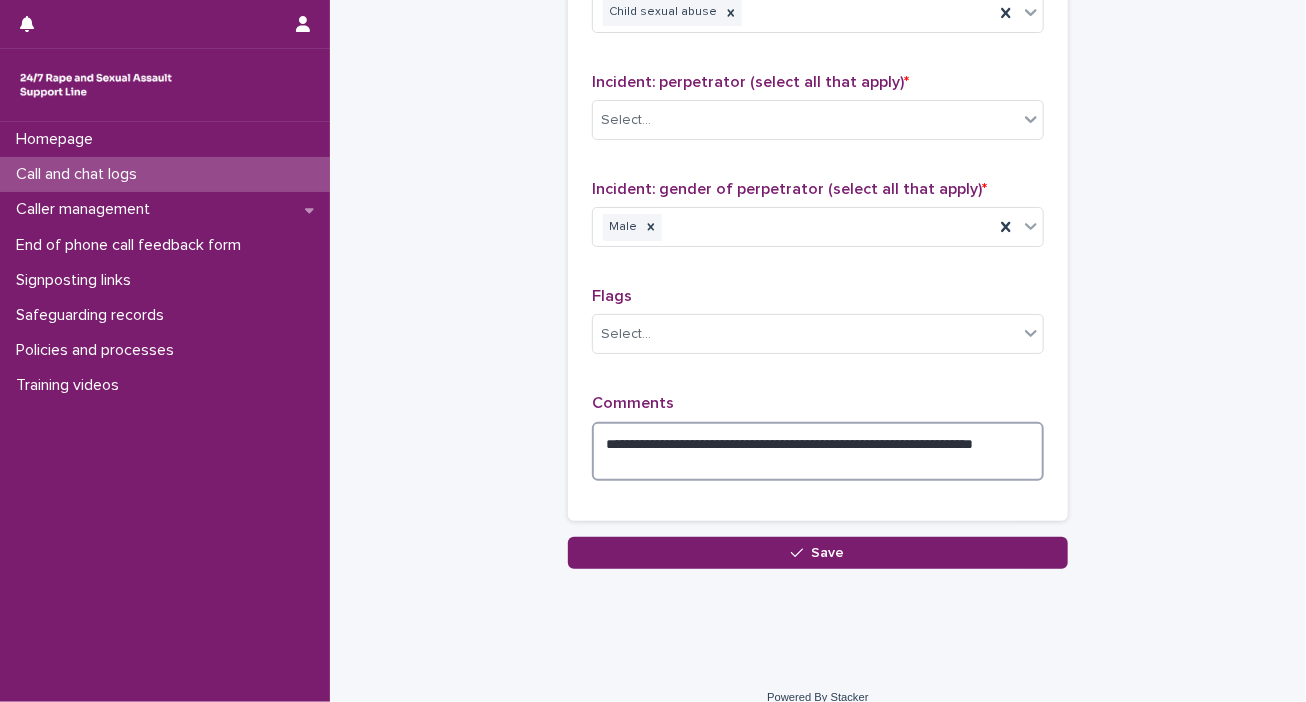 click on "**********" at bounding box center (818, 452) 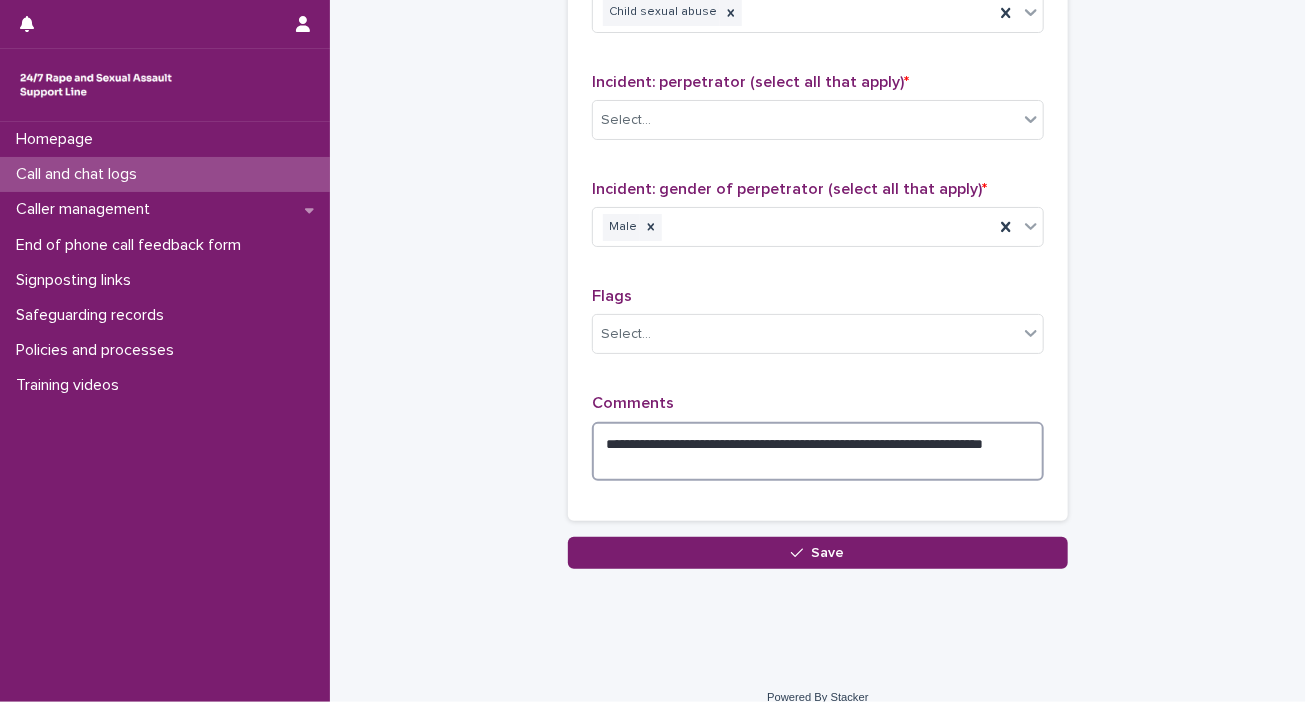 click on "**********" at bounding box center (818, 452) 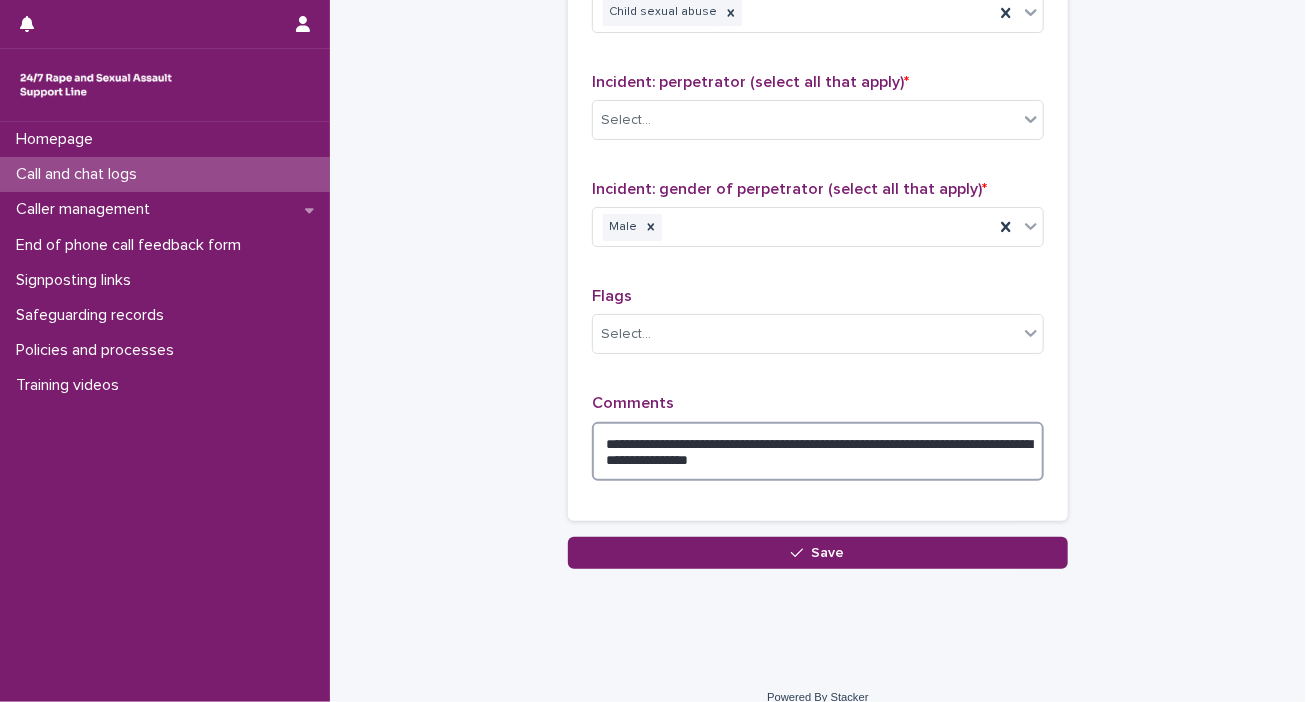 scroll, scrollTop: 1613, scrollLeft: 0, axis: vertical 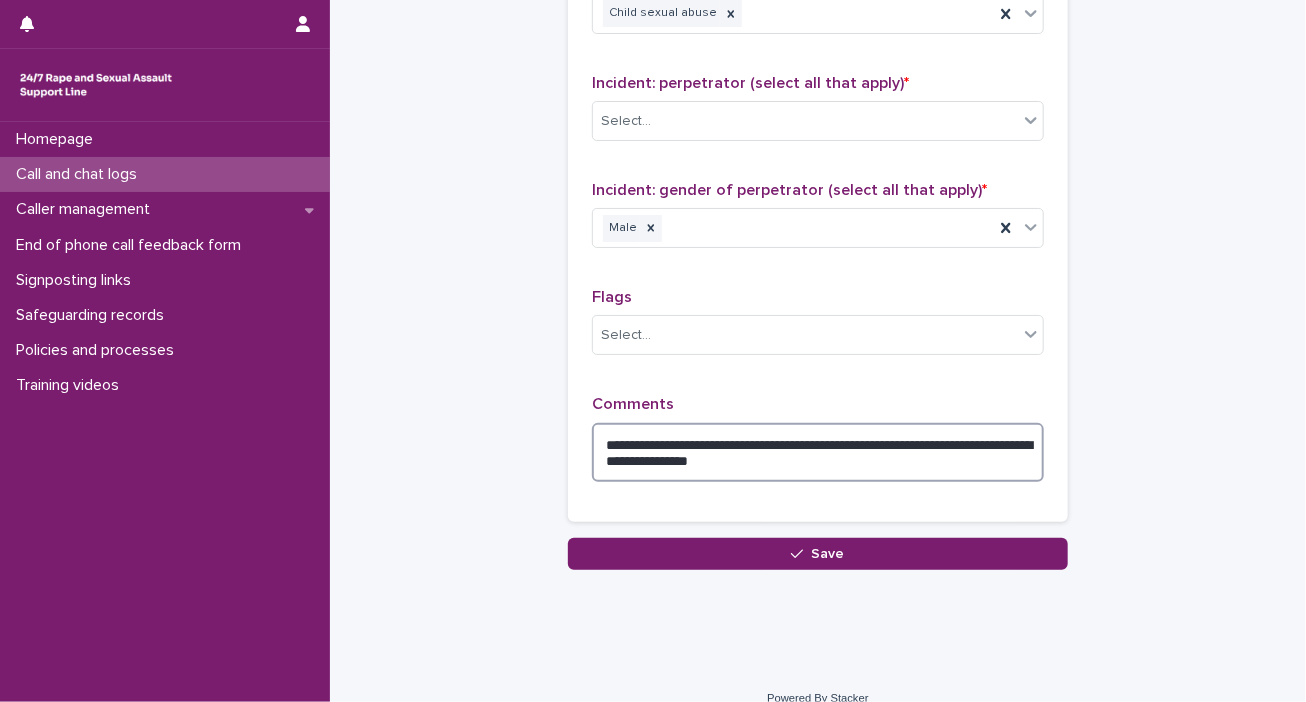 click on "**********" at bounding box center [818, 453] 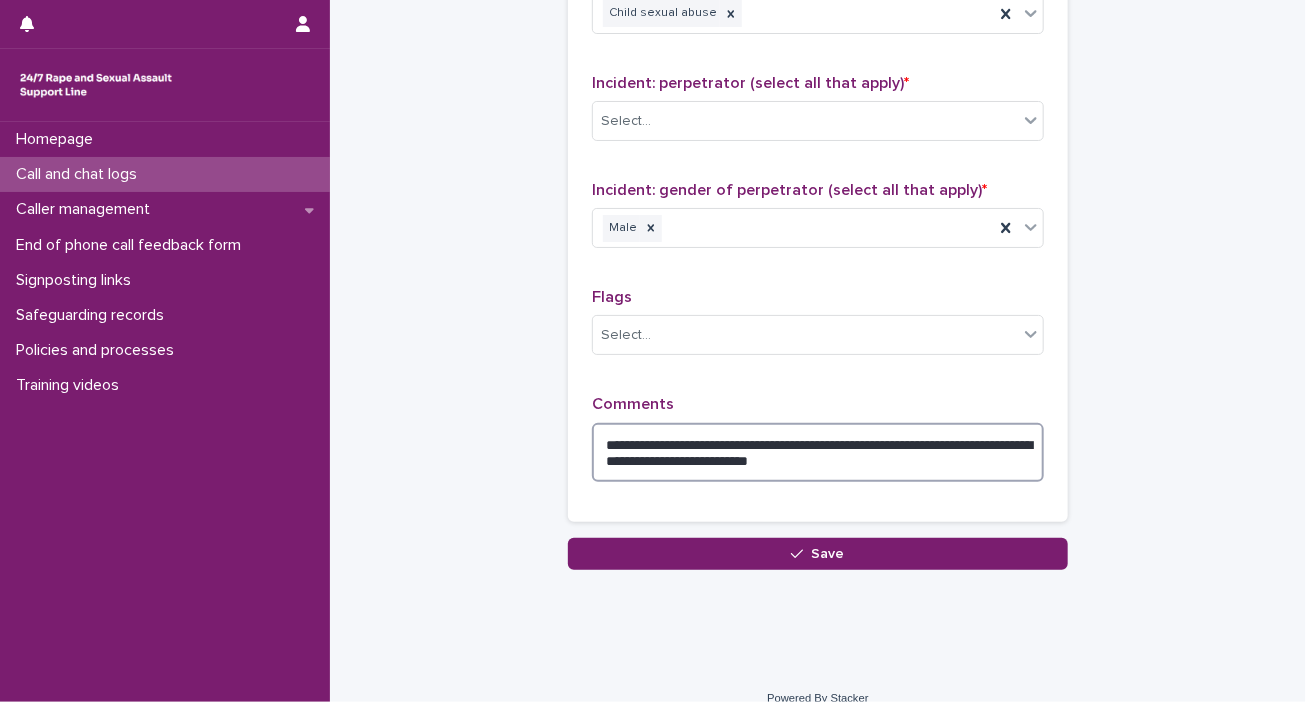 click on "**********" at bounding box center (818, 453) 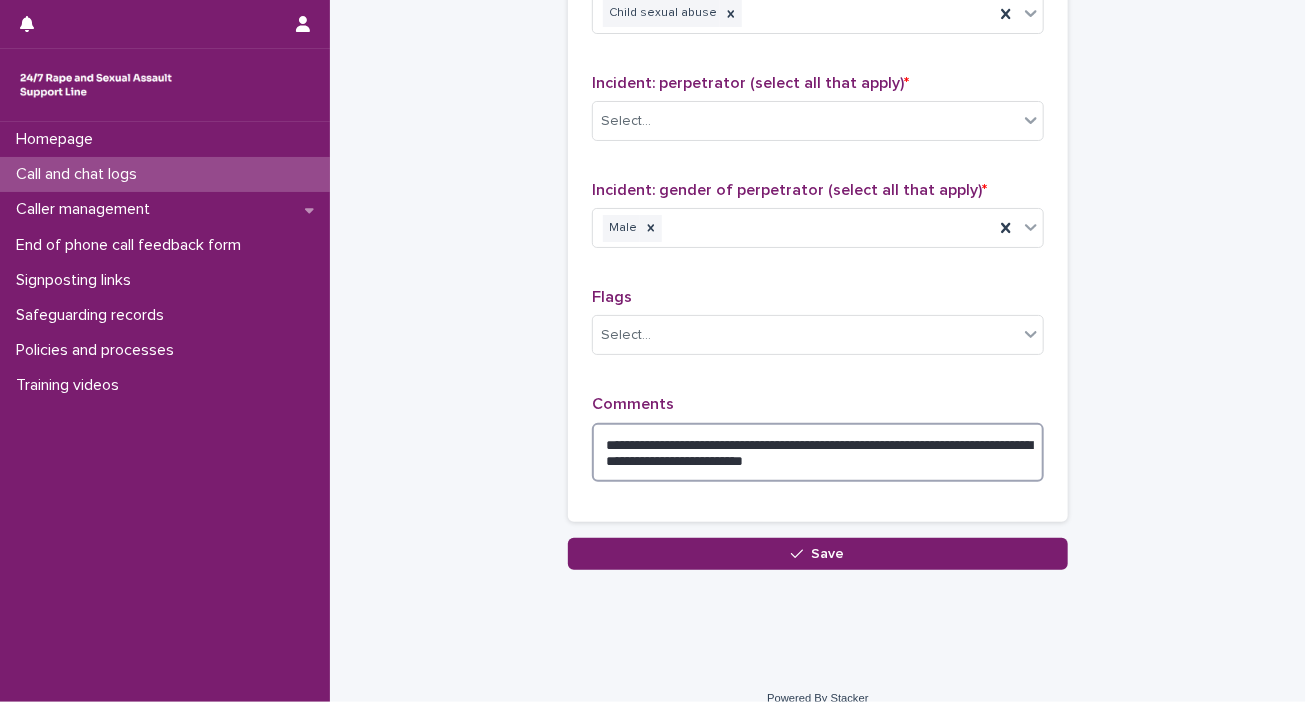 click on "**********" at bounding box center [818, 453] 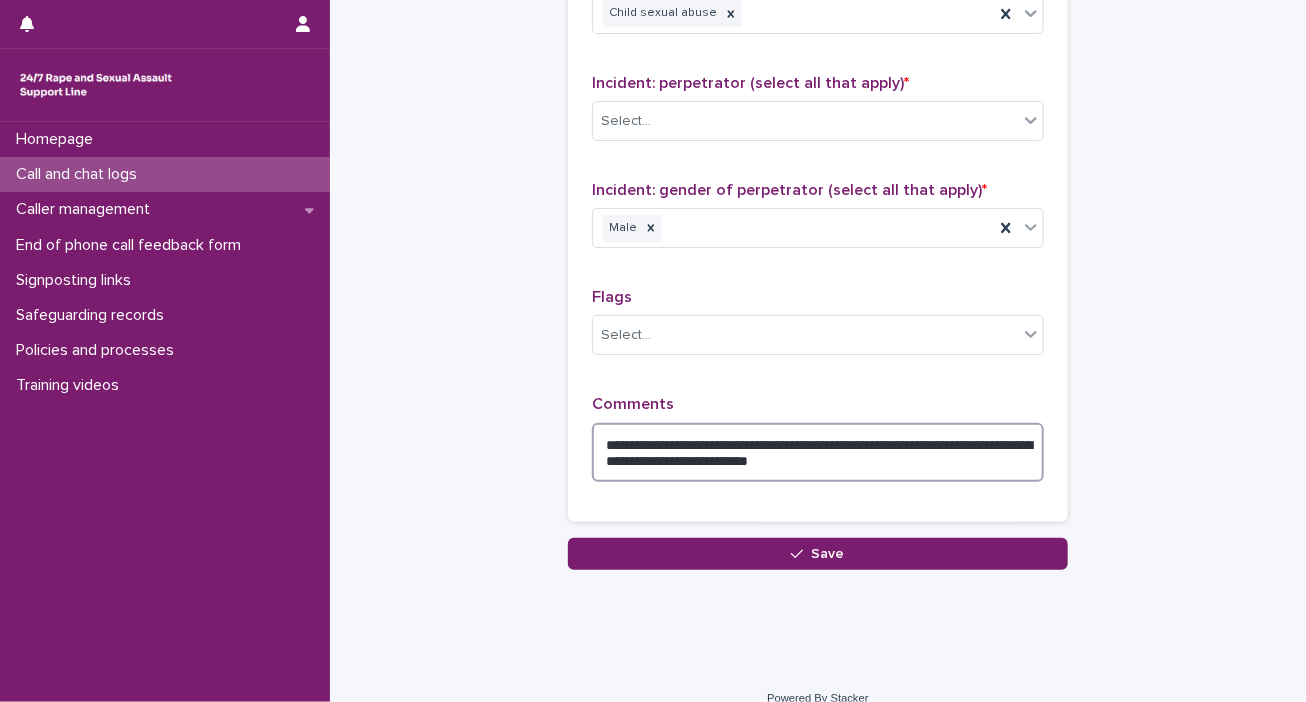 click on "**********" at bounding box center [818, 453] 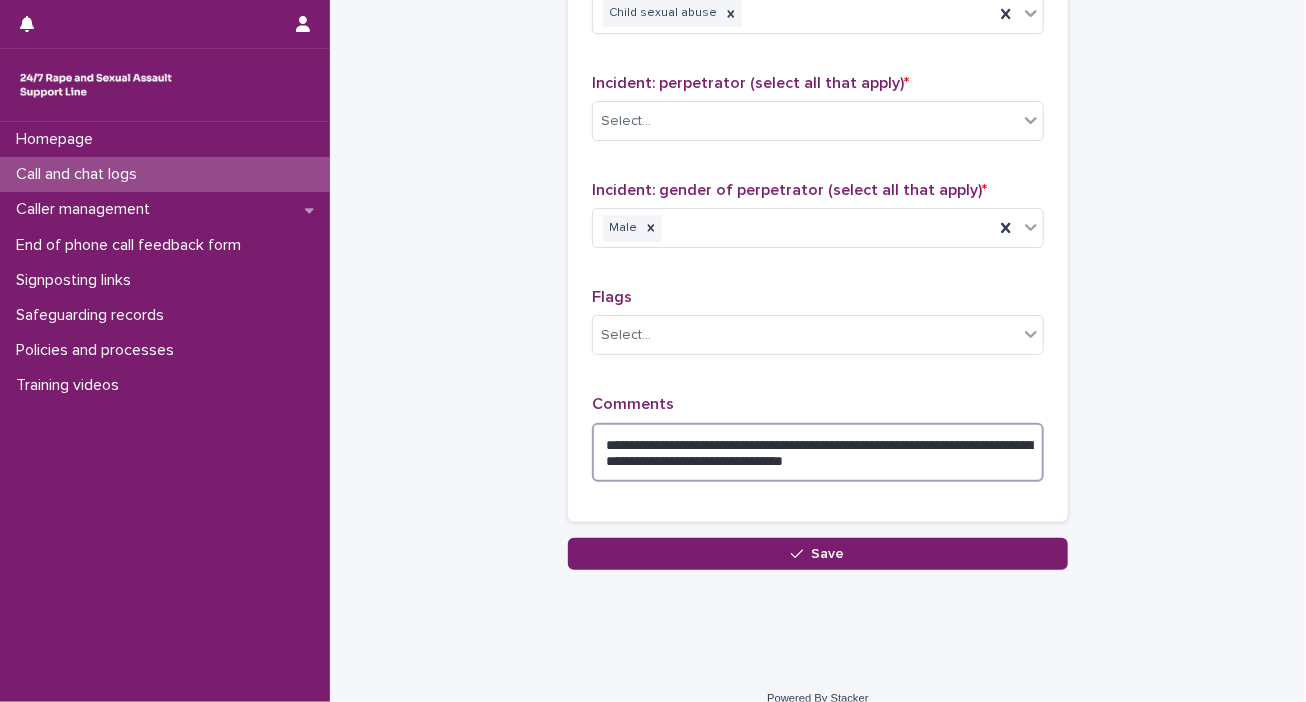click on "**********" at bounding box center [818, 453] 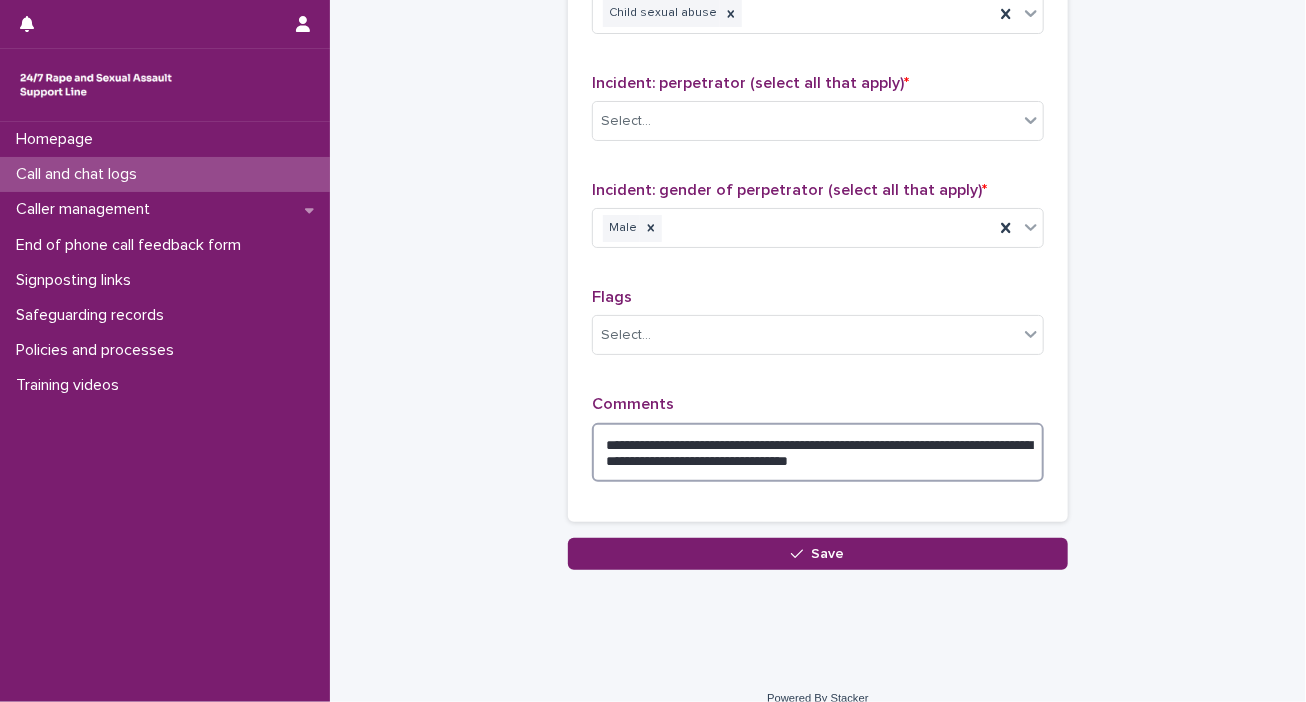 click on "**********" at bounding box center [818, 453] 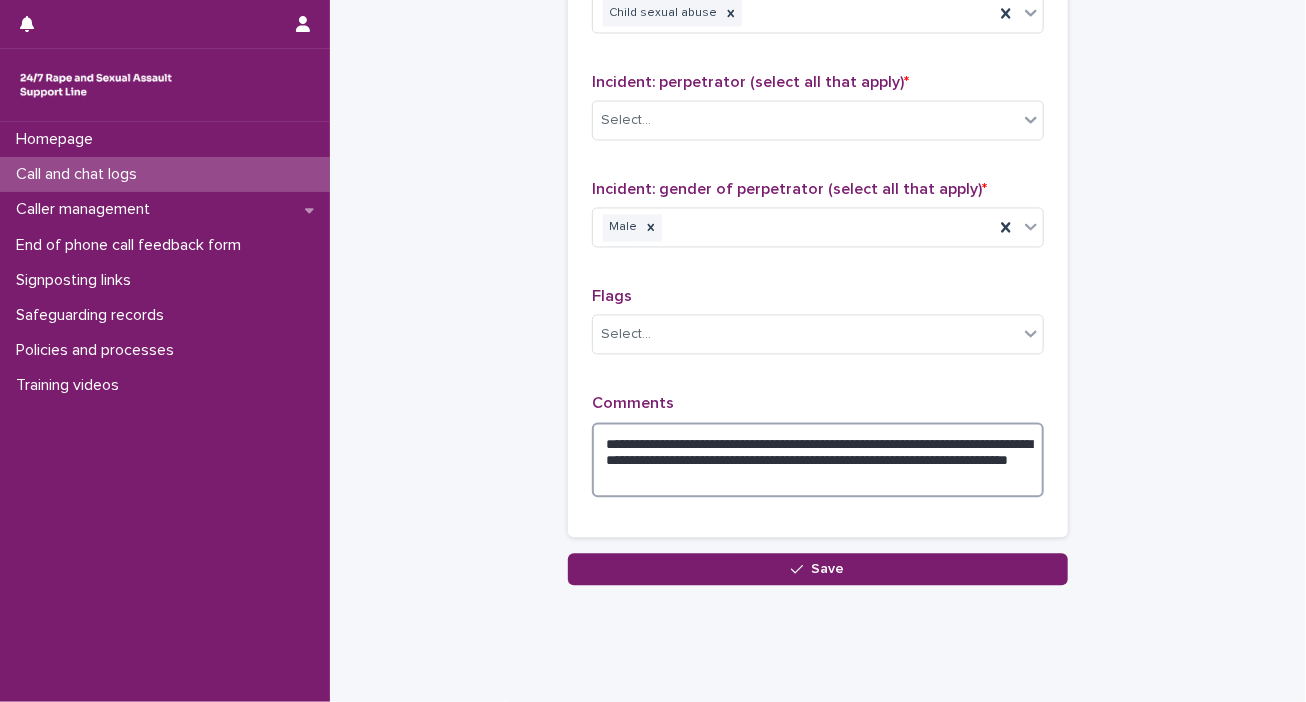 click on "**********" at bounding box center [818, 461] 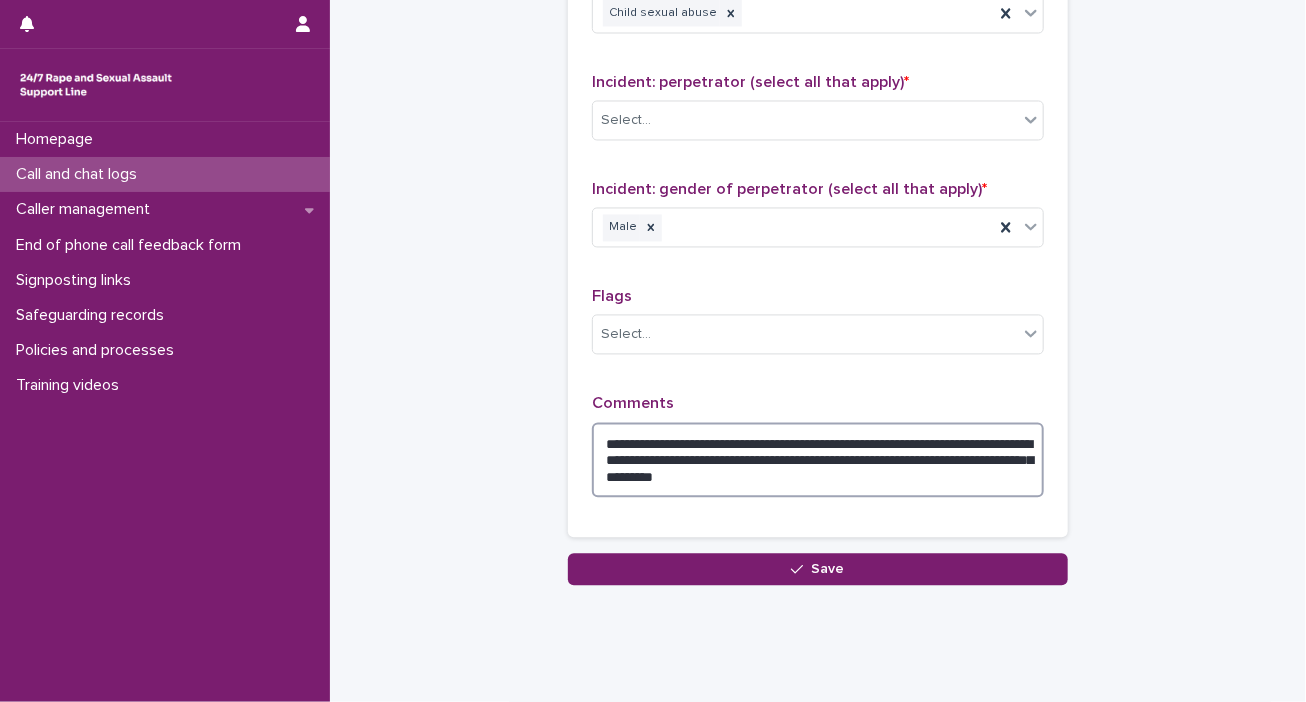 click on "**********" at bounding box center (818, 461) 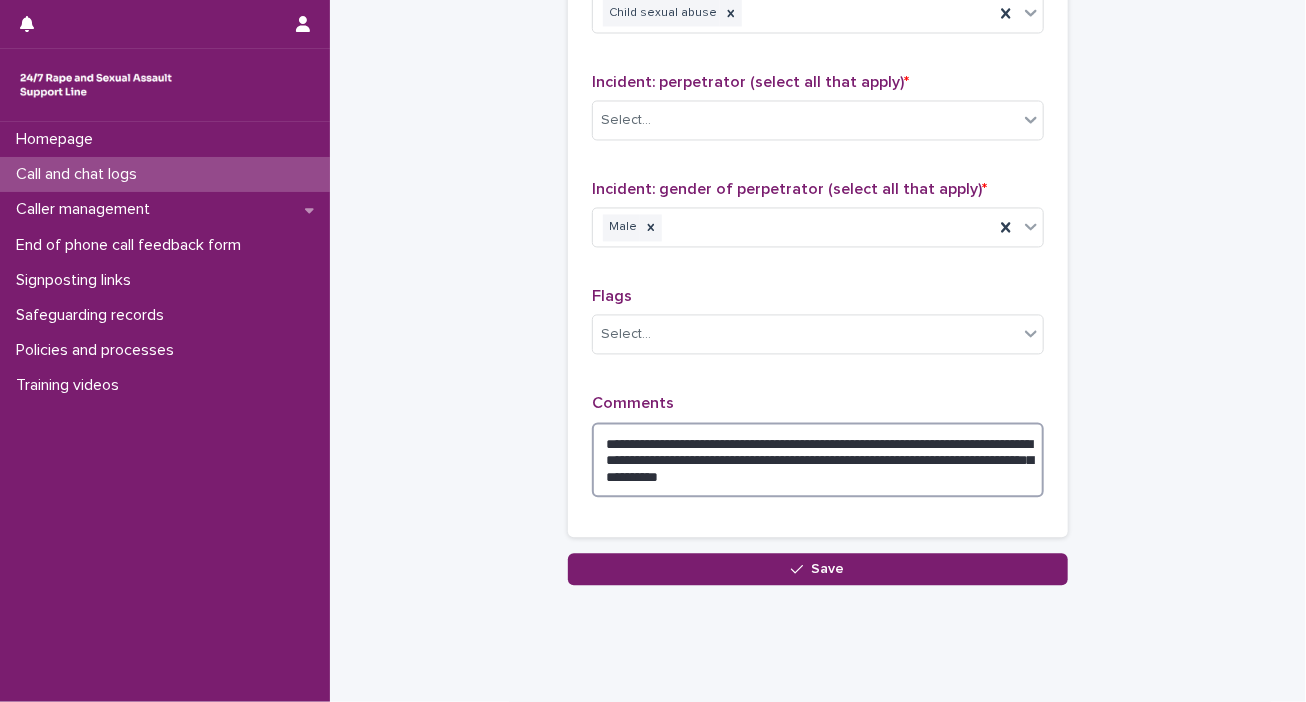 click on "**********" at bounding box center (818, 461) 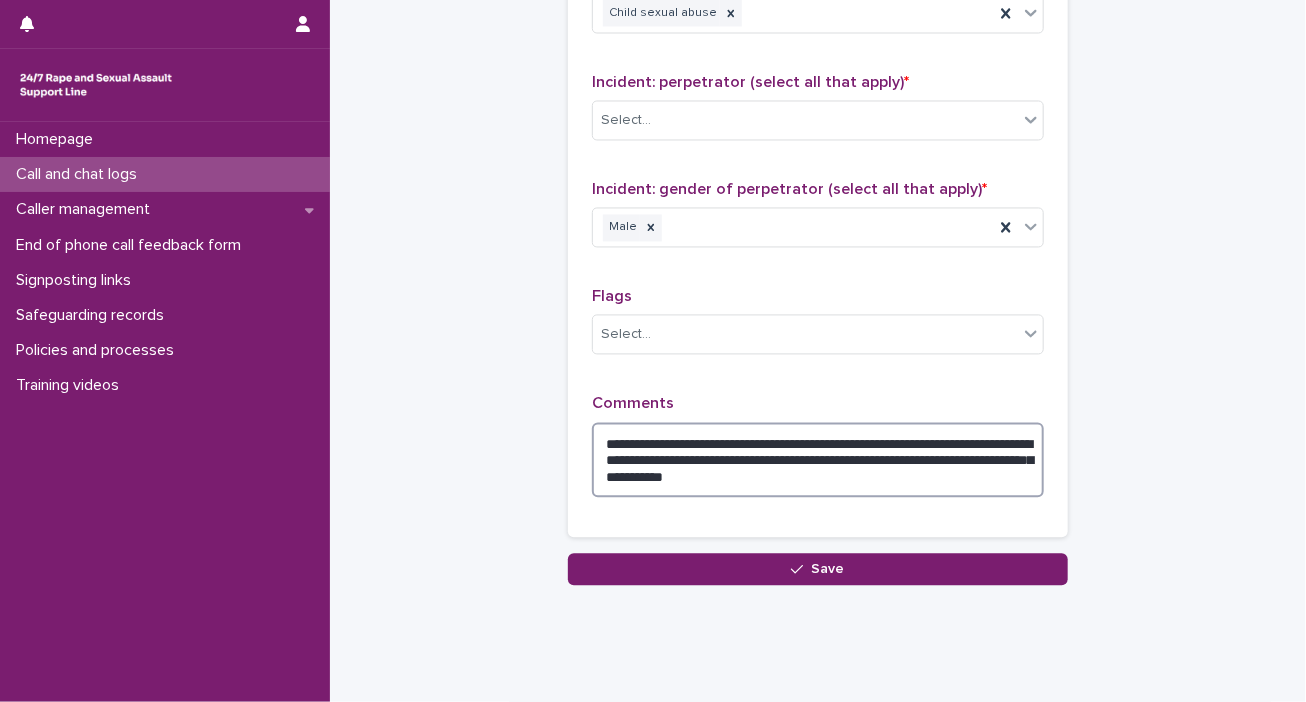click on "**********" at bounding box center [818, 461] 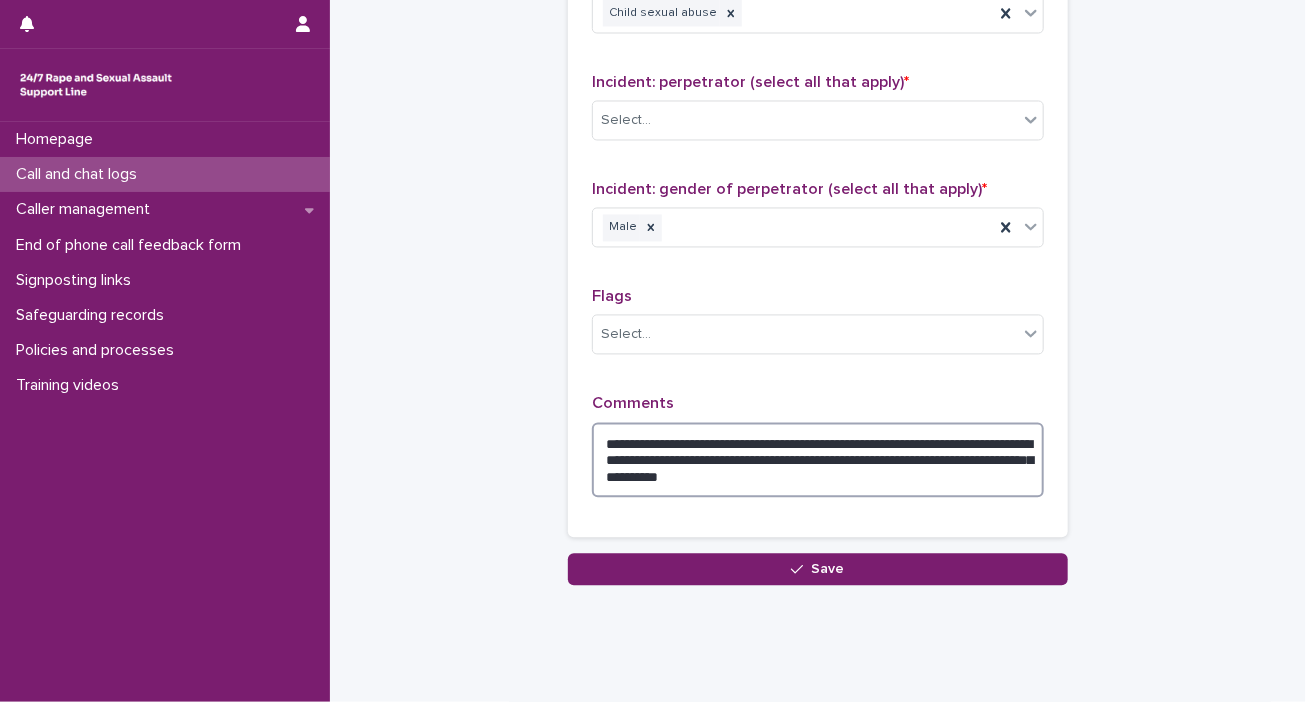 click on "**********" at bounding box center [818, 461] 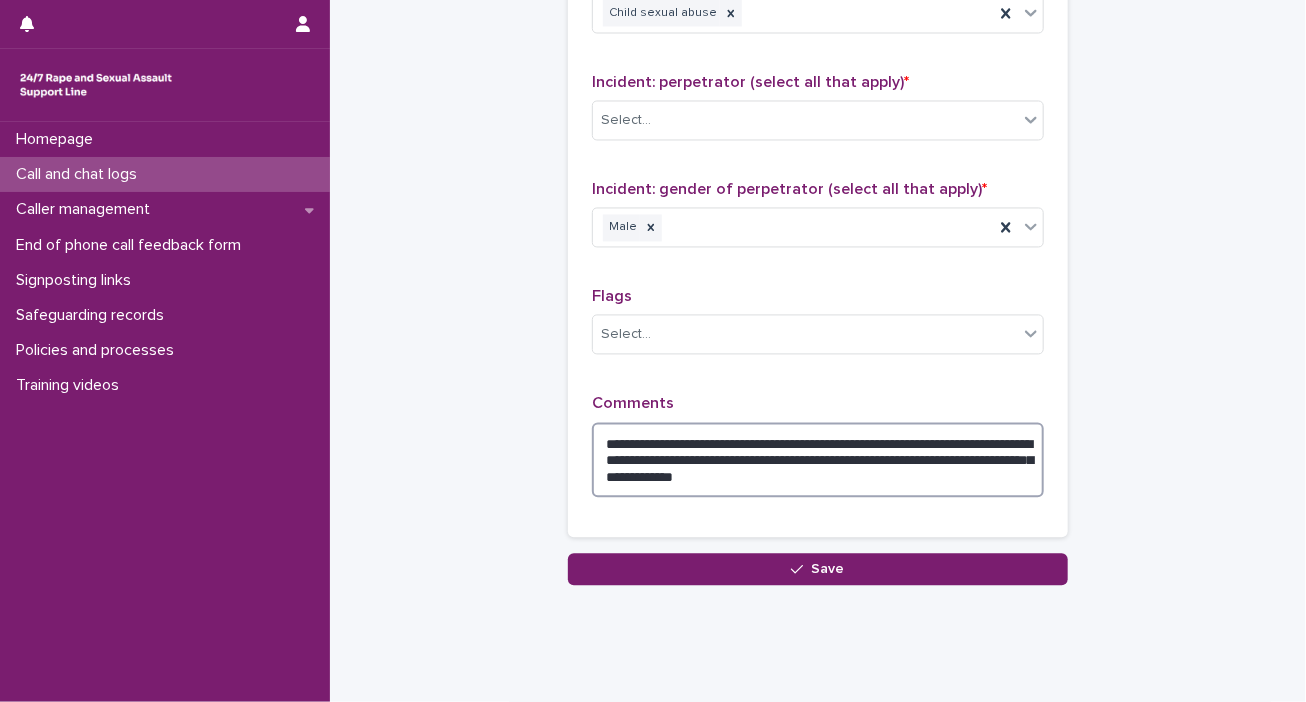 click on "**********" at bounding box center (818, 461) 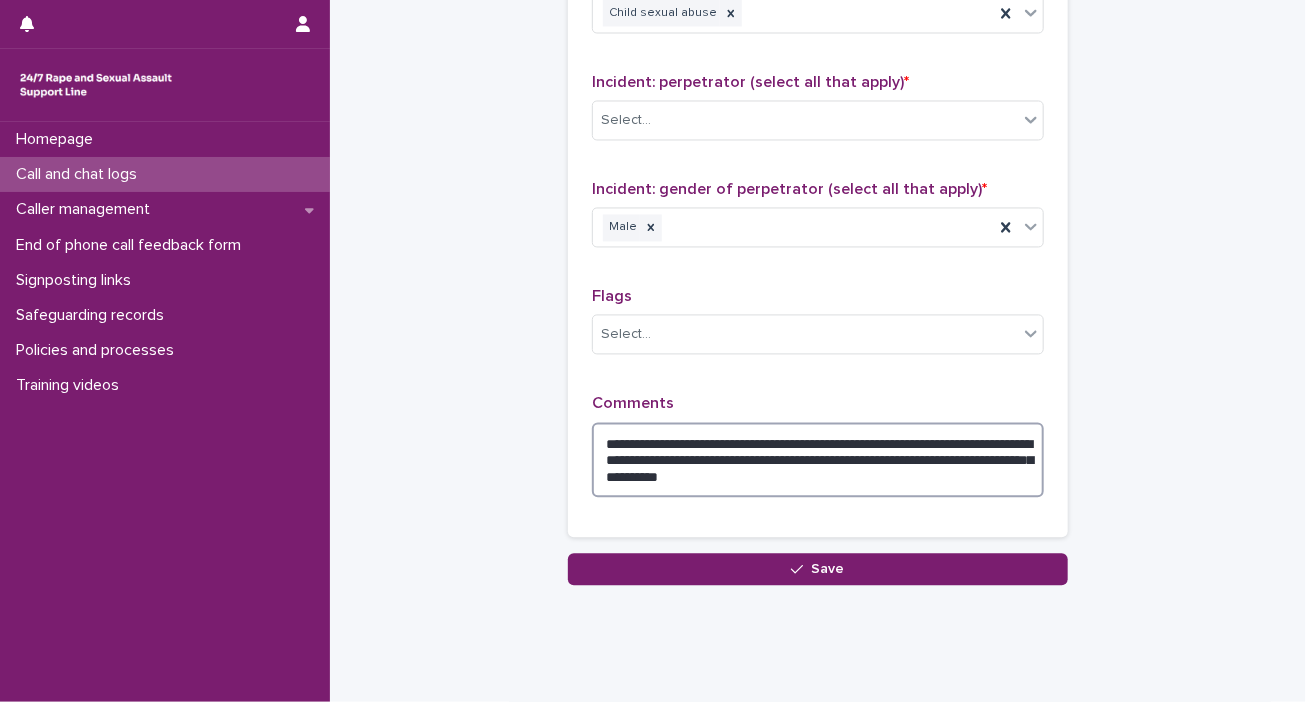 click on "**********" at bounding box center [818, 461] 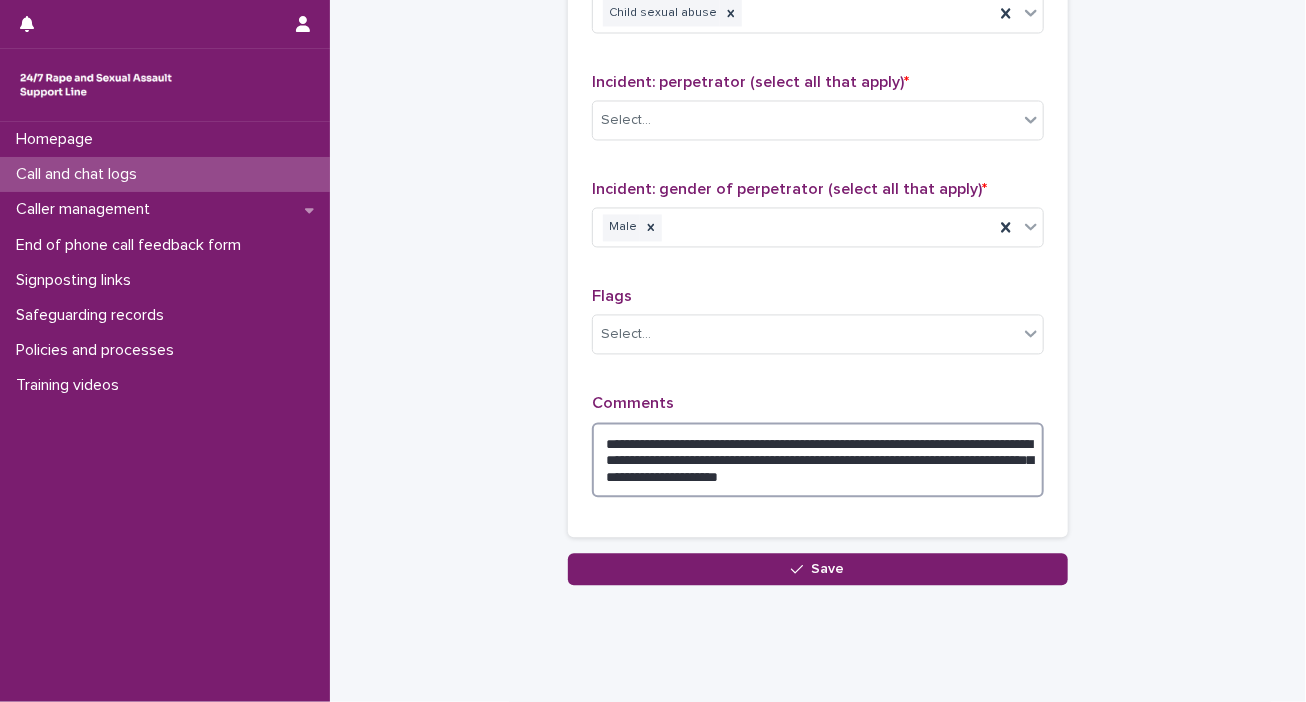 click on "**********" at bounding box center [818, 461] 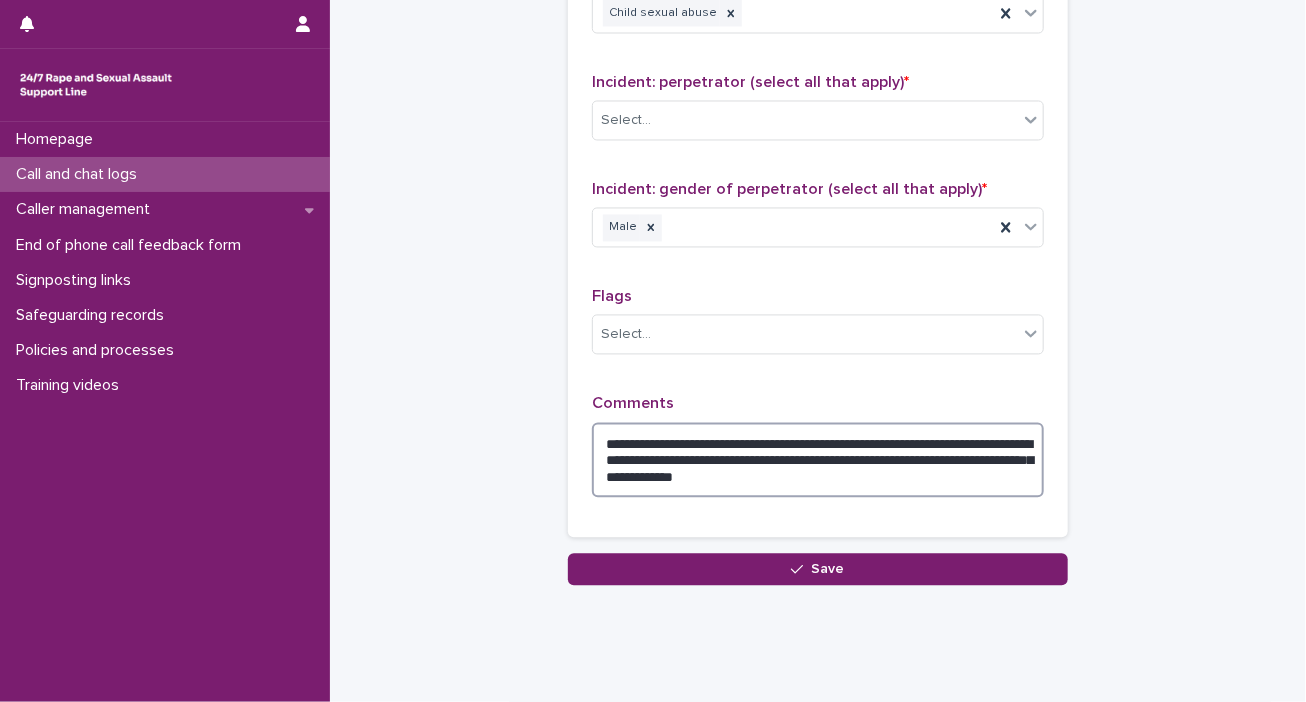 click on "**********" at bounding box center [818, 461] 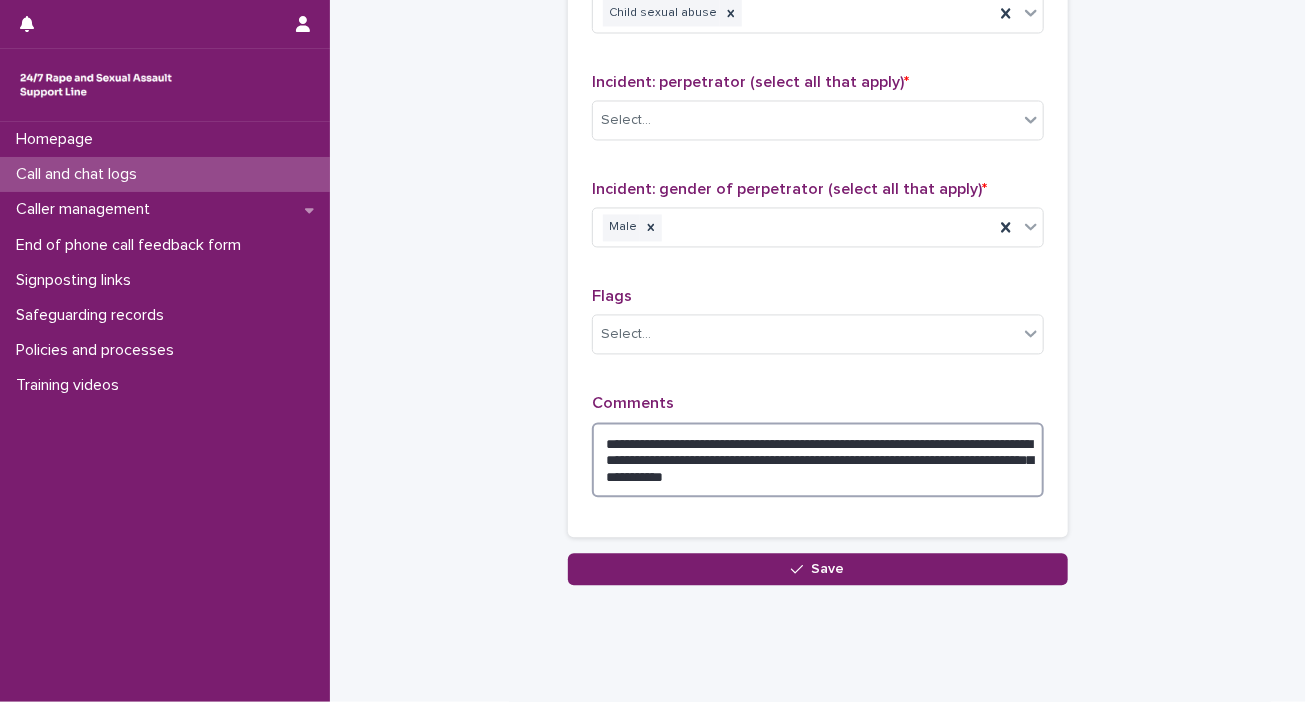 click on "**********" at bounding box center (818, 461) 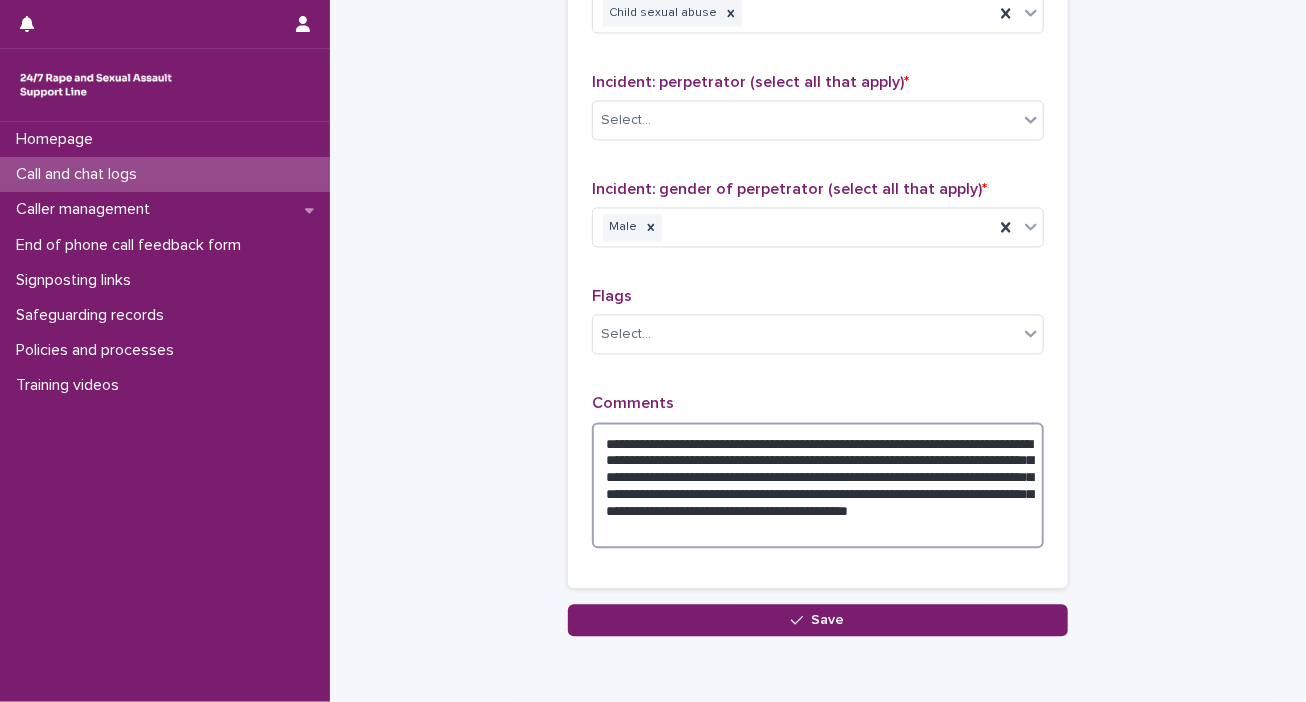 click on "**********" at bounding box center (818, 486) 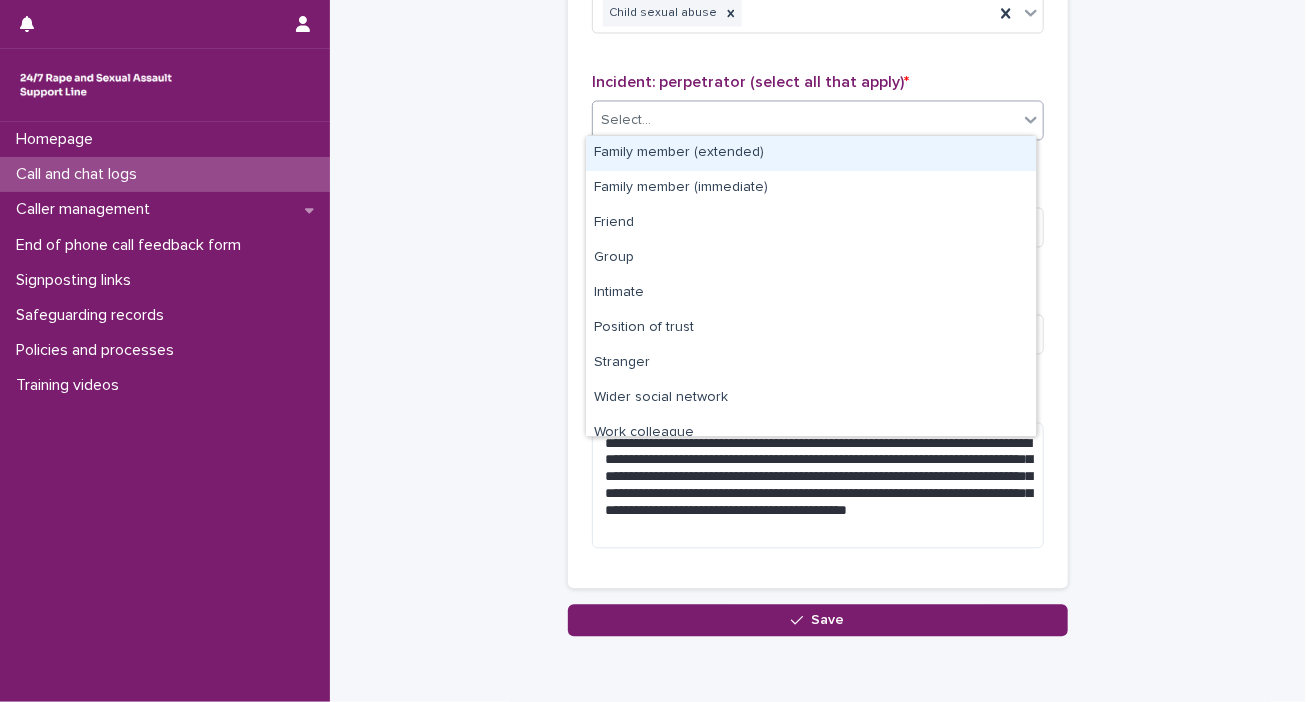 click 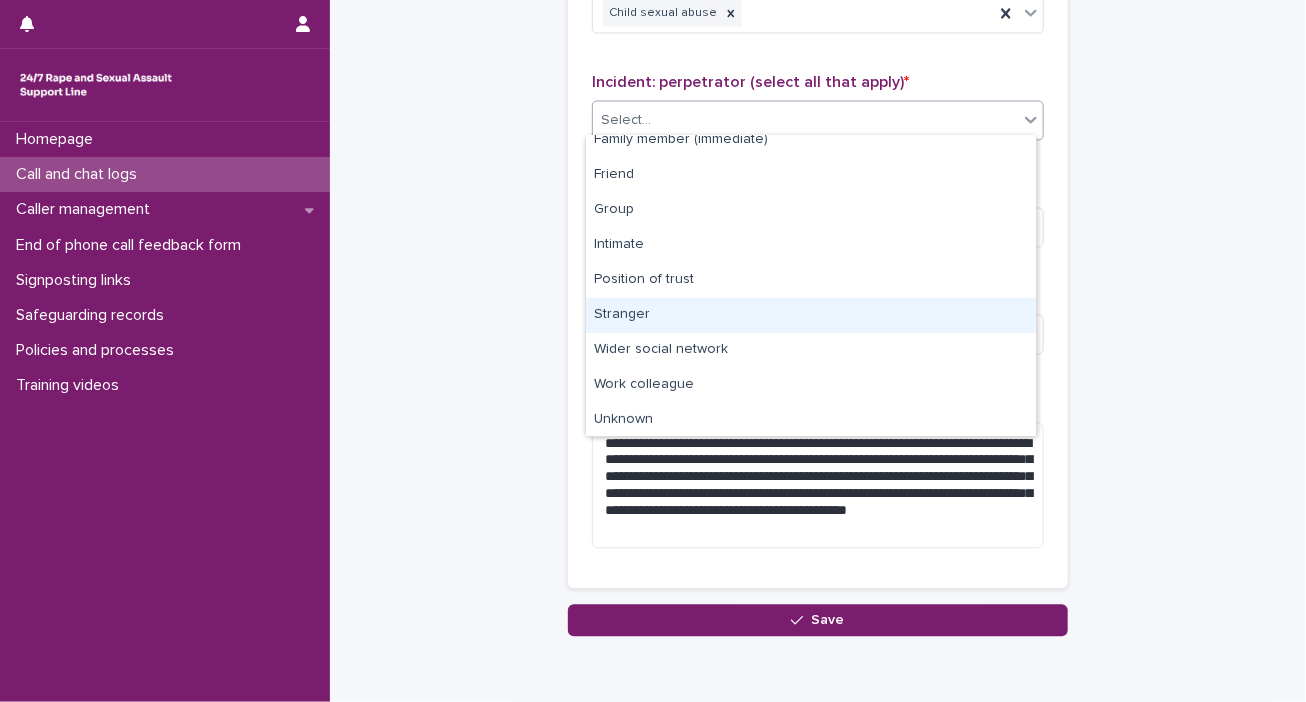 scroll, scrollTop: 84, scrollLeft: 0, axis: vertical 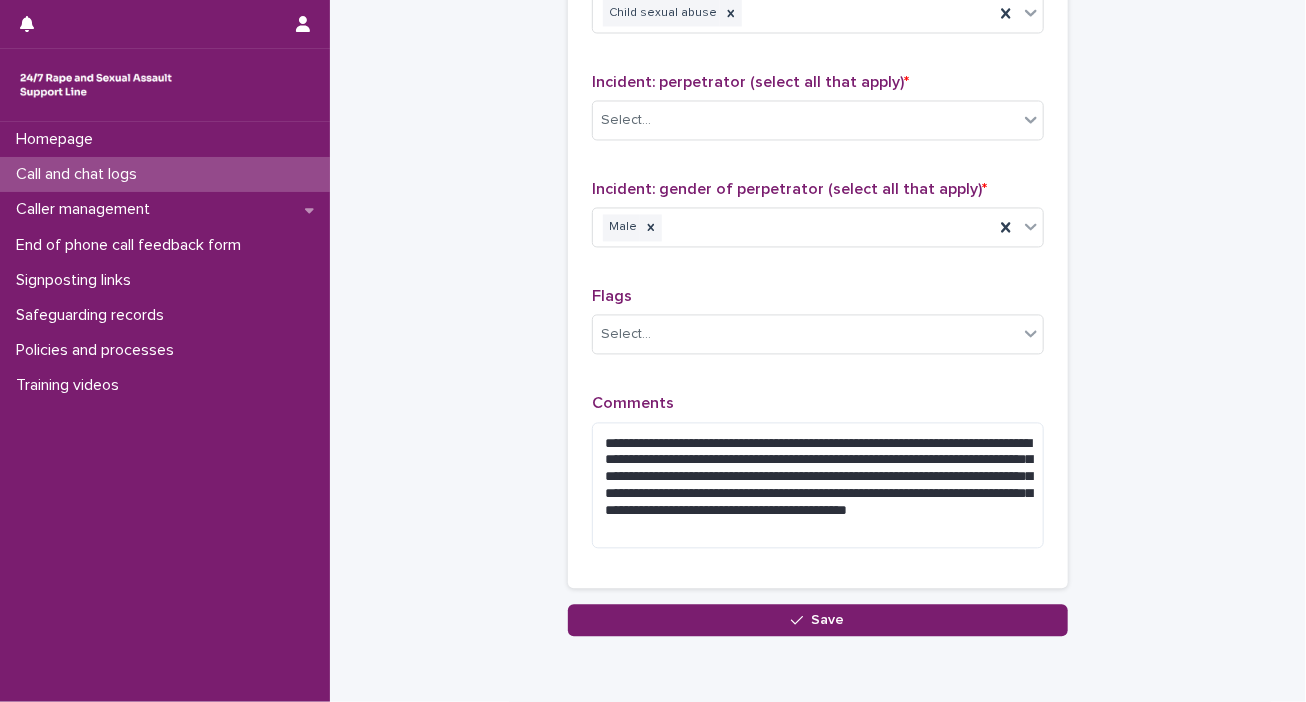 click on "**********" at bounding box center (818, -487) 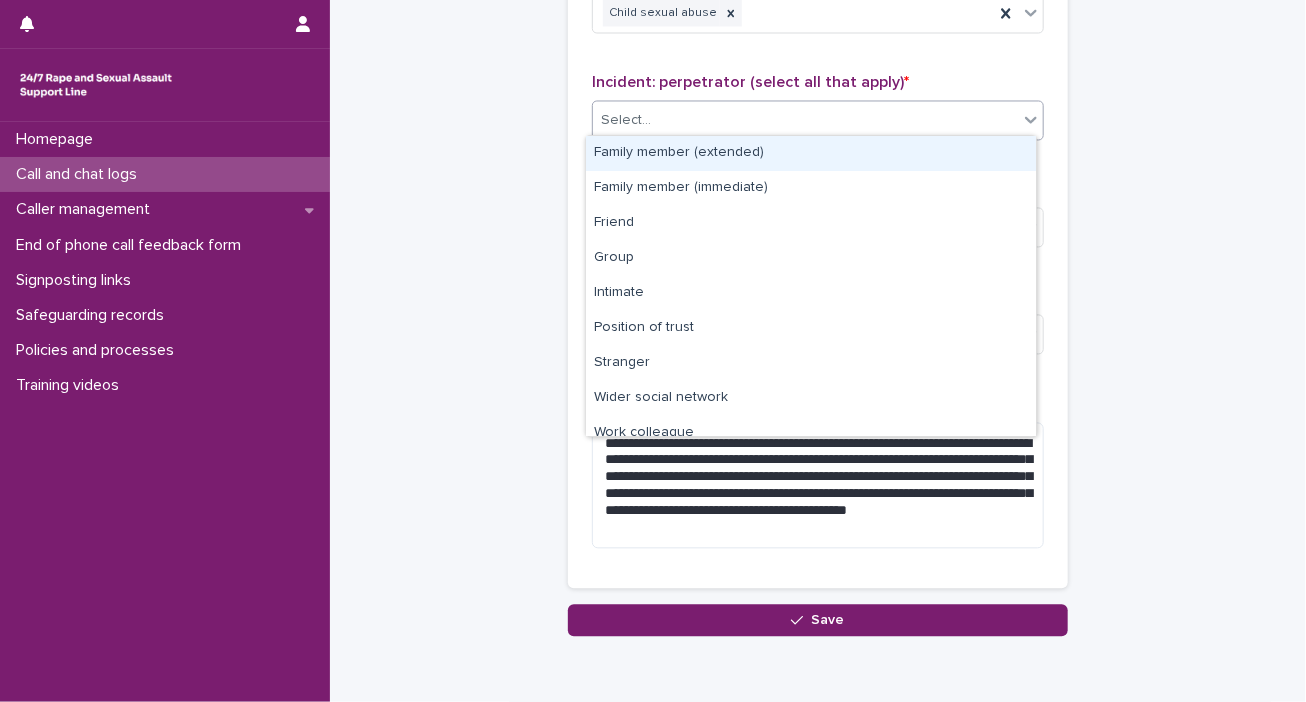 click 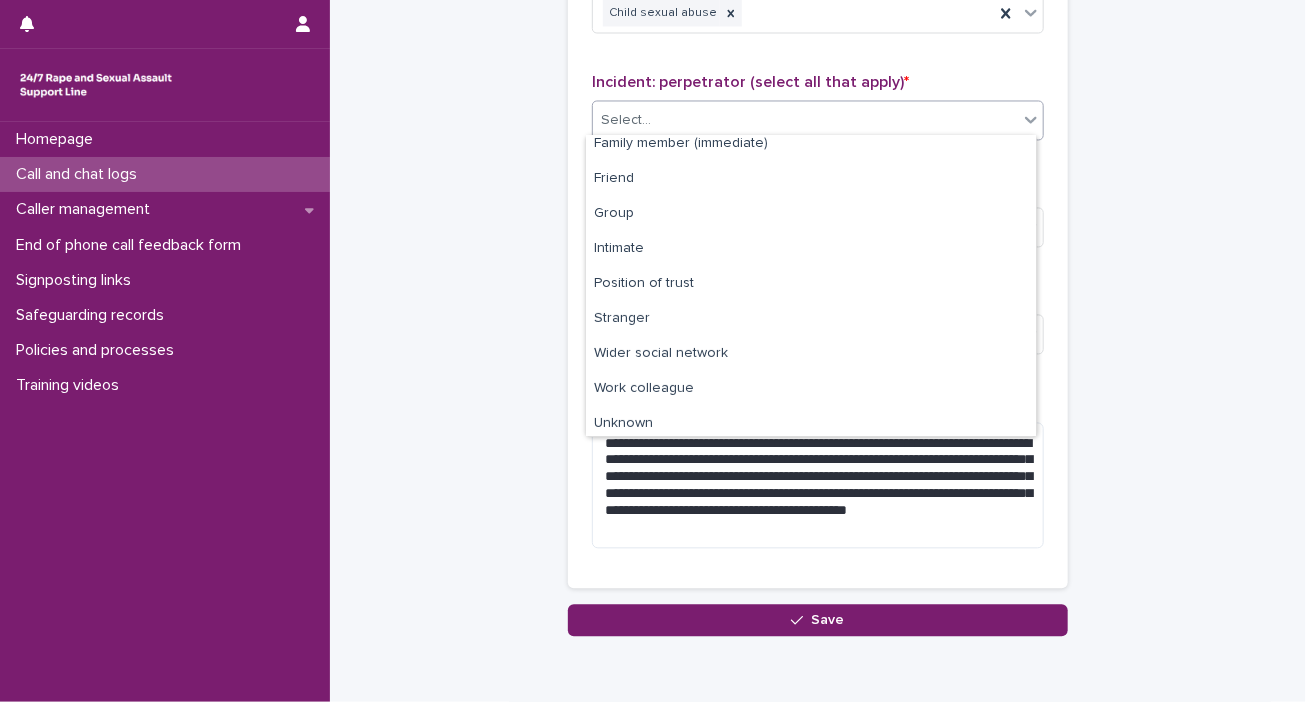 scroll, scrollTop: 84, scrollLeft: 0, axis: vertical 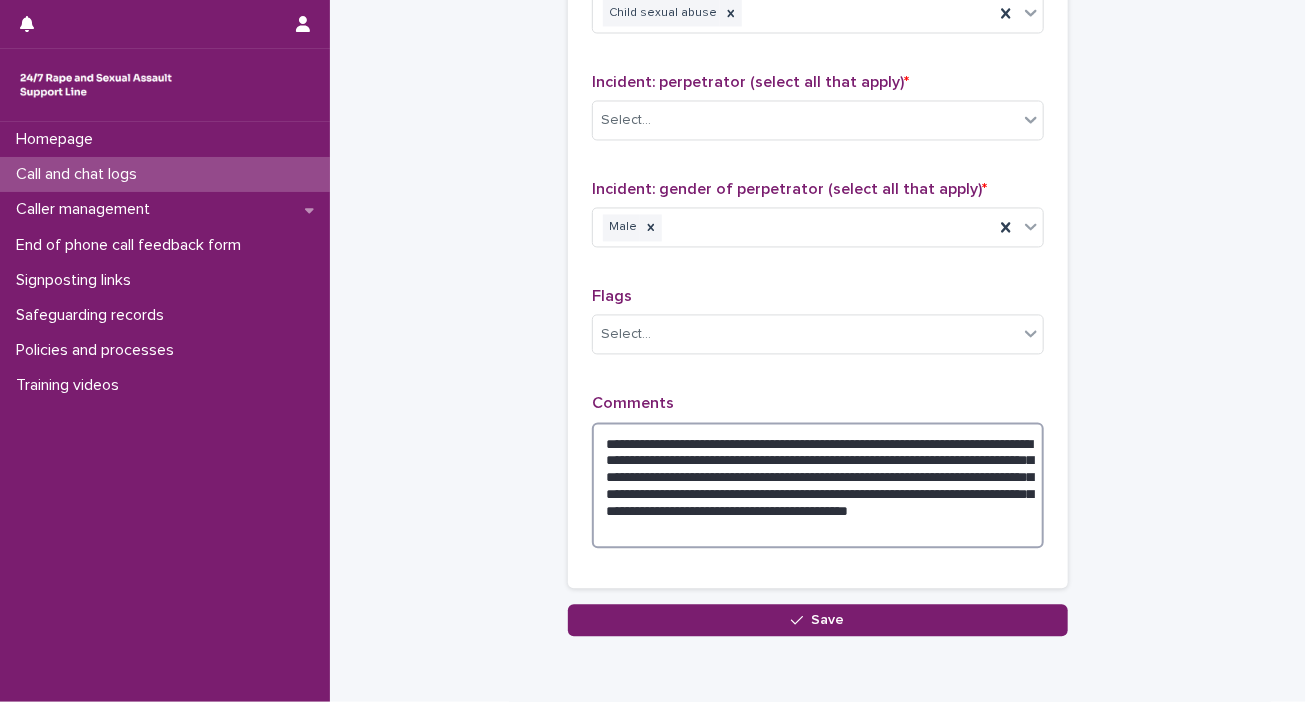 click on "**********" at bounding box center [818, 486] 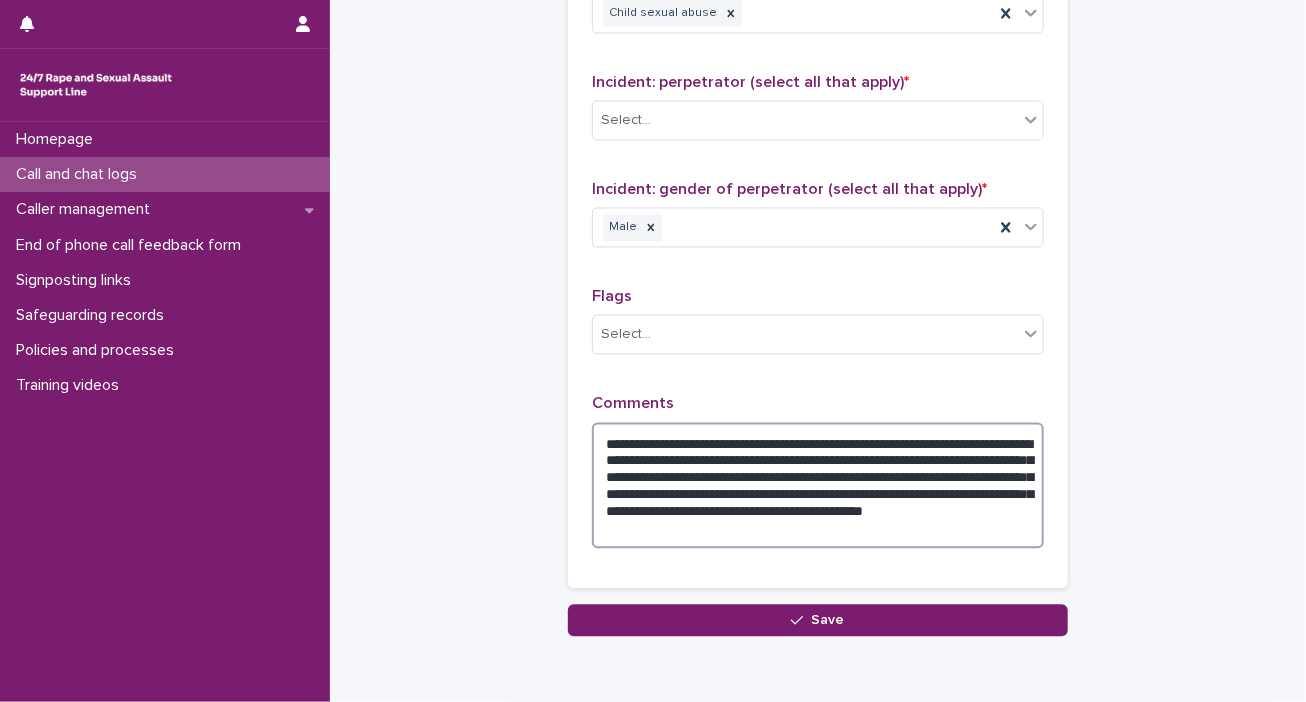click on "**********" at bounding box center [818, 486] 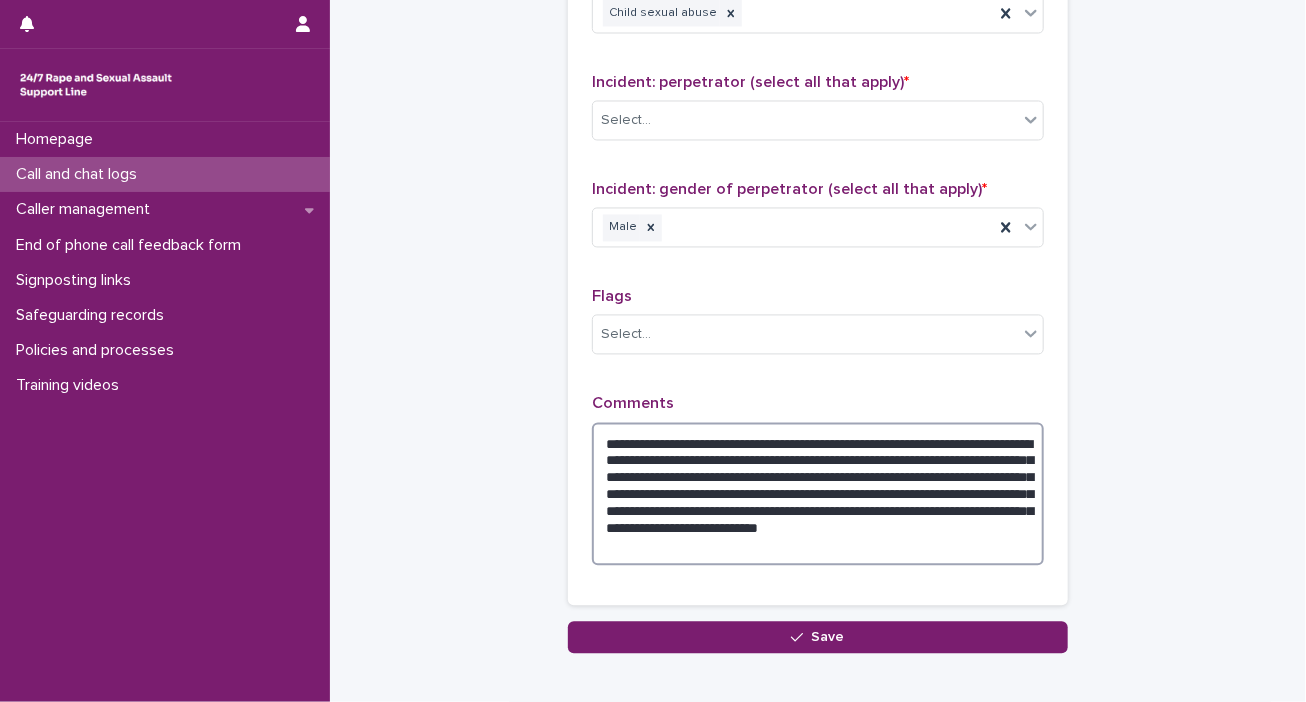 click on "**********" at bounding box center (818, 495) 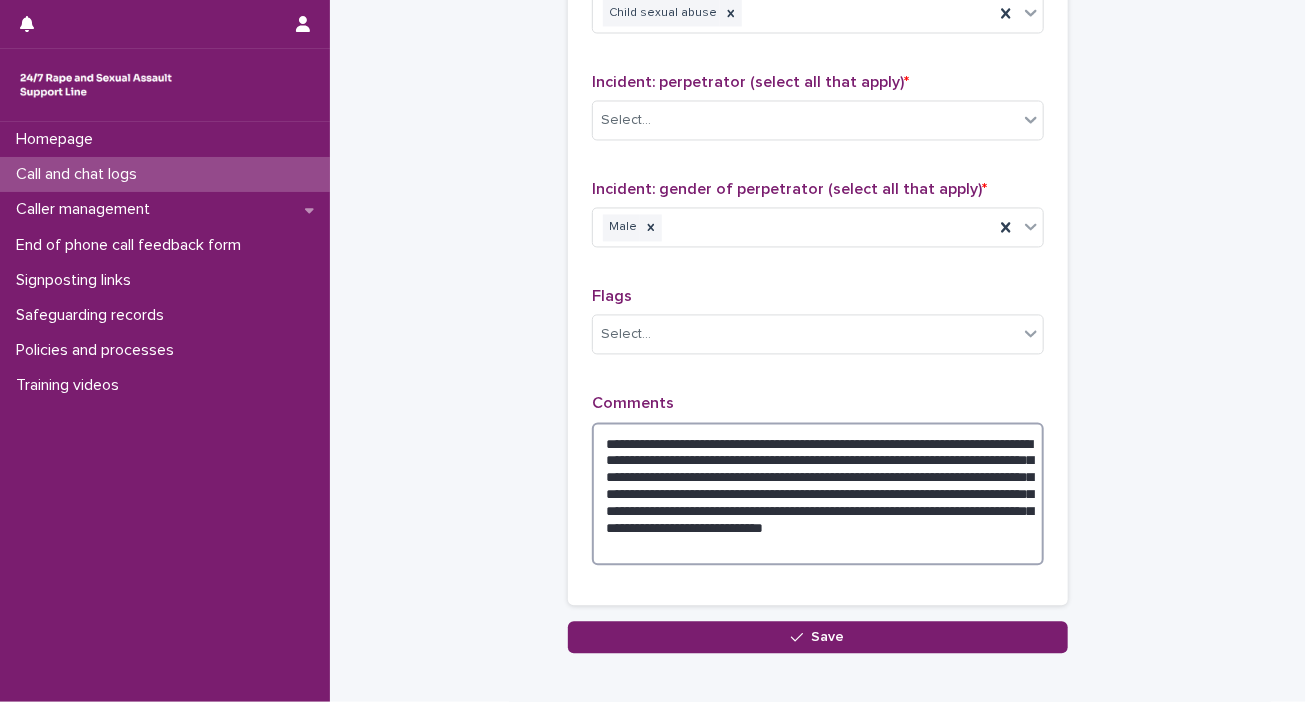 drag, startPoint x: 753, startPoint y: 525, endPoint x: 780, endPoint y: 531, distance: 27.658634 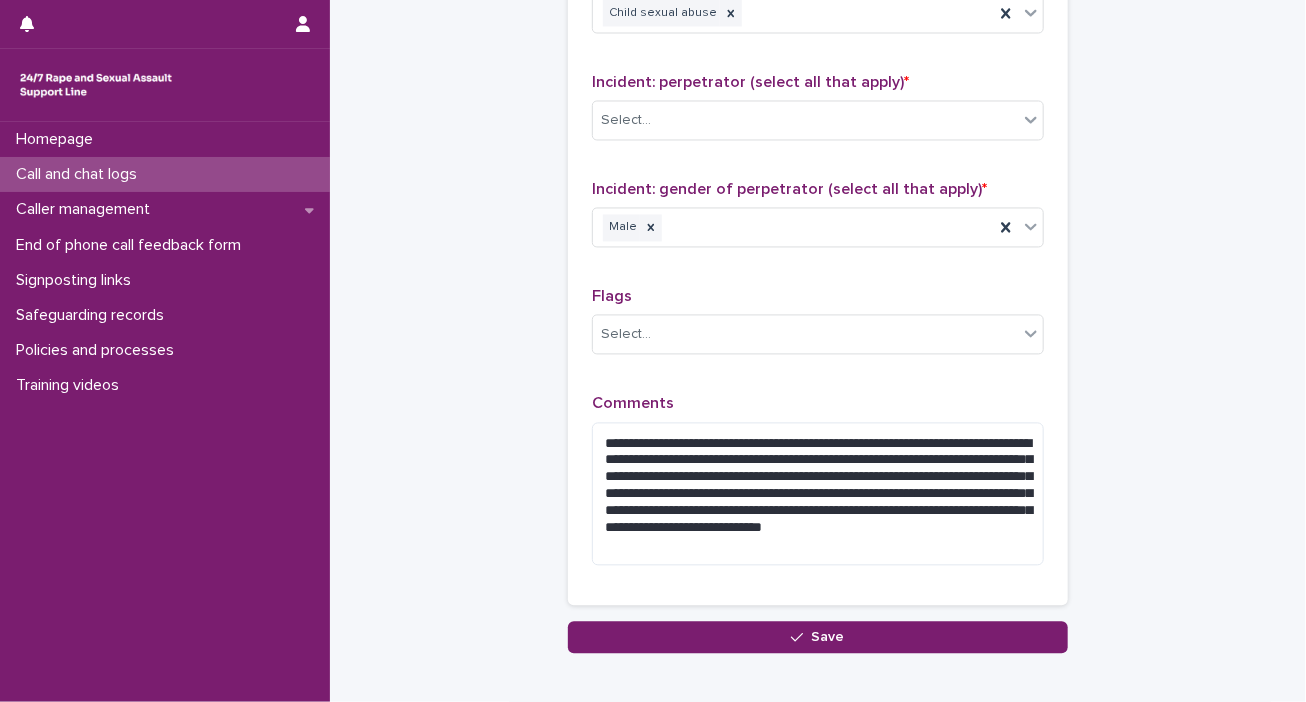 click on "**********" at bounding box center (818, 113) 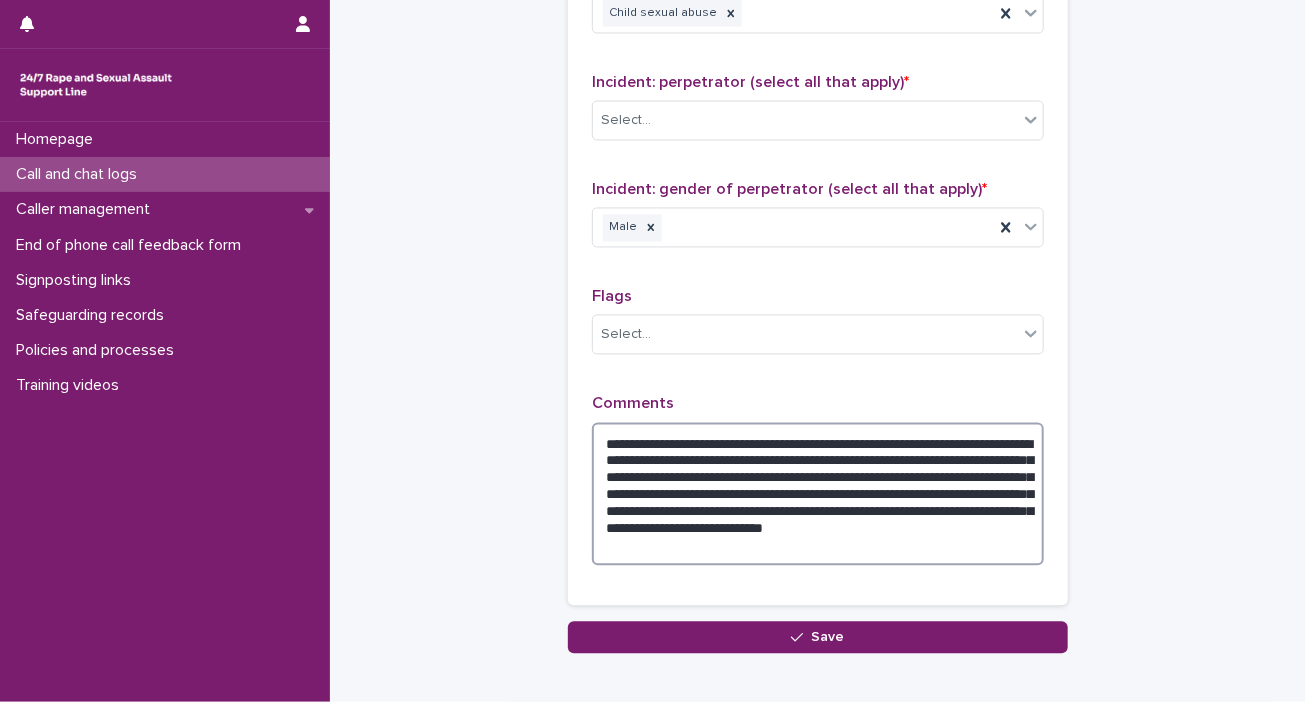 click on "**********" at bounding box center (818, 495) 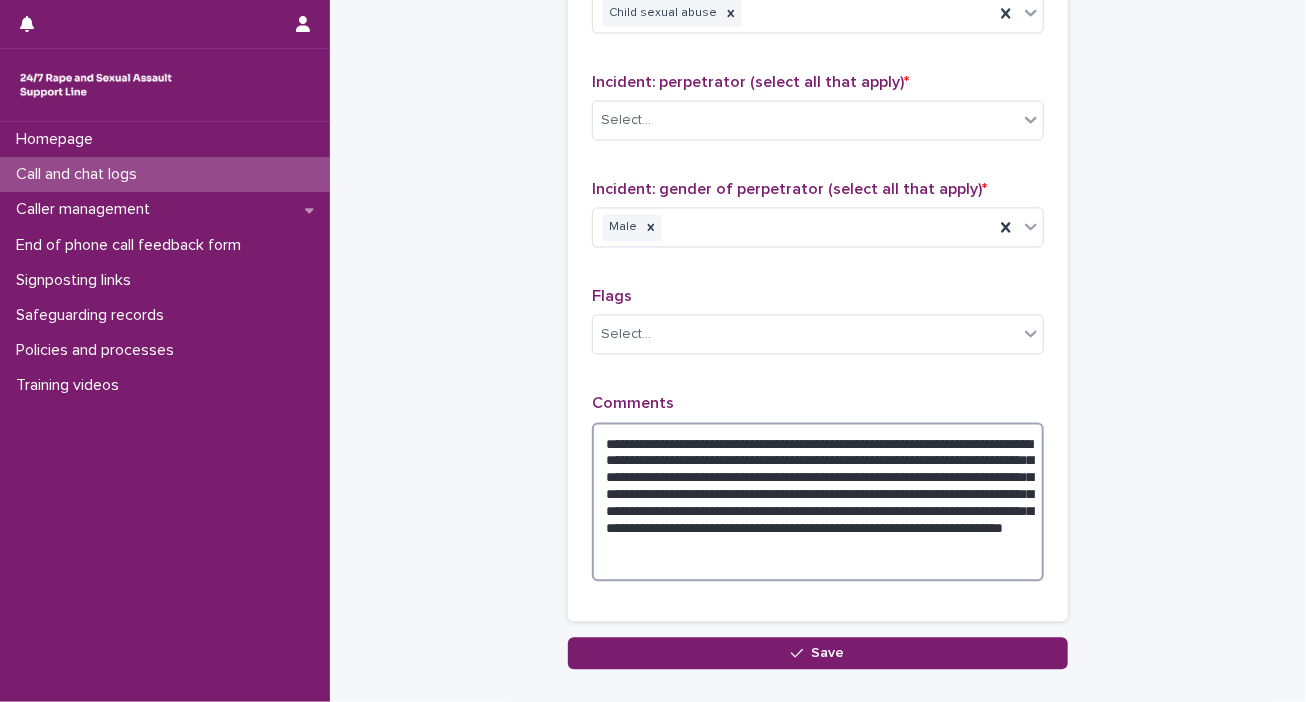 click on "**********" at bounding box center (818, 503) 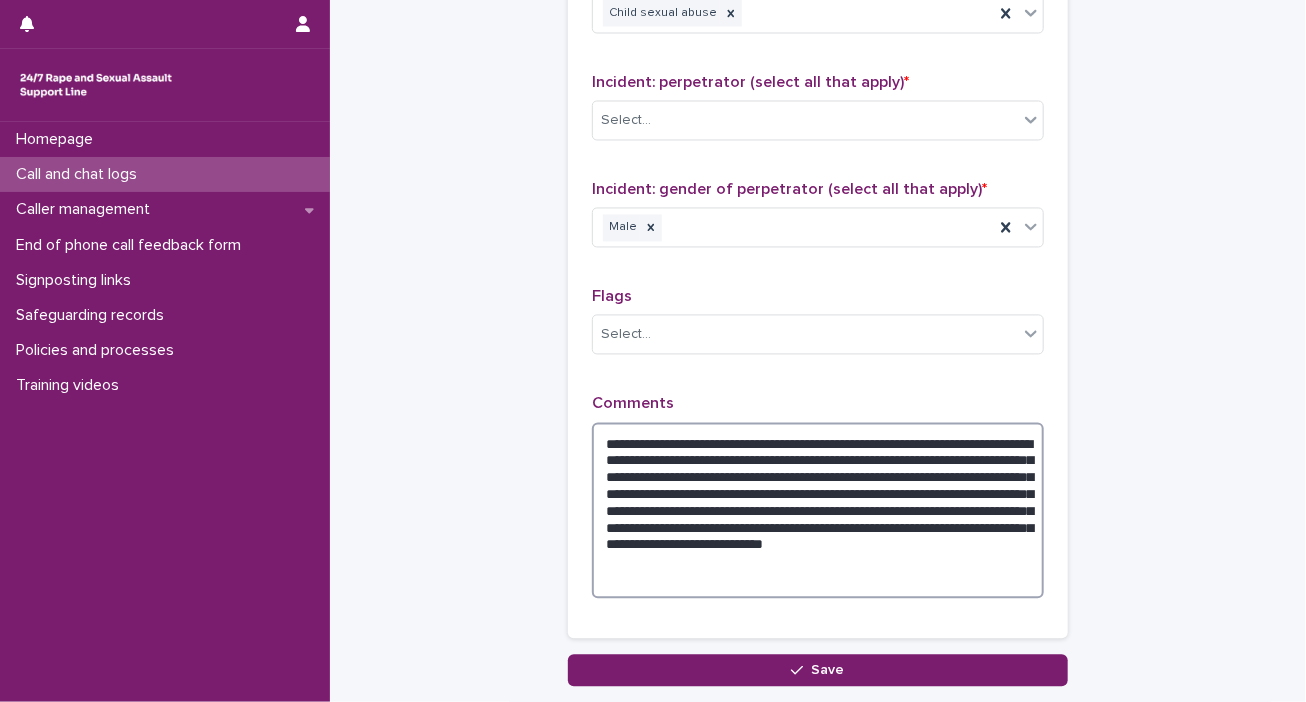 click on "**********" at bounding box center (818, 511) 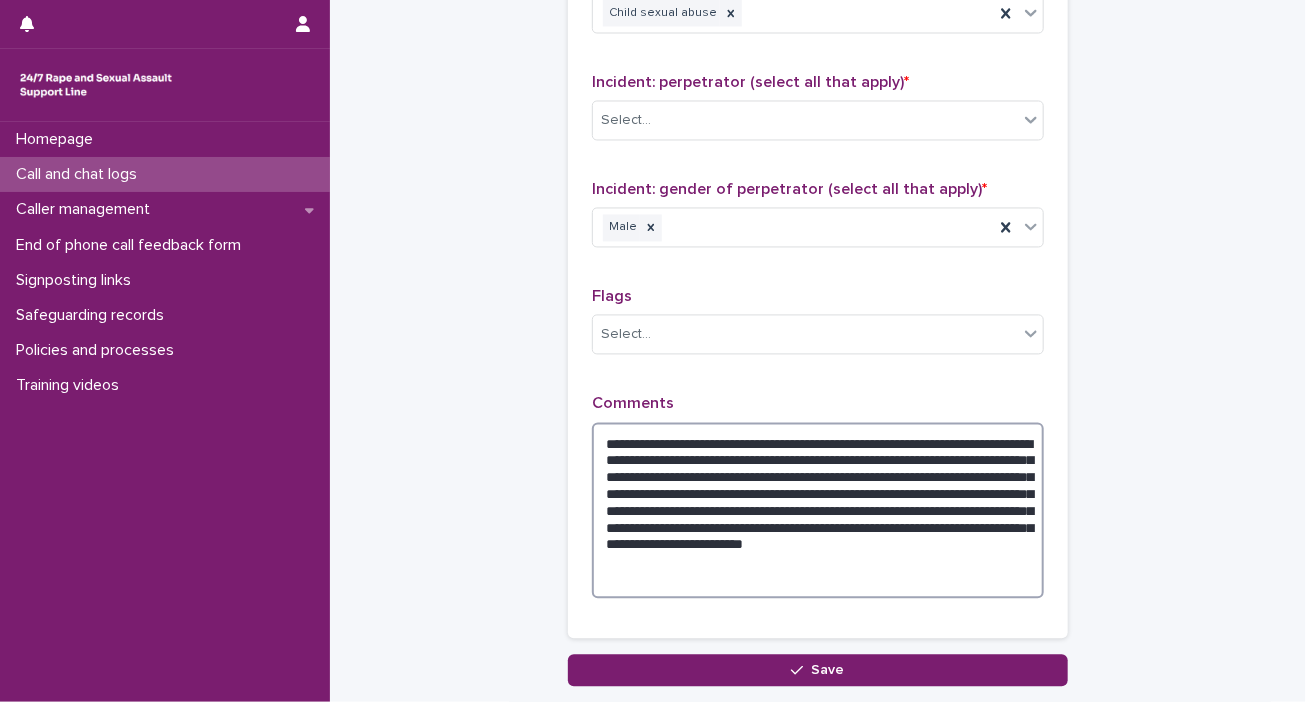 click on "**********" at bounding box center [818, 511] 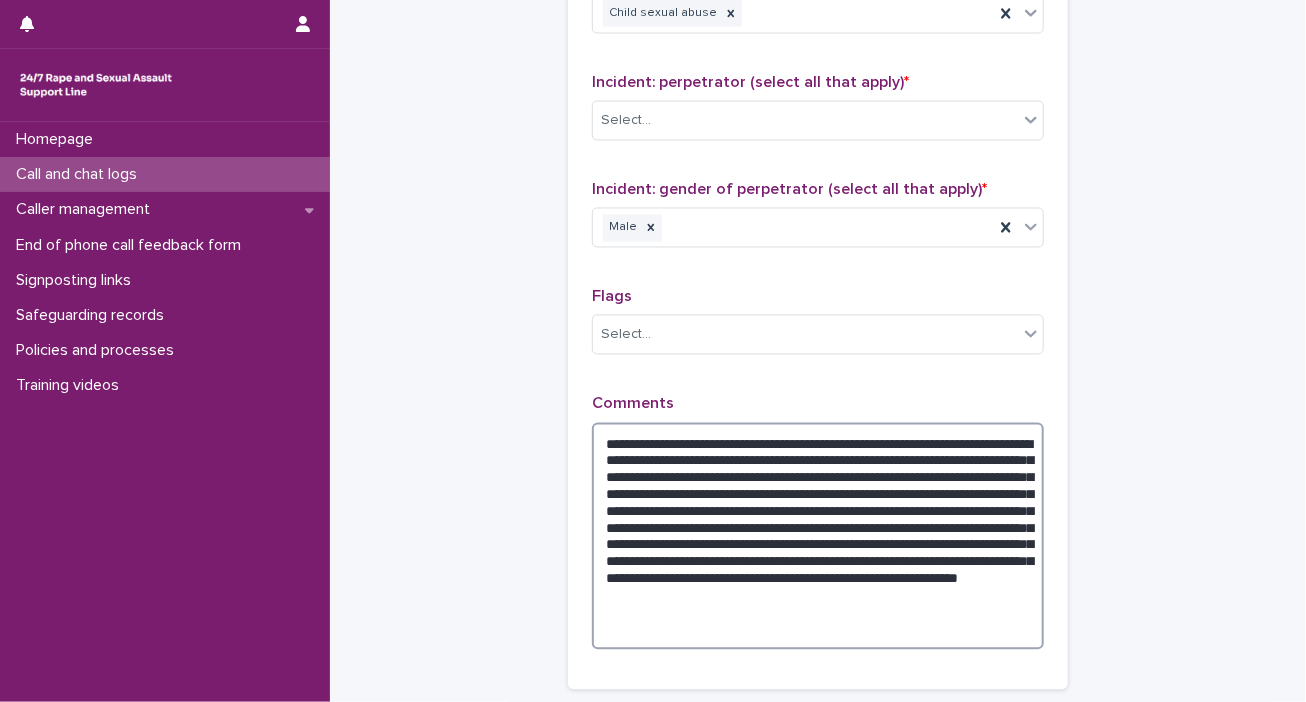 click on "**********" at bounding box center [818, 537] 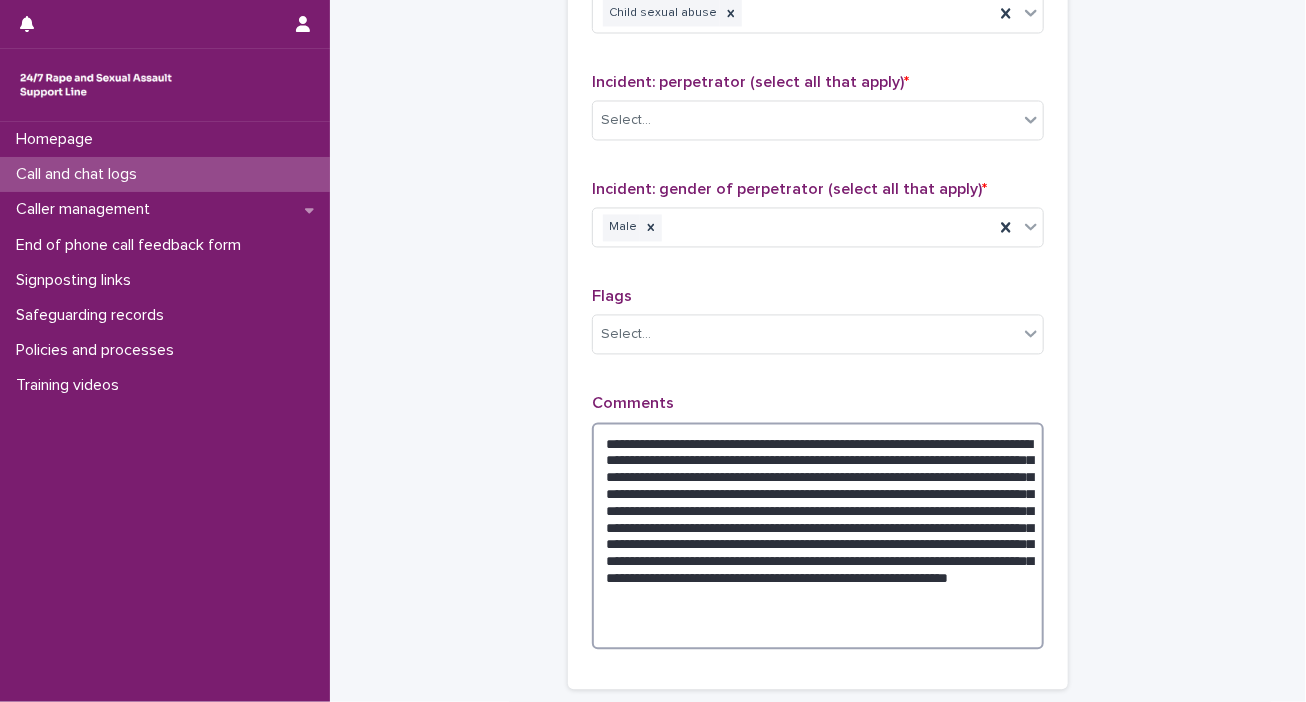 drag, startPoint x: 745, startPoint y: 504, endPoint x: 770, endPoint y: 536, distance: 40.60788 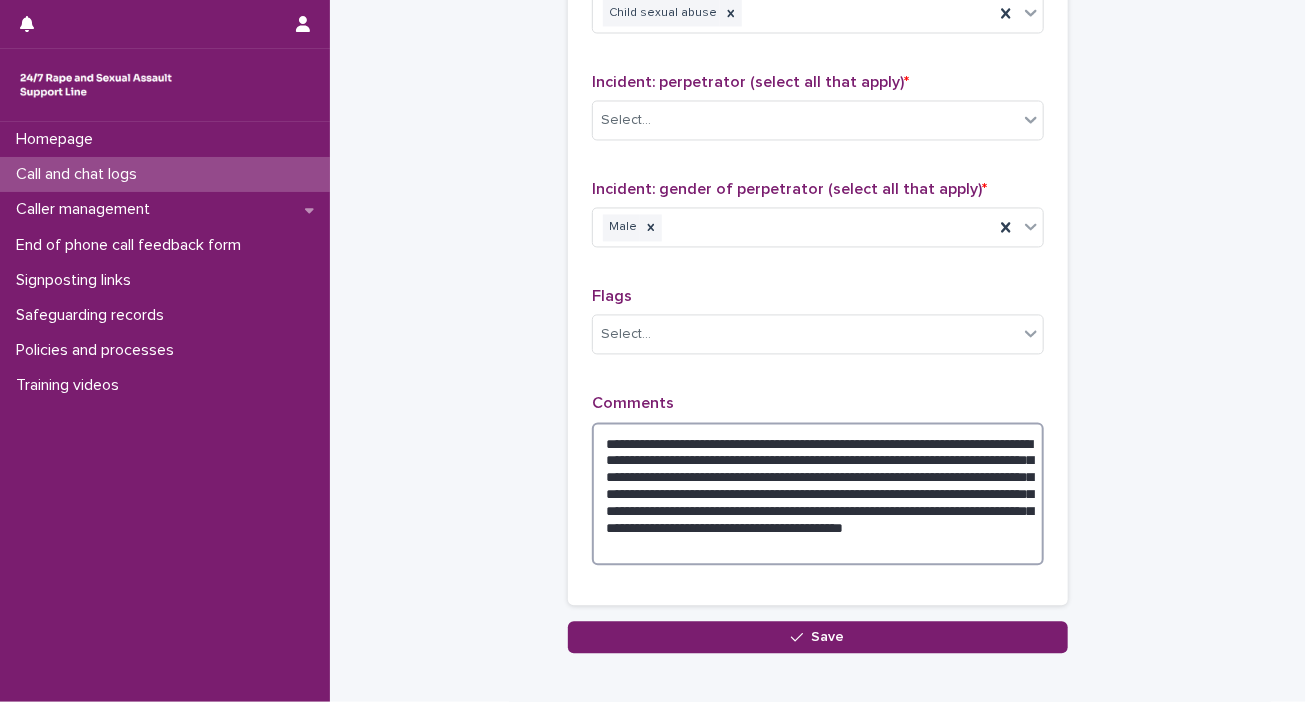 click on "**********" at bounding box center (818, 495) 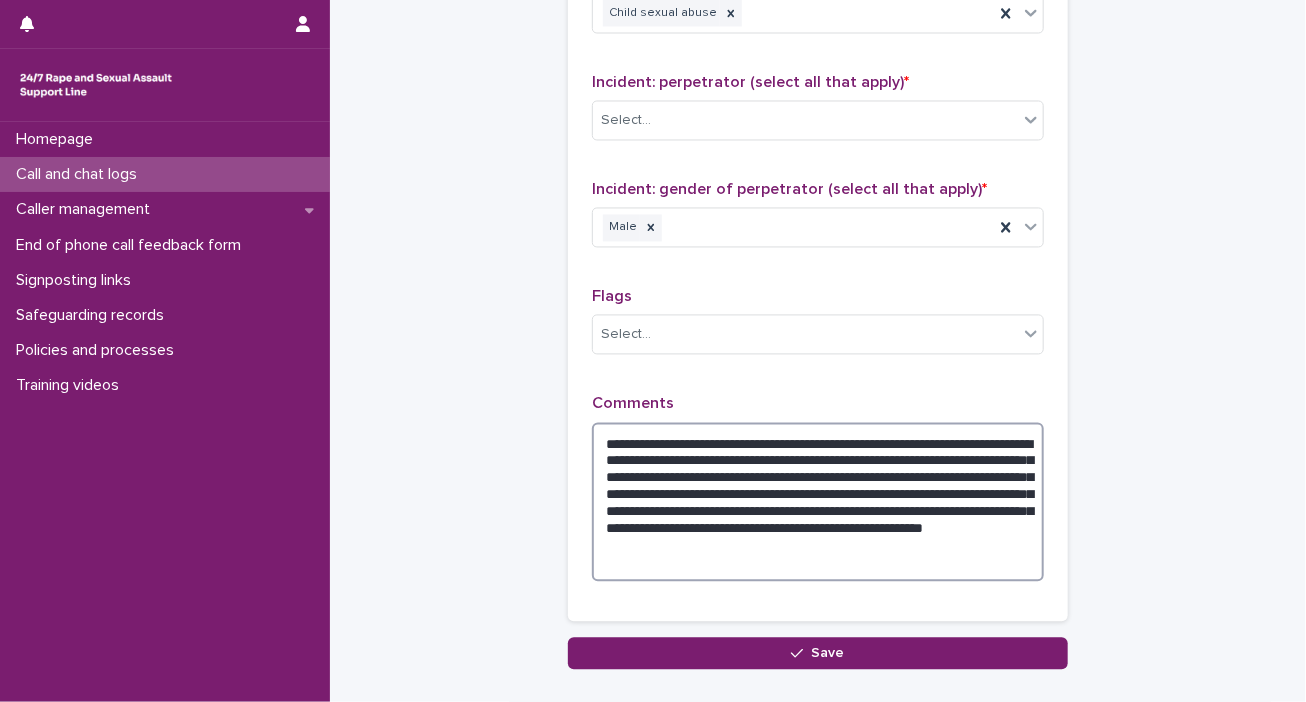 click on "**********" at bounding box center [818, 503] 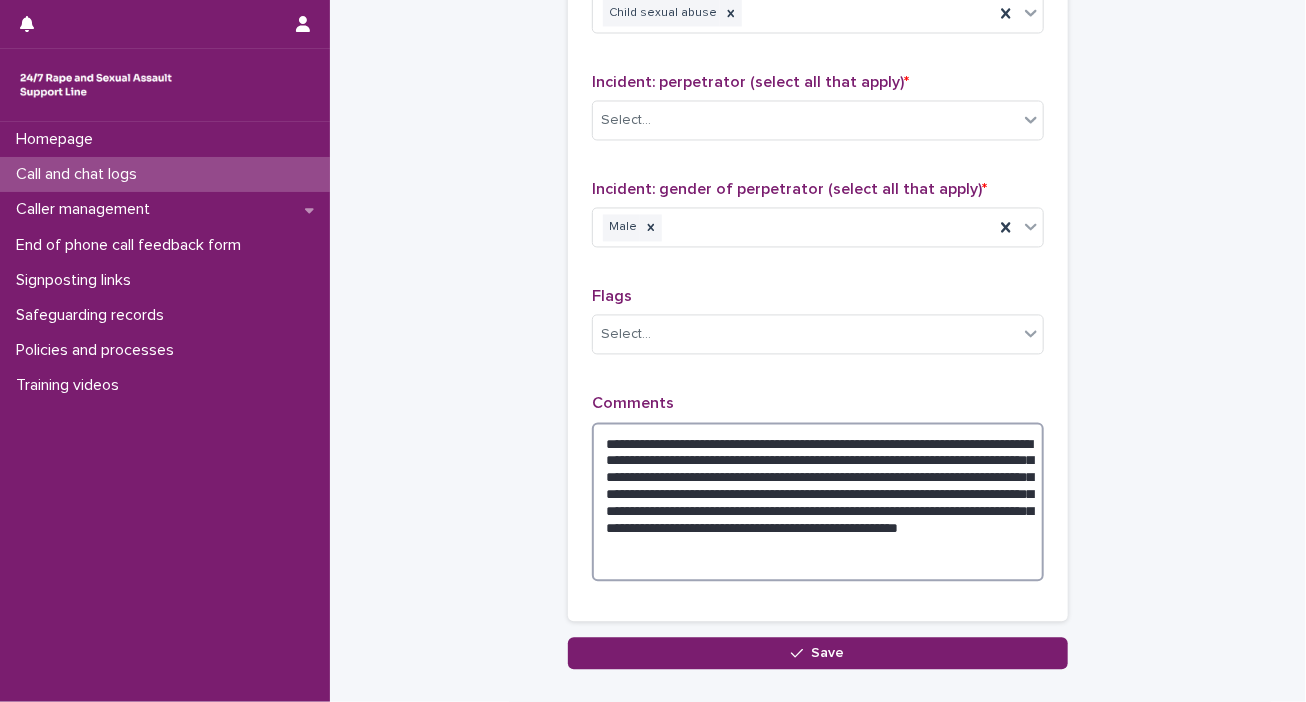 click on "**********" at bounding box center (818, 503) 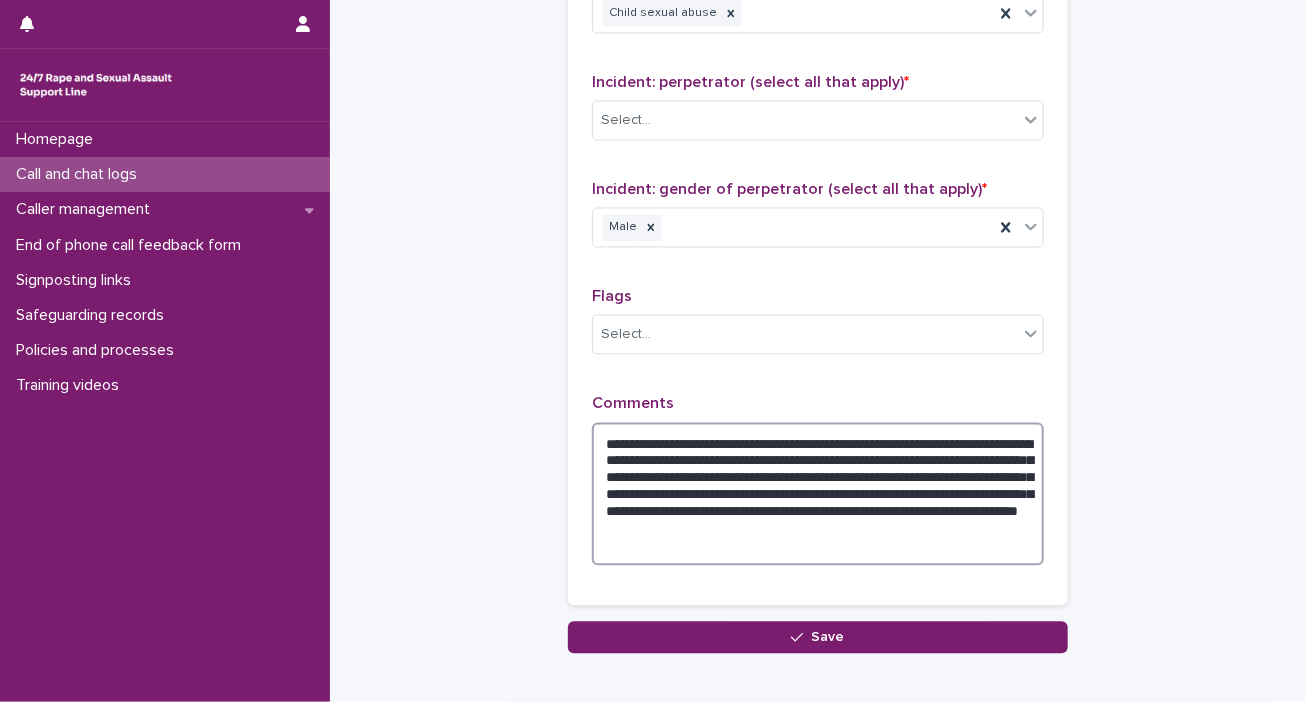 click on "**********" at bounding box center [818, 495] 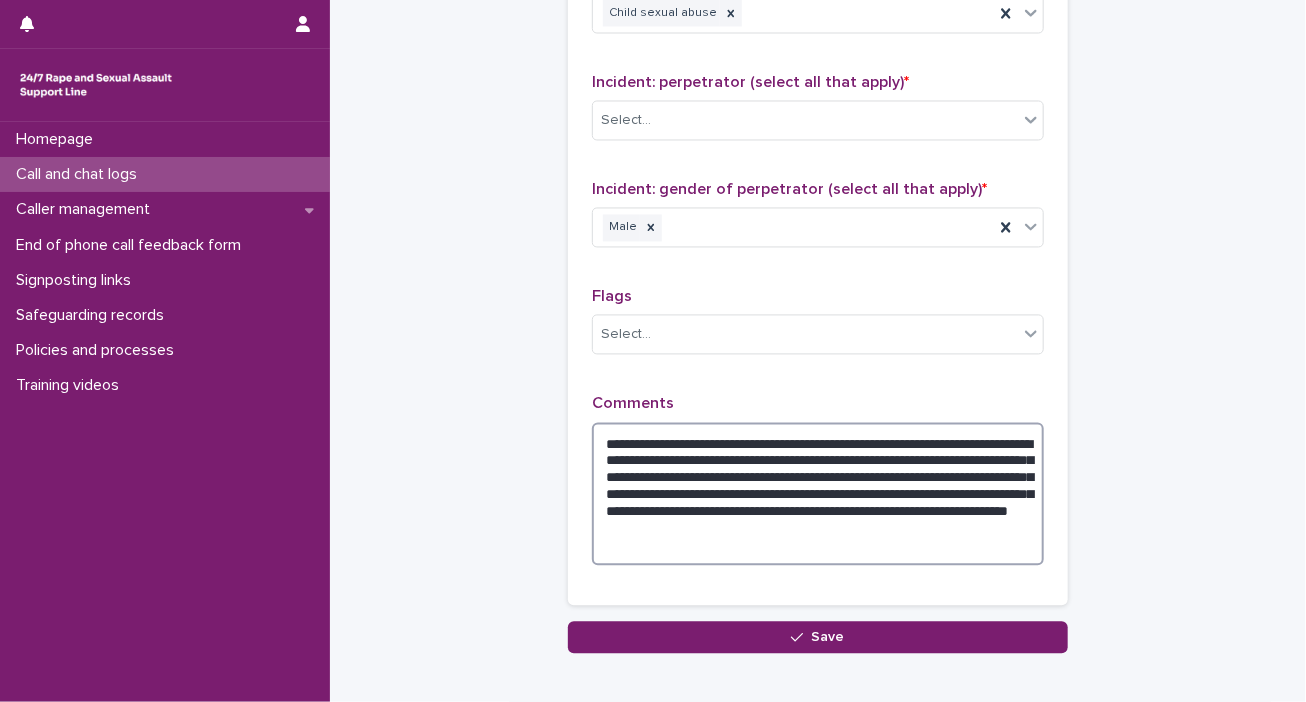 click on "**********" at bounding box center (818, 495) 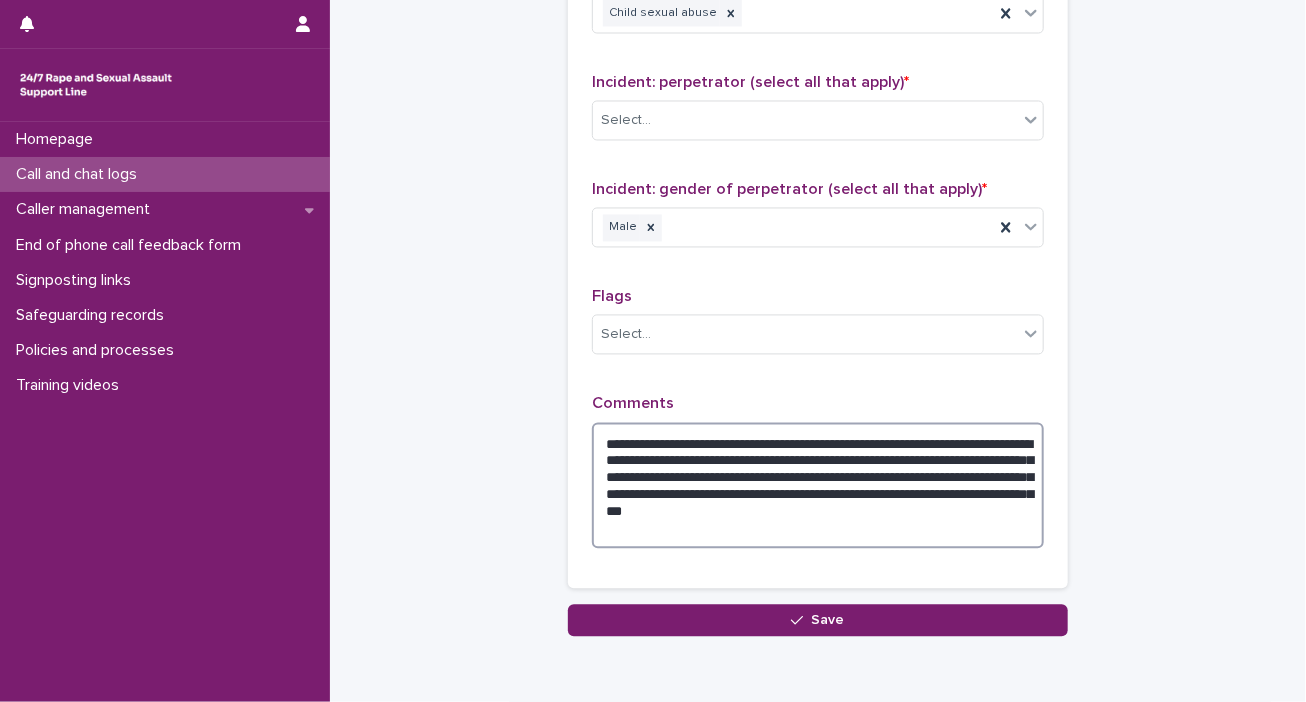 click on "**********" at bounding box center (818, 486) 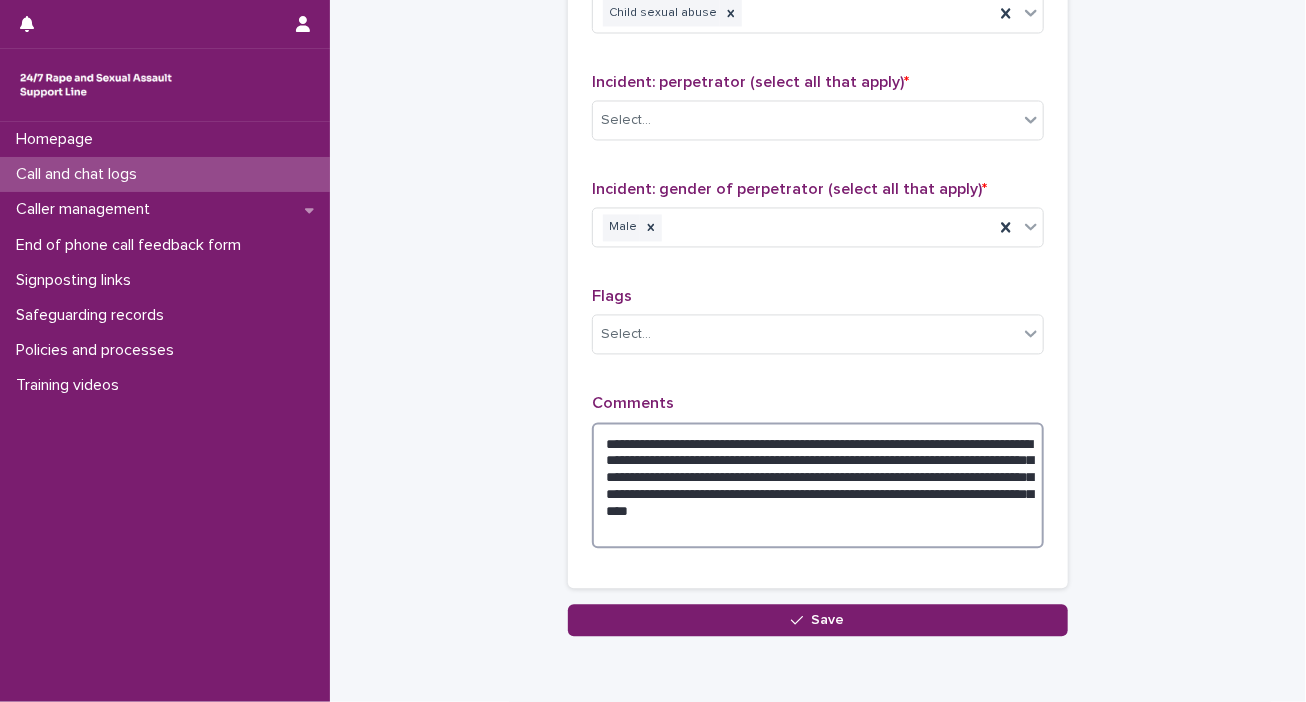click on "**********" at bounding box center [818, 486] 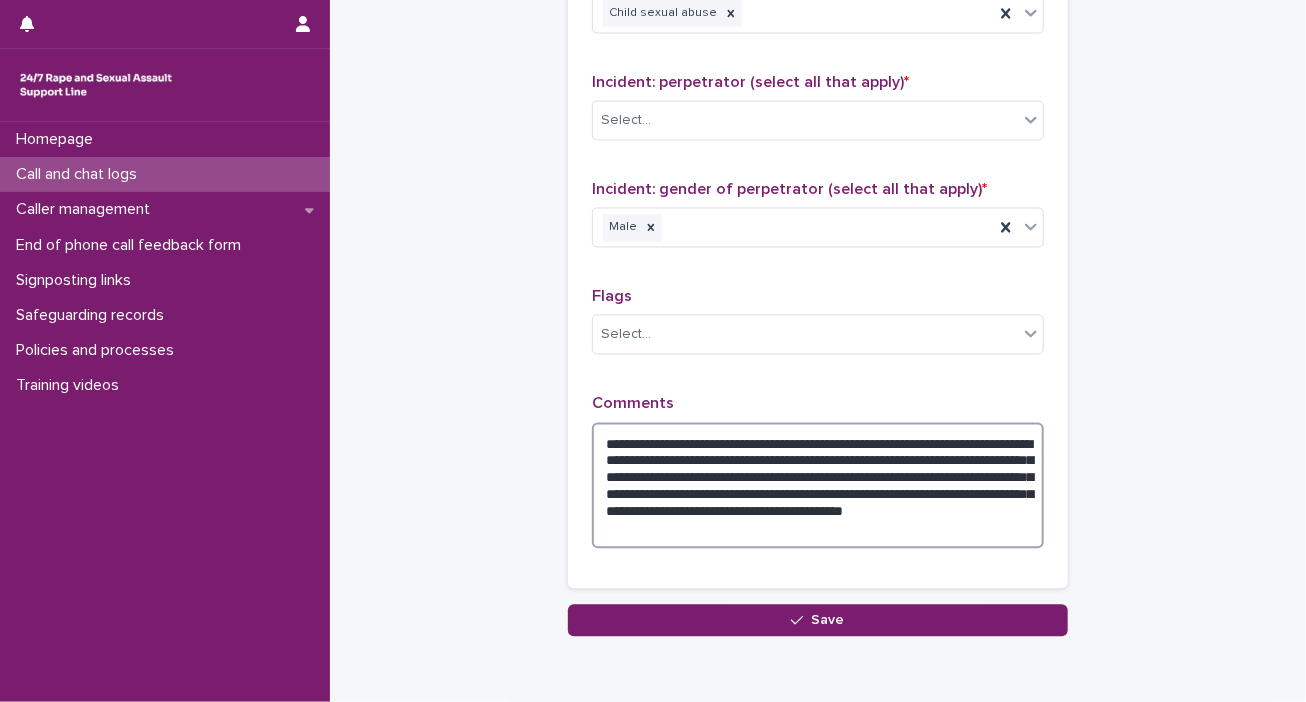 click on "**********" at bounding box center [818, 486] 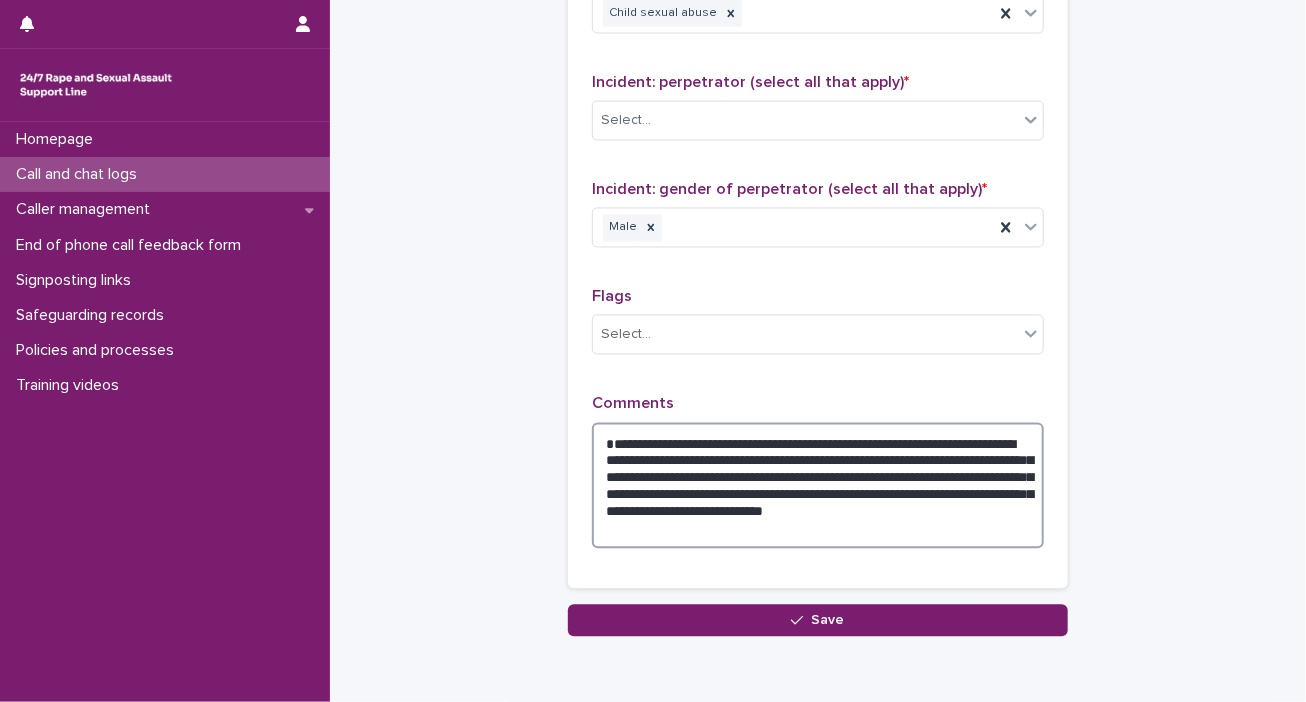 click on "**********" at bounding box center (818, 486) 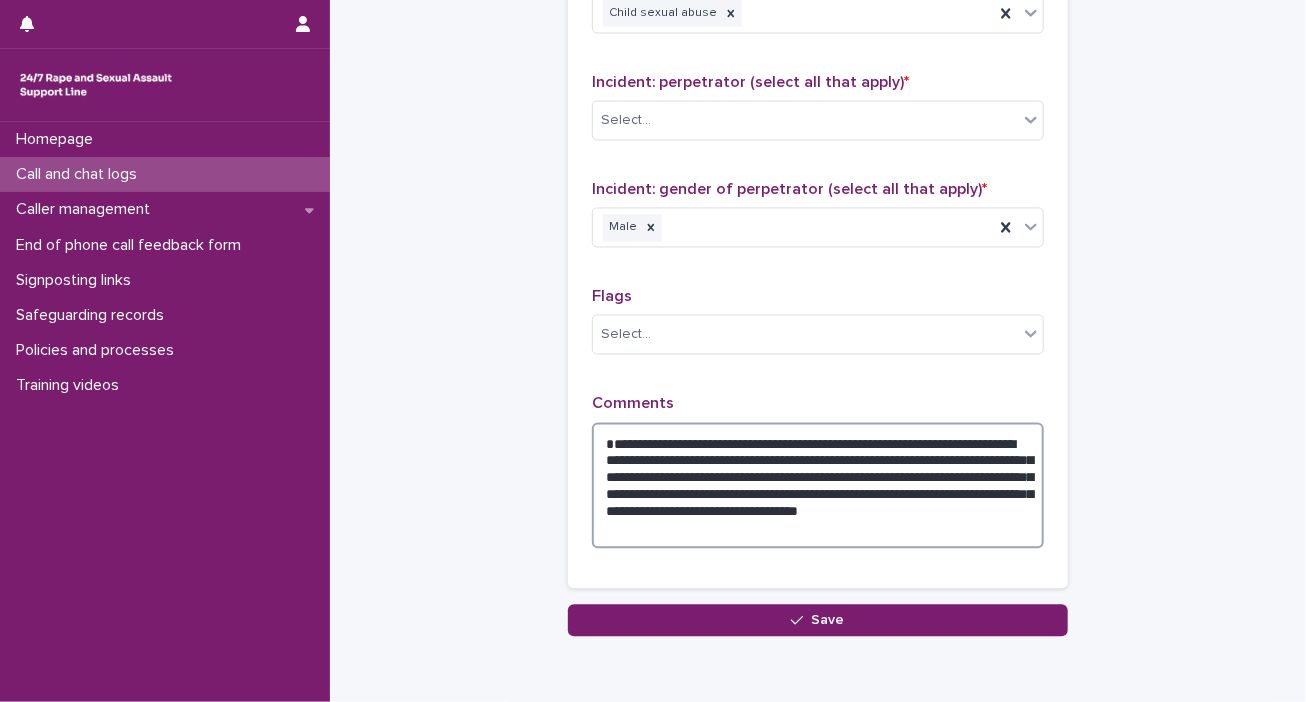 click on "**********" at bounding box center (818, 486) 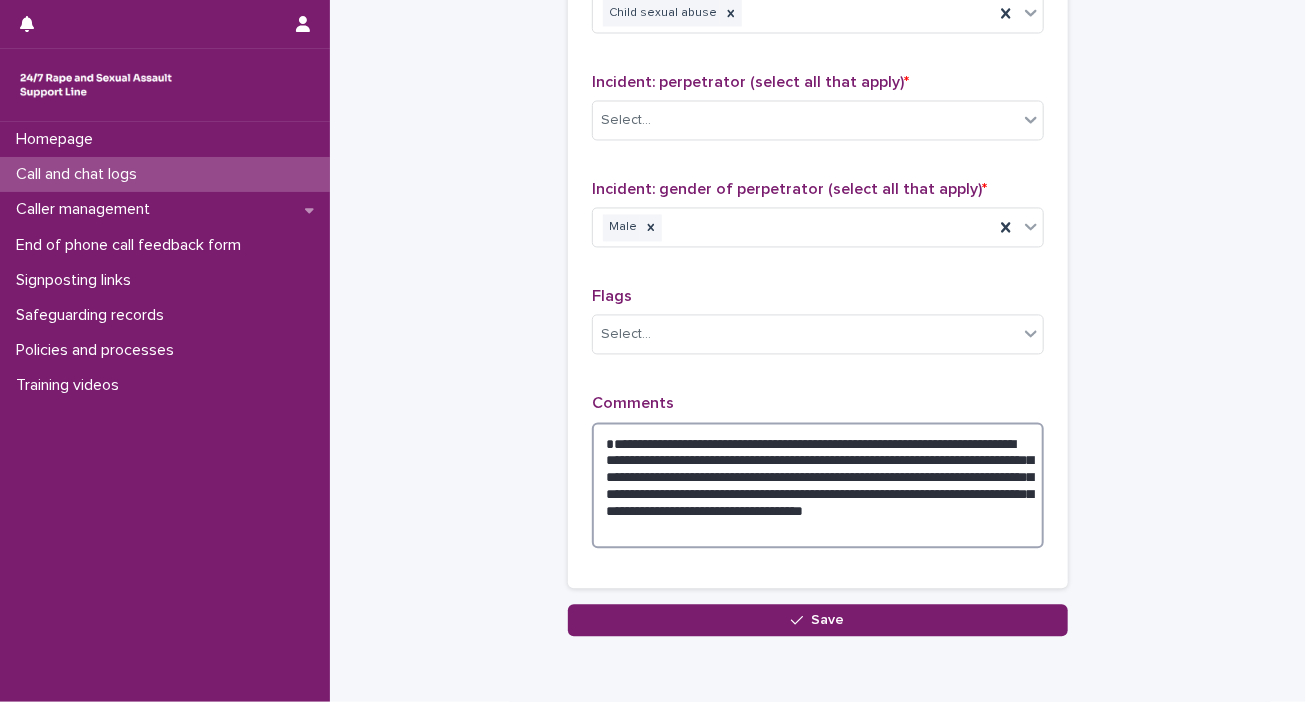 click on "**********" at bounding box center (818, 486) 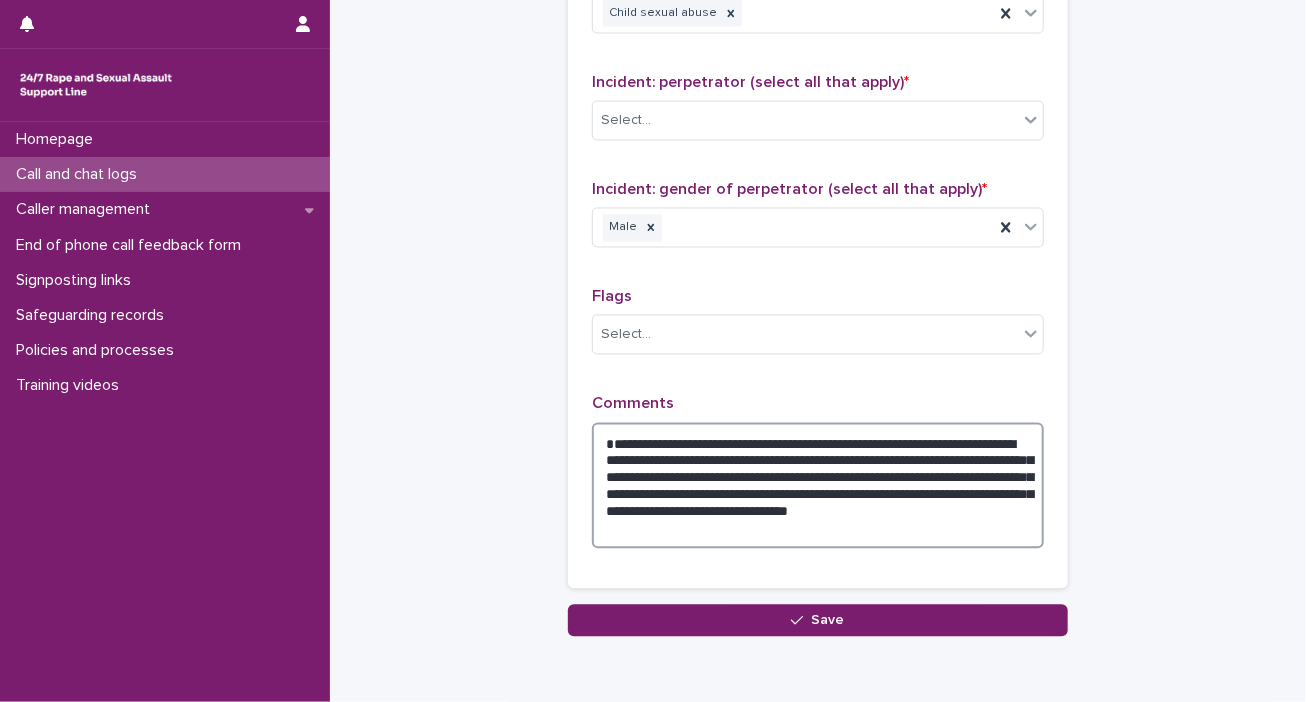click on "**********" at bounding box center [818, 486] 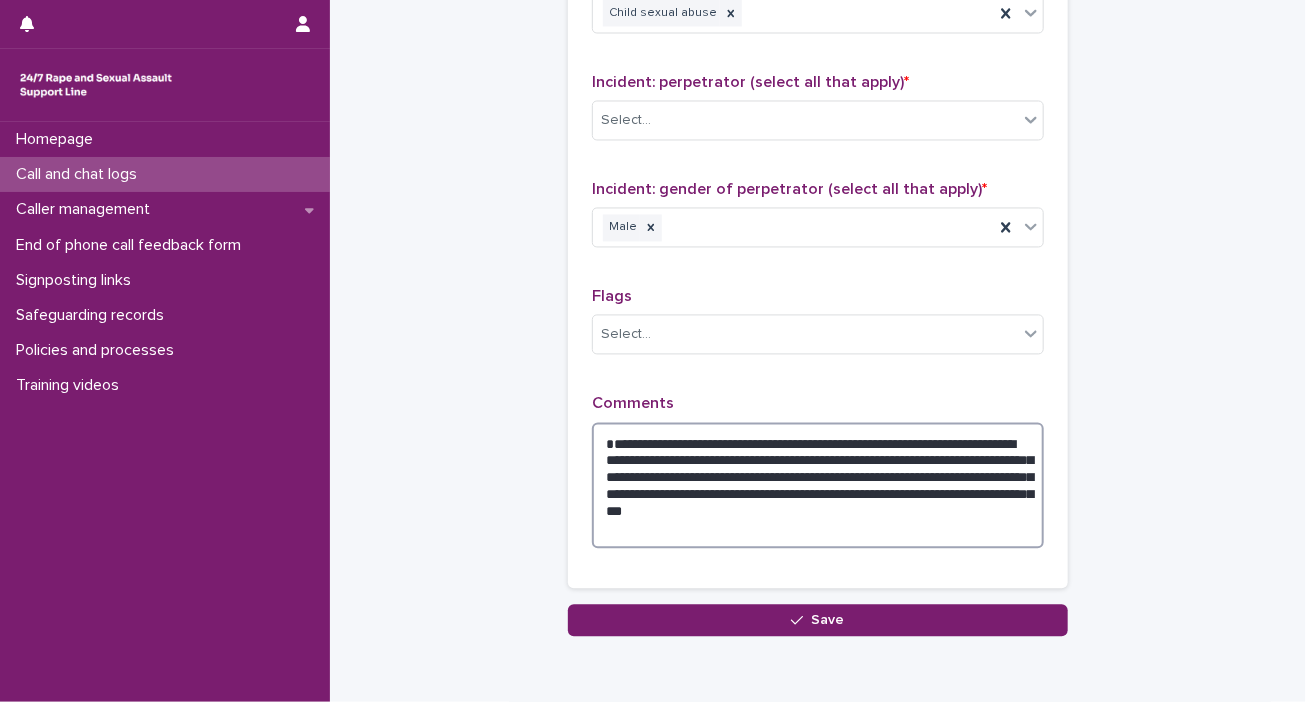 click on "**********" at bounding box center [818, 486] 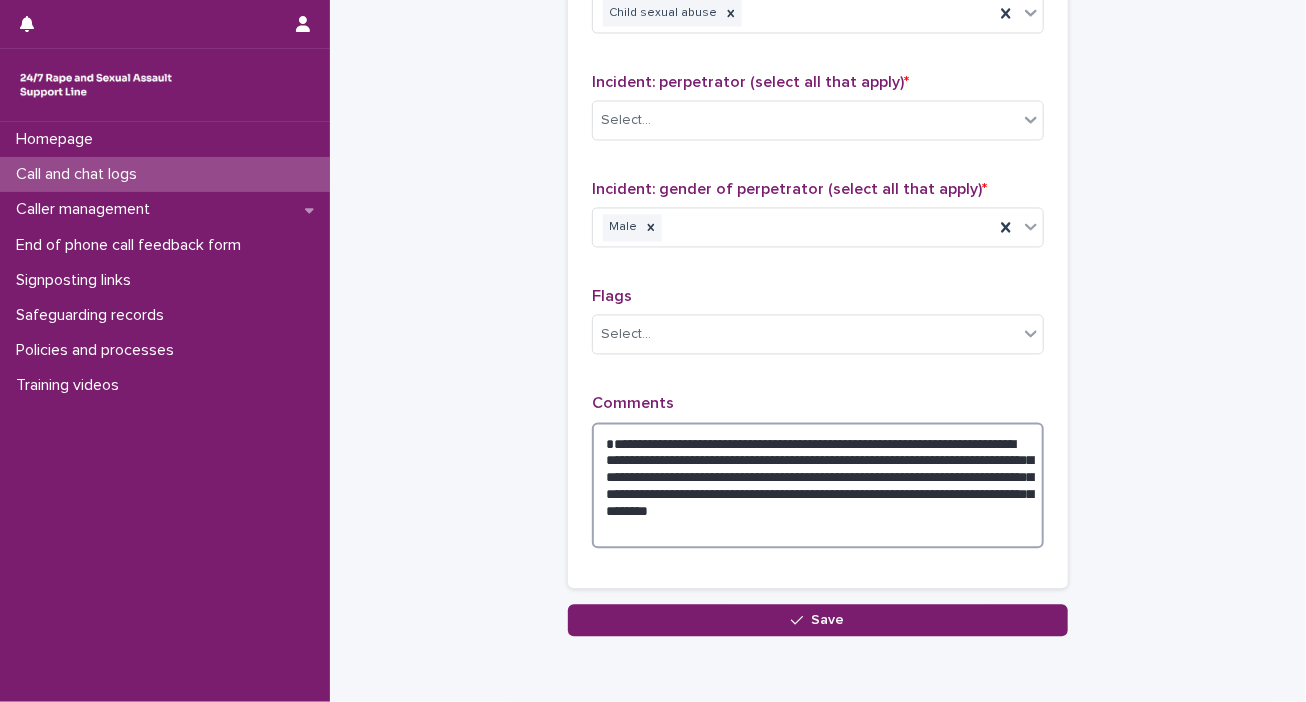click on "**********" at bounding box center (818, 486) 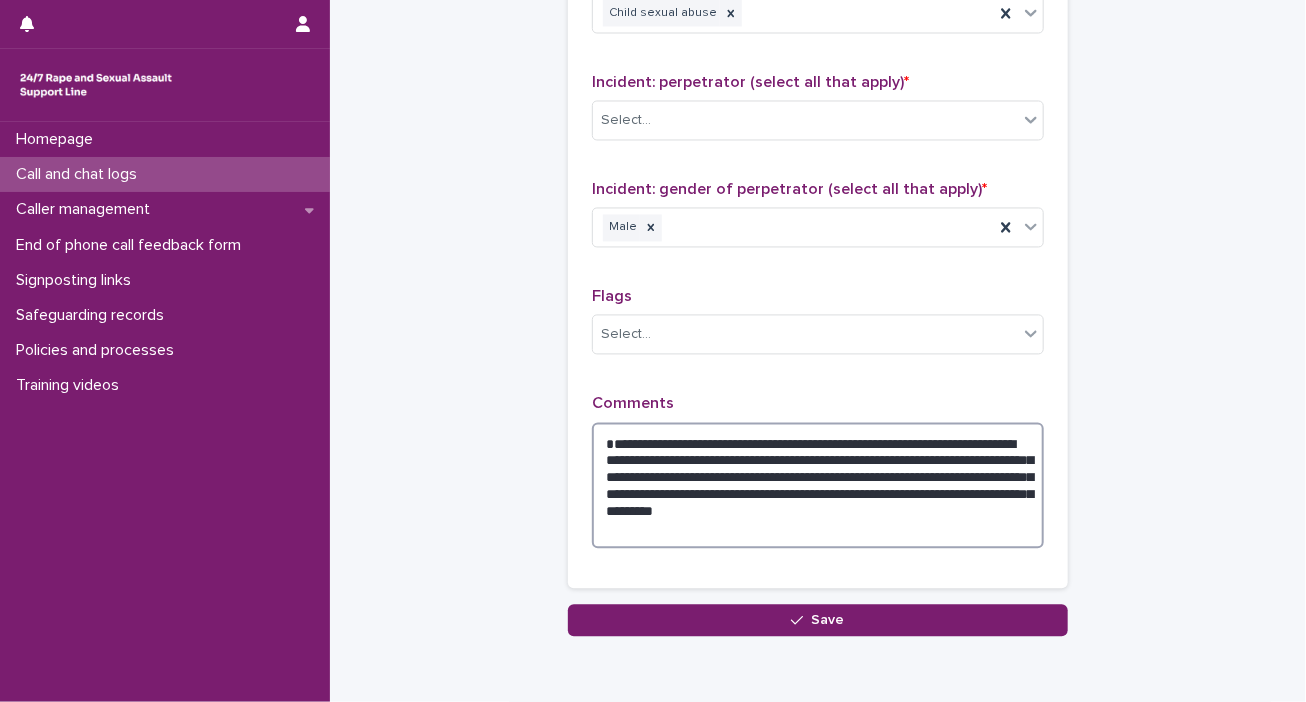 click on "**********" at bounding box center [818, 486] 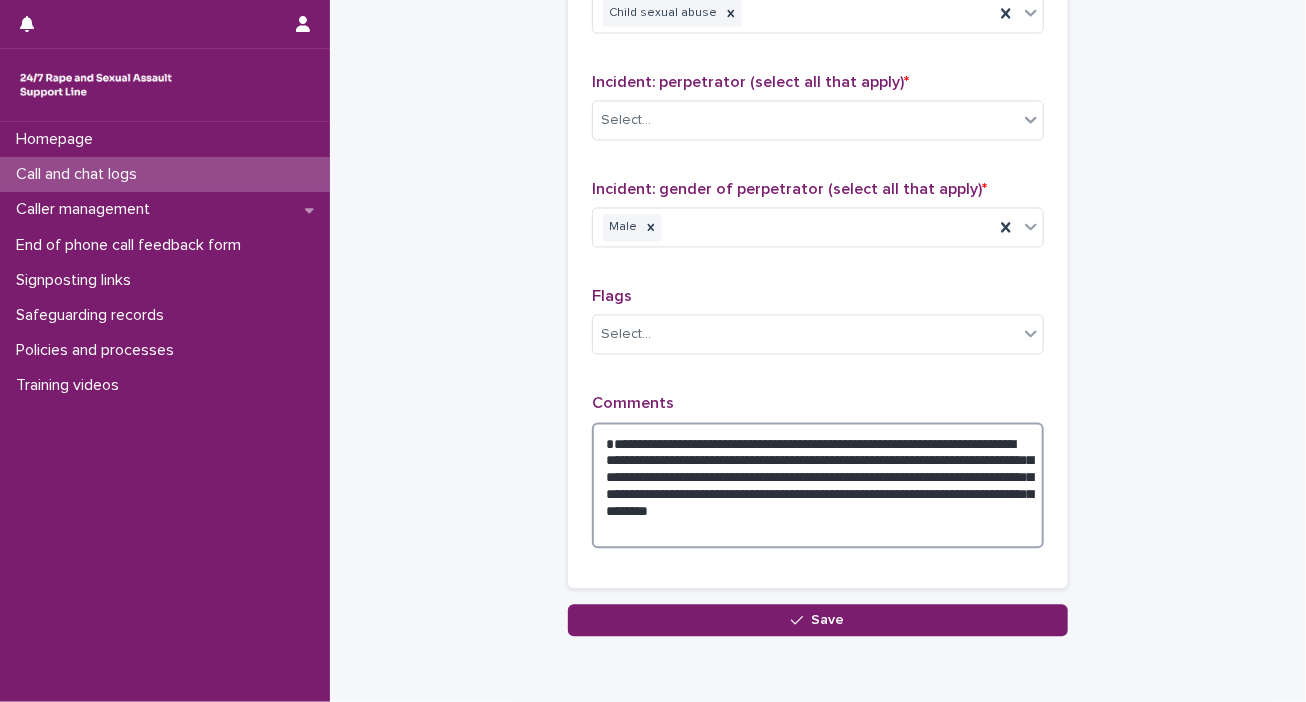 click on "**********" at bounding box center (818, 486) 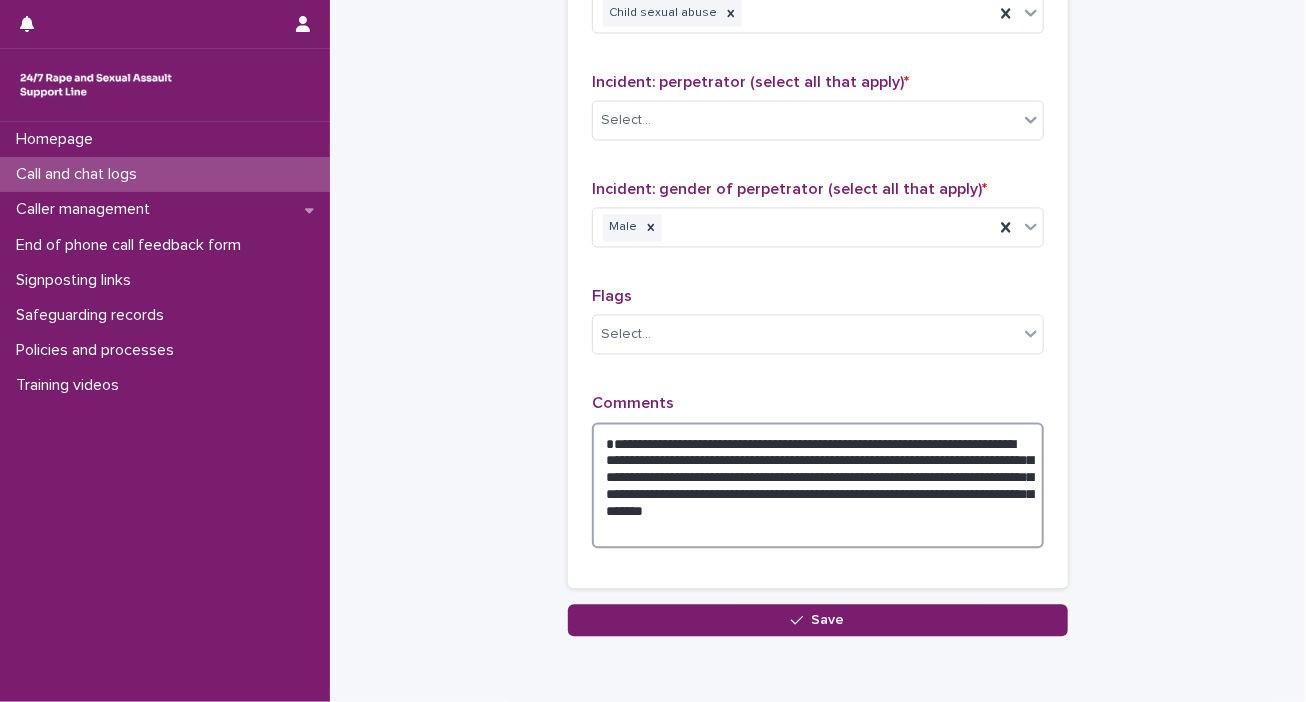 click on "**********" at bounding box center [818, 486] 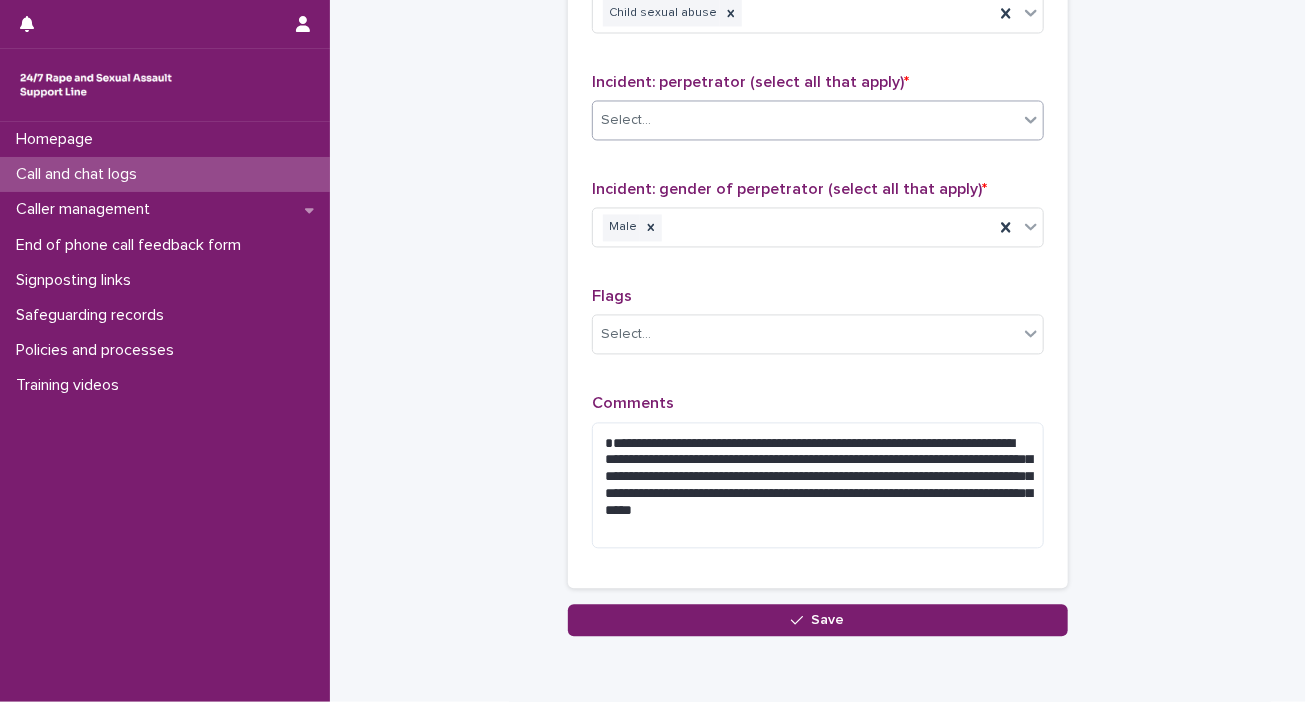 click 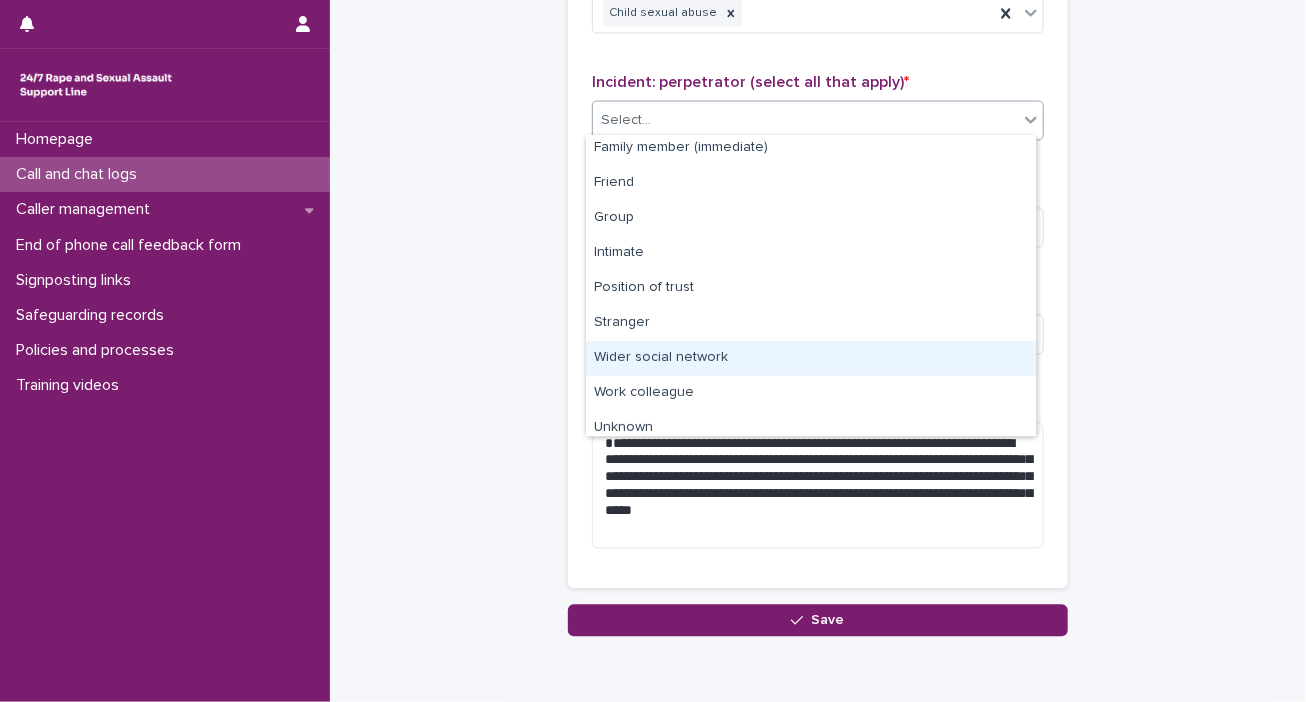 scroll, scrollTop: 84, scrollLeft: 0, axis: vertical 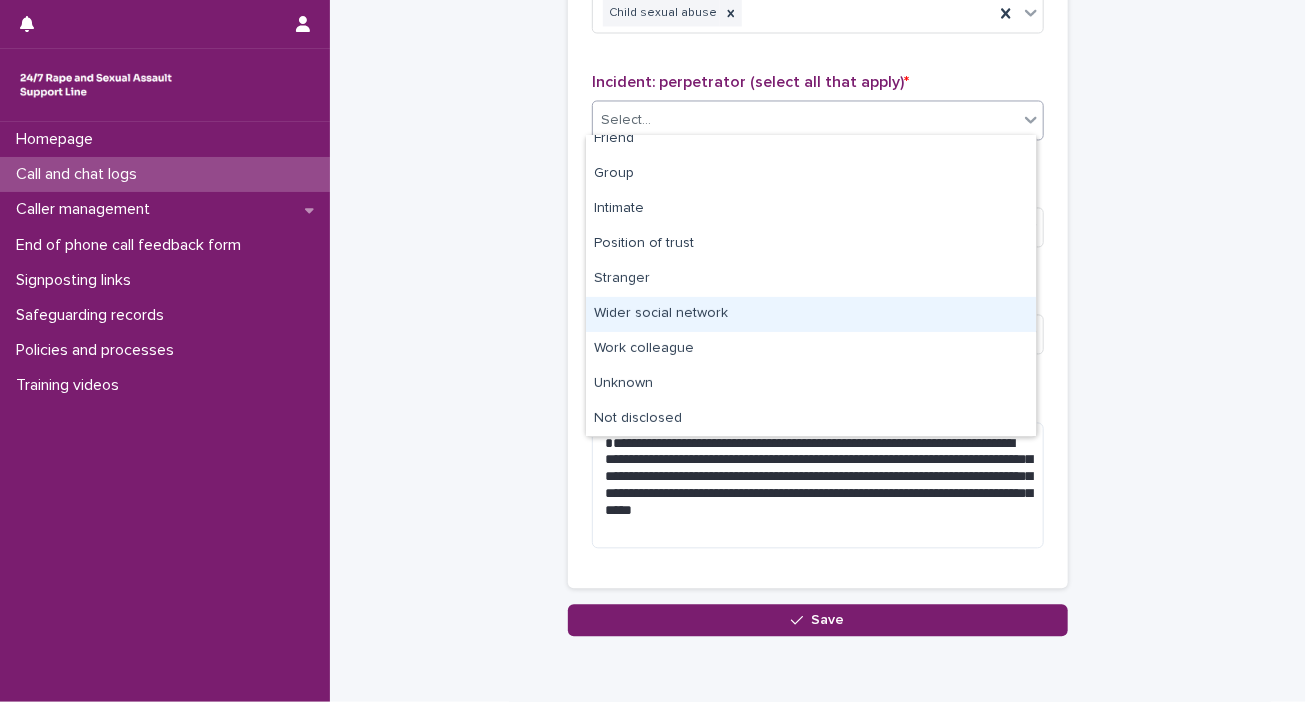 click on "**********" at bounding box center [818, 105] 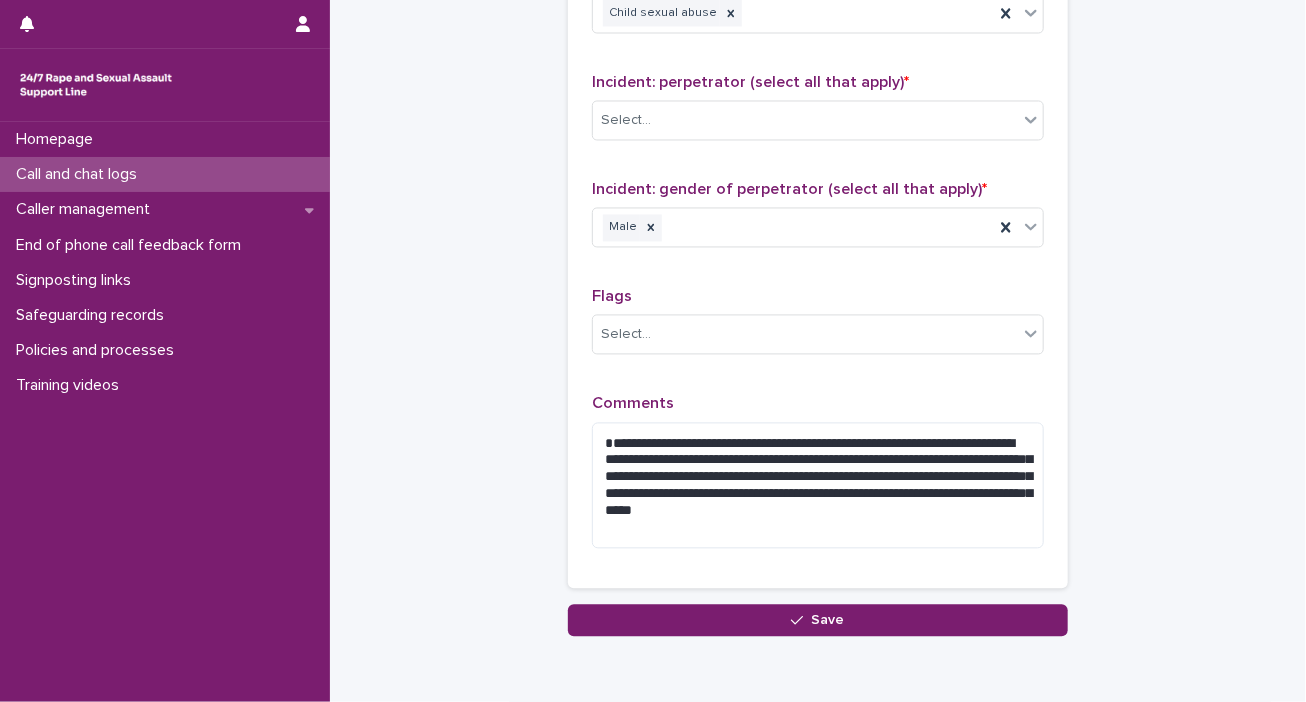scroll, scrollTop: 999, scrollLeft: 0, axis: vertical 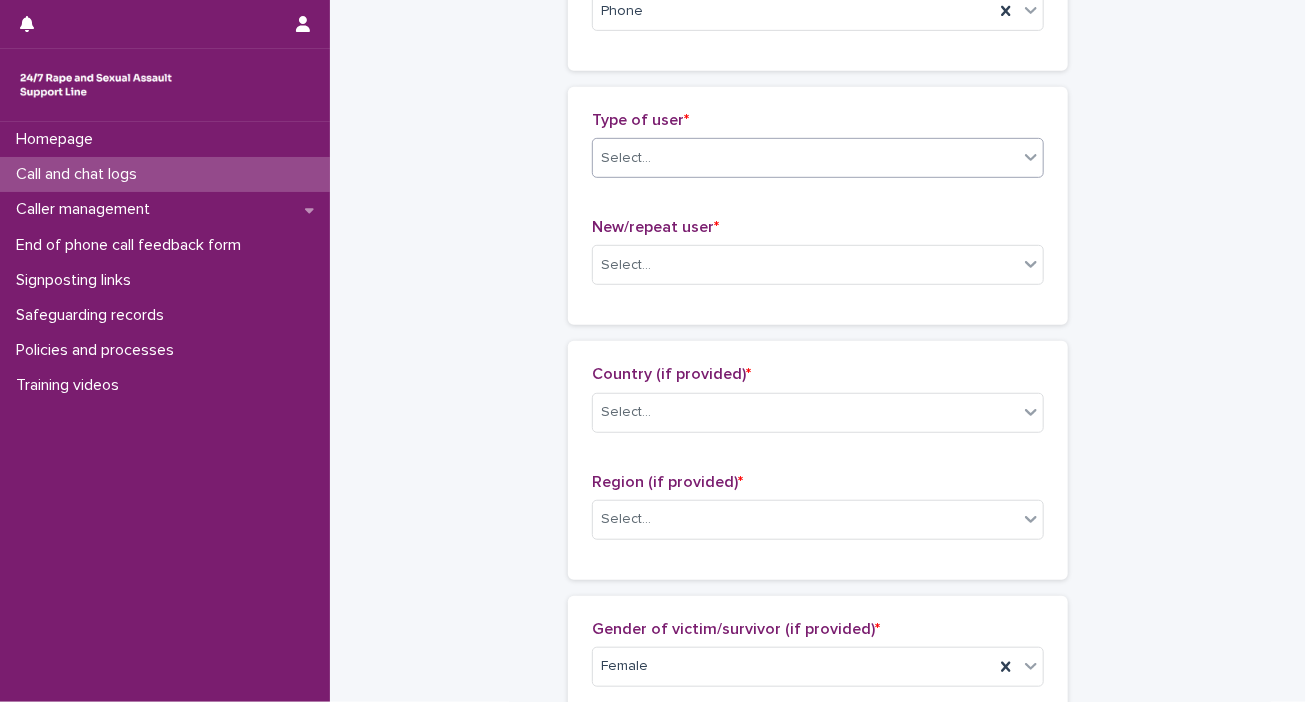 click 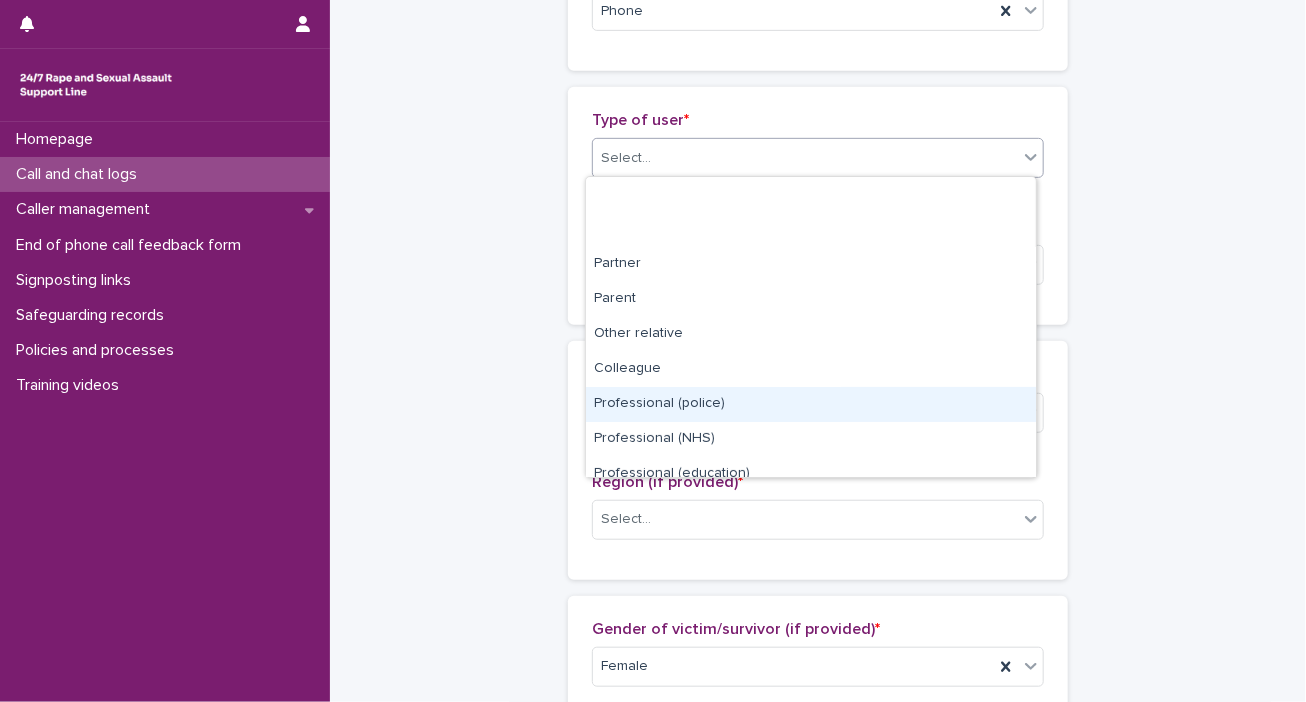 scroll, scrollTop: 224, scrollLeft: 0, axis: vertical 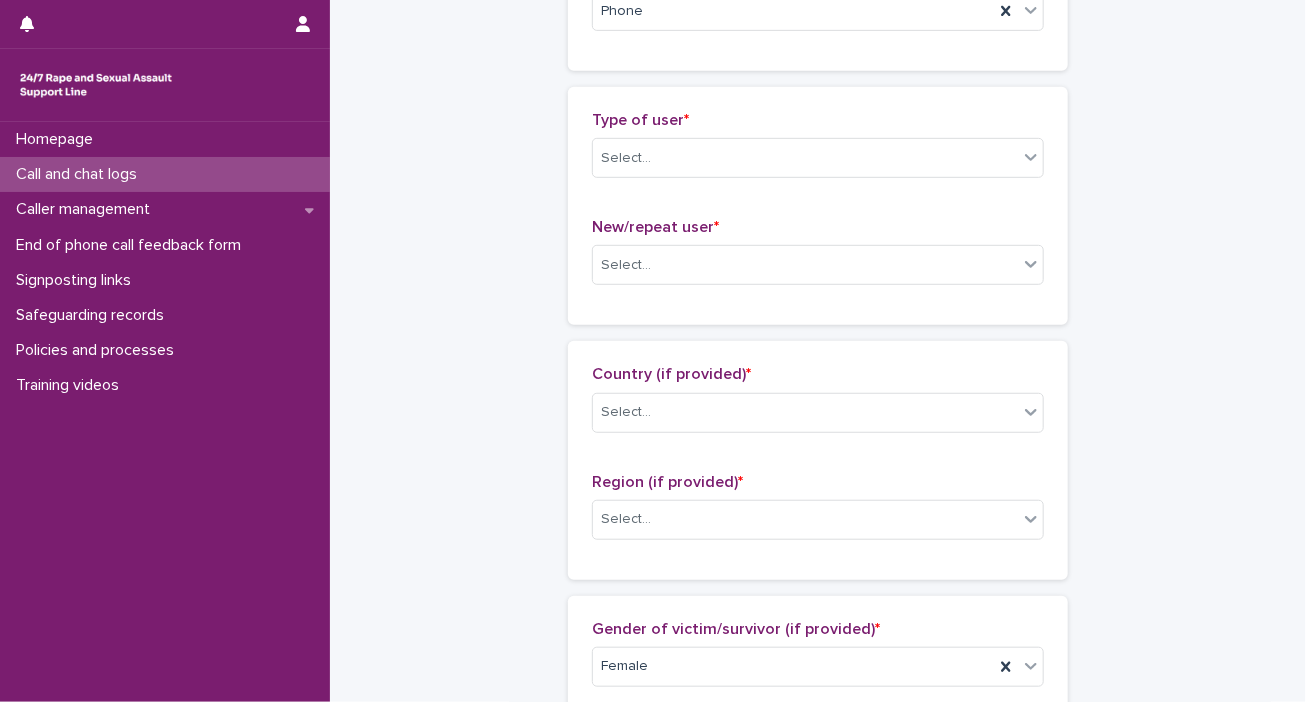 click on "Country (if provided) * Select... Region (if provided) * Select..." at bounding box center (818, 460) 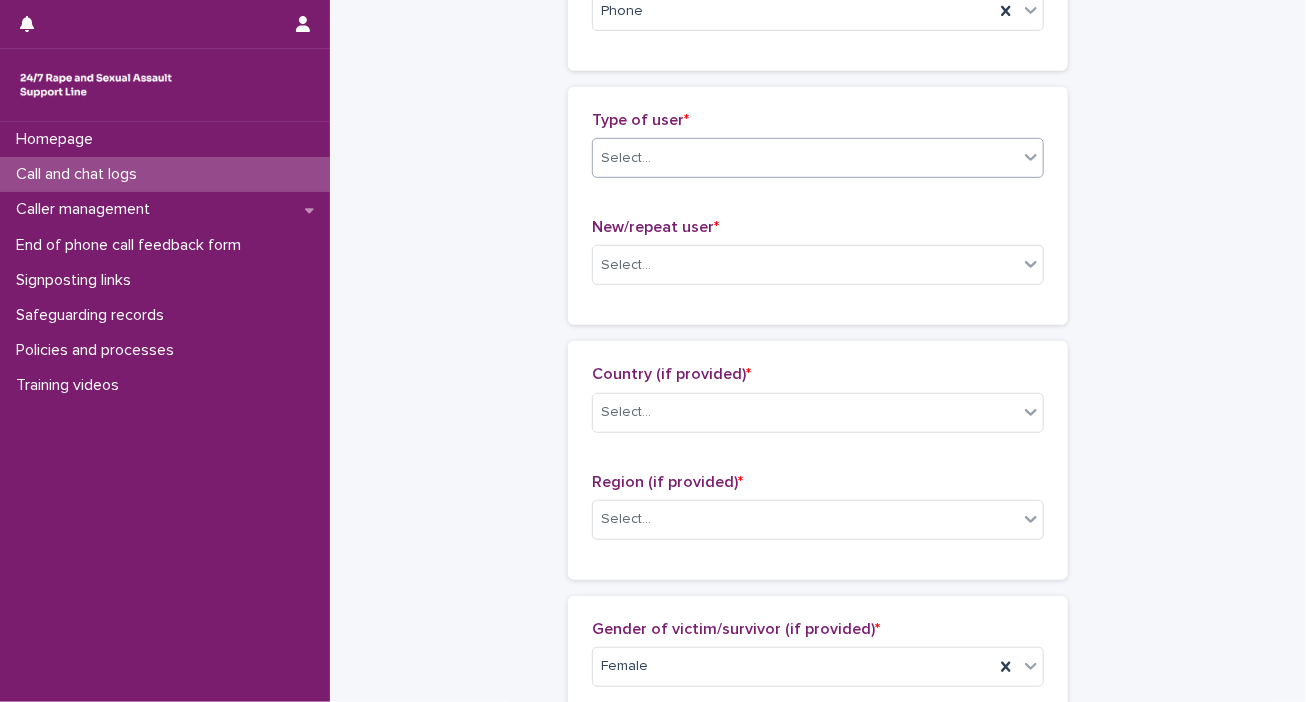 click 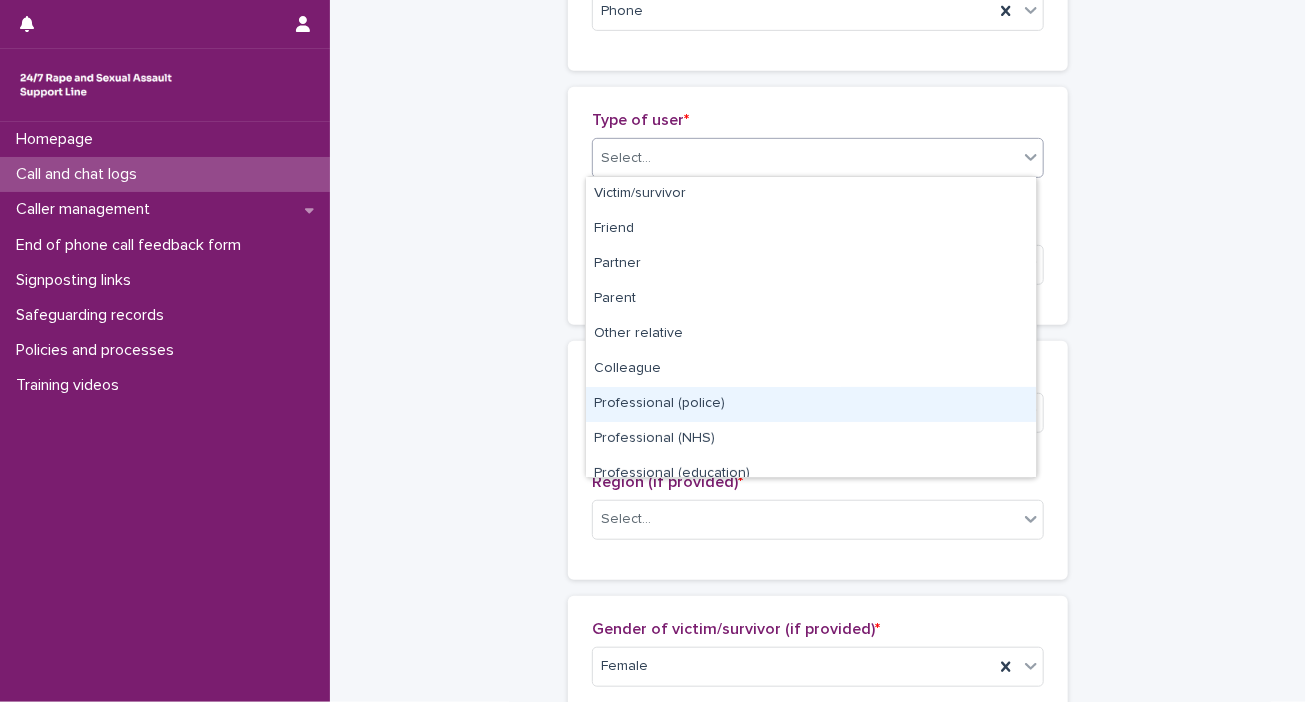scroll, scrollTop: 224, scrollLeft: 0, axis: vertical 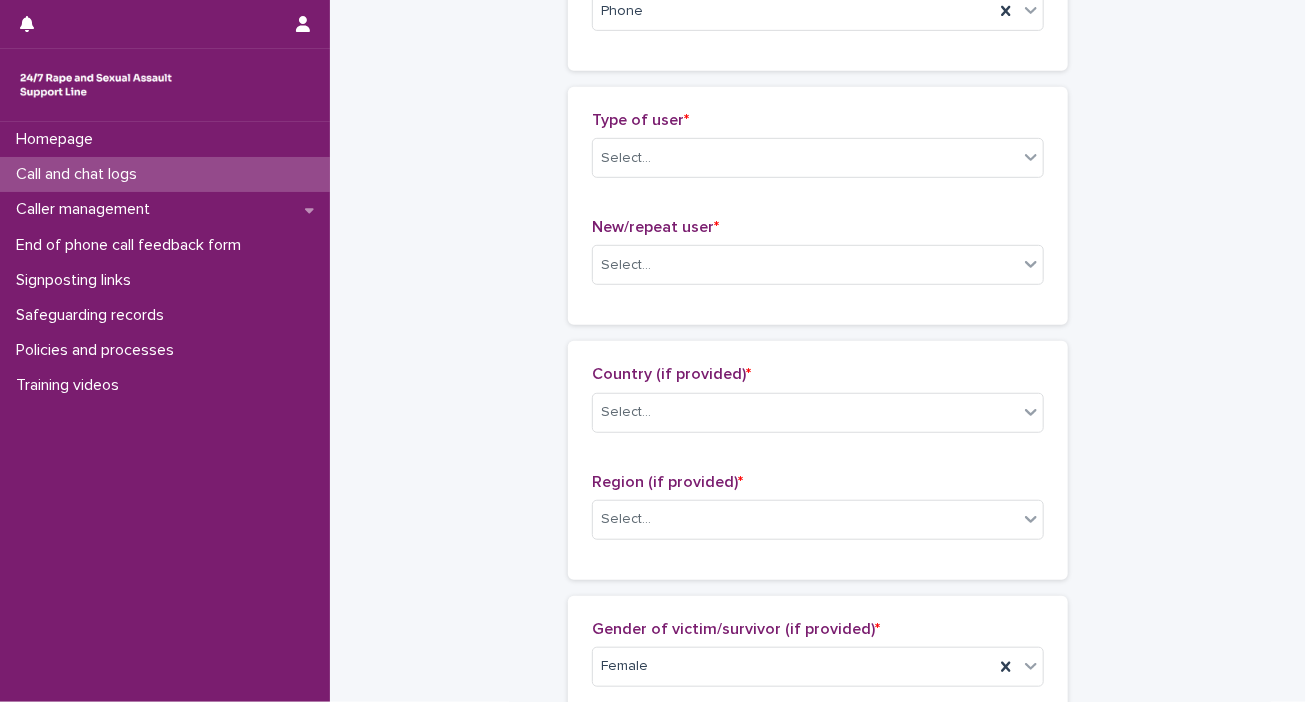 click on "Country (if provided) * Select... Region (if provided) * Select..." at bounding box center (818, 460) 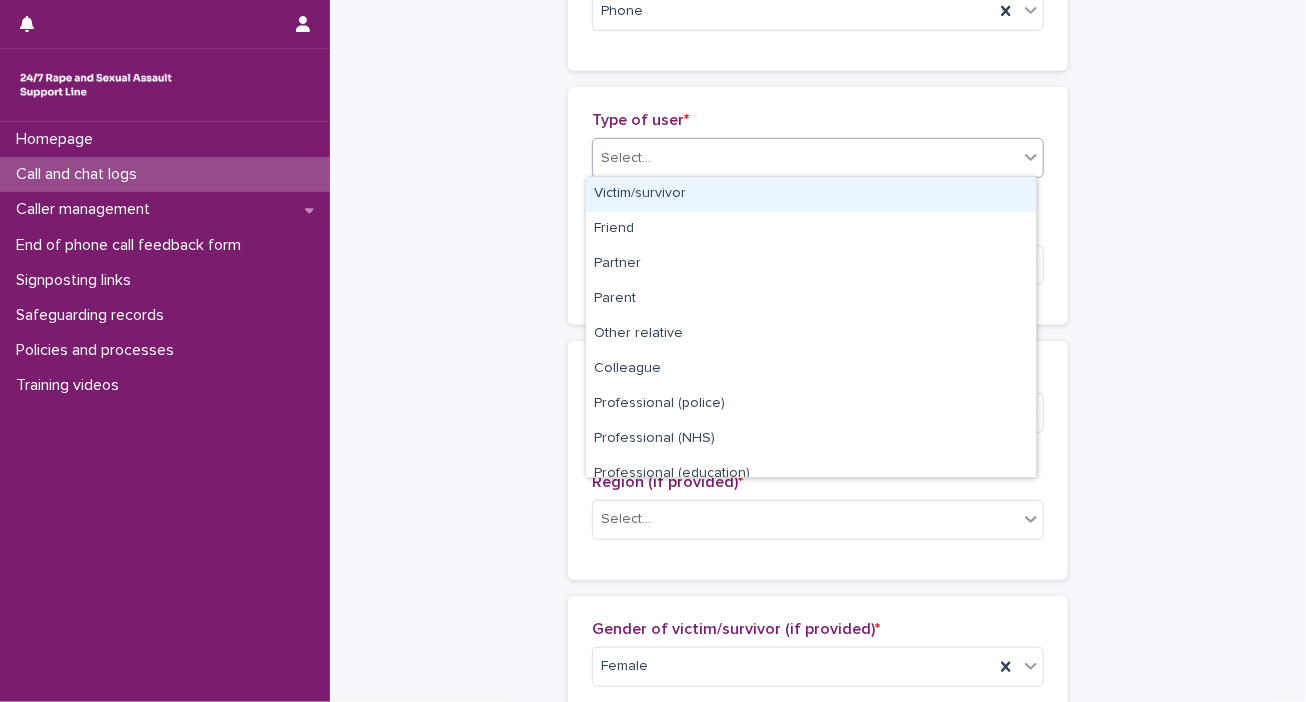 click 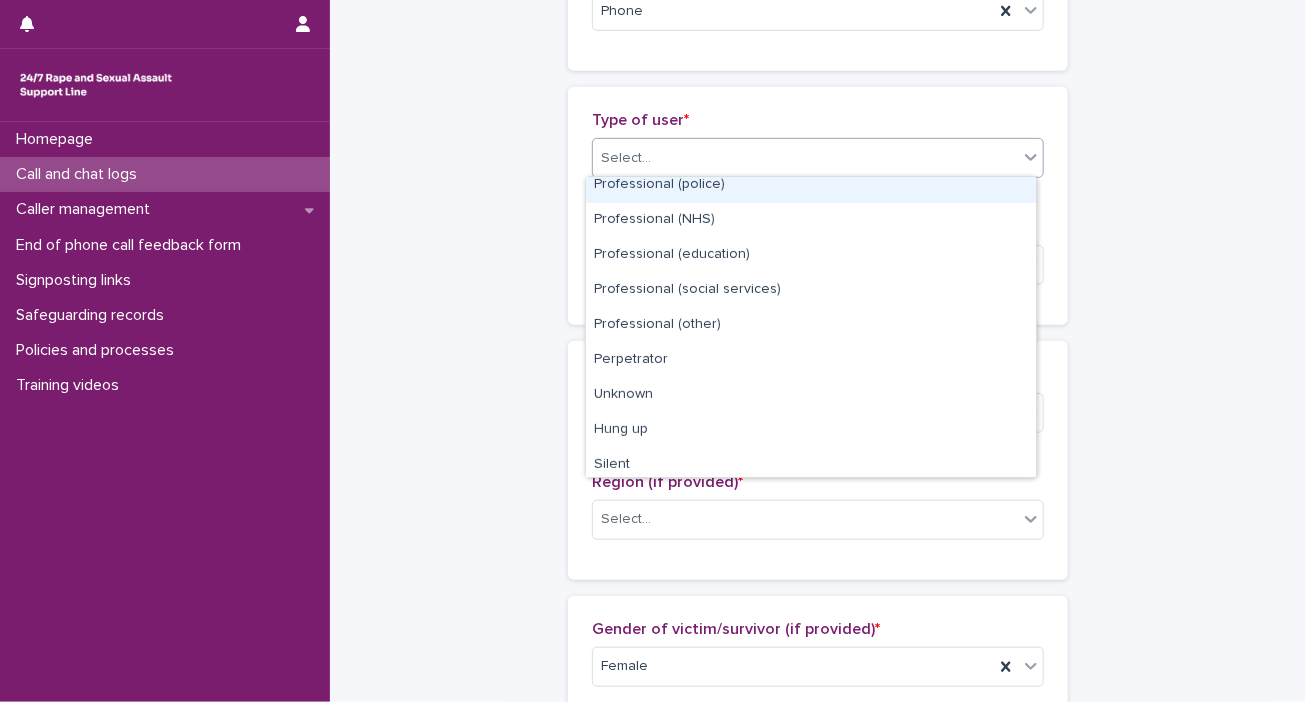 scroll, scrollTop: 224, scrollLeft: 0, axis: vertical 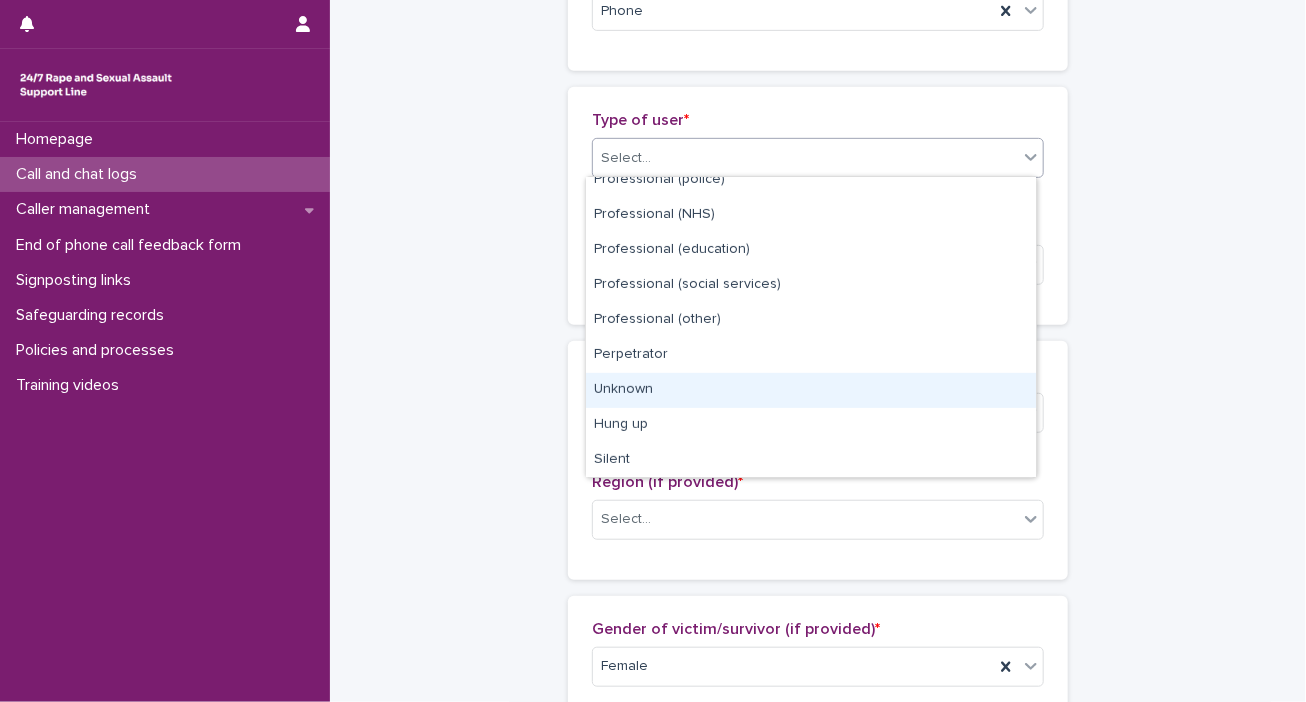 click on "Unknown" at bounding box center (811, 390) 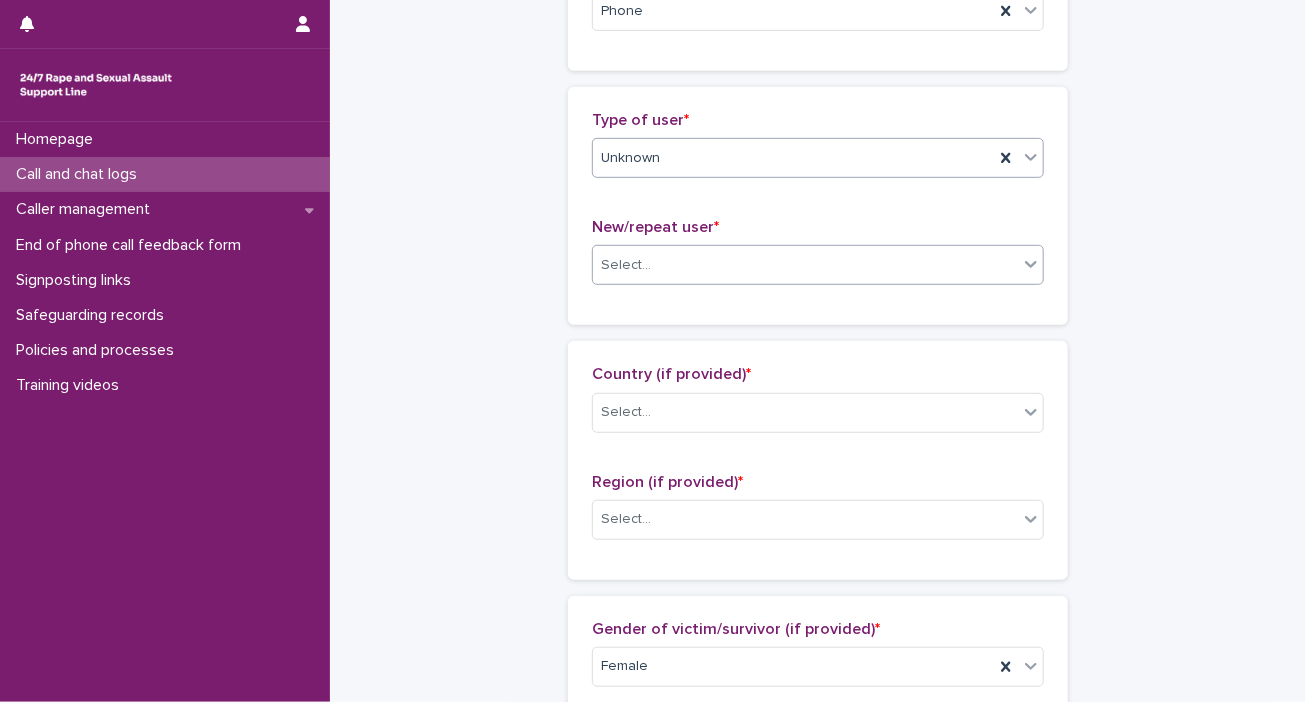 click 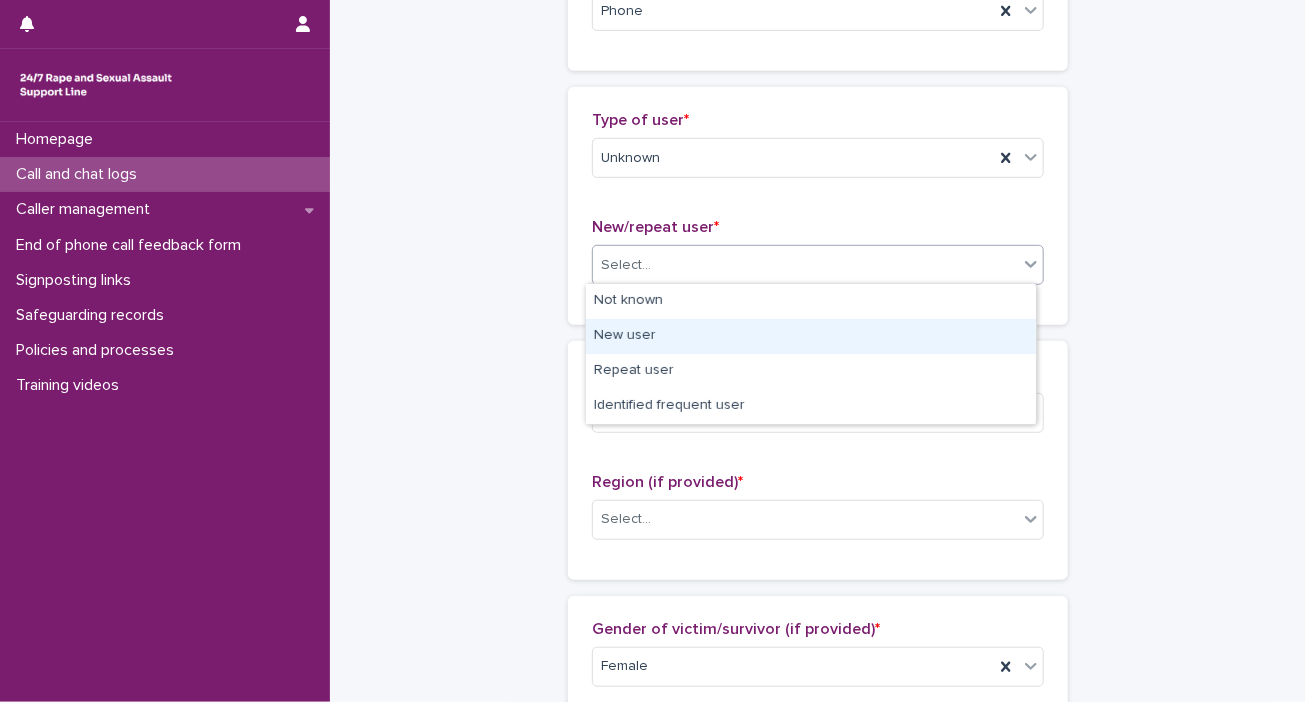 click on "New user" at bounding box center (811, 336) 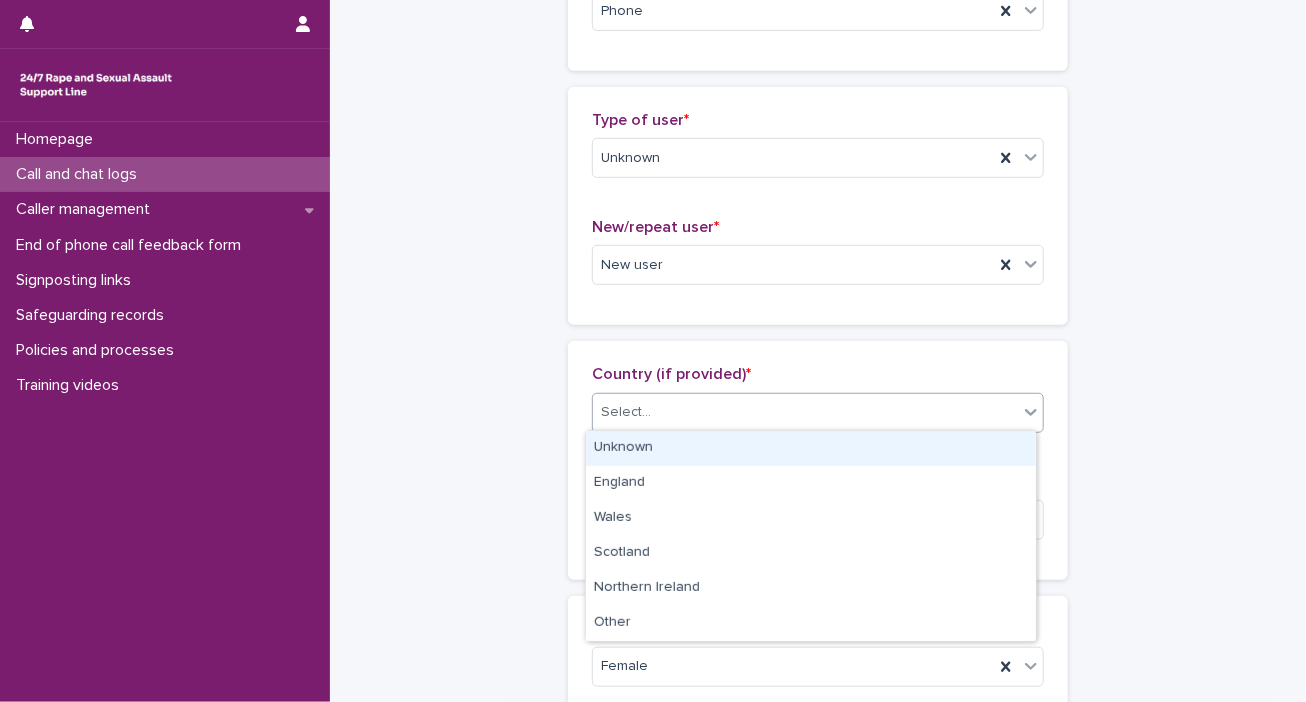 click 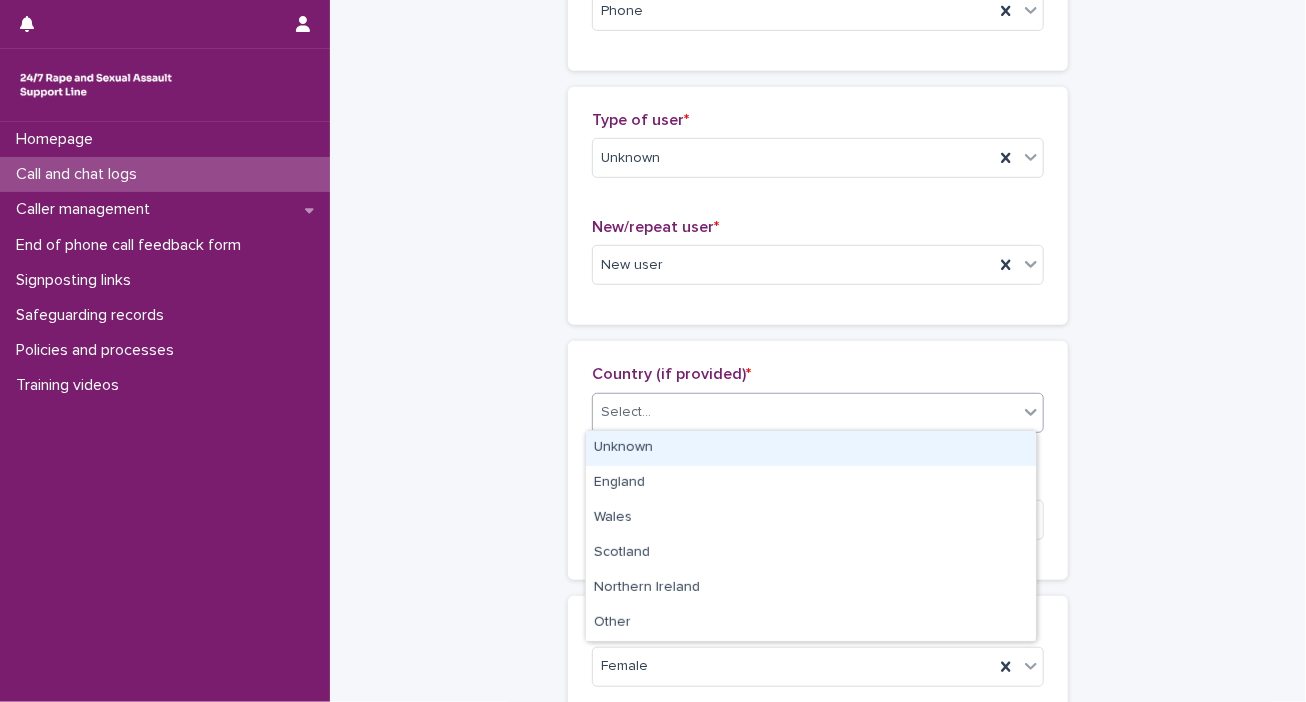 click on "Unknown" at bounding box center (811, 448) 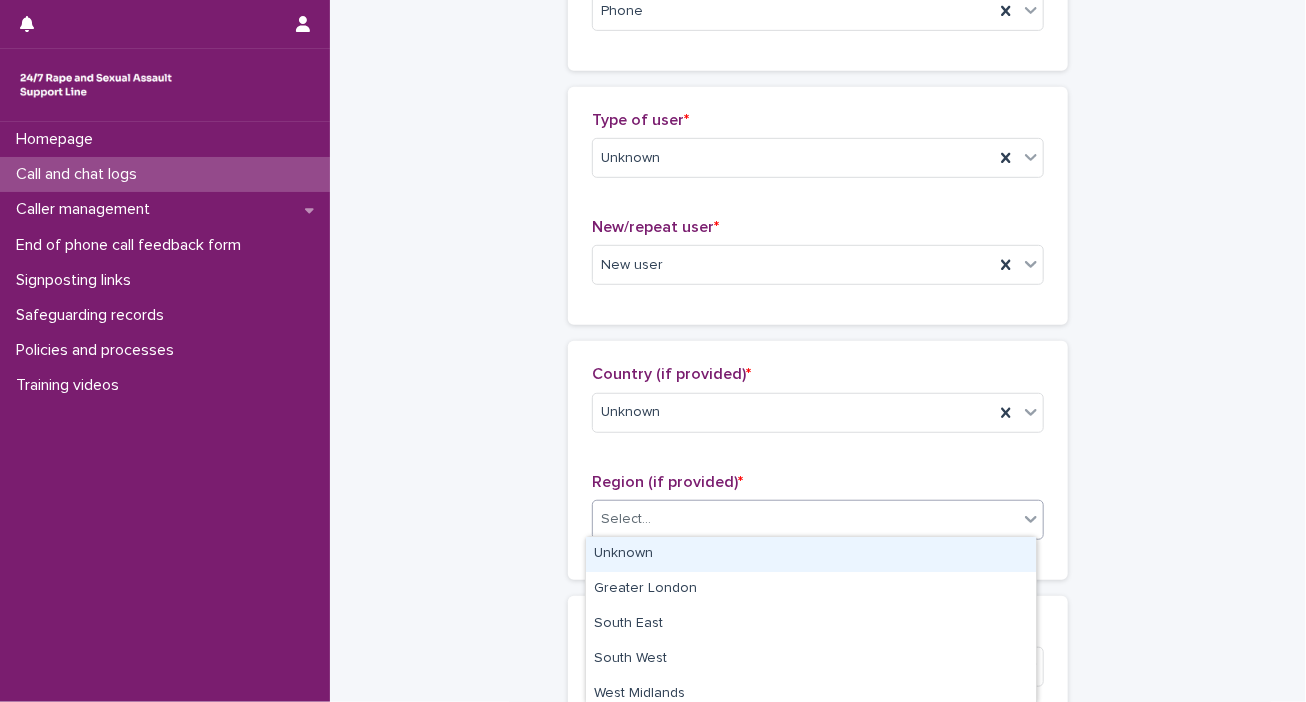 click 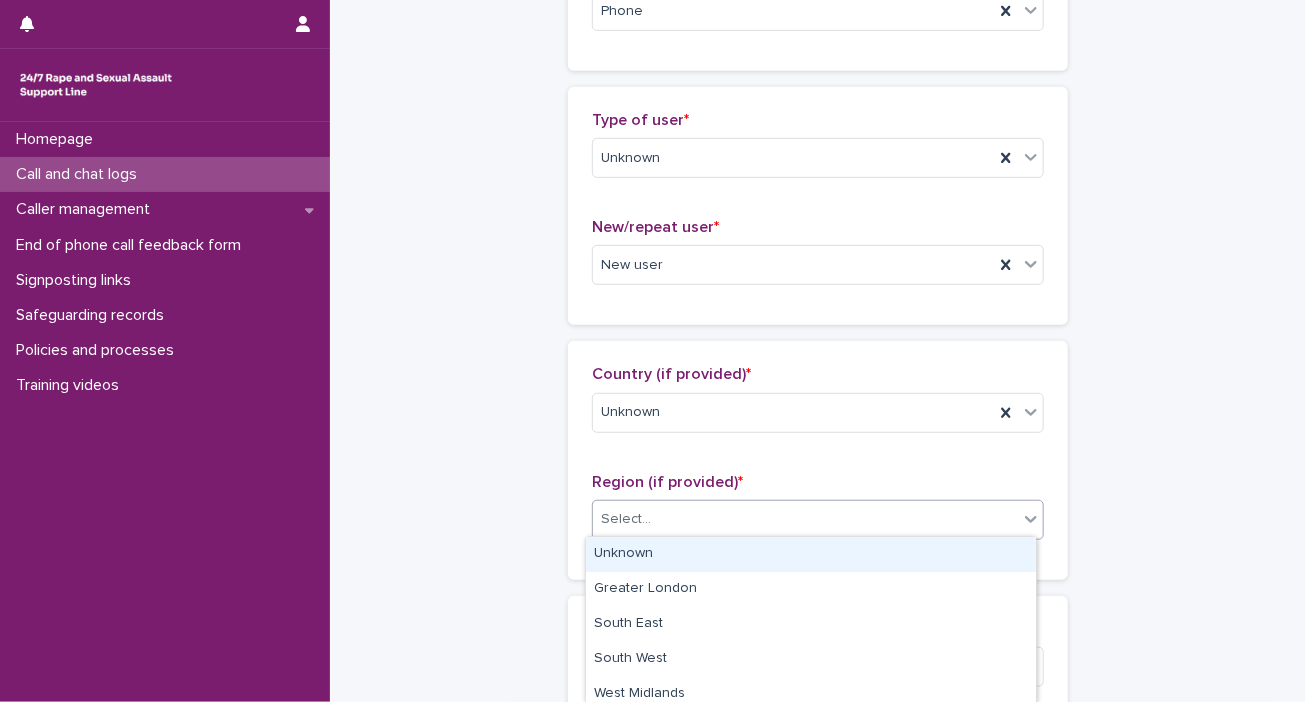 click on "Unknown" at bounding box center [811, 554] 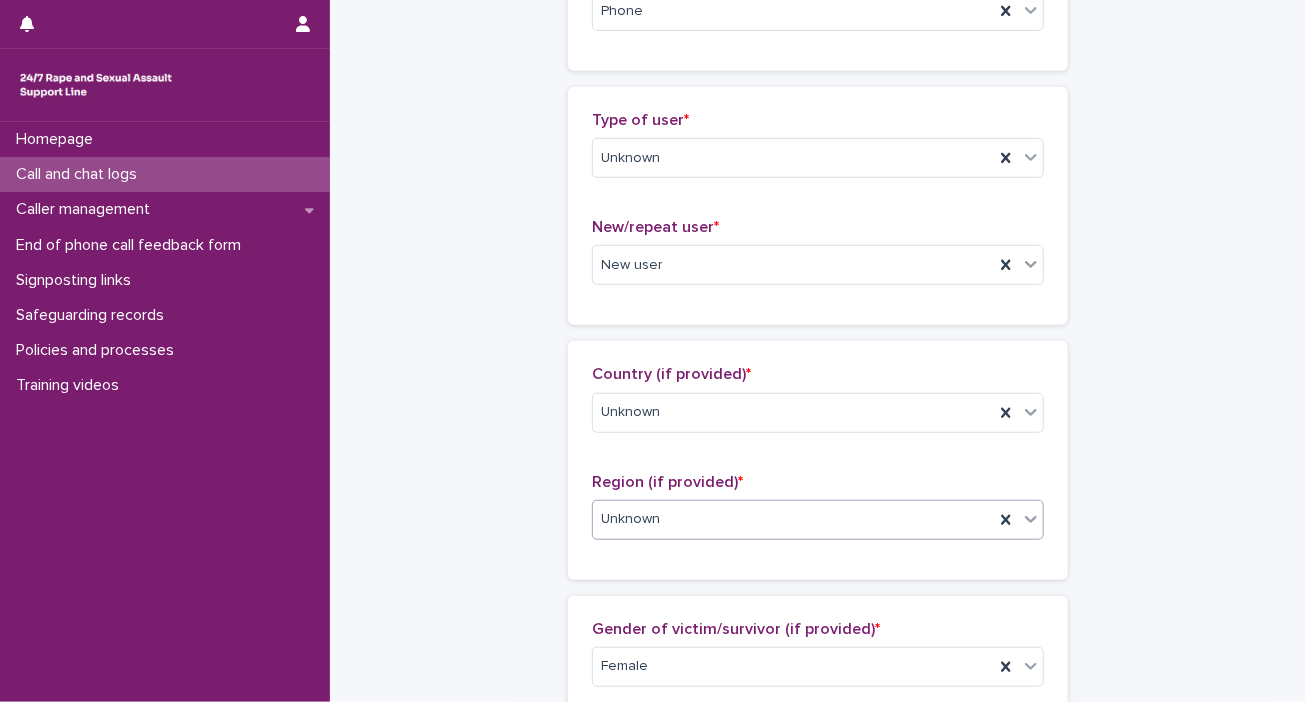 scroll, scrollTop: 999, scrollLeft: 0, axis: vertical 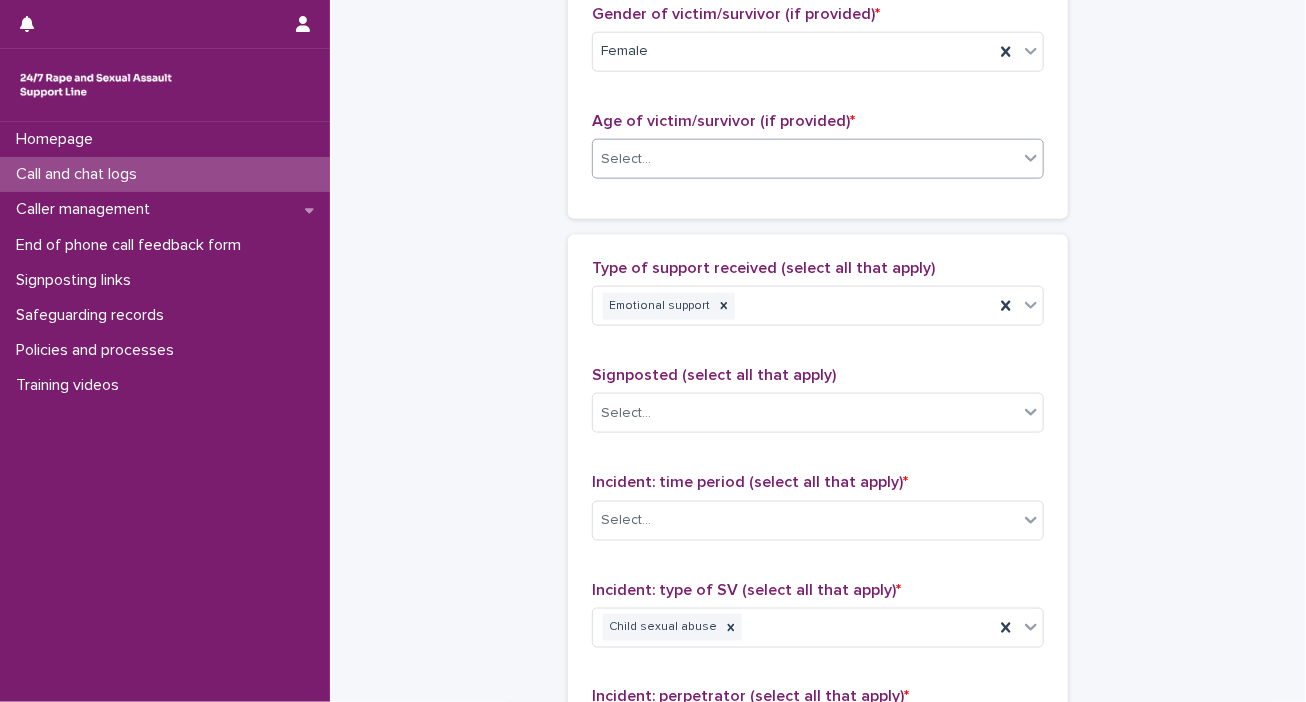 click 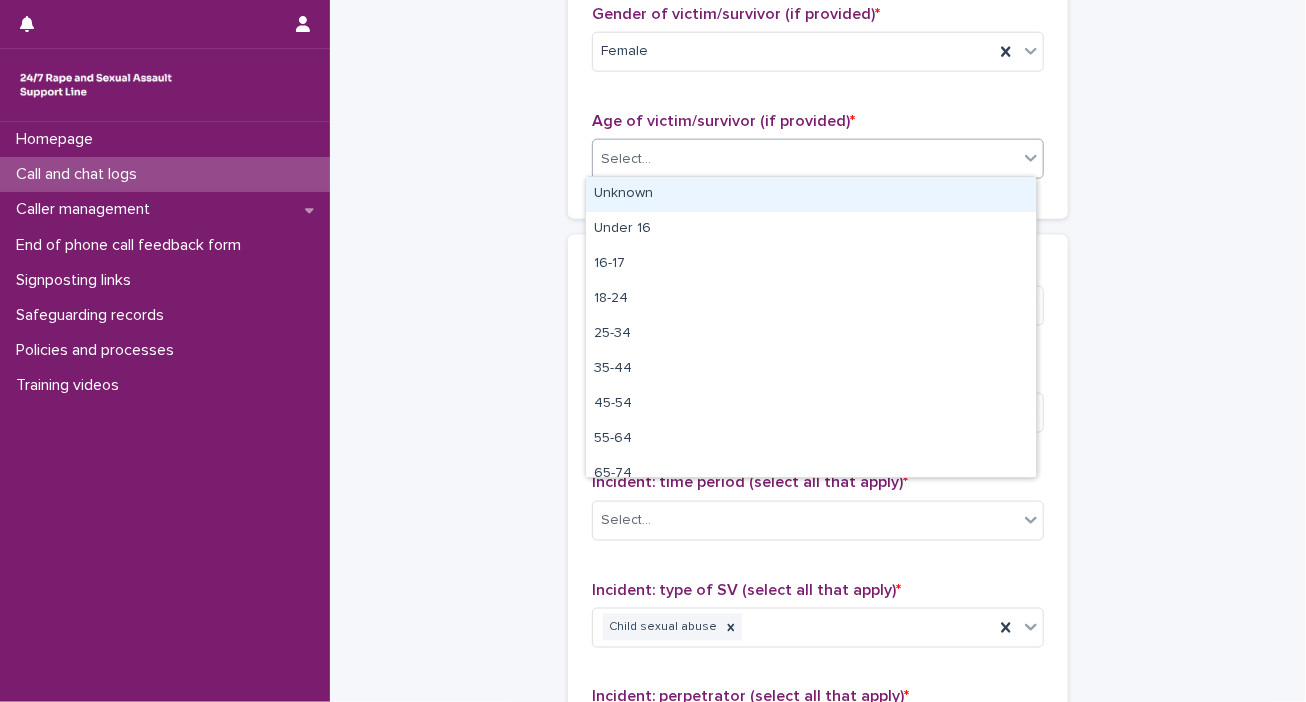click on "Unknown" at bounding box center [811, 194] 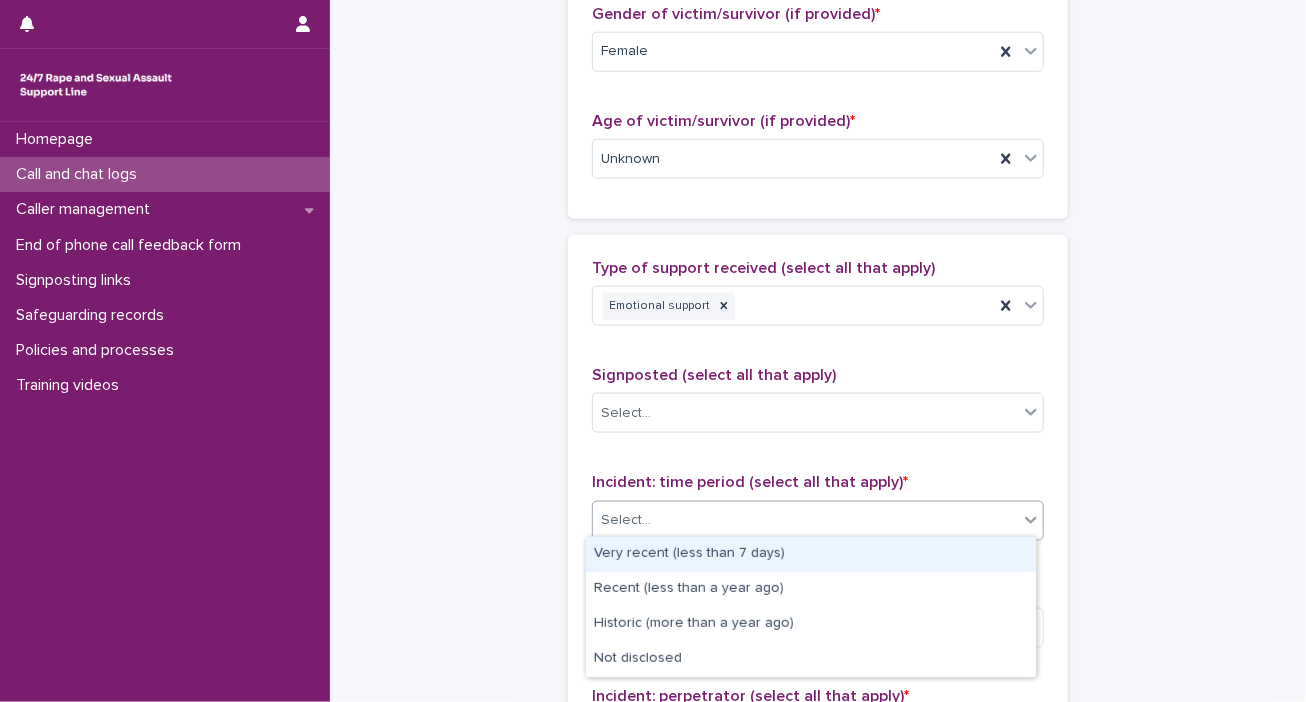 click 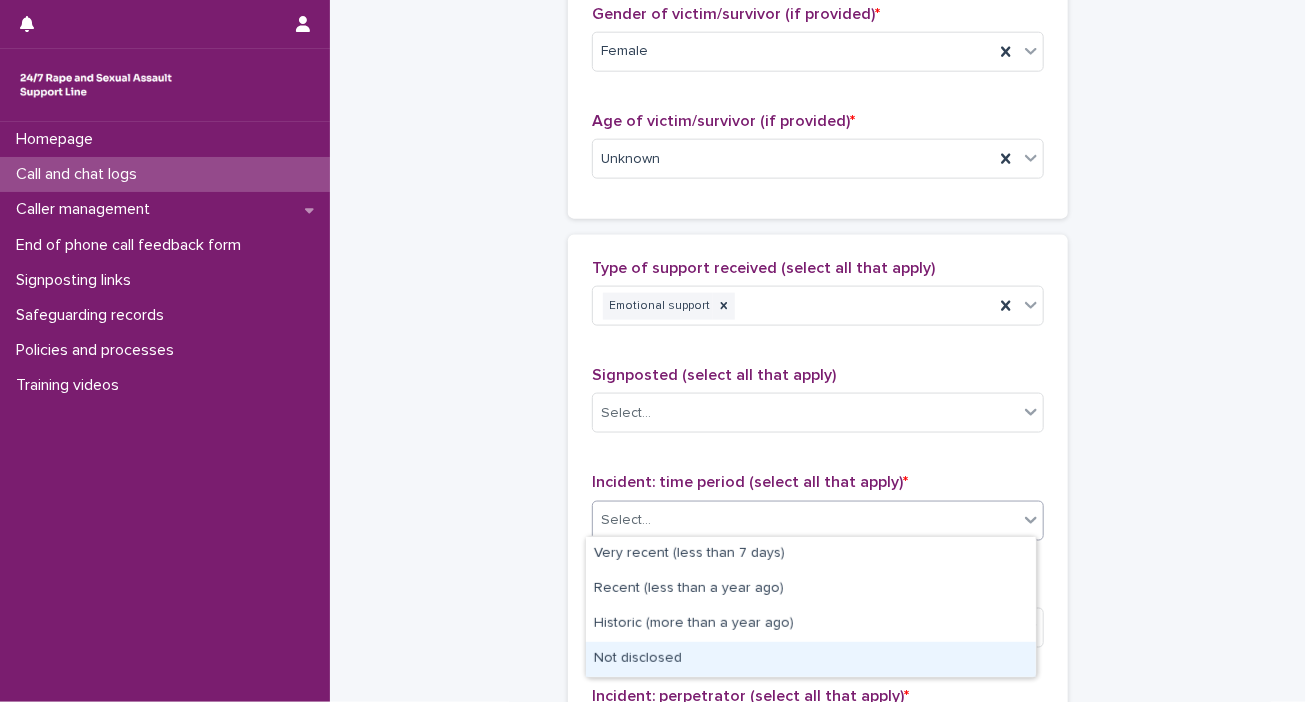 click on "Not disclosed" at bounding box center (811, 659) 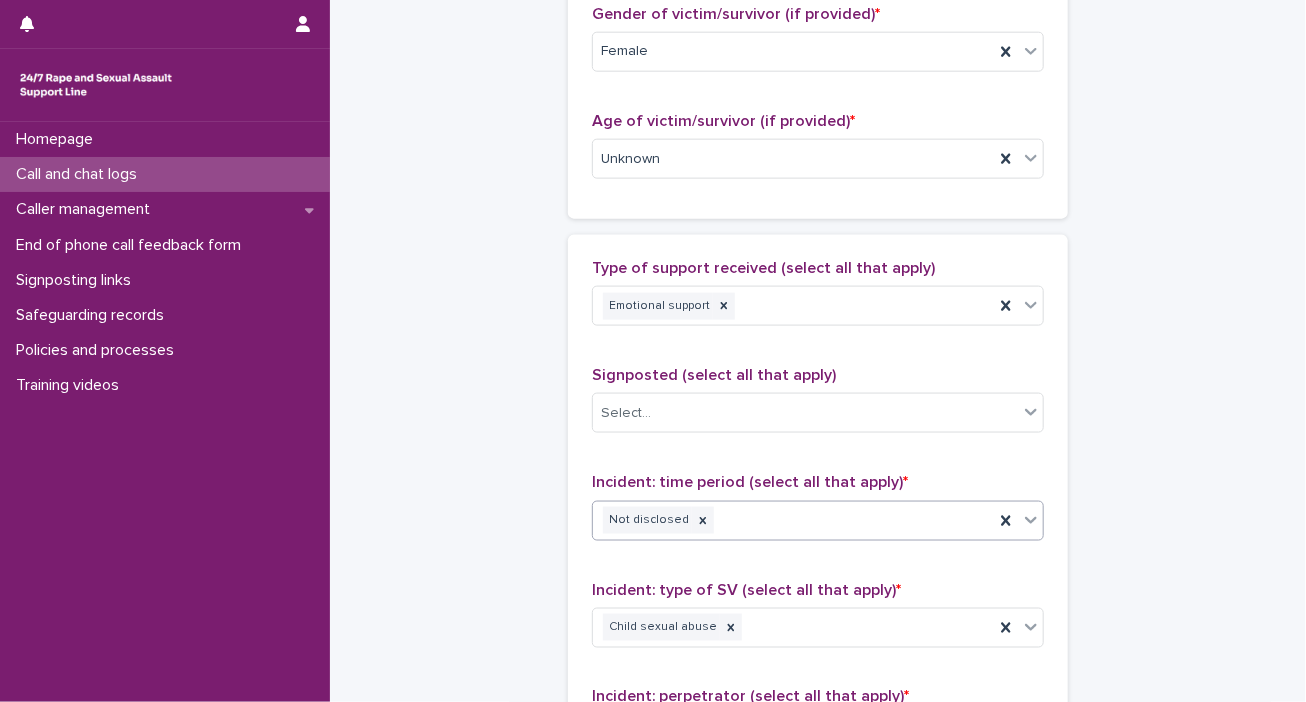 scroll, scrollTop: 1613, scrollLeft: 0, axis: vertical 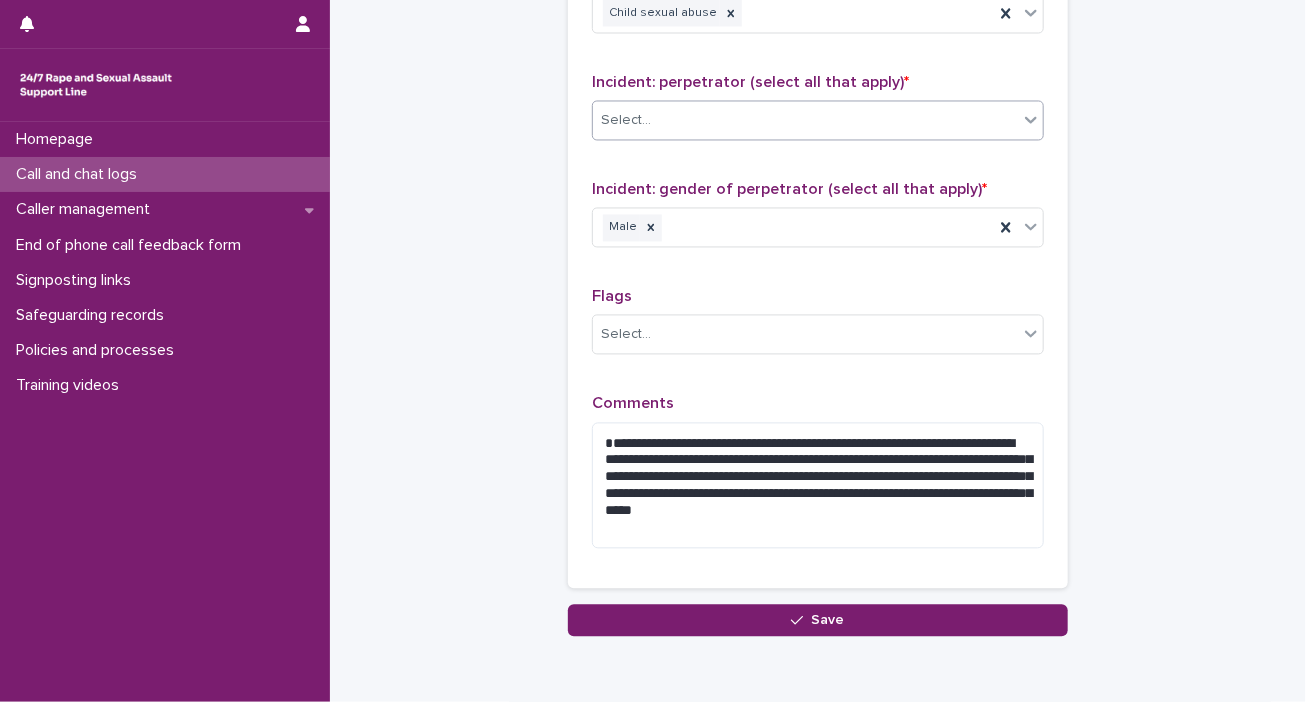 click 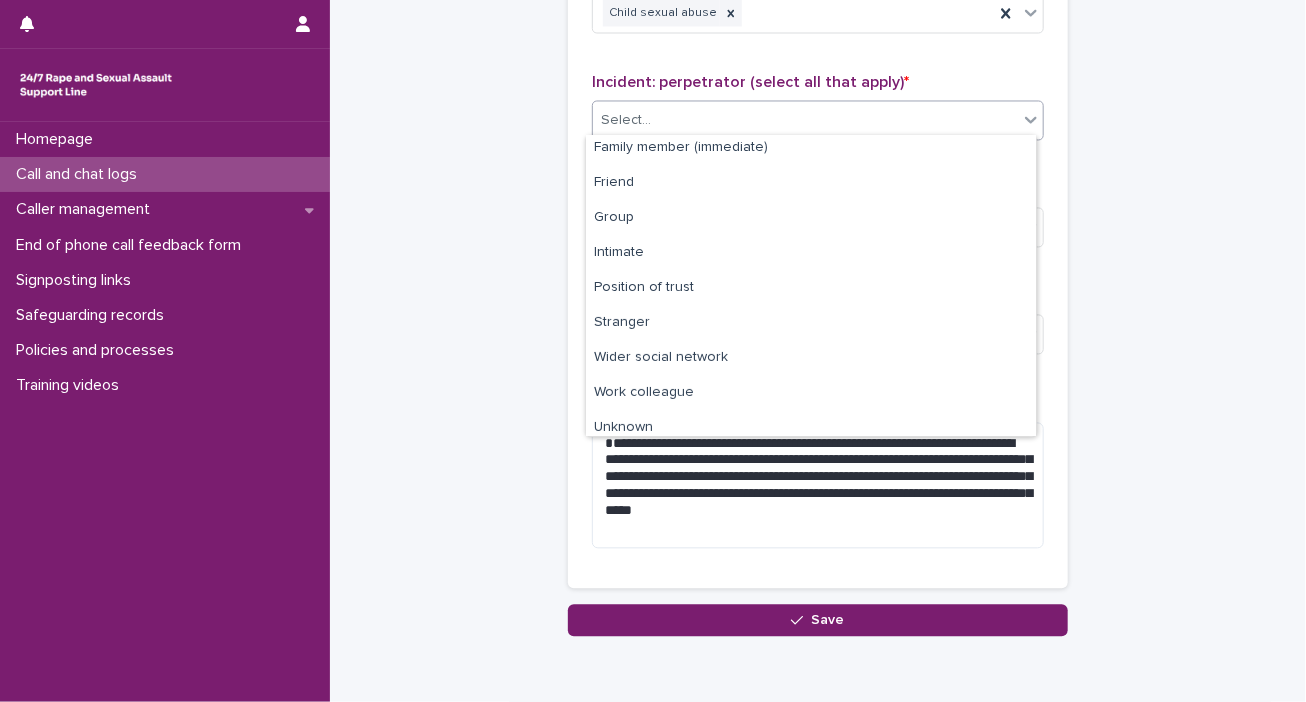 scroll, scrollTop: 84, scrollLeft: 0, axis: vertical 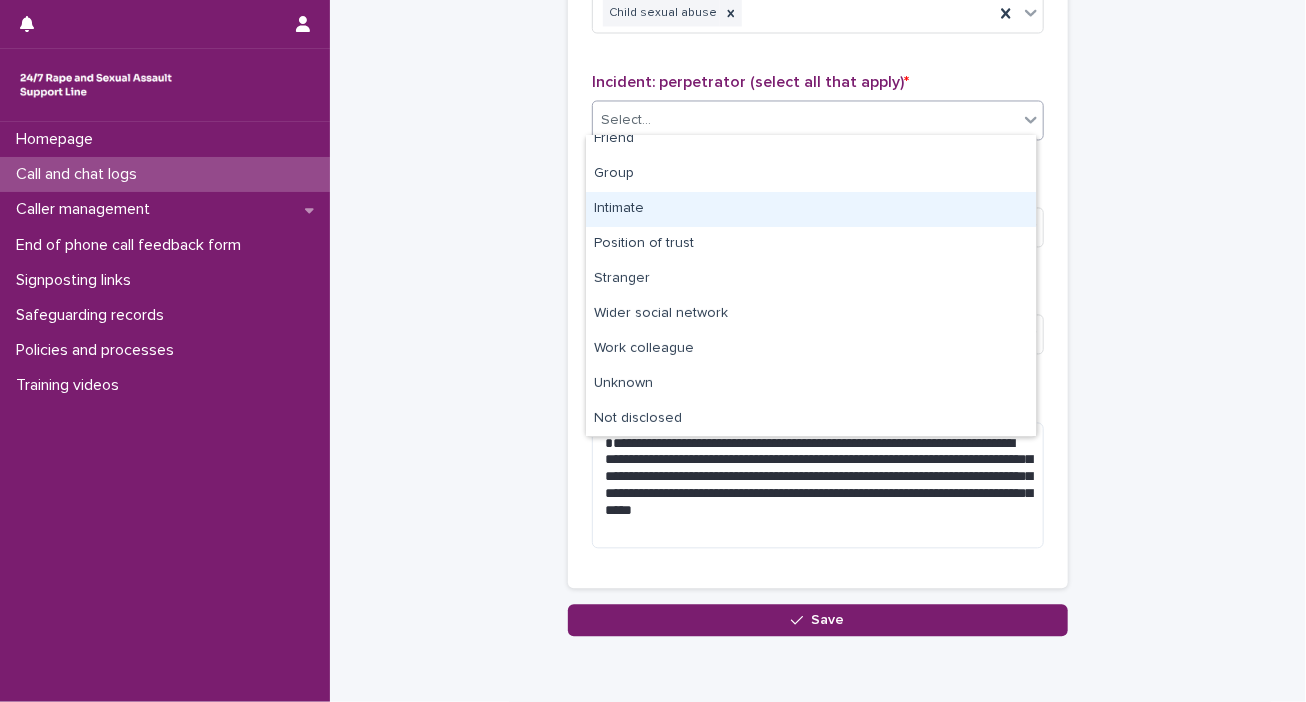 click on "Intimate" at bounding box center [811, 209] 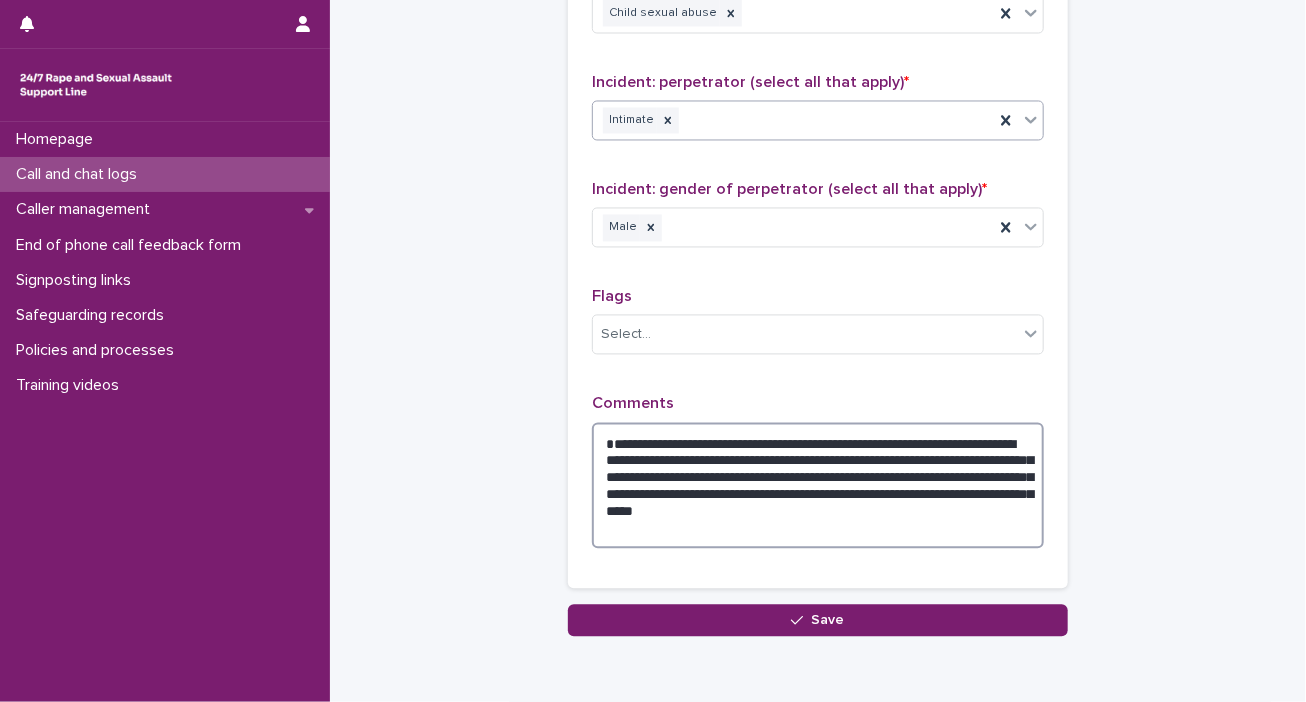 click on "**********" at bounding box center [818, 486] 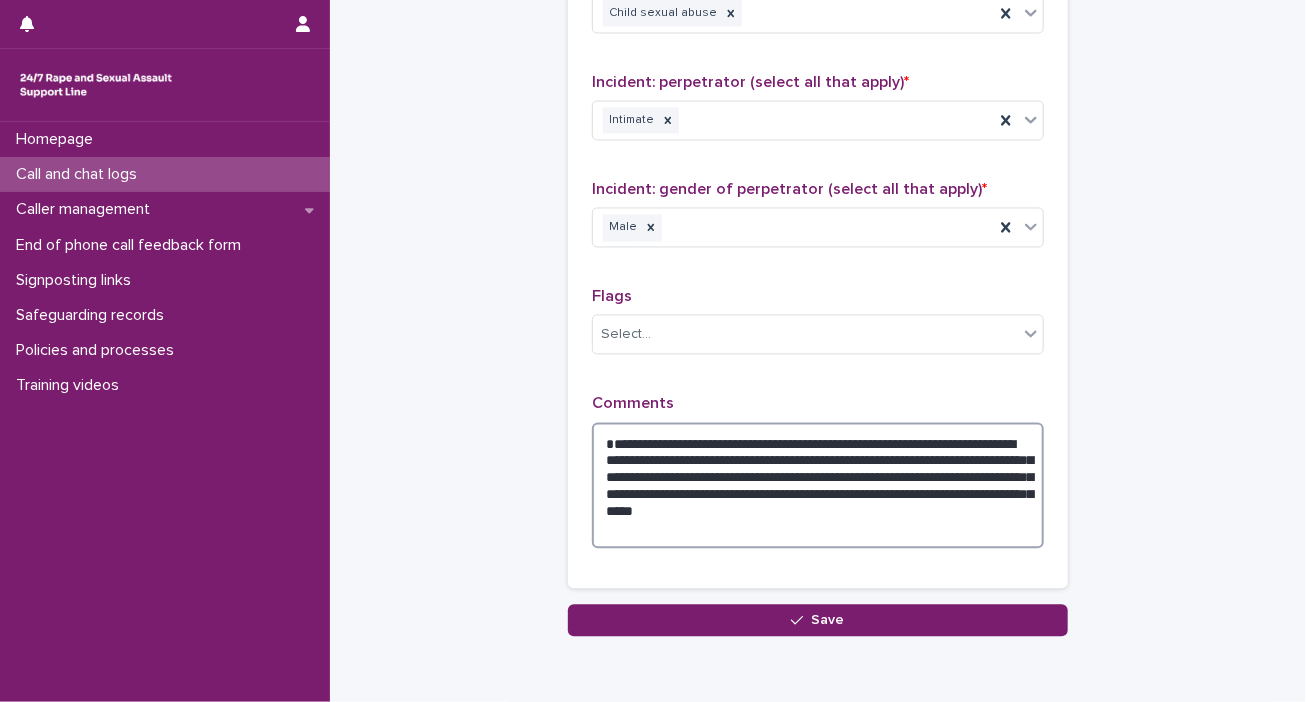 click on "**********" at bounding box center [818, 486] 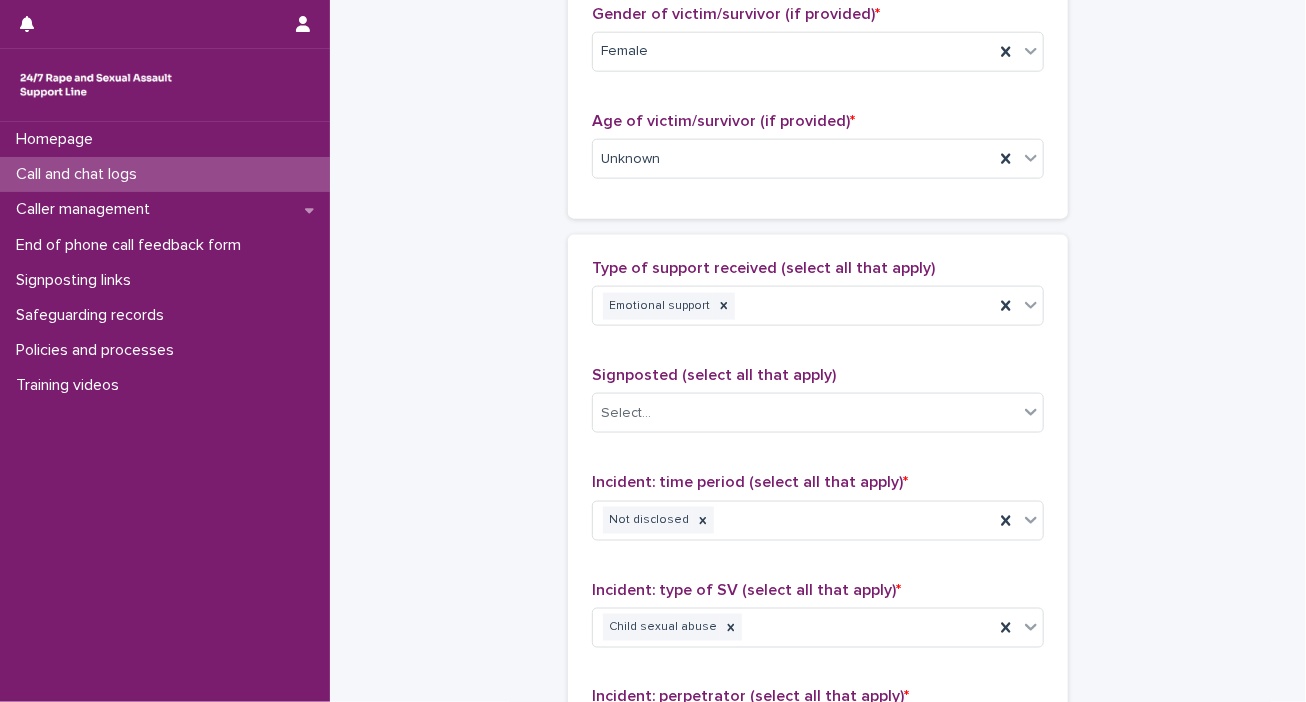 scroll, scrollTop: 180, scrollLeft: 0, axis: vertical 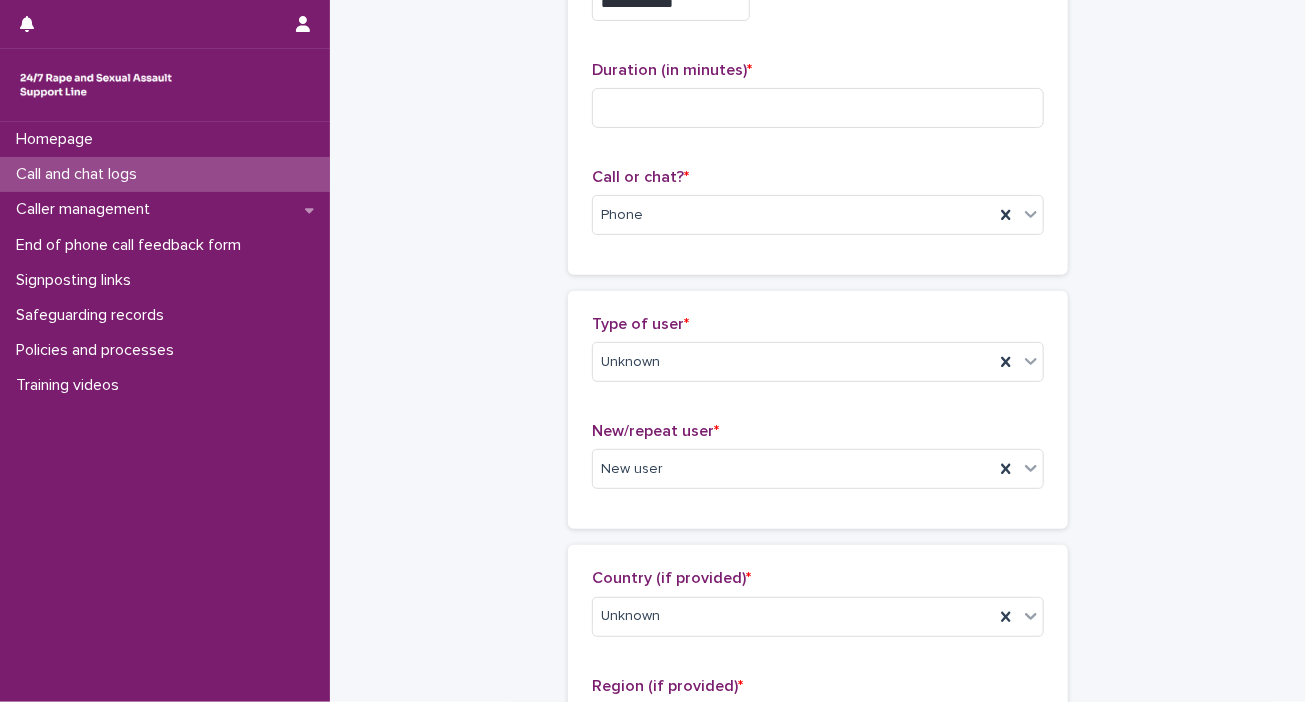 type on "**********" 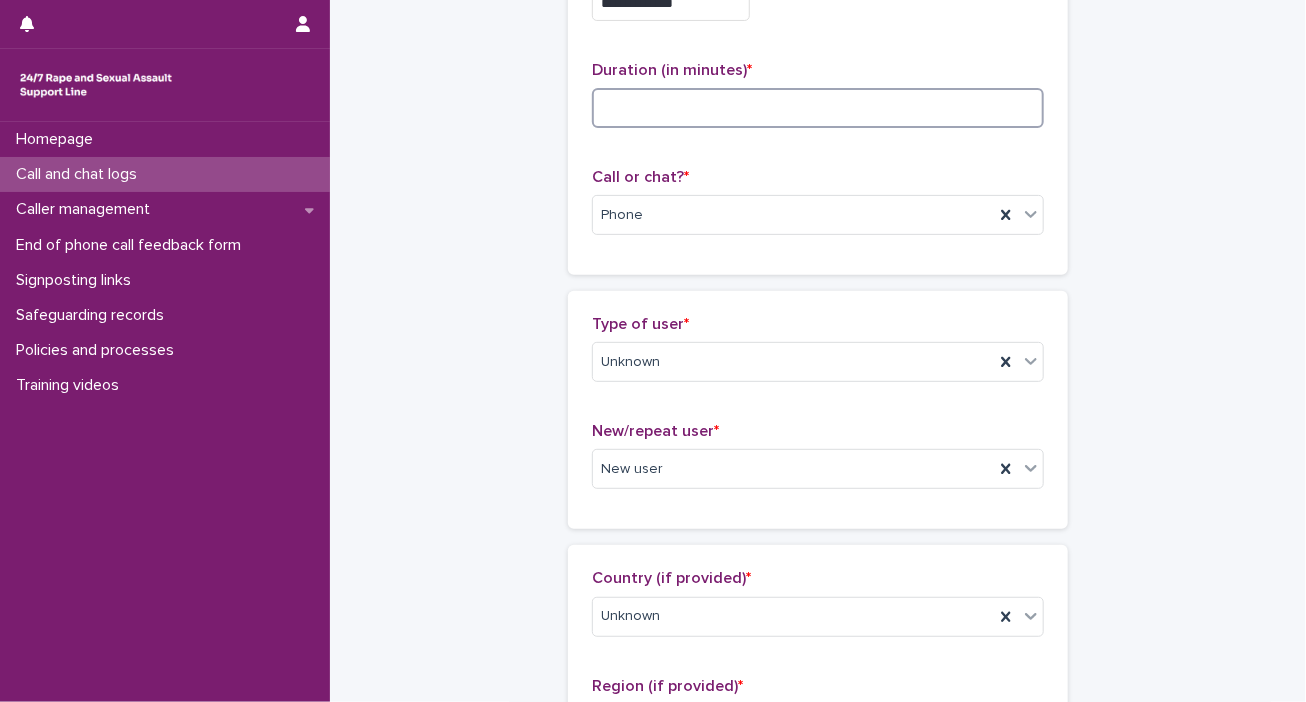 click at bounding box center (818, 108) 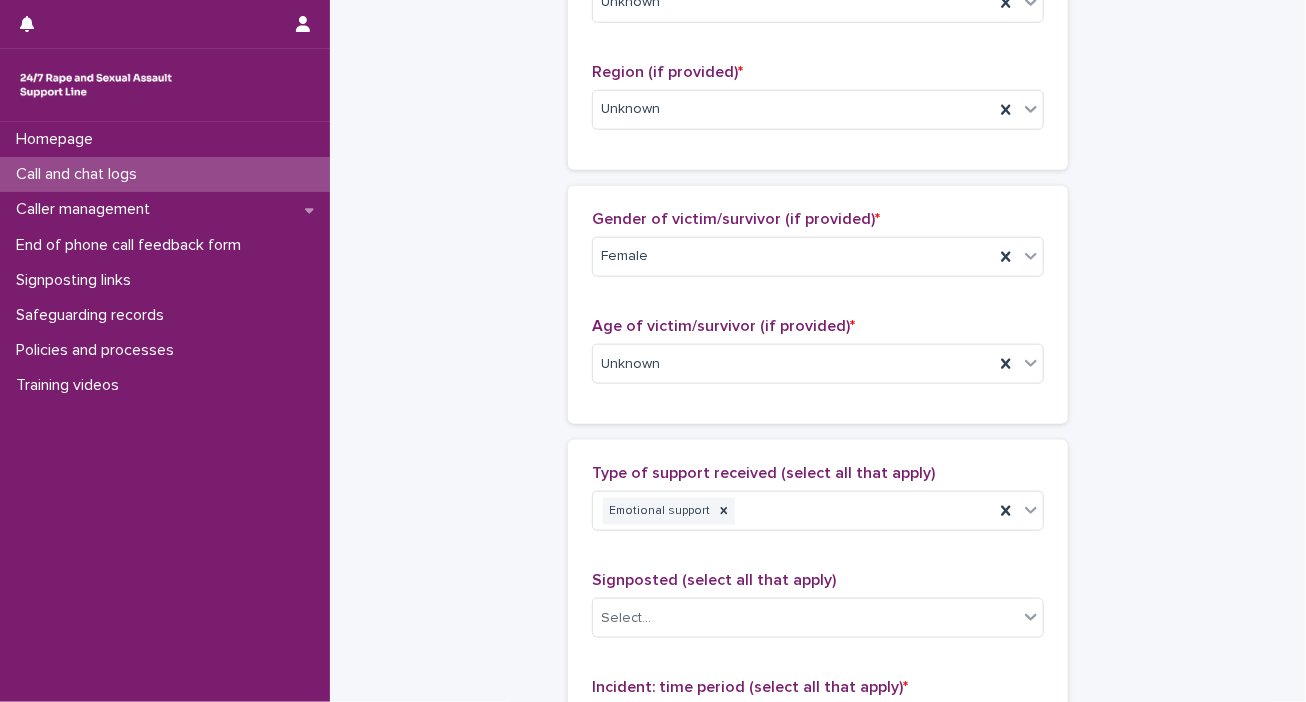 scroll, scrollTop: 1408, scrollLeft: 0, axis: vertical 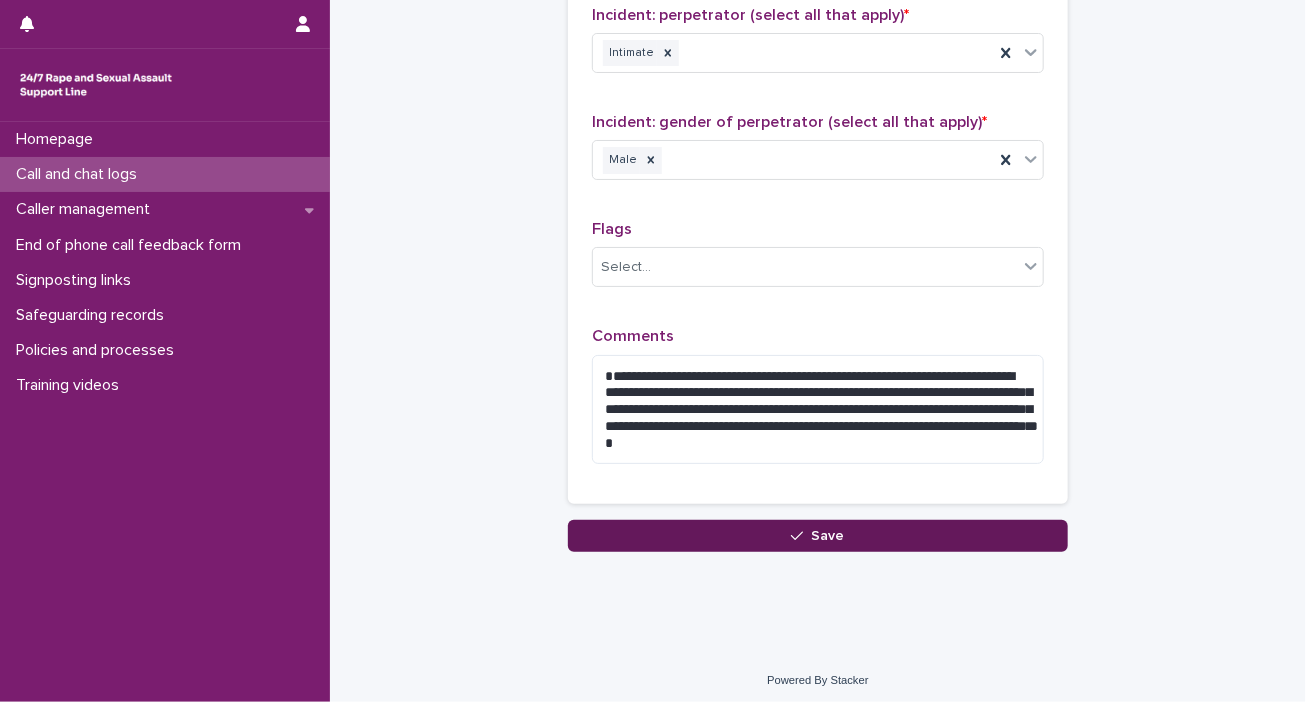 type on "**" 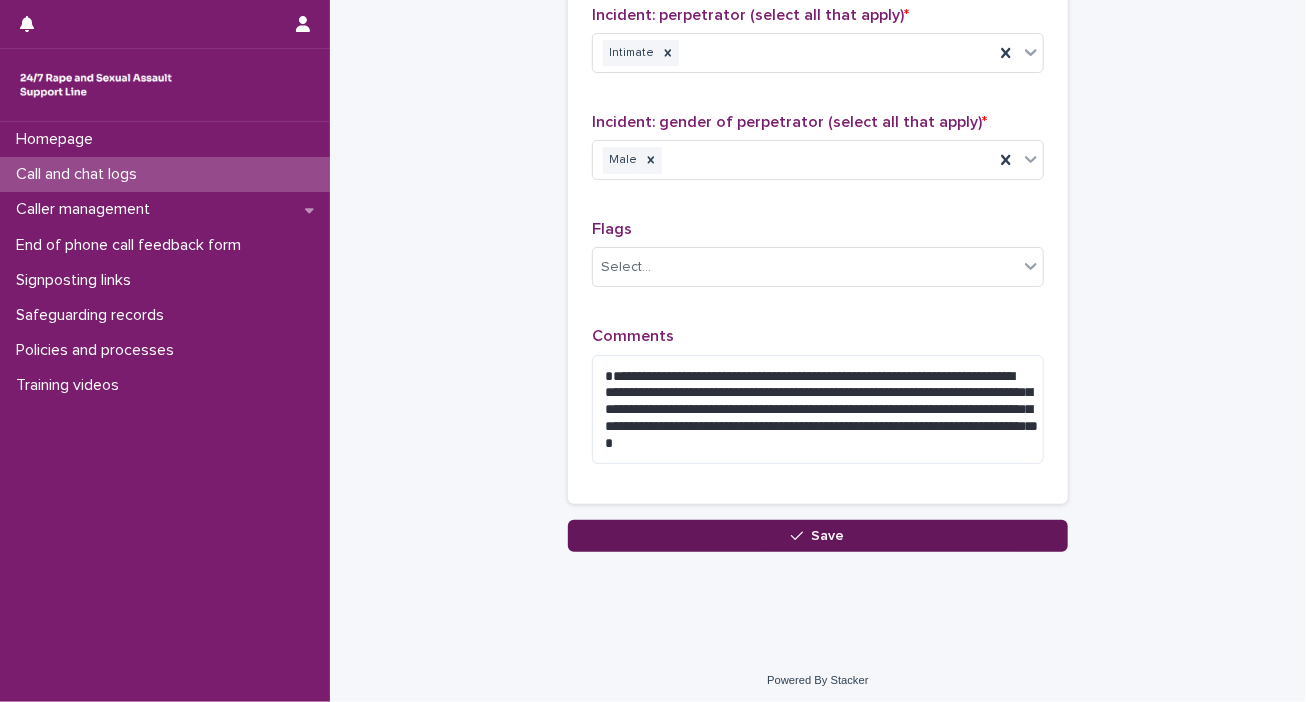 click at bounding box center [801, 536] 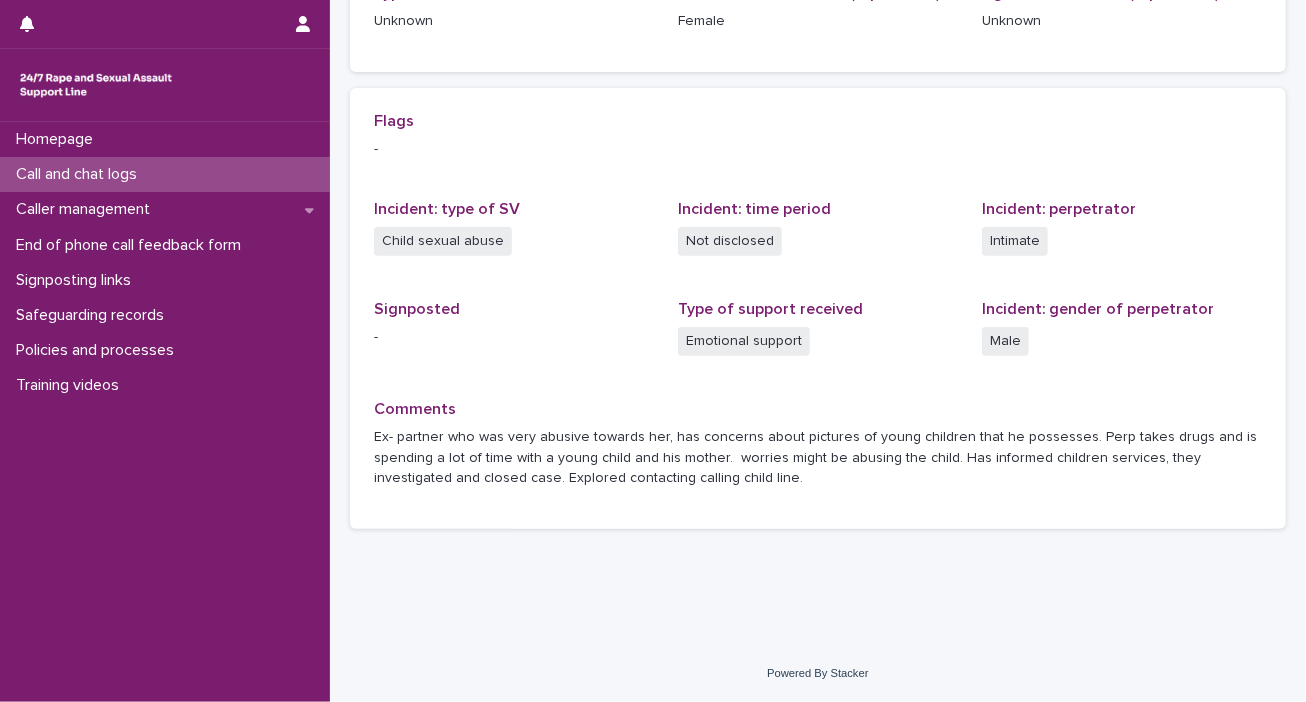 scroll, scrollTop: 0, scrollLeft: 0, axis: both 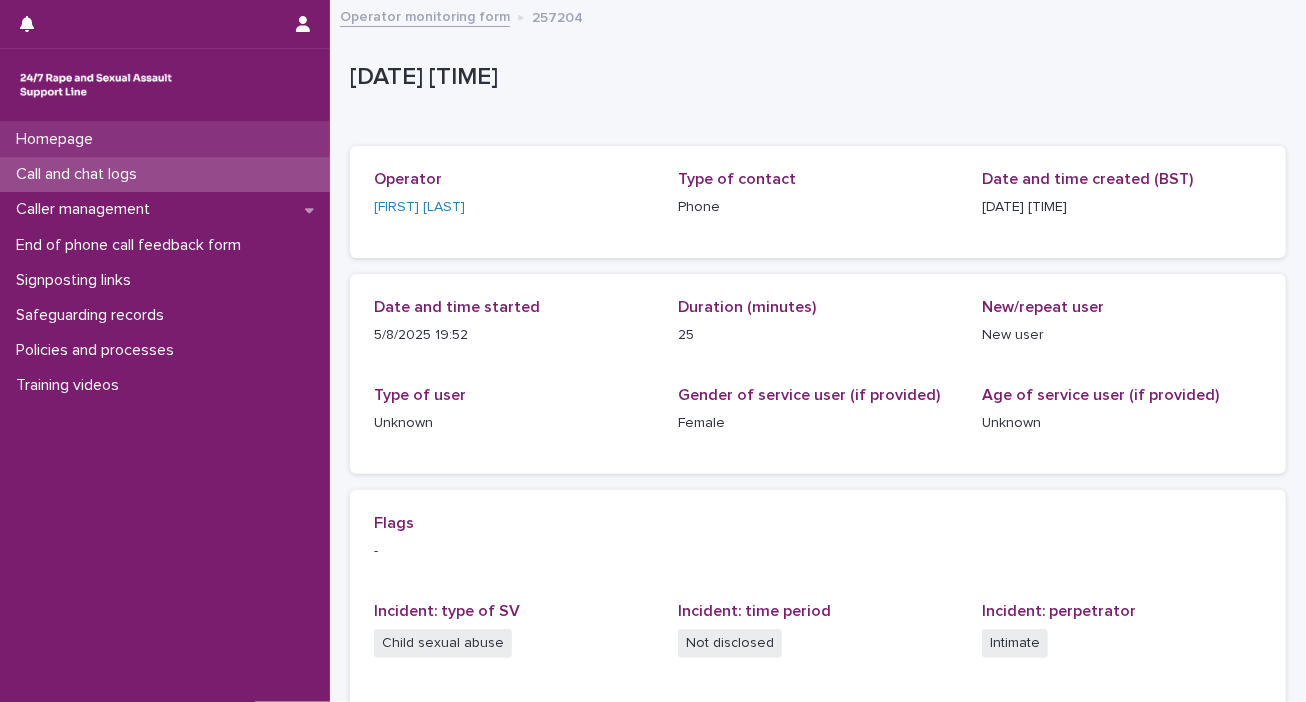click on "Homepage" at bounding box center (165, 139) 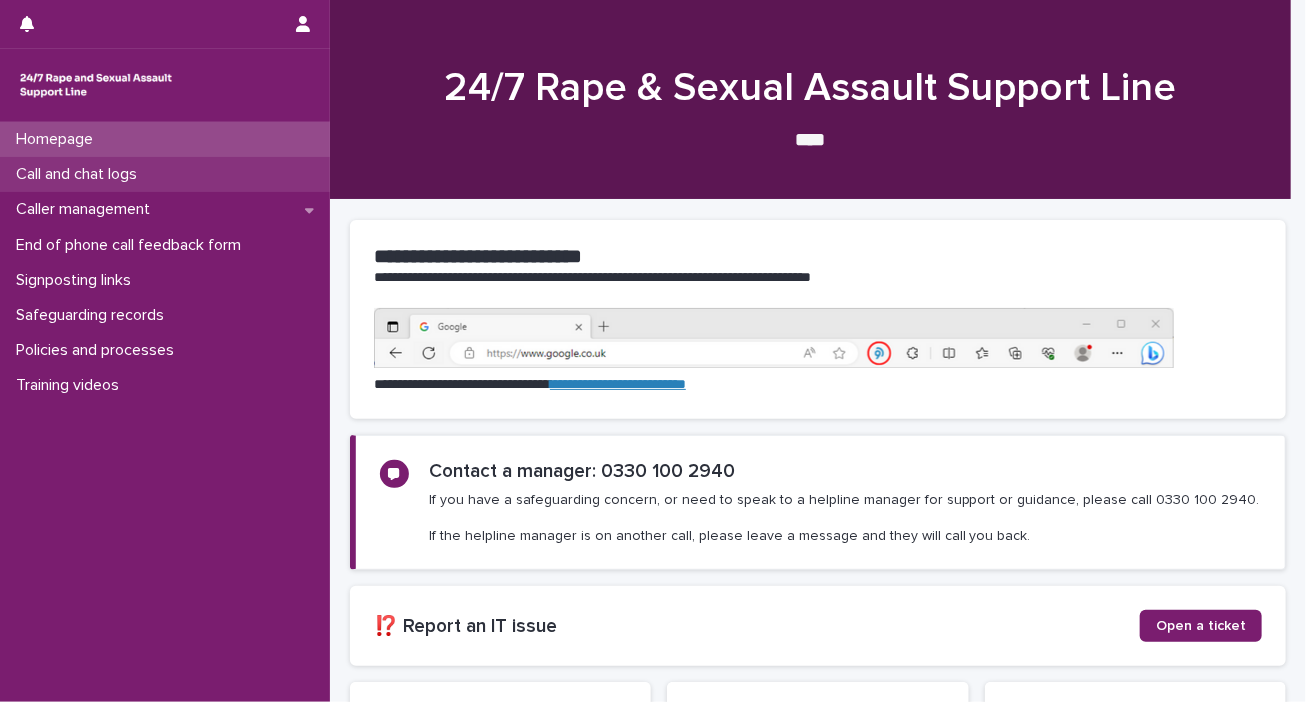 click on "Call and chat logs" at bounding box center [80, 174] 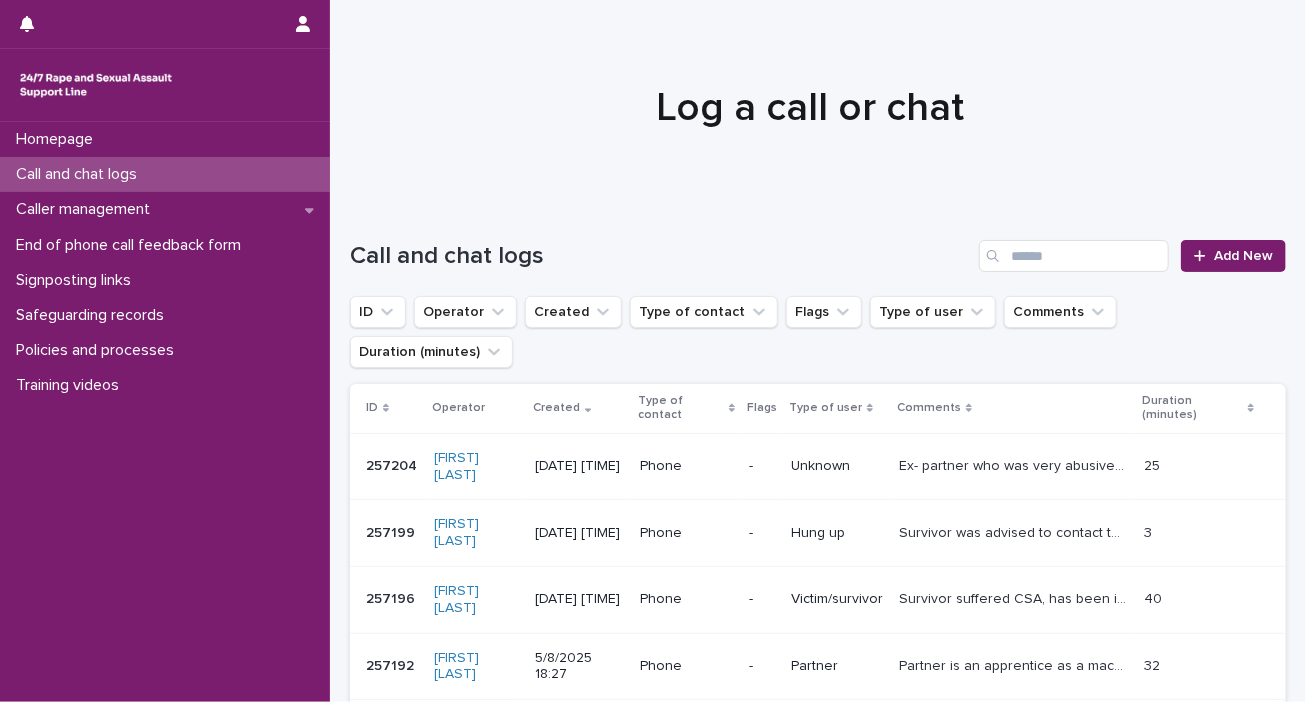 scroll, scrollTop: 581, scrollLeft: 0, axis: vertical 